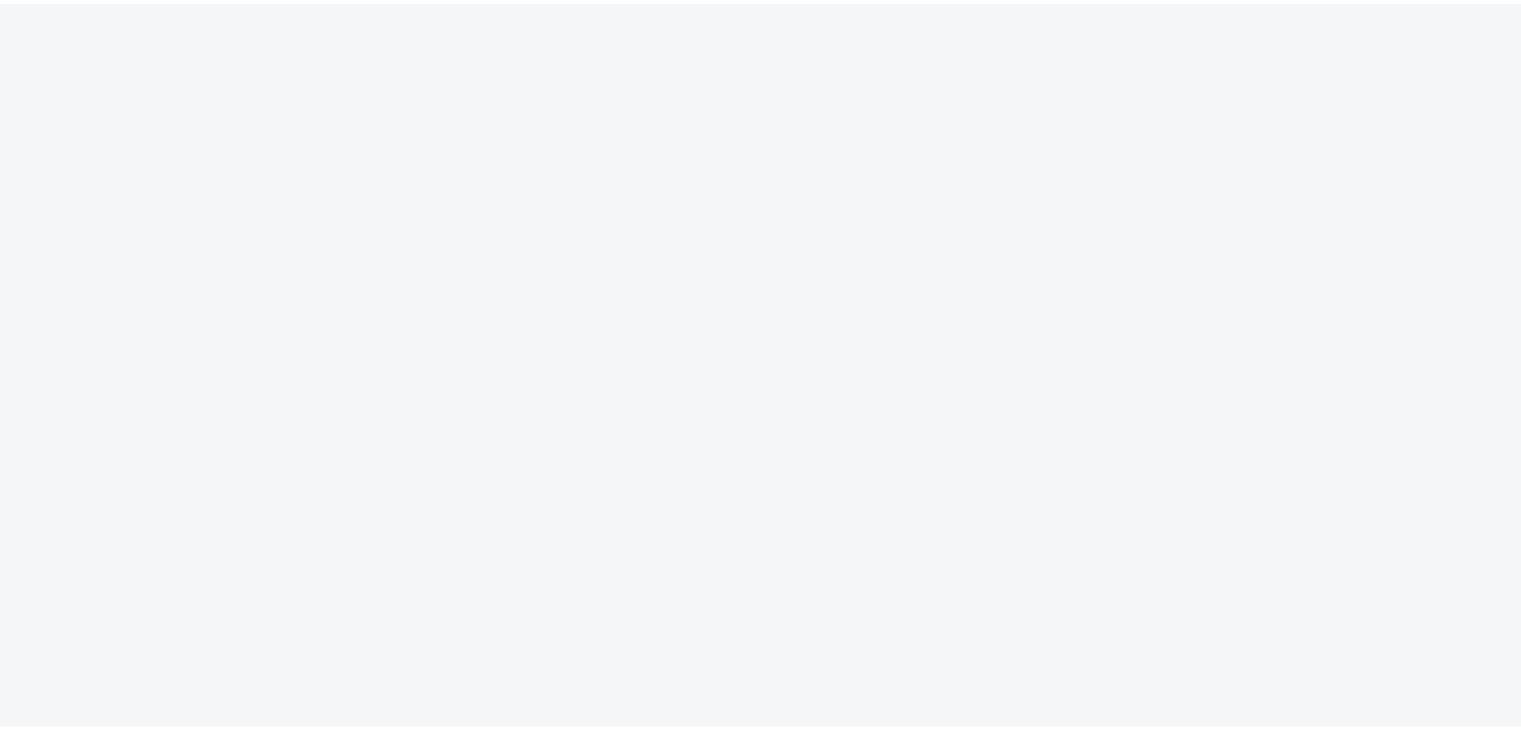 scroll, scrollTop: 0, scrollLeft: 0, axis: both 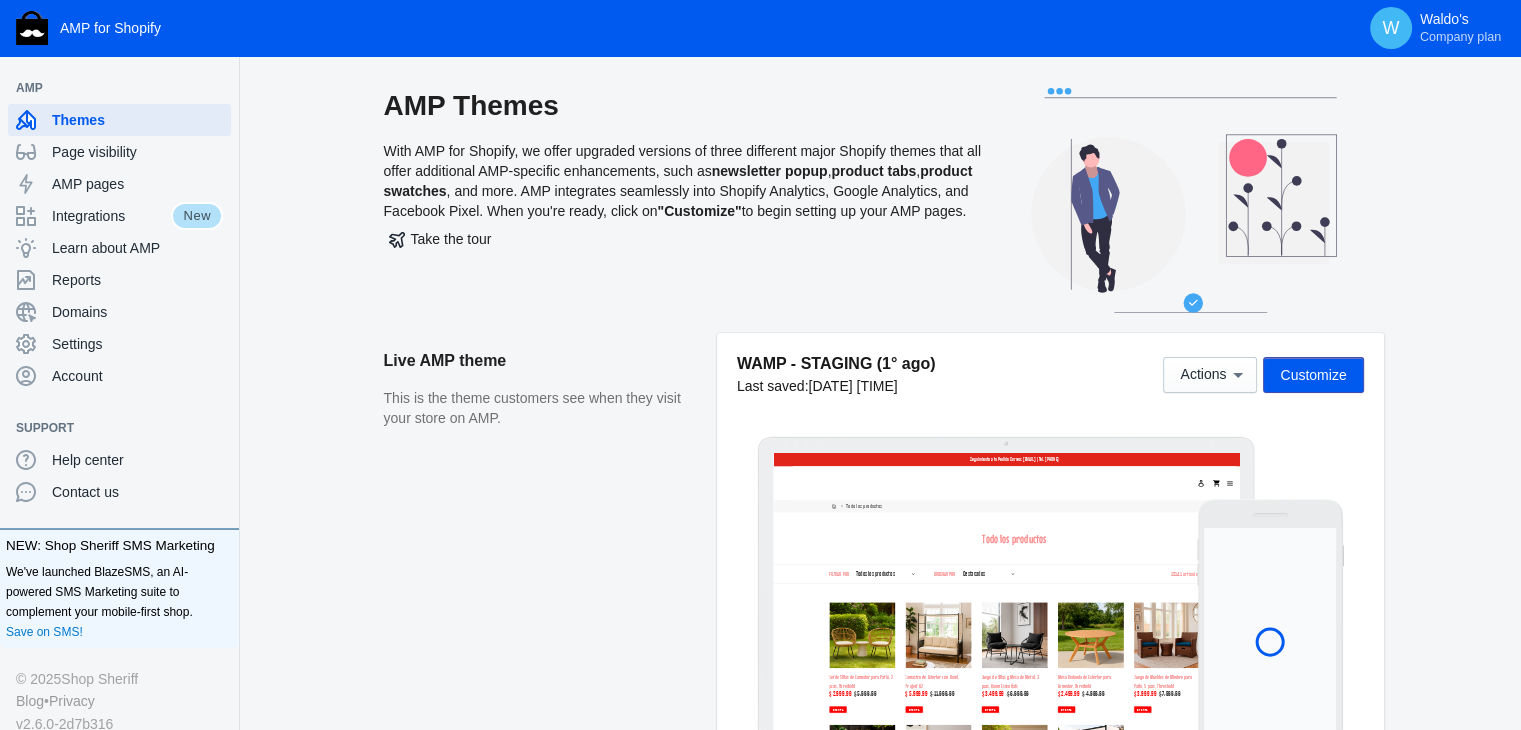 click on "AMP Themes   With AMP for Shopify, we offer upgraded versions of three different major Shopify themes that all offer additional AMP-specific enhancements, such as  newsletter popup ,  product tabs ,  product swatches , and more. AMP integrates seamlessly into Shopify Analytics, Google Analytics, and Facebook Pixel. When you're ready, click on  "Customize"  to begin setting up your AMP pages.   Take the tour  Live AMP theme This is the theme customers see when they visit your store on AMP. WAMP - STAGING (1° ago)  Last saved:  8/1/25 0:39 am  Actions   Customize  AMP theme library Manage your store's AMP themes. Add and publish themes to change your online store's appearance. WAMP - STAGING (Jul WW)  Last saved:  7/28/25 10:26 pm Actions  Customize  WAMP - STAGING (10 Super Off)  Last saved:  7/11/25 11:51 am Actions  Customize  WAMP - STAGING ( 24 JUN)  Last saved:  7/7/25 10:24 pm Actions  Customize  WAMP - STAGING (insom)  Last saved:  6/26/25 9:31 pm Actions  Customize  WAMP - STAGING (HS Insomnio)" 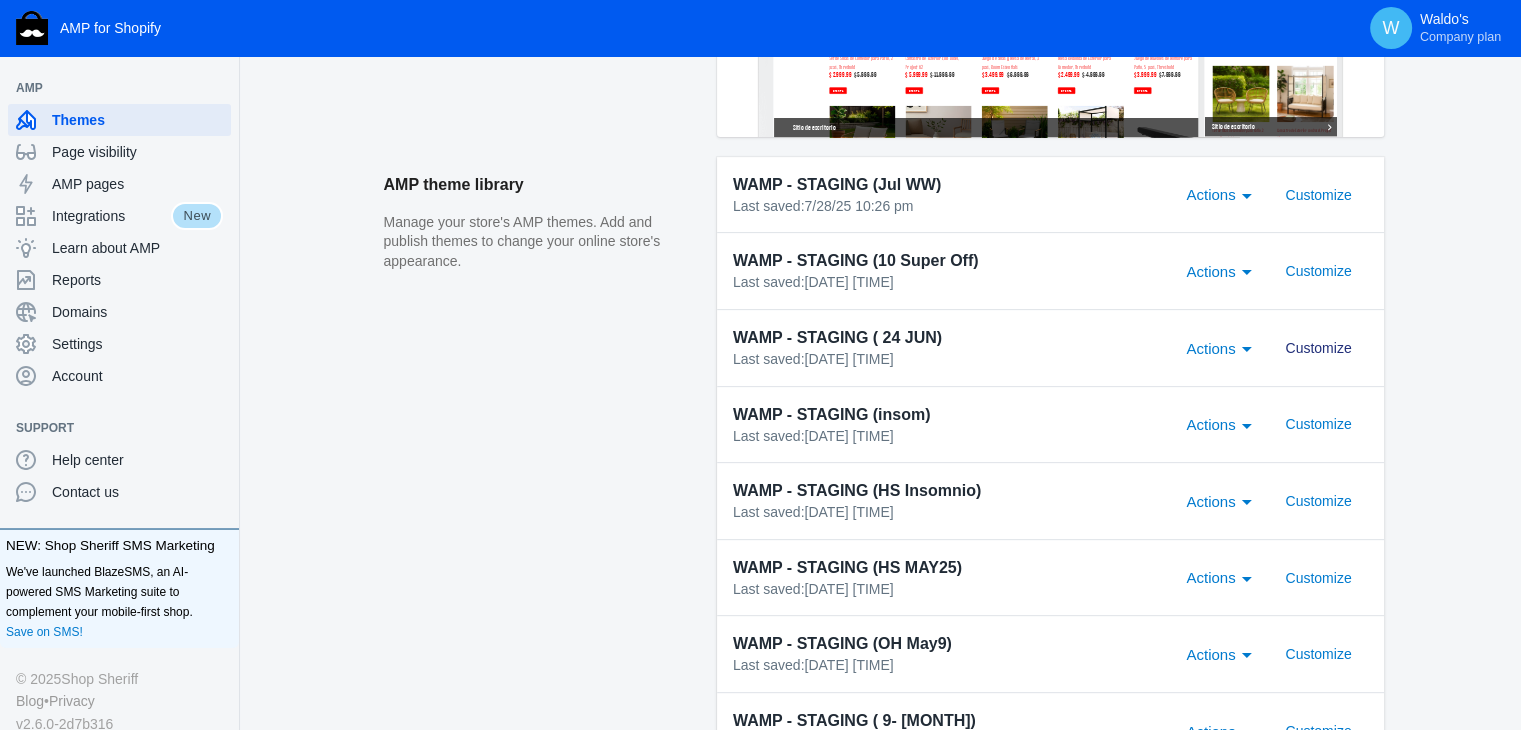 scroll, scrollTop: 620, scrollLeft: 0, axis: vertical 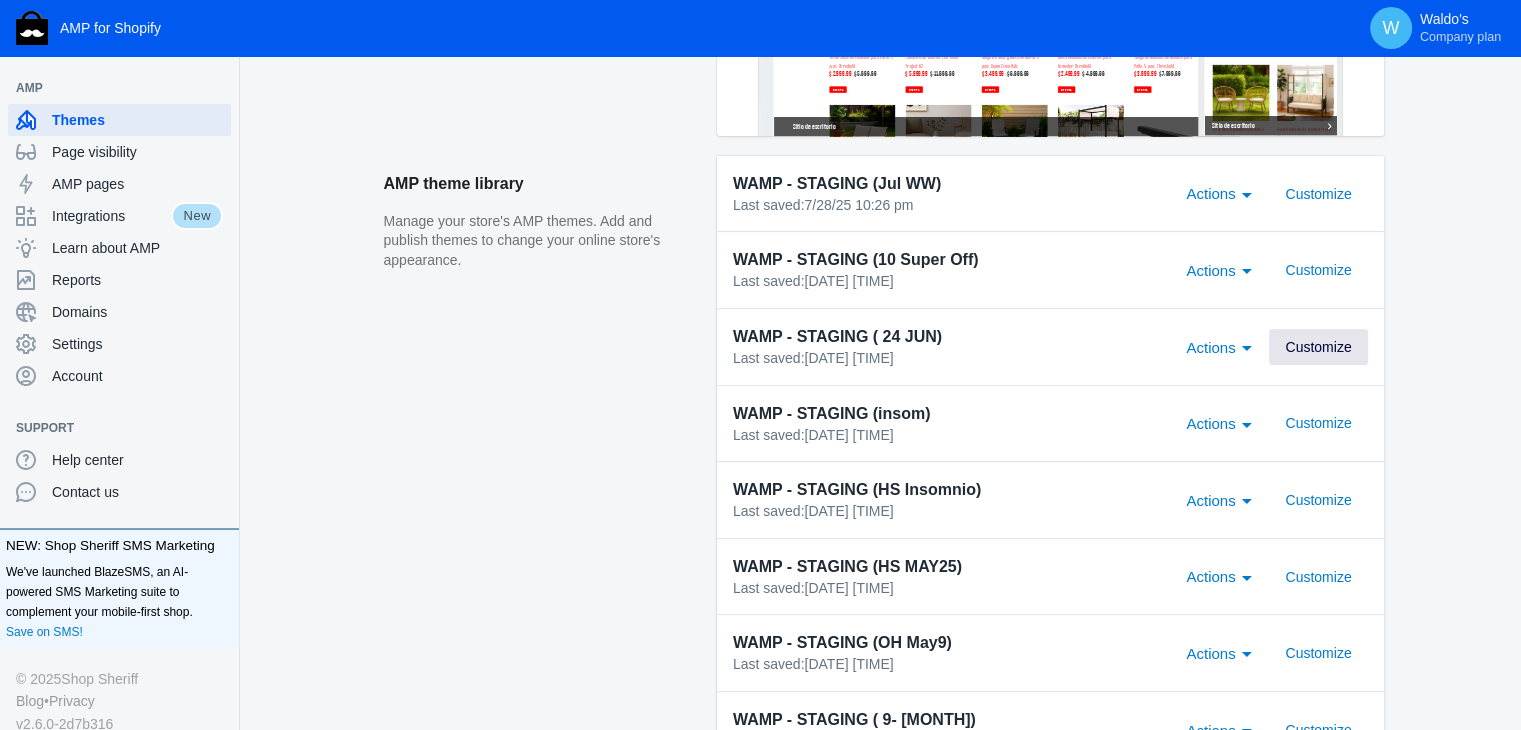 click on "Customize" at bounding box center (1318, 347) 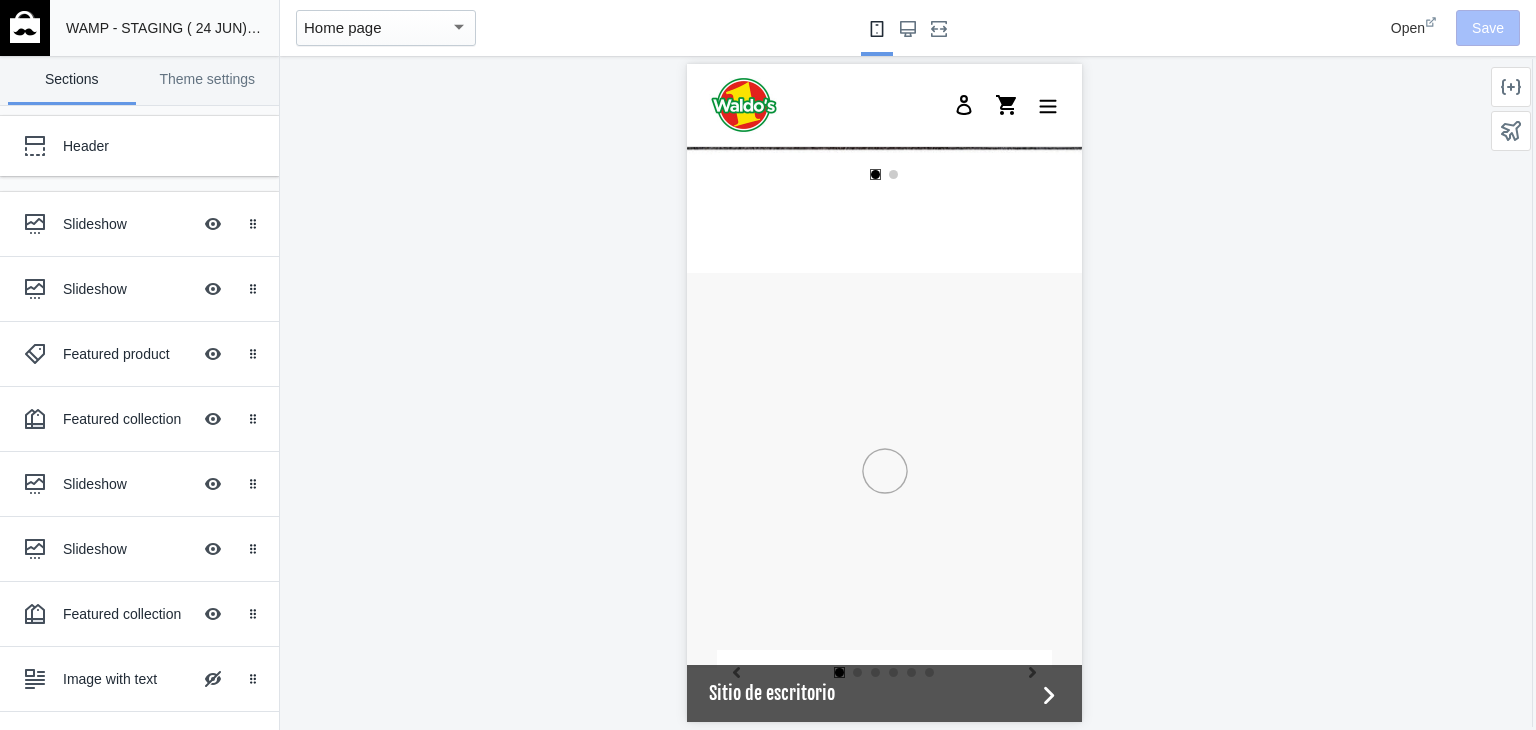 scroll, scrollTop: 448, scrollLeft: 0, axis: vertical 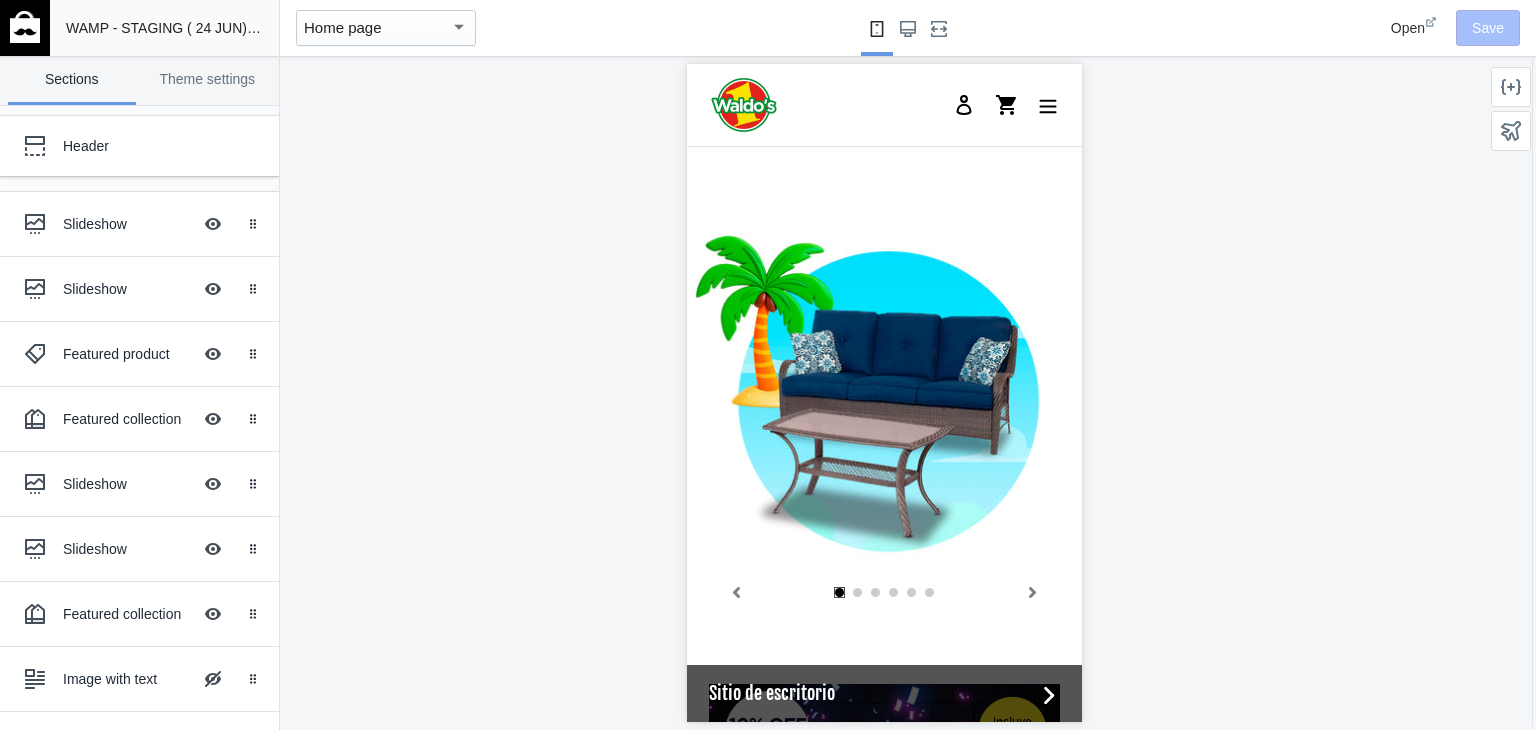click 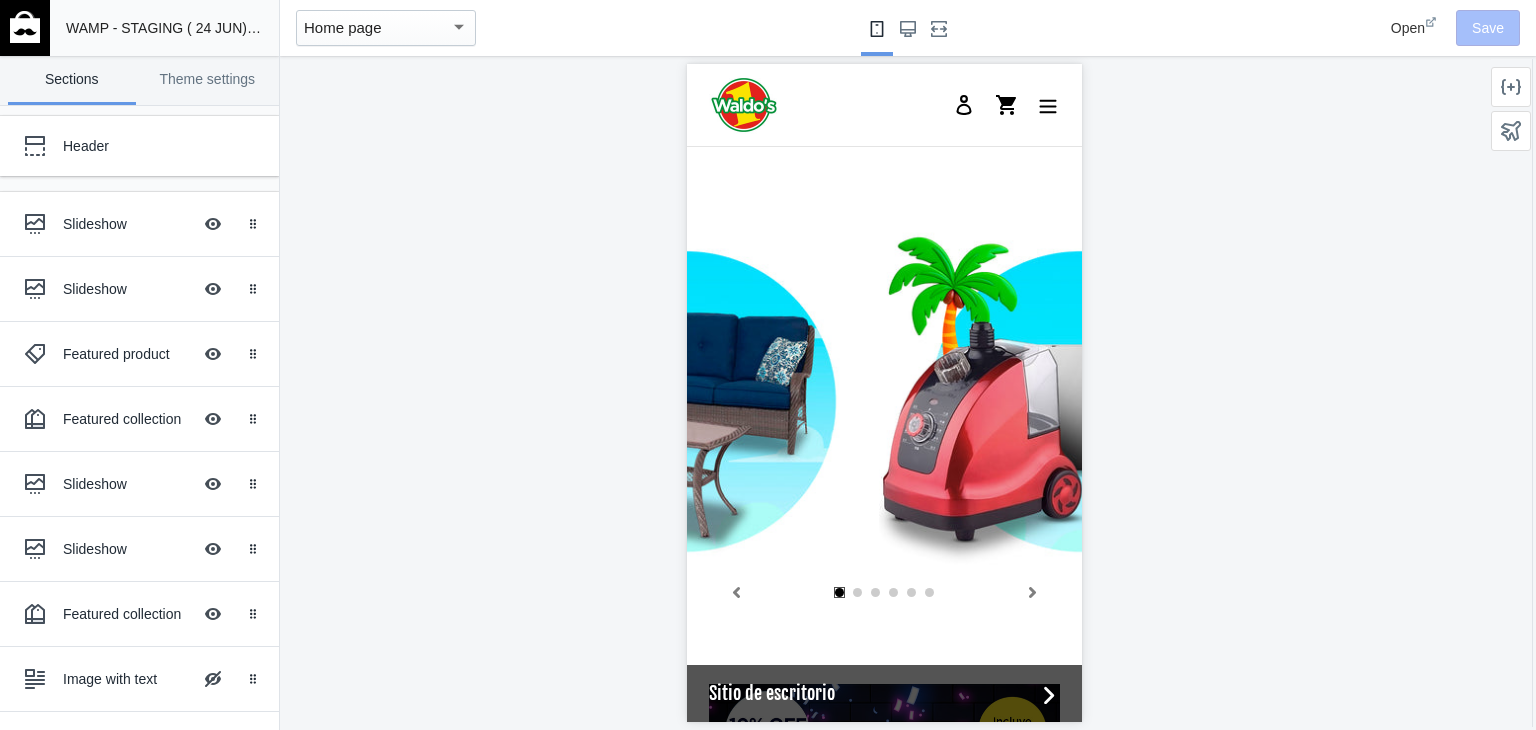 scroll, scrollTop: 0, scrollLeft: 284, axis: horizontal 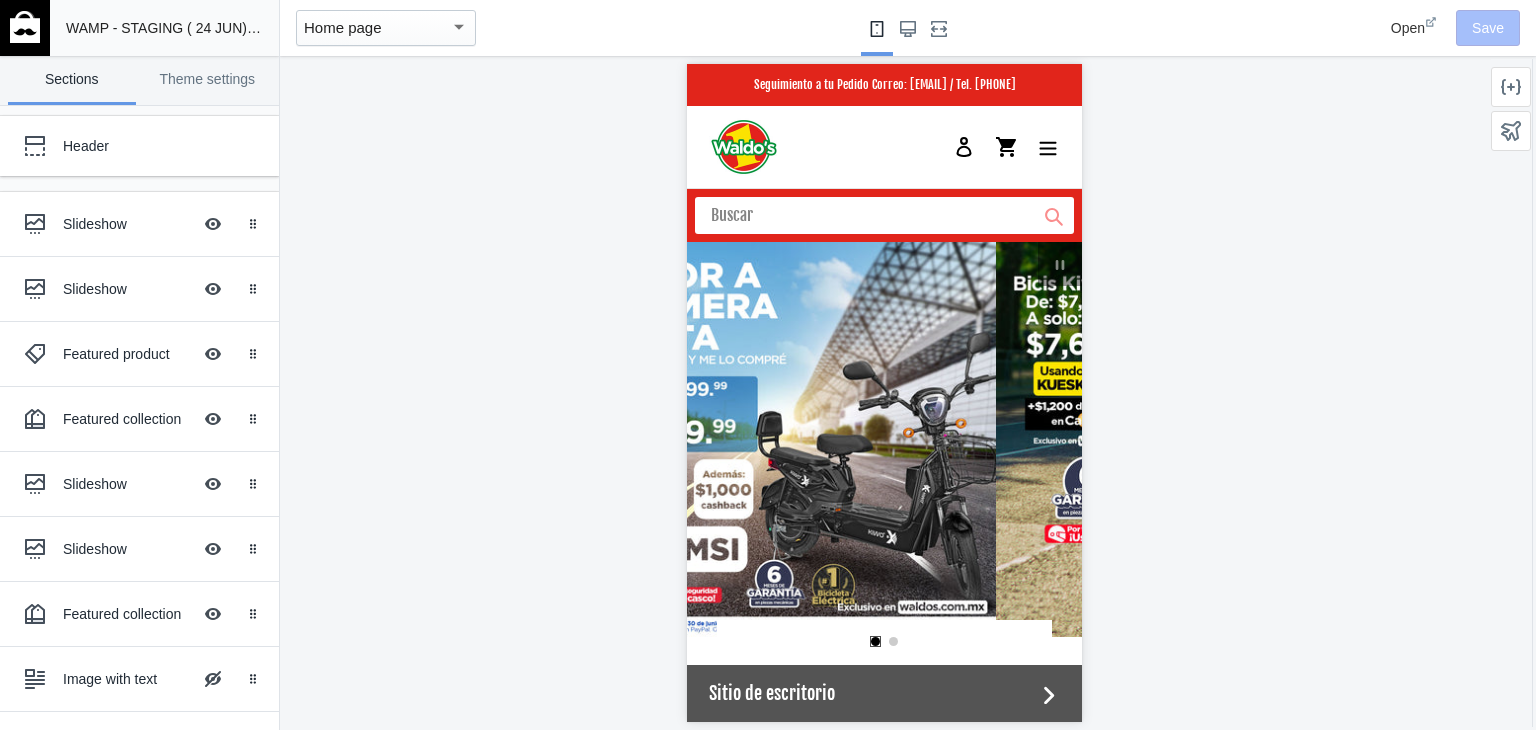 click 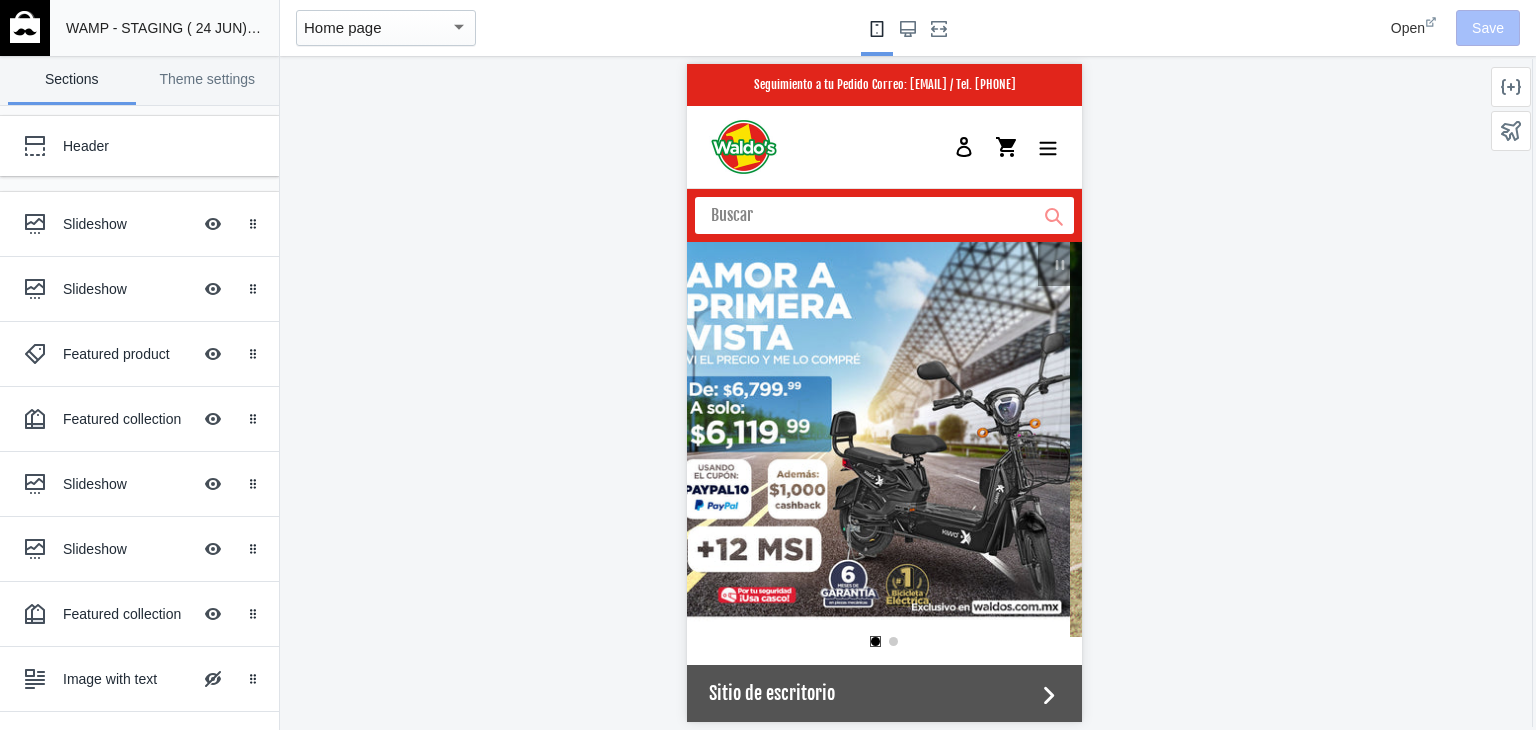 scroll, scrollTop: 0, scrollLeft: 0, axis: both 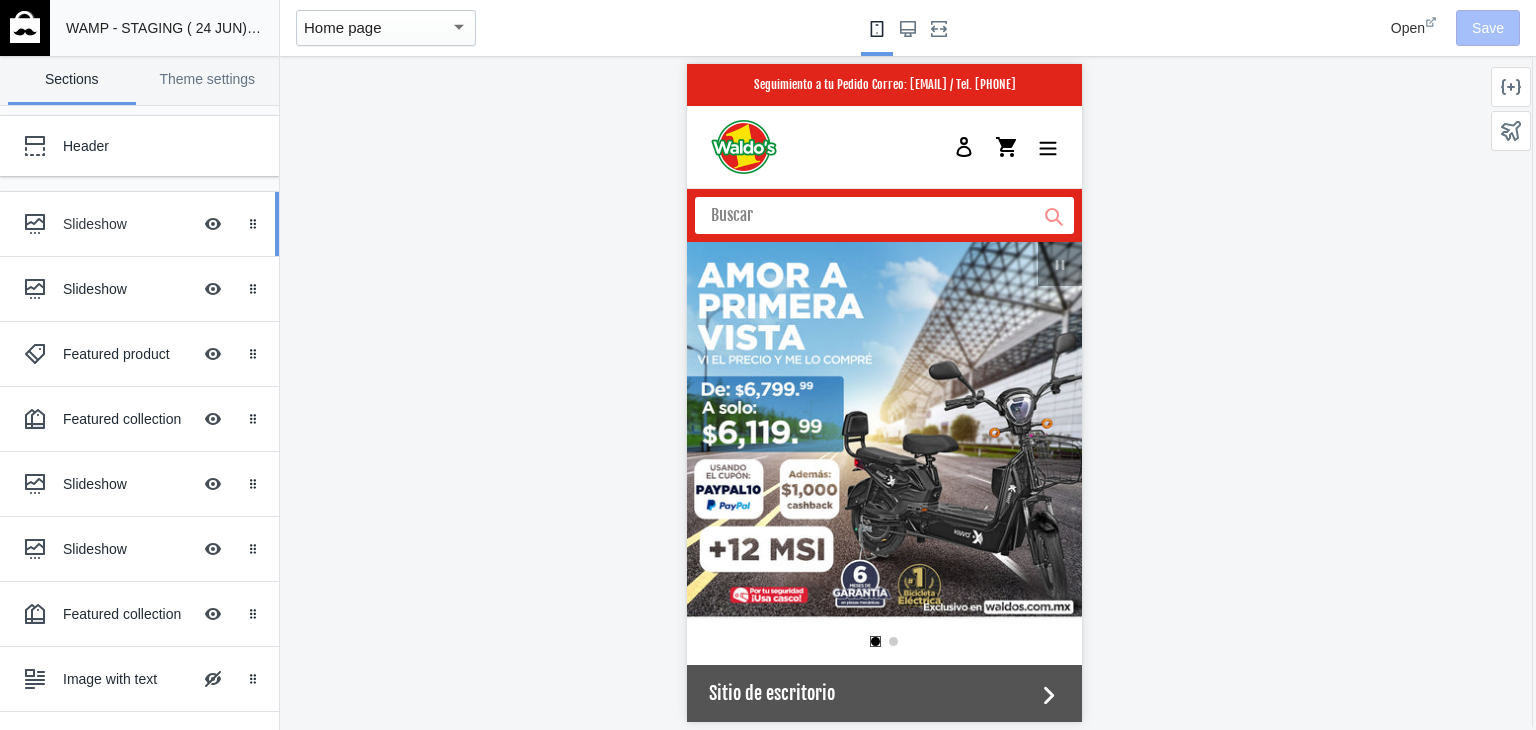 click on "Slideshow" at bounding box center (127, 224) 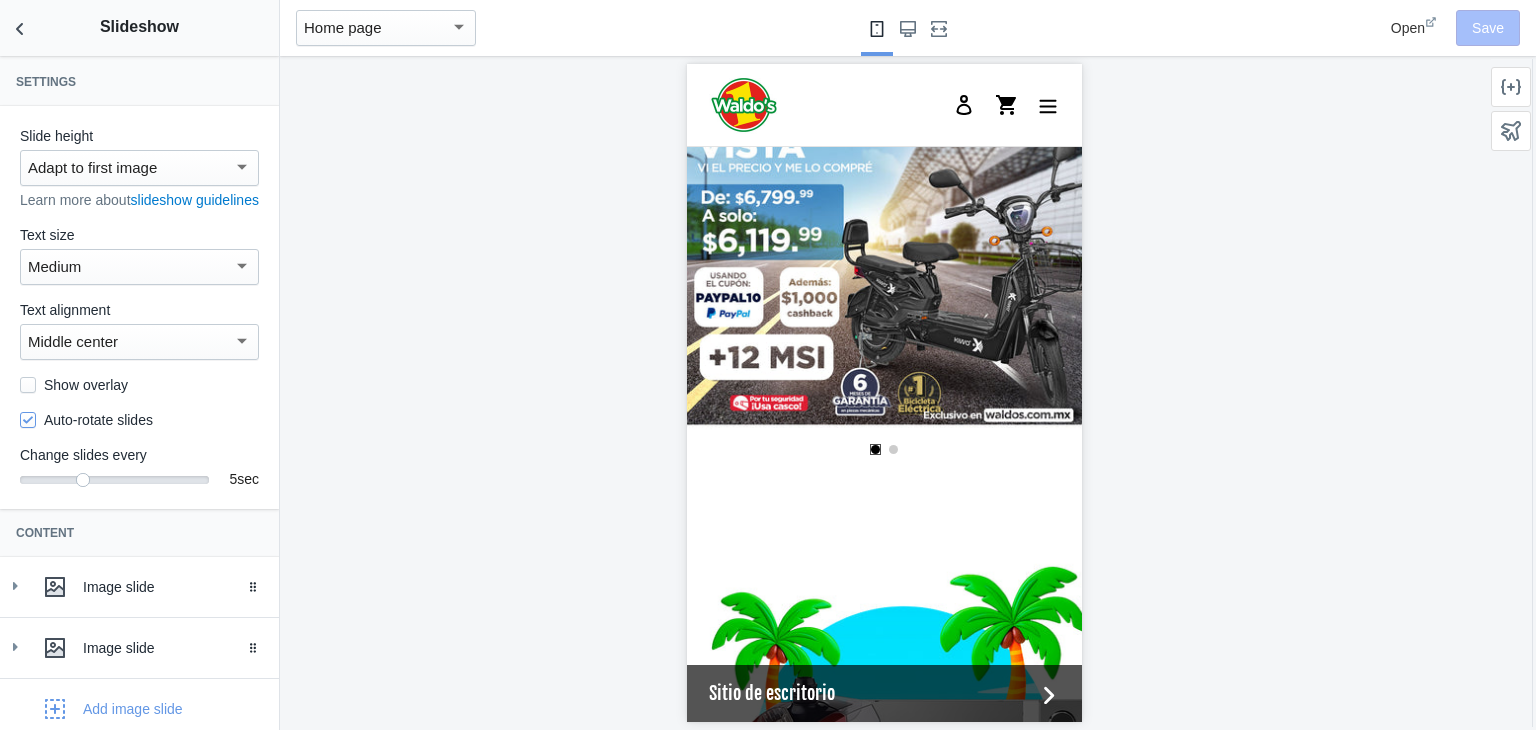 scroll, scrollTop: 196, scrollLeft: 0, axis: vertical 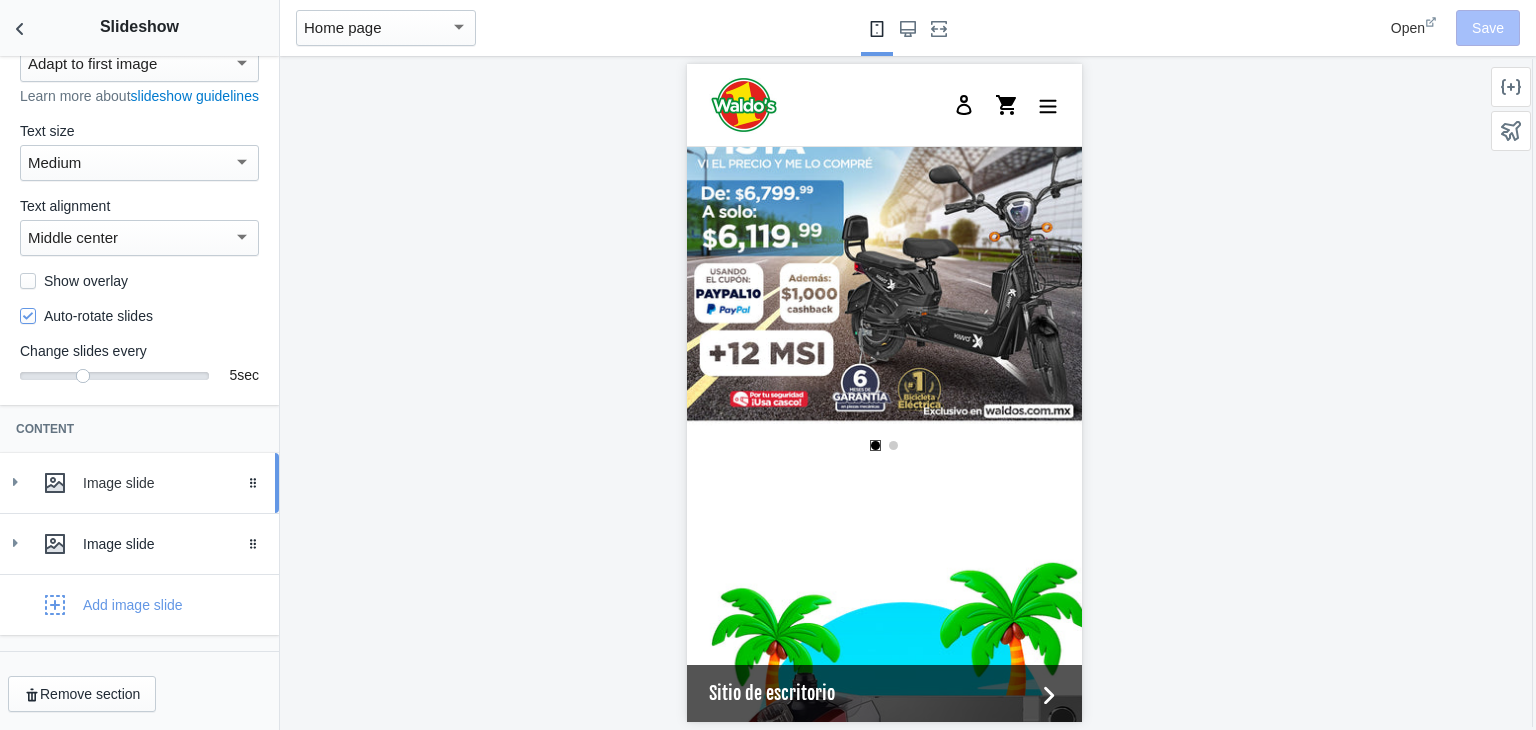 click 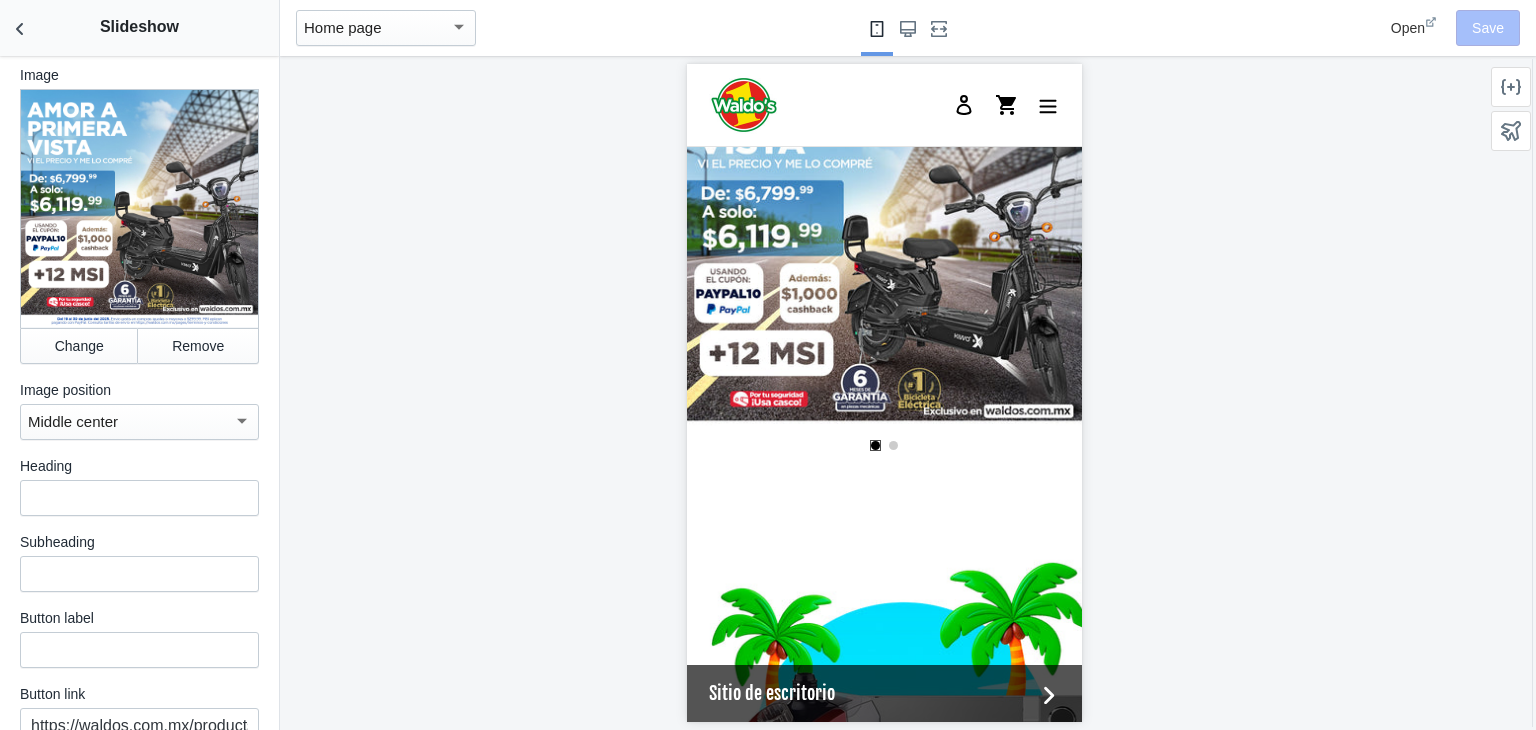 scroll, scrollTop: 588, scrollLeft: 0, axis: vertical 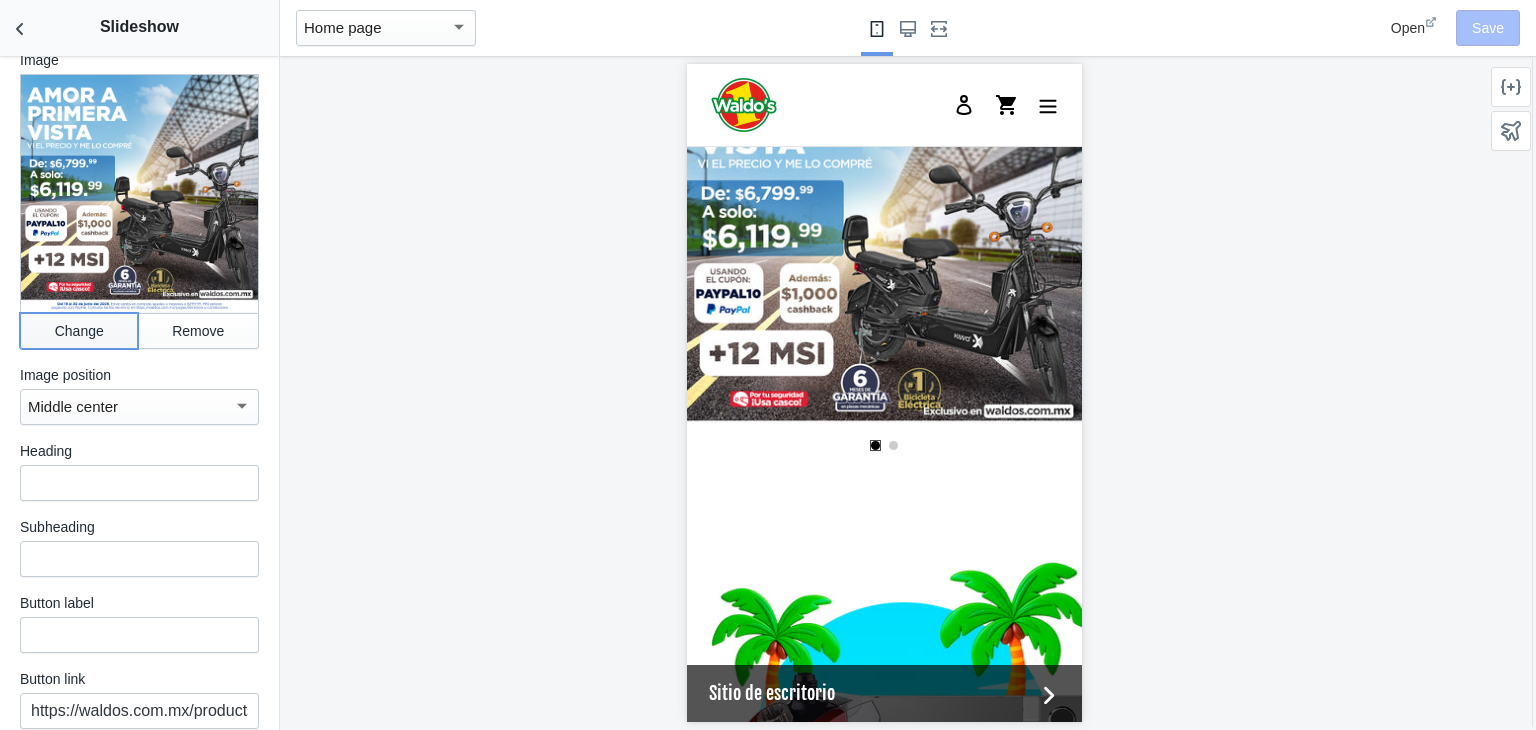 click on "Change" at bounding box center [79, 331] 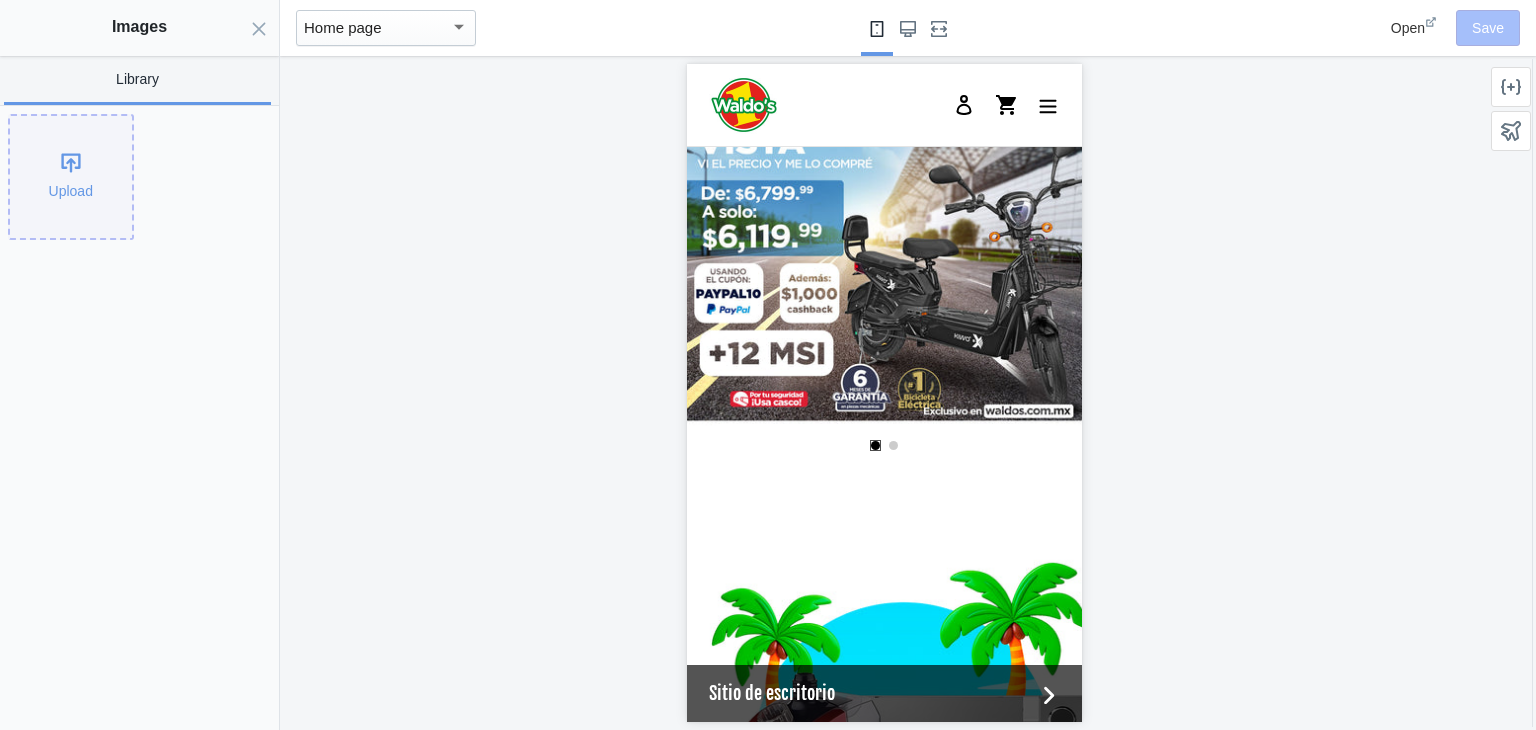 click on "Upload" 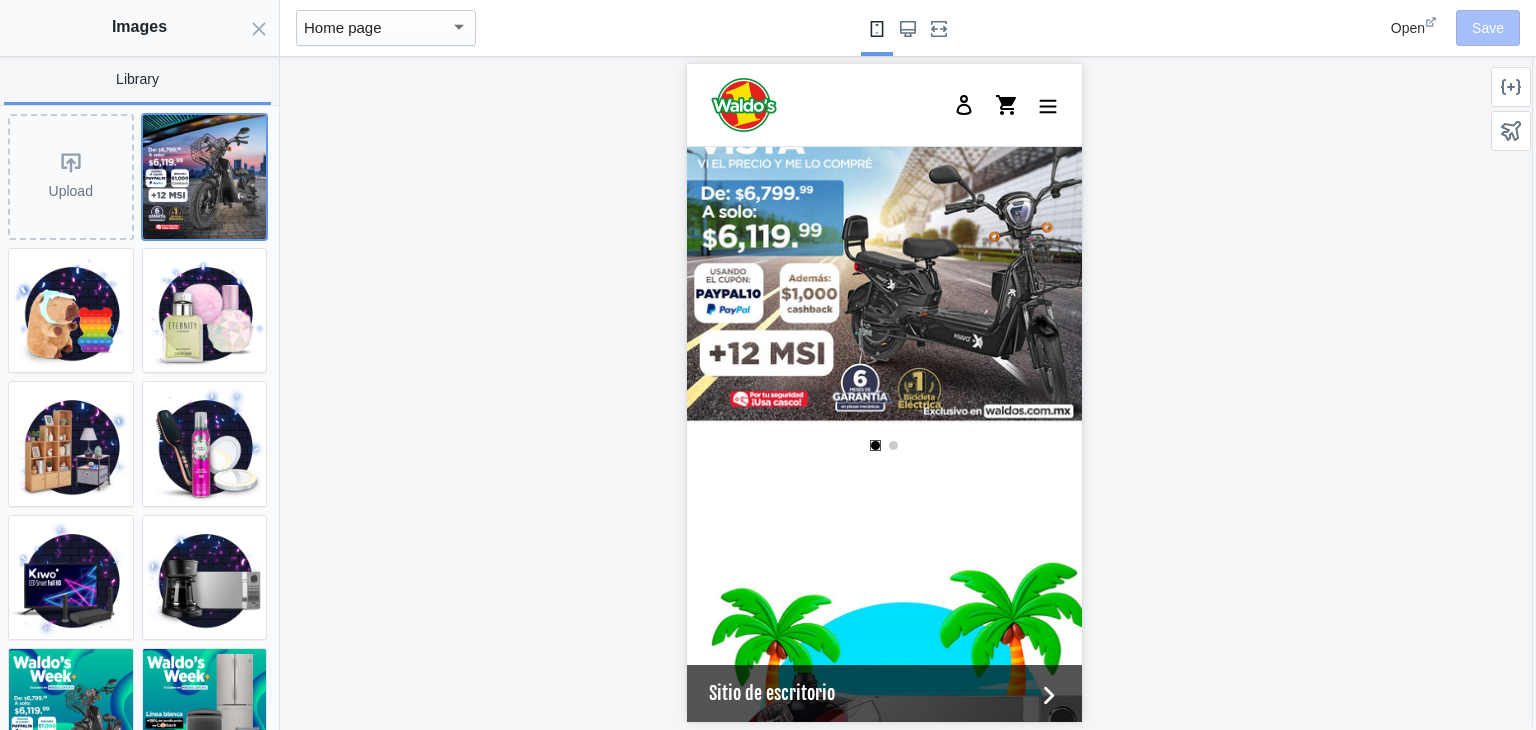 click 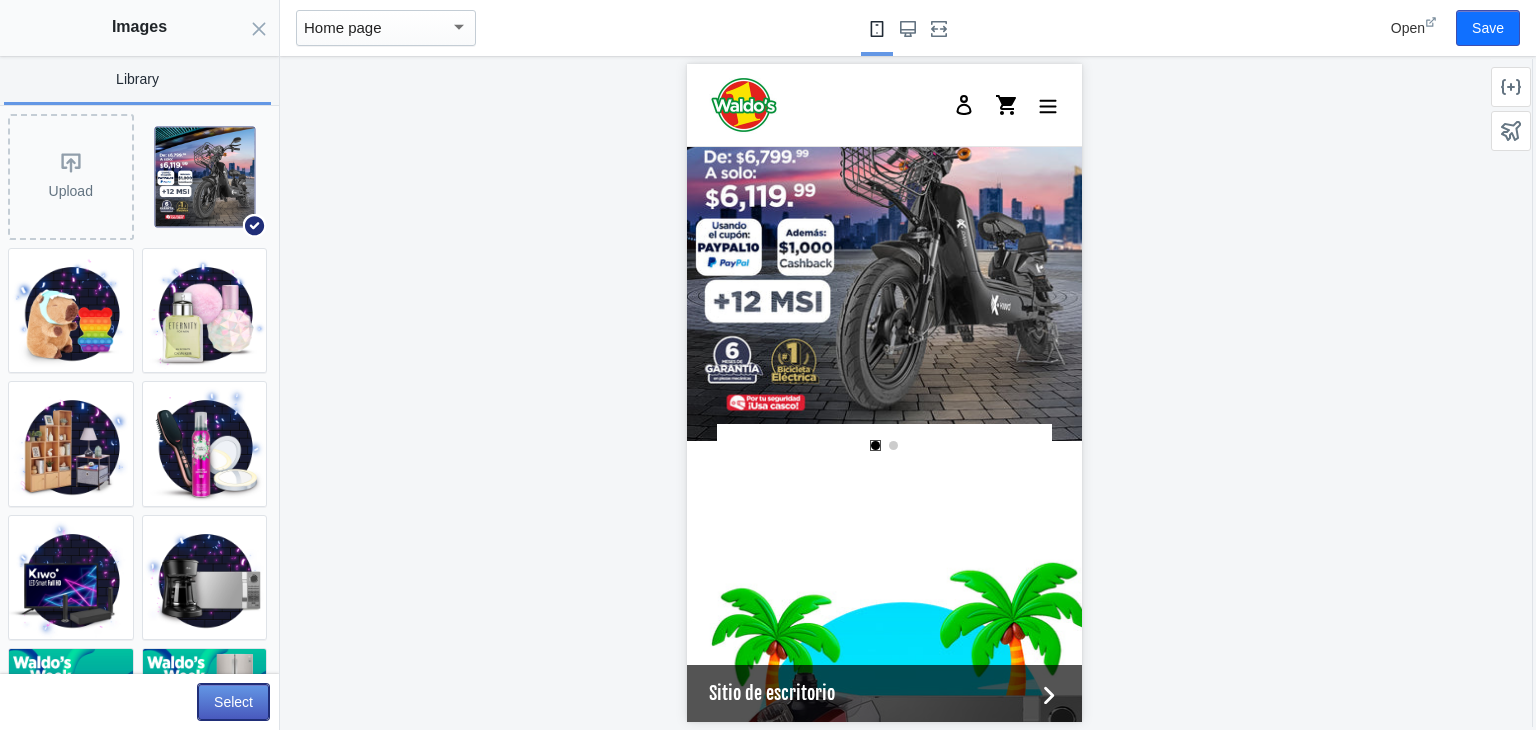click on "Select" 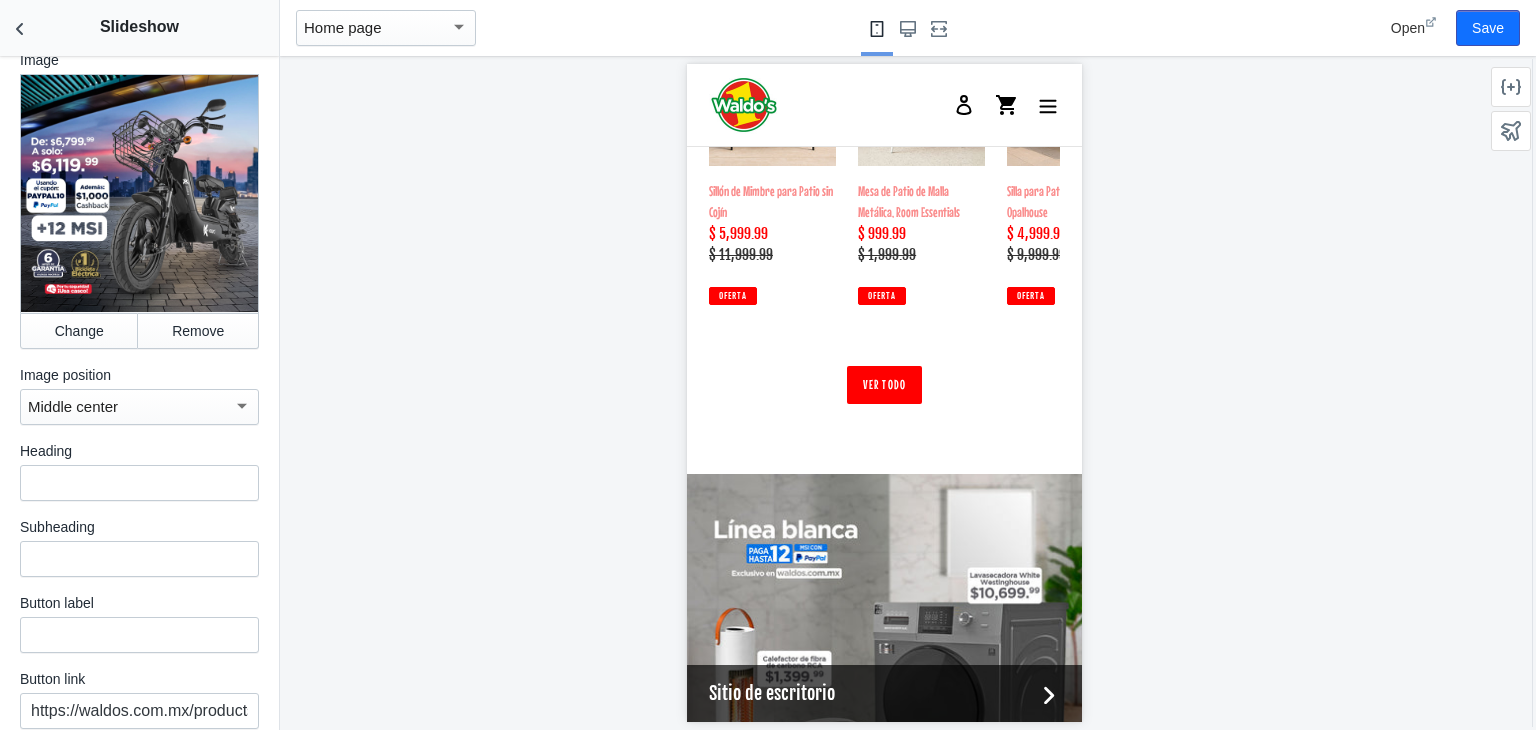 scroll, scrollTop: 1960, scrollLeft: 0, axis: vertical 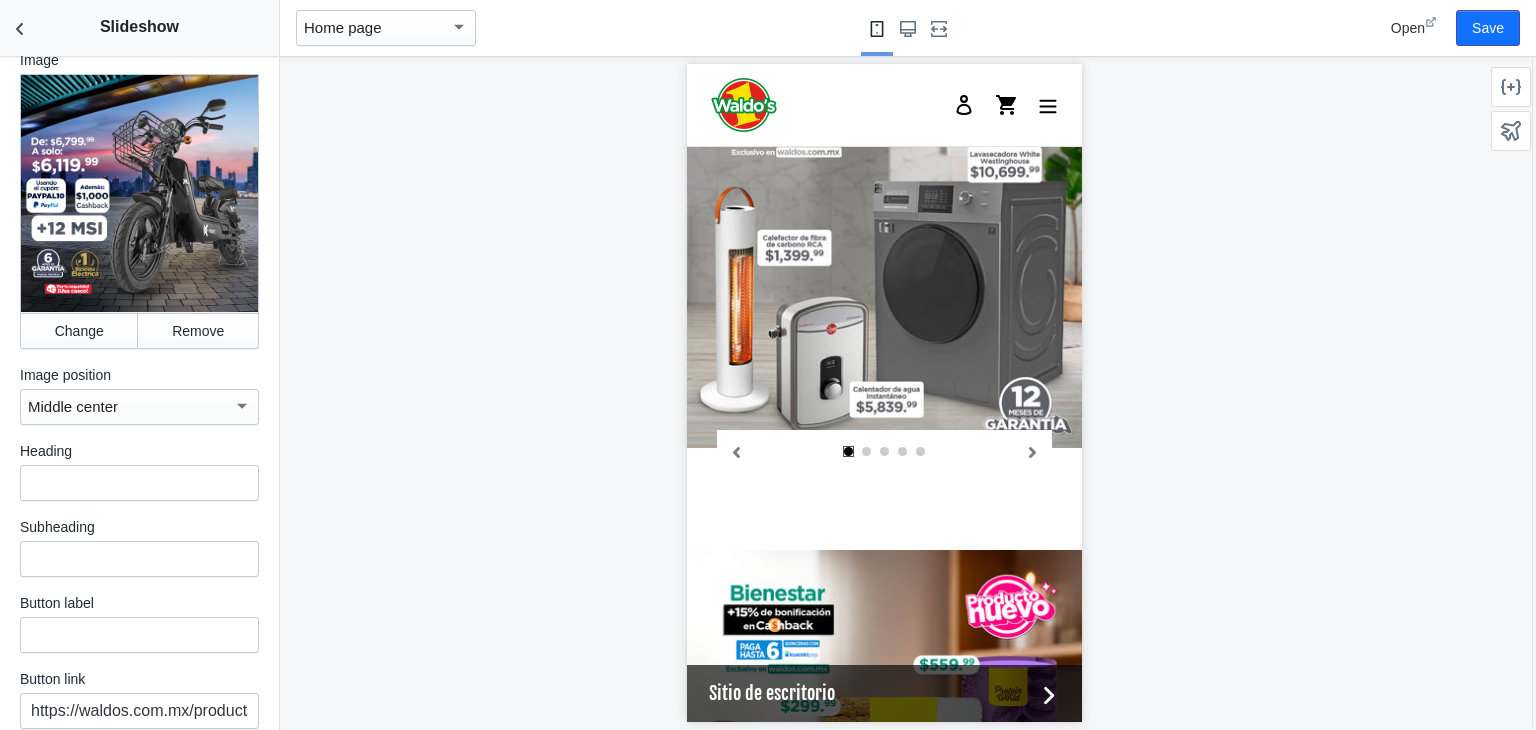 click 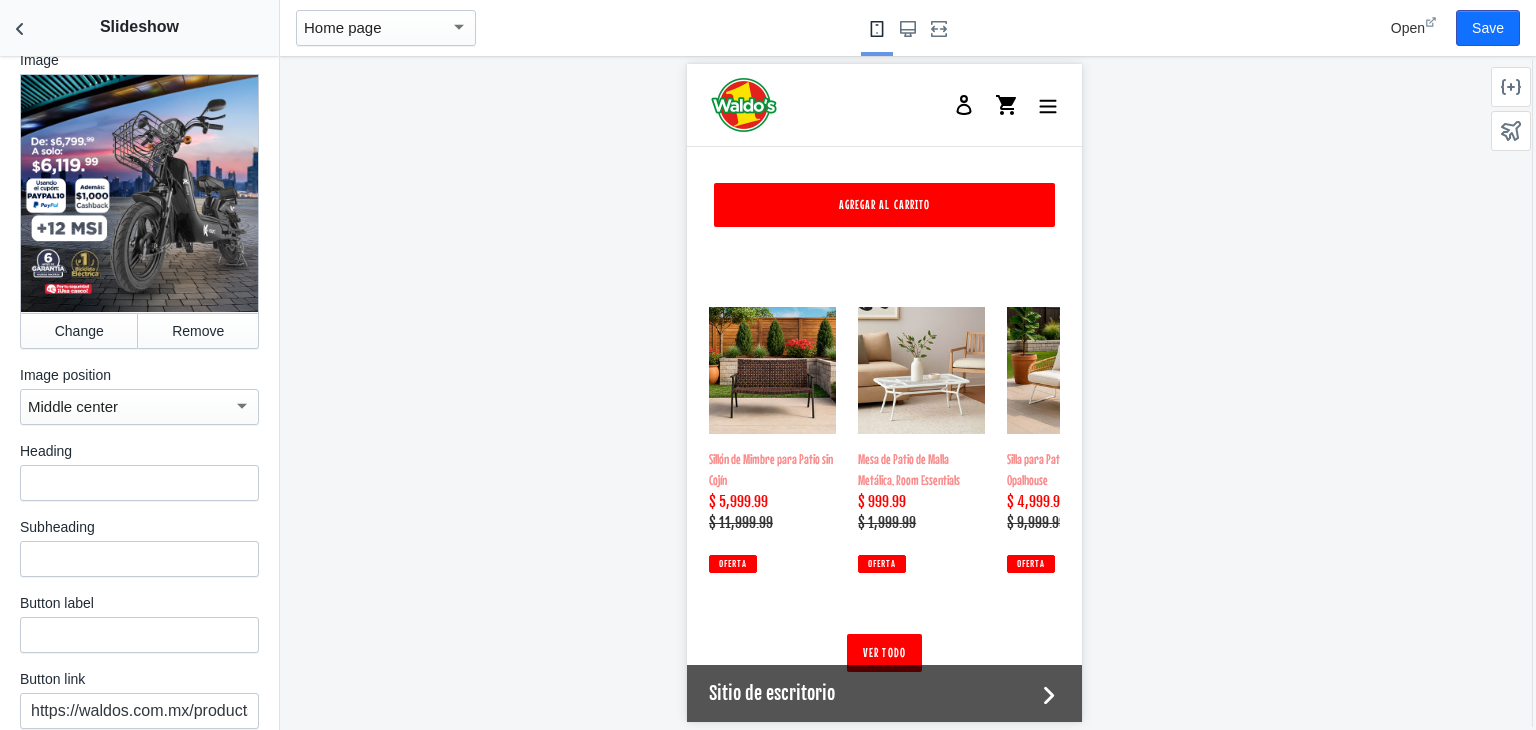 scroll, scrollTop: 1647, scrollLeft: 0, axis: vertical 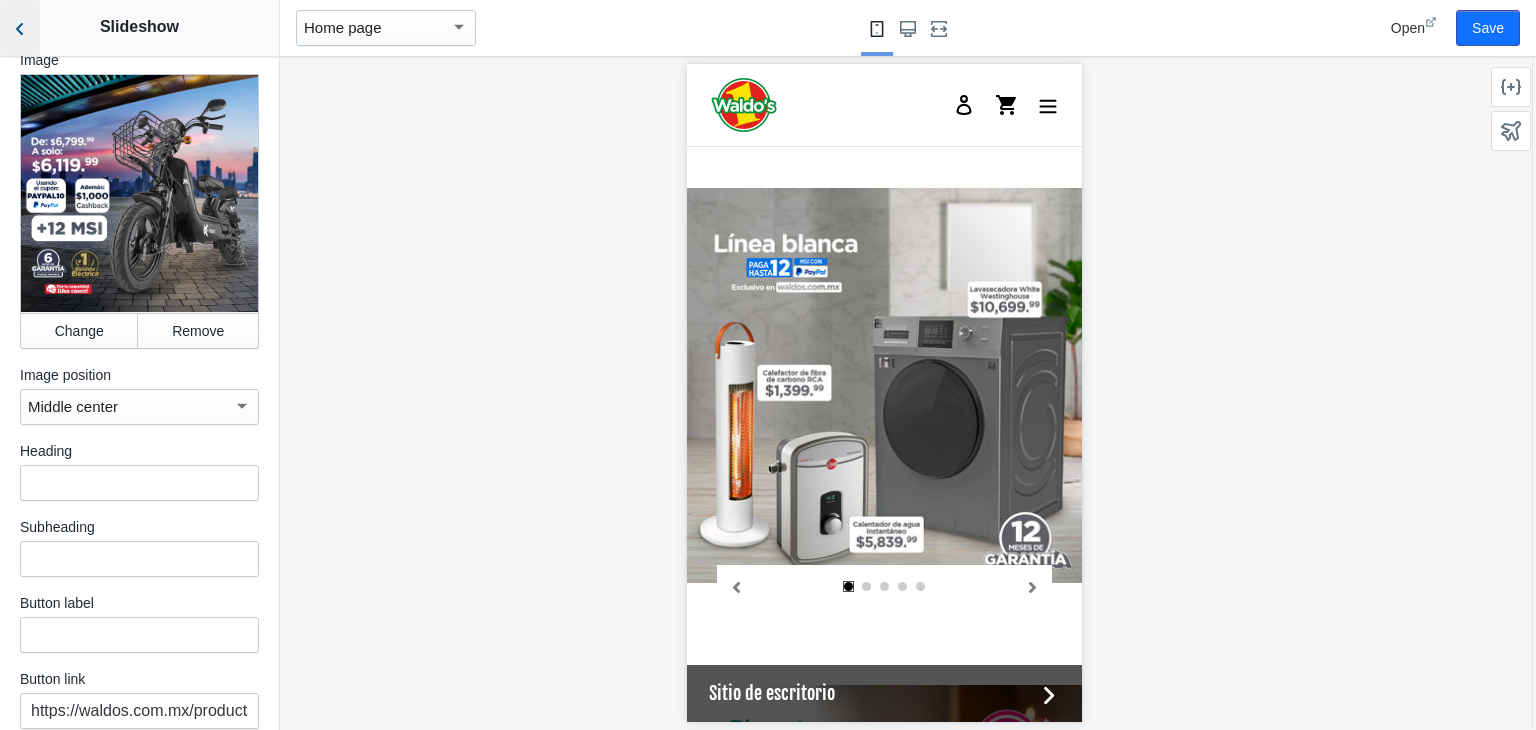 click 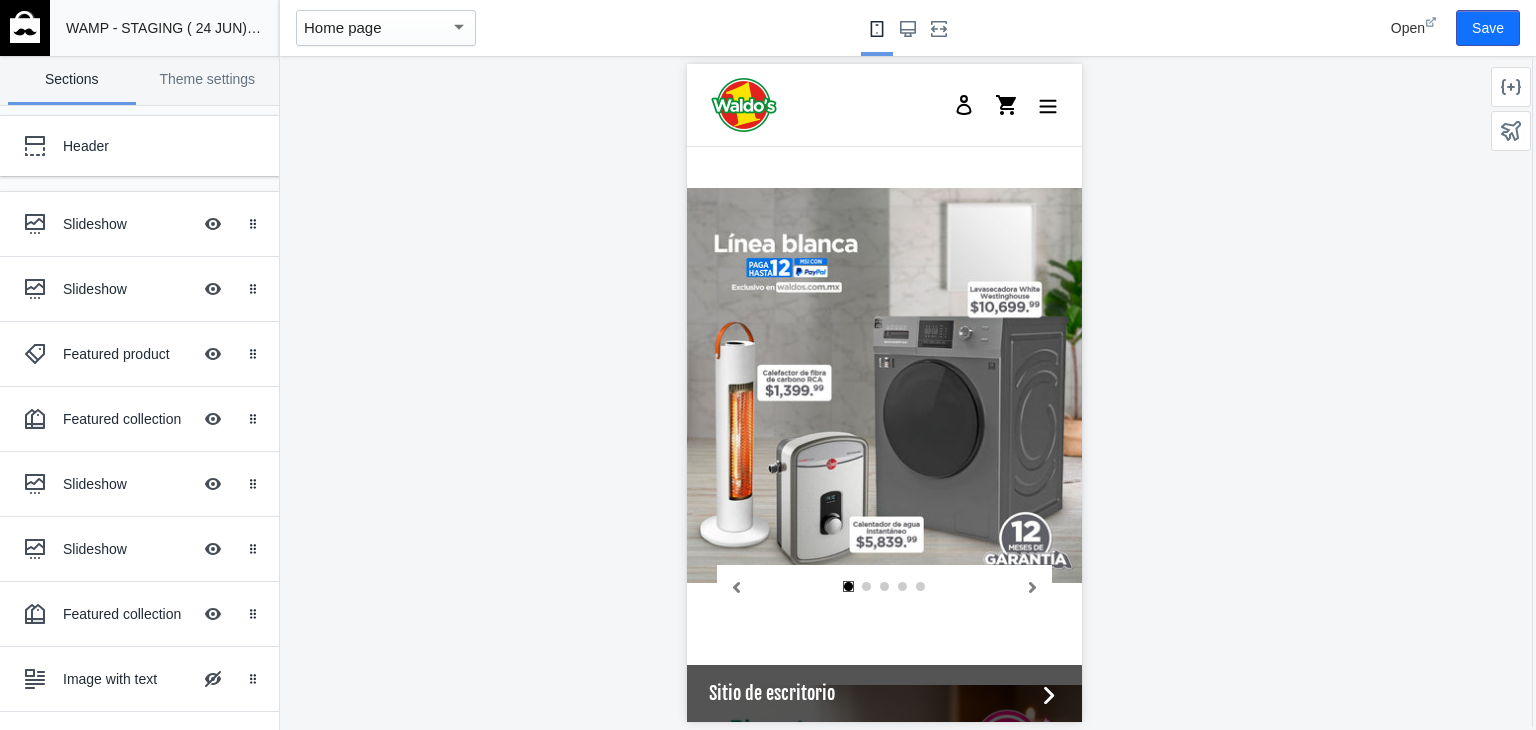 scroll, scrollTop: 124, scrollLeft: 0, axis: vertical 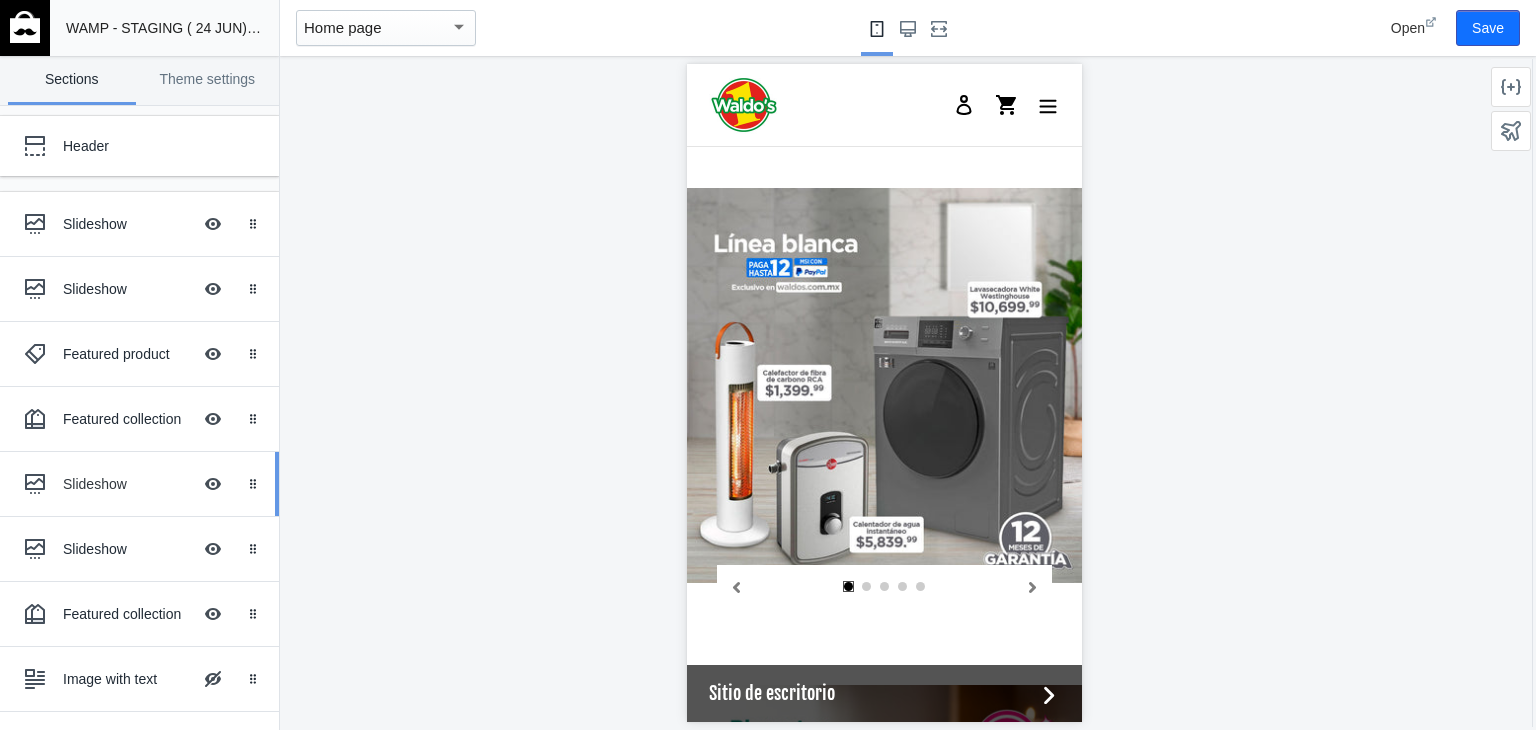 click on "Slideshow" at bounding box center (127, 484) 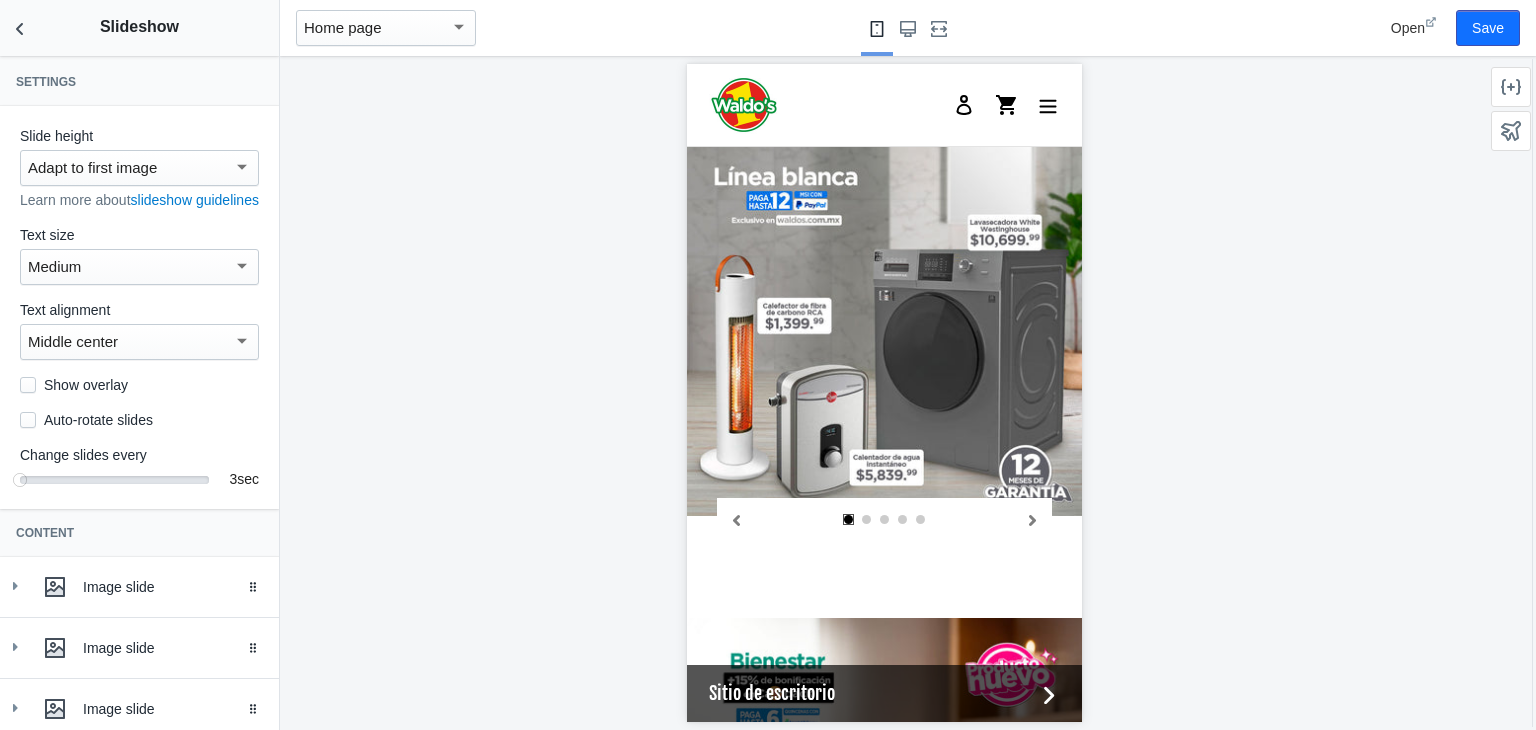 scroll 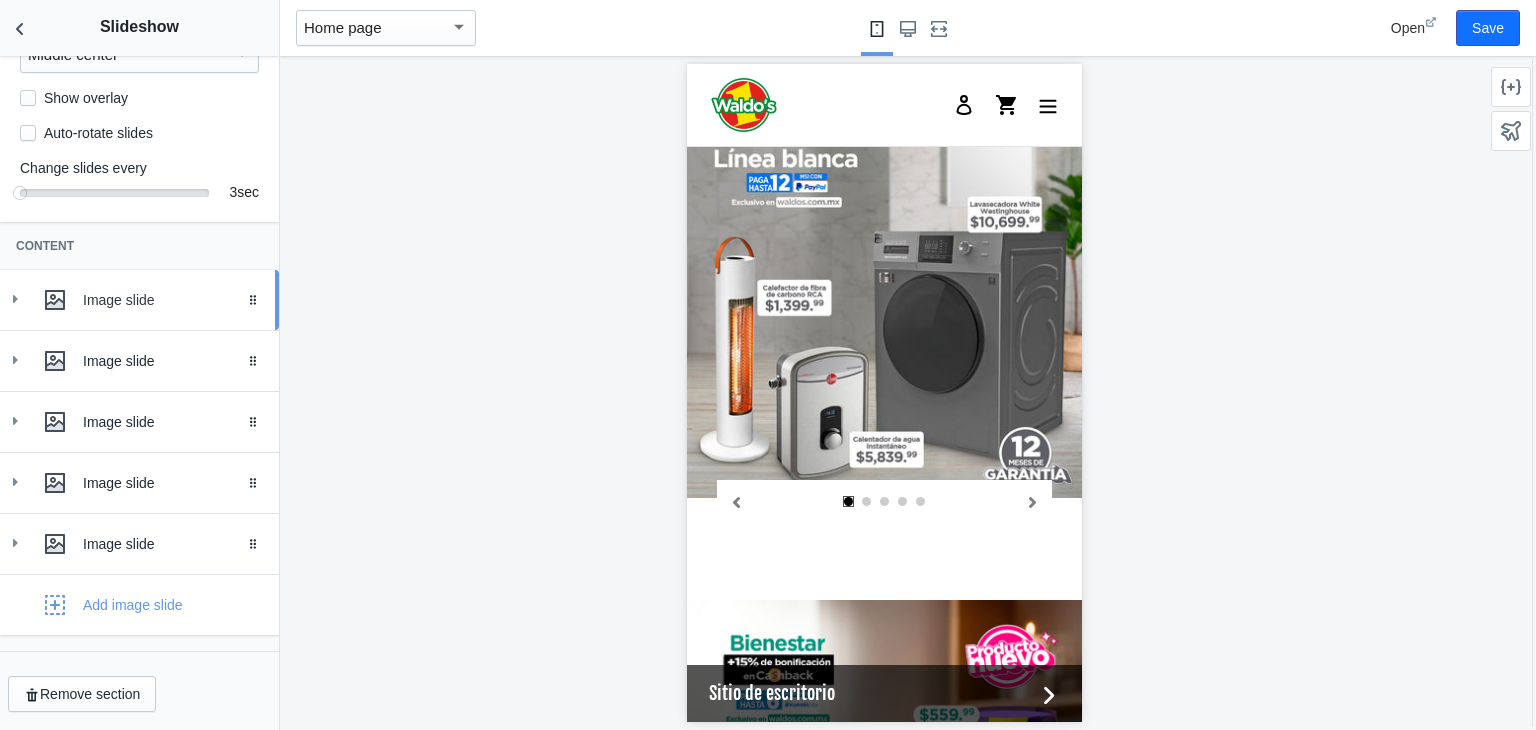click 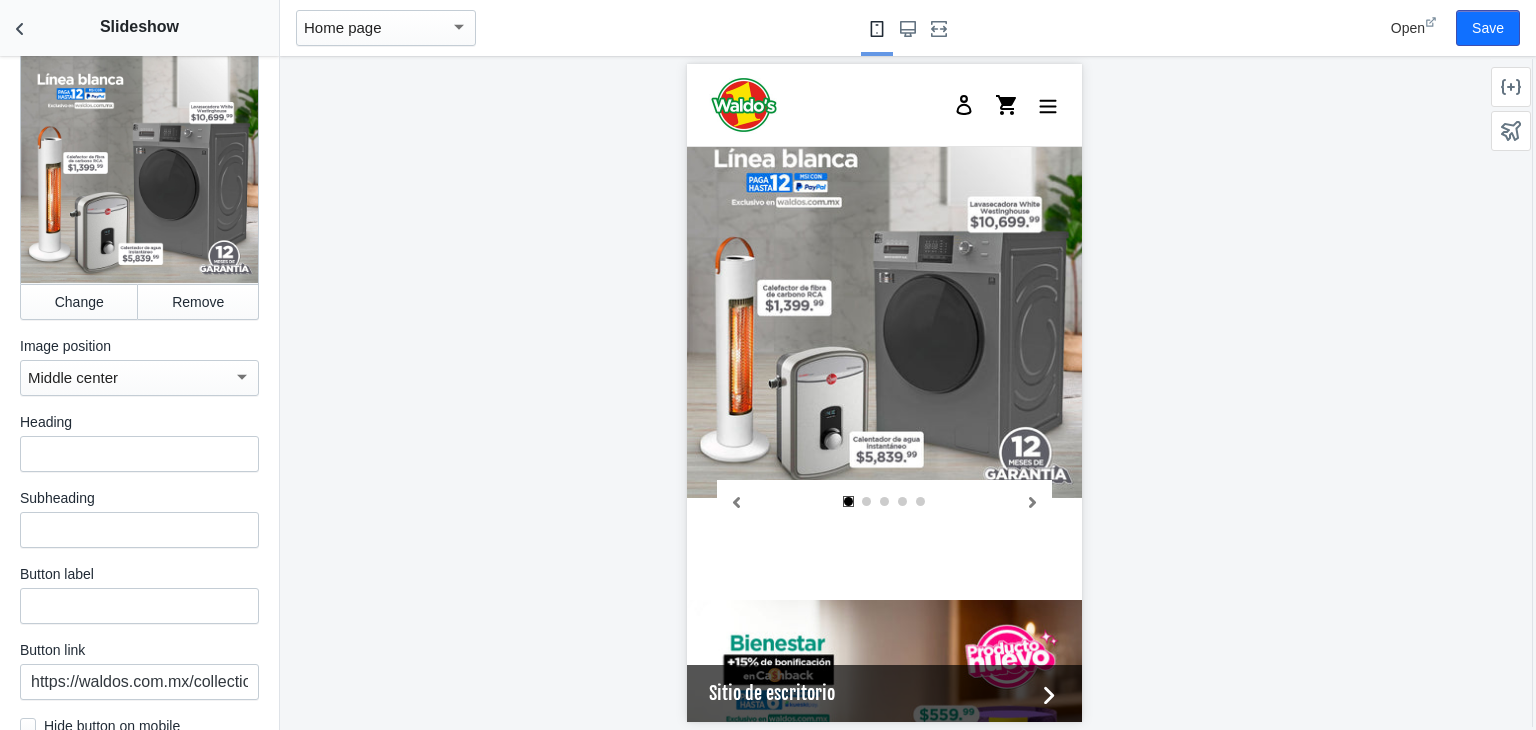 scroll, scrollTop: 619, scrollLeft: 0, axis: vertical 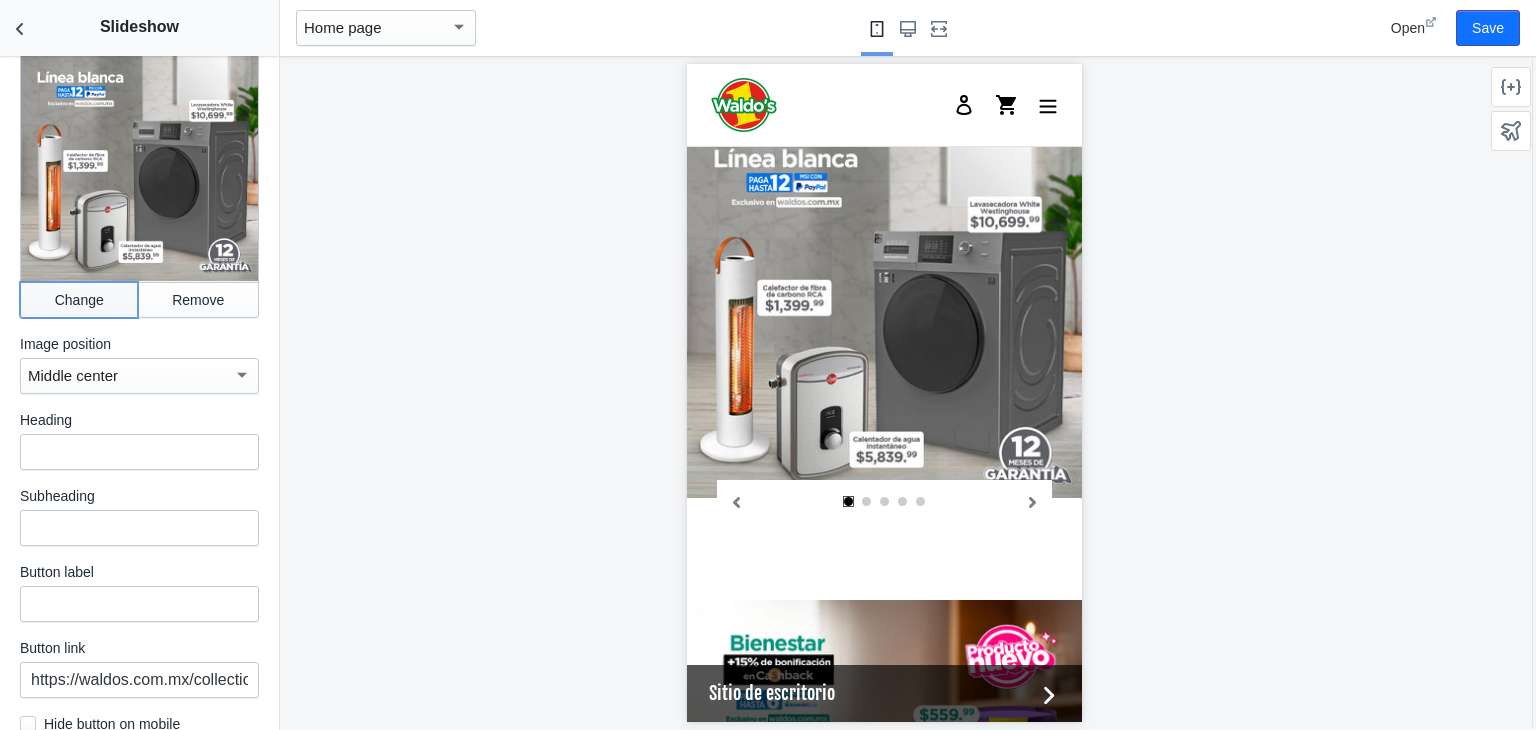 click on "Change" at bounding box center [79, 300] 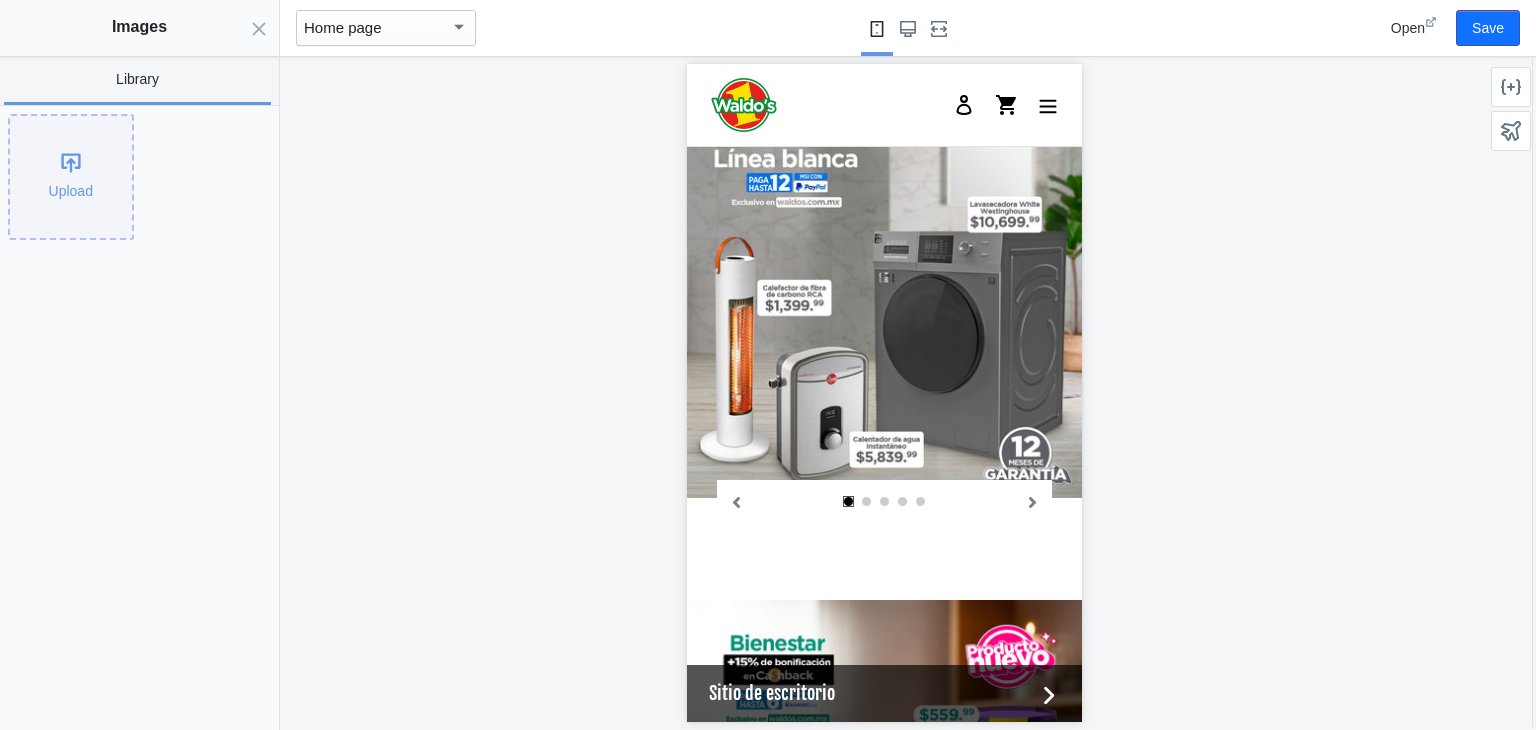 click on "Upload" 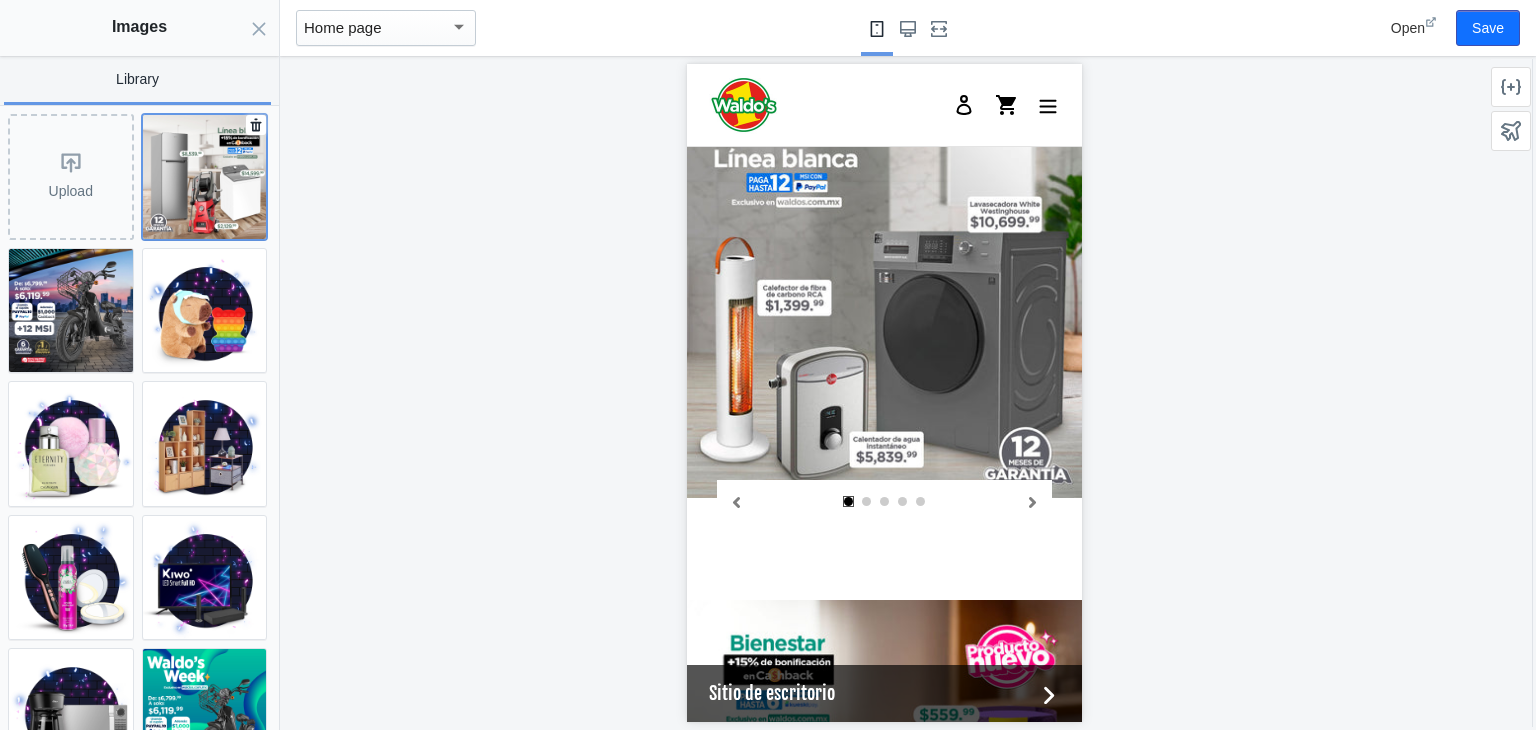 click 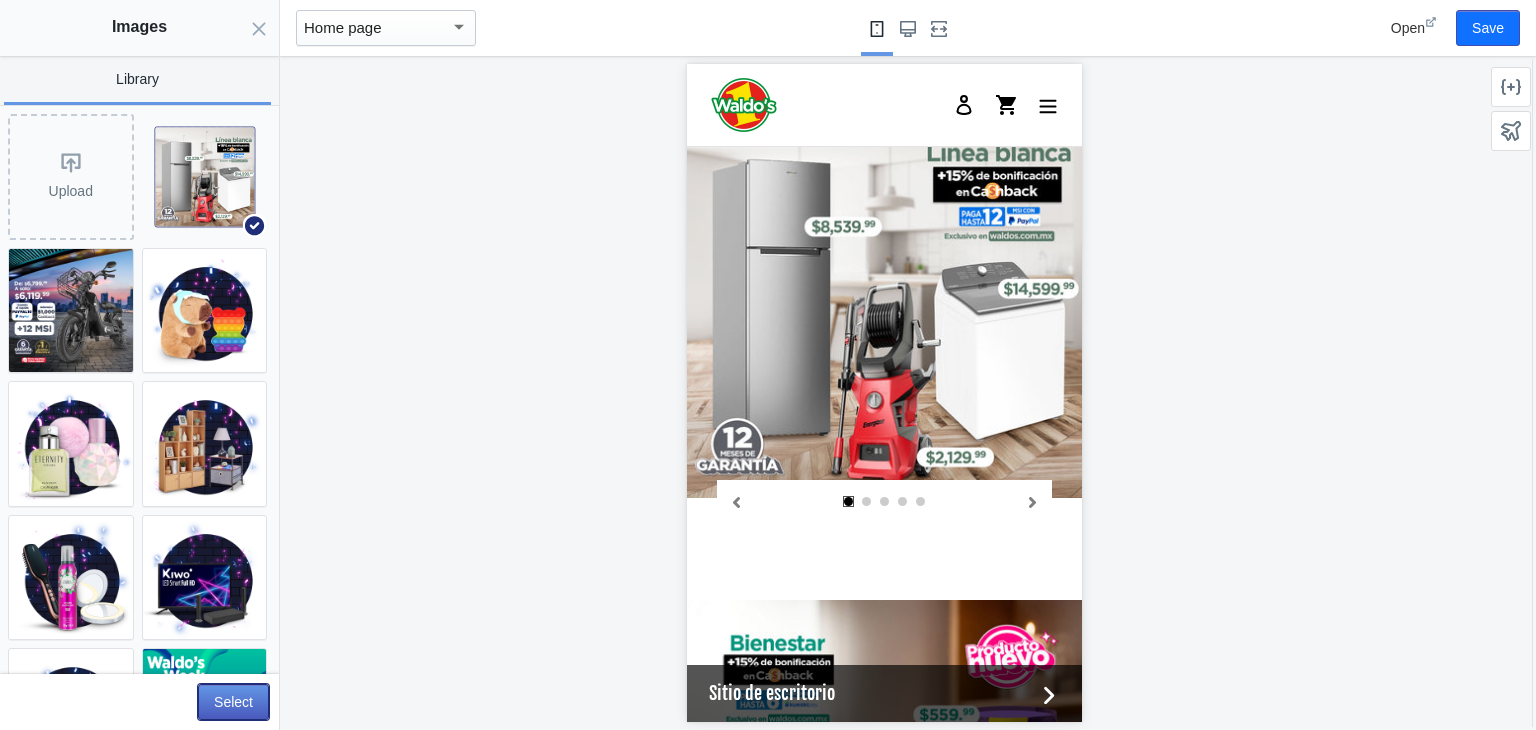 click on "Select" 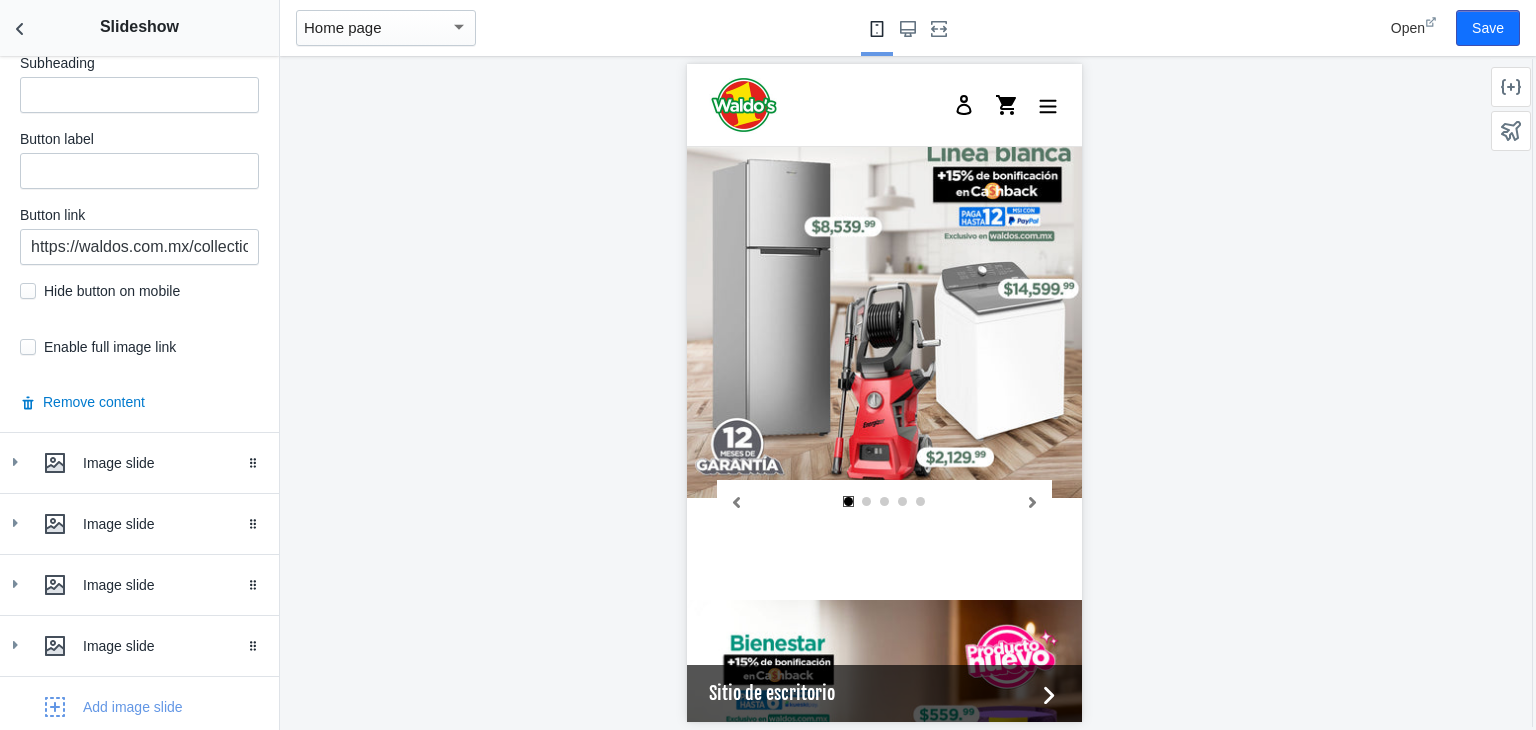 scroll, scrollTop: 1156, scrollLeft: 0, axis: vertical 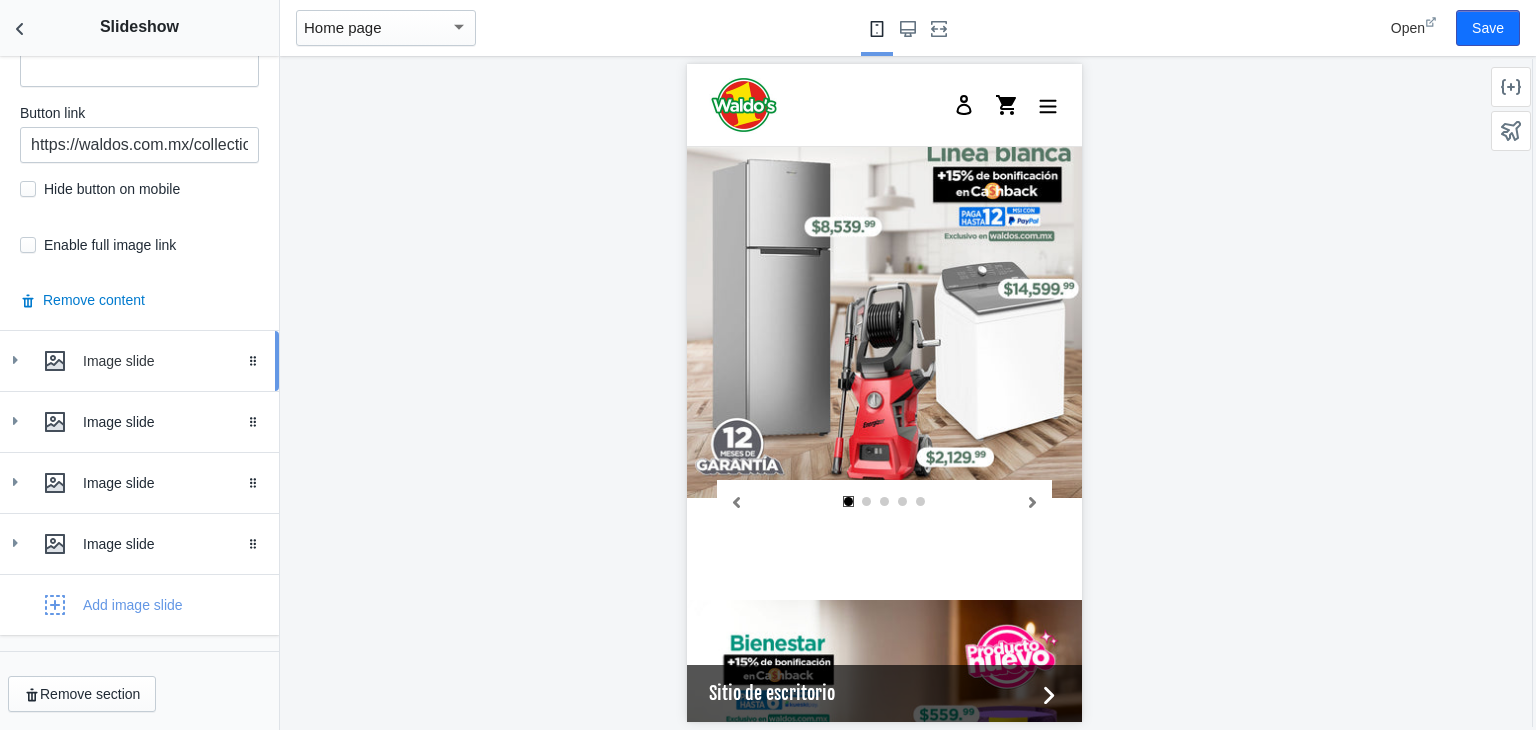 click 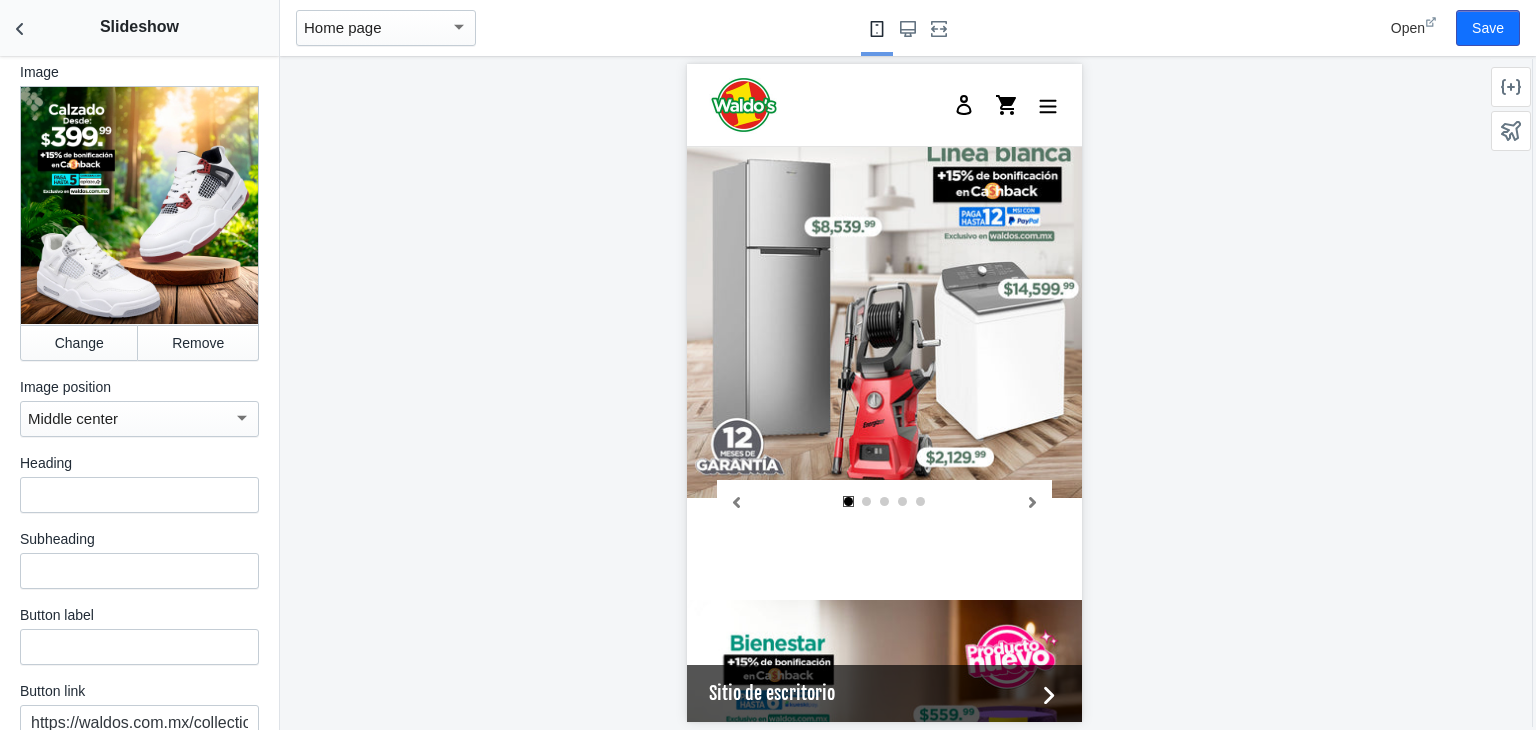 scroll, scrollTop: 1576, scrollLeft: 0, axis: vertical 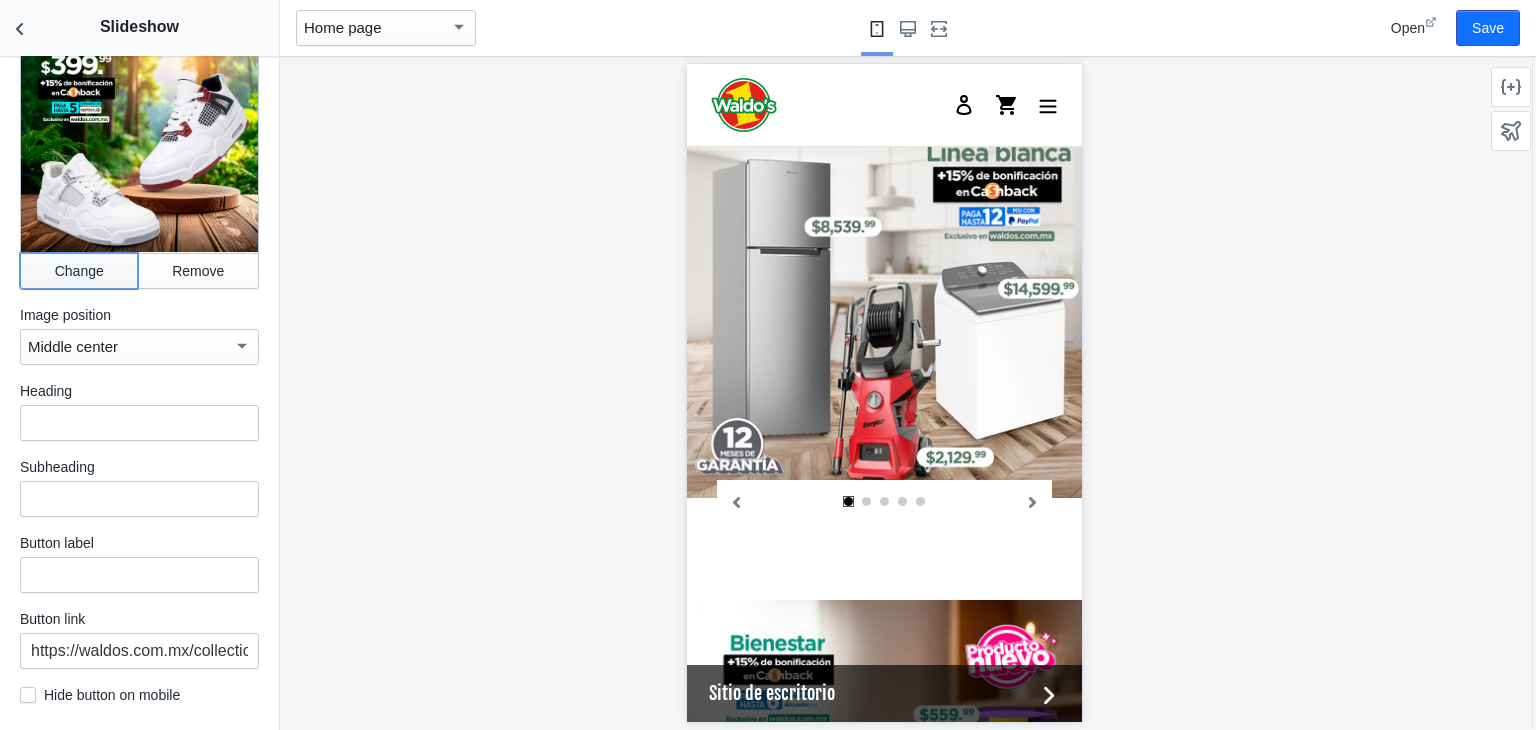 click on "Change" at bounding box center [79, 271] 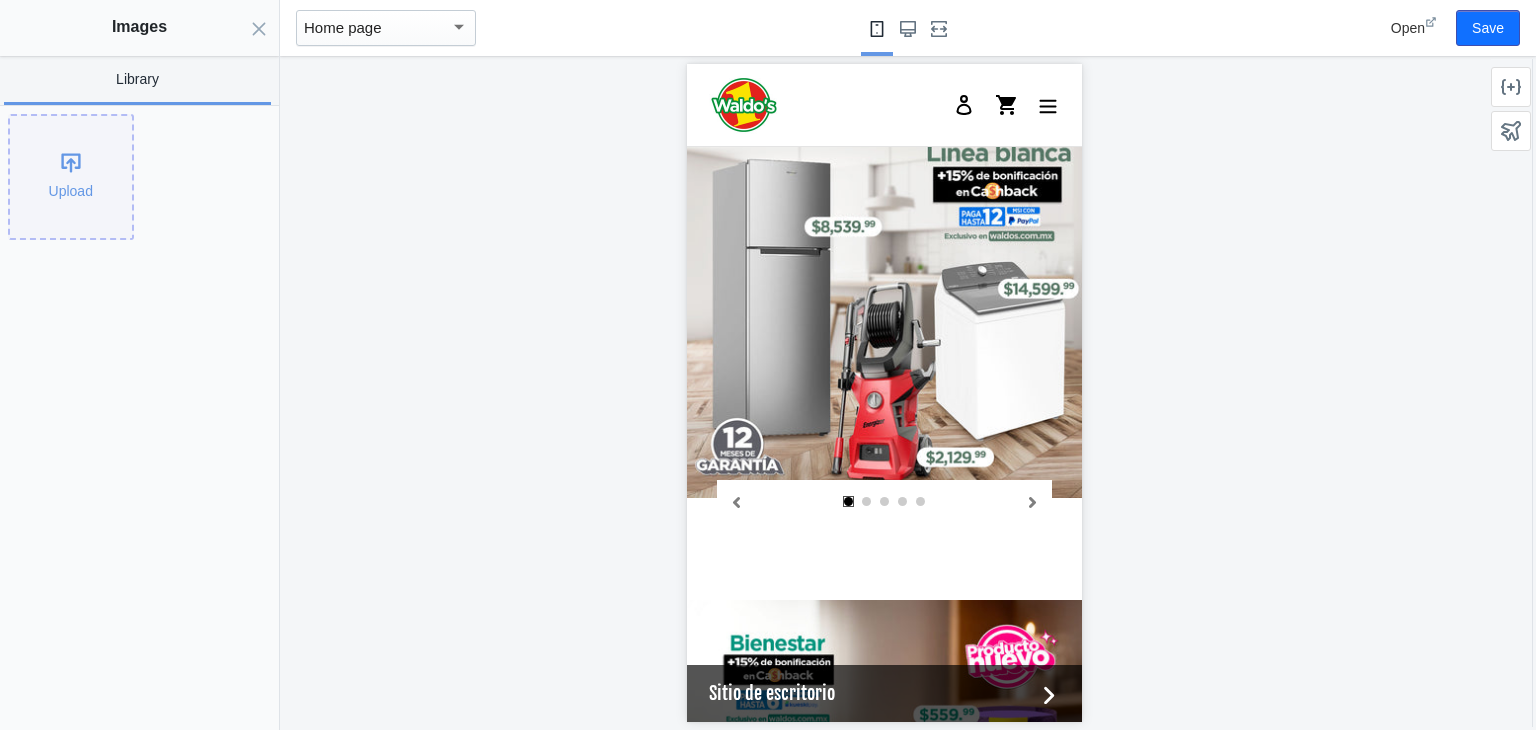 click on "Upload" 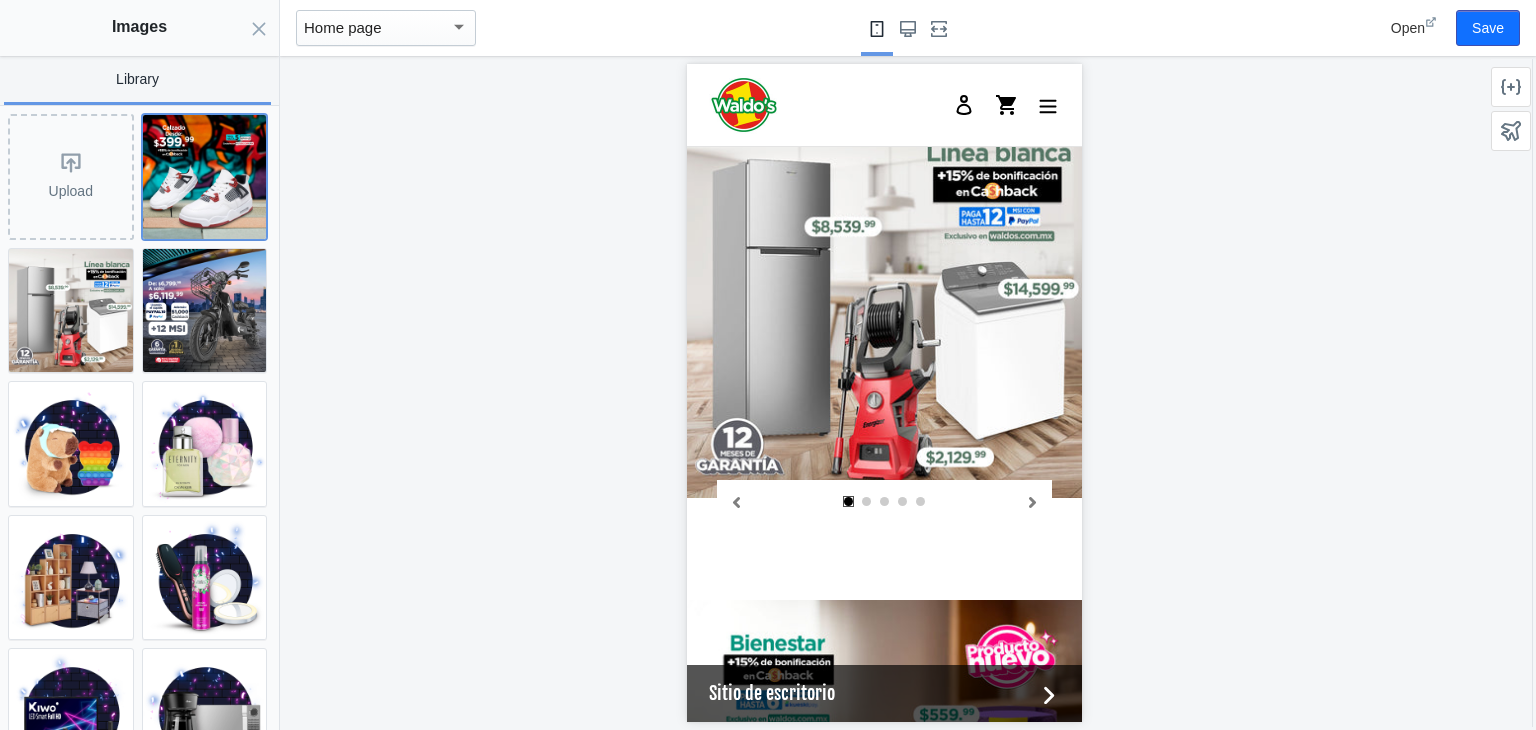 click 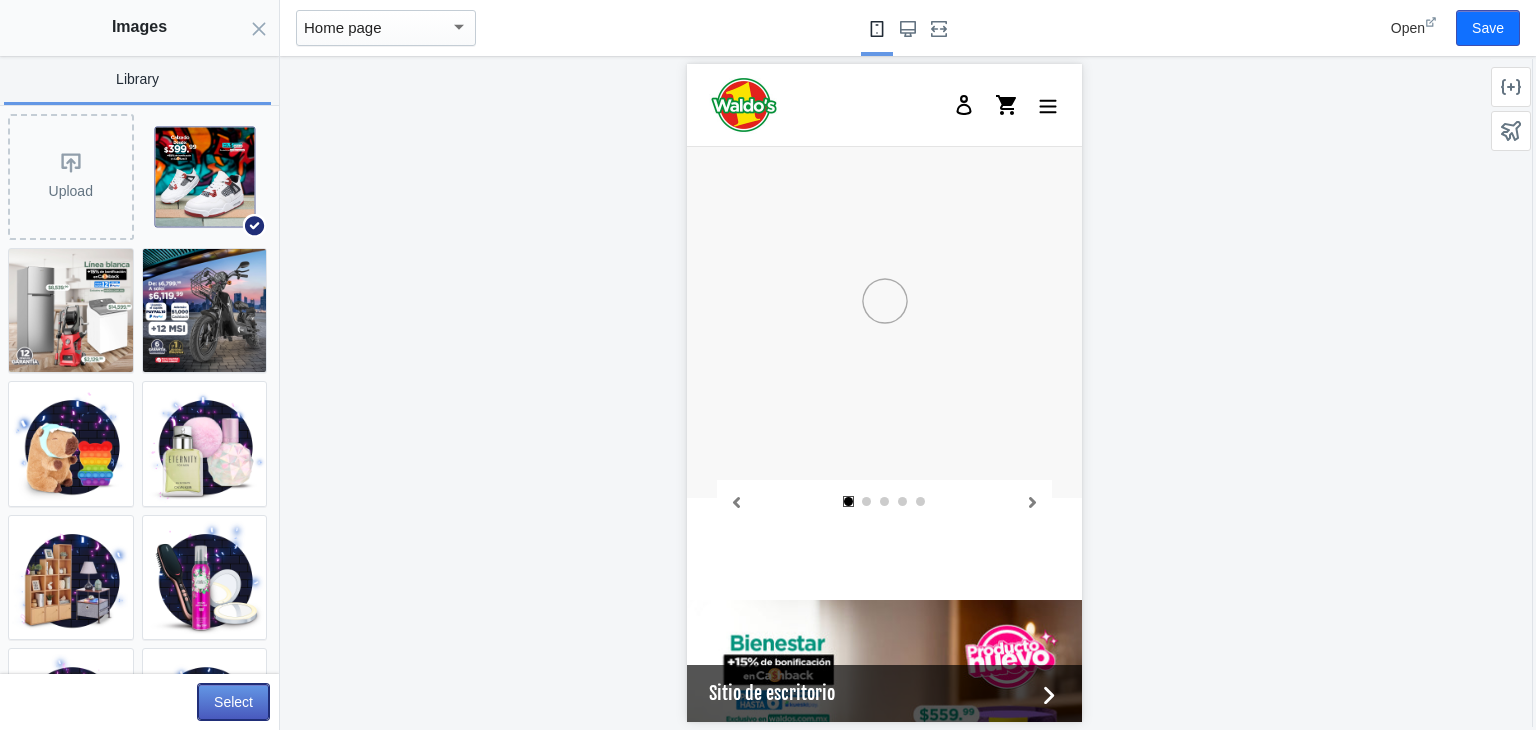 click on "Select" 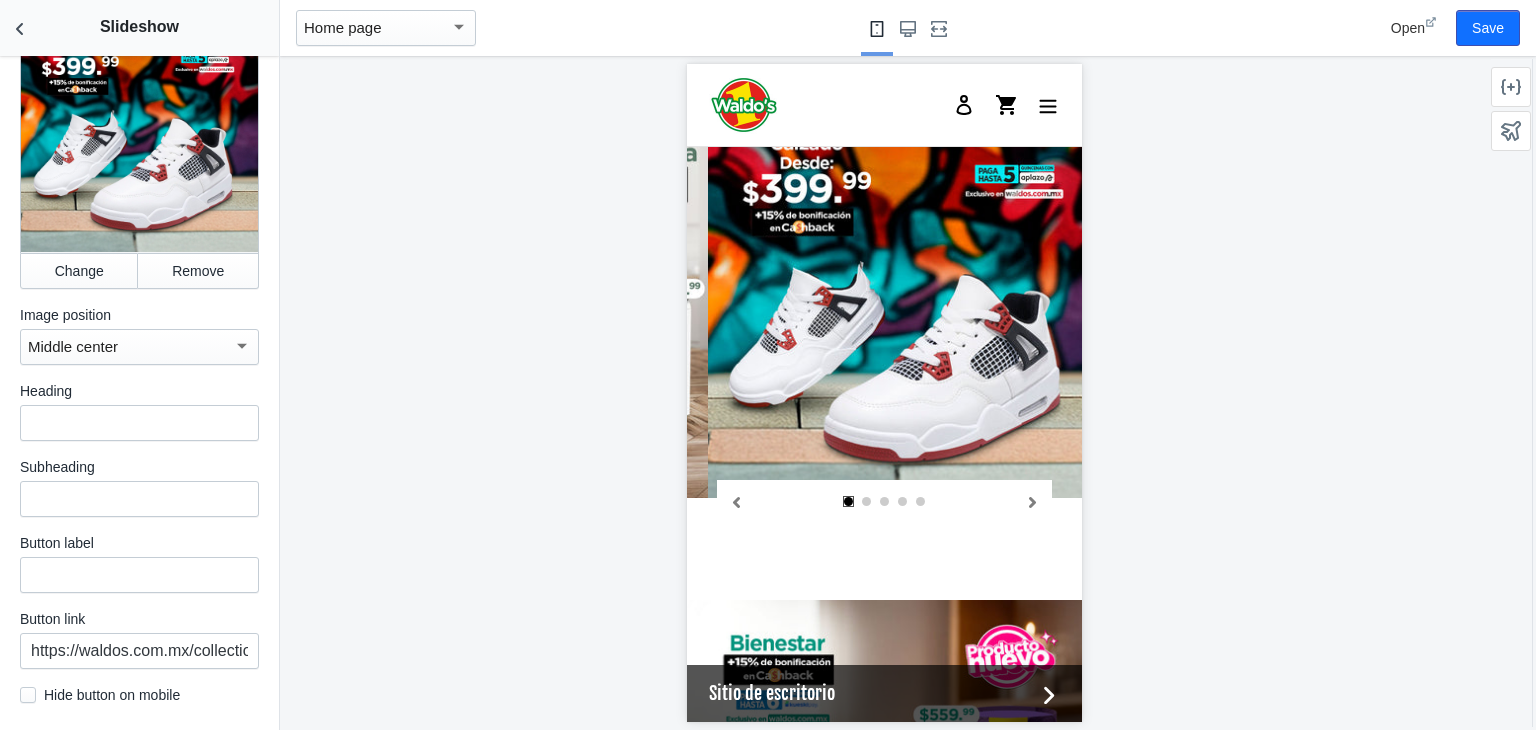 scroll, scrollTop: 0, scrollLeft: 380, axis: horizontal 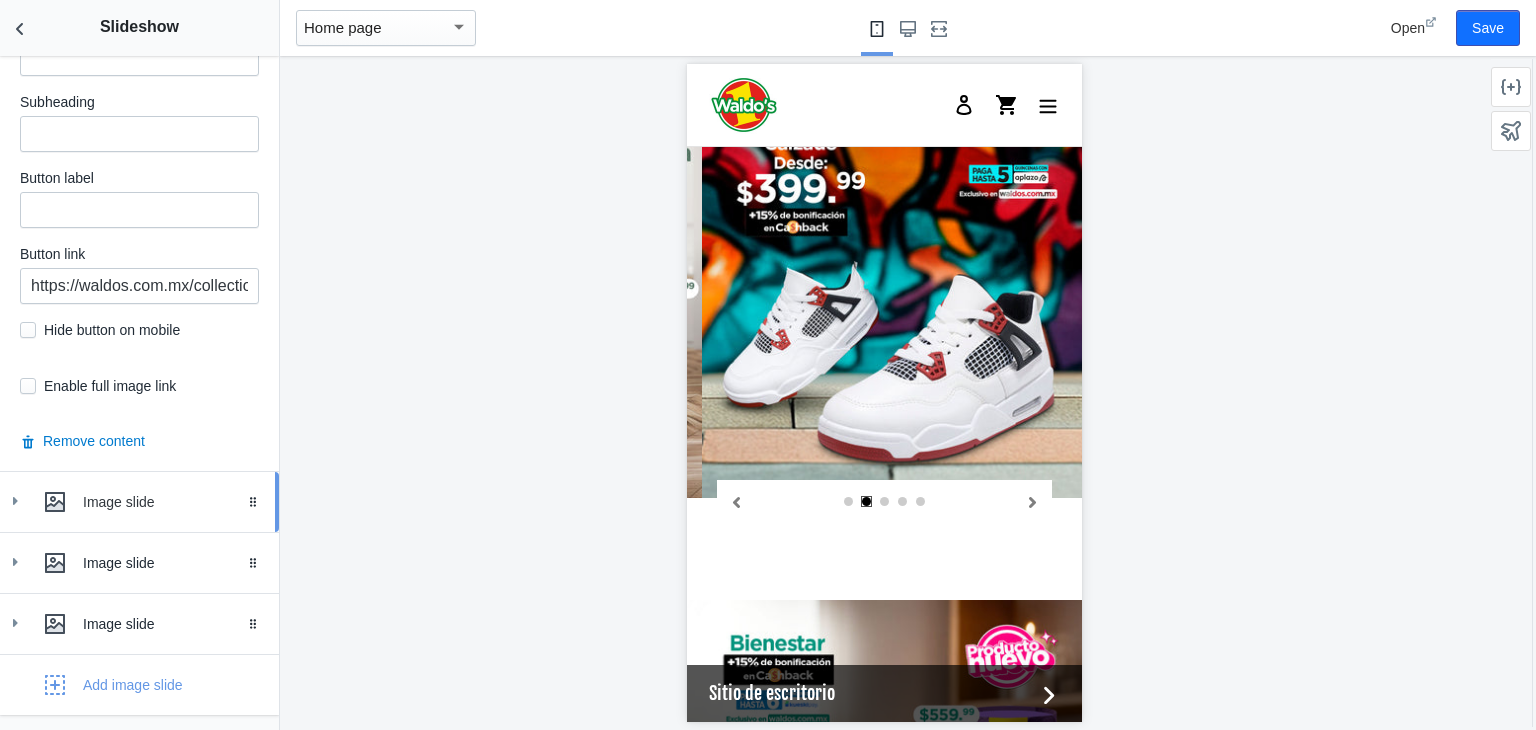 click at bounding box center [55, 502] 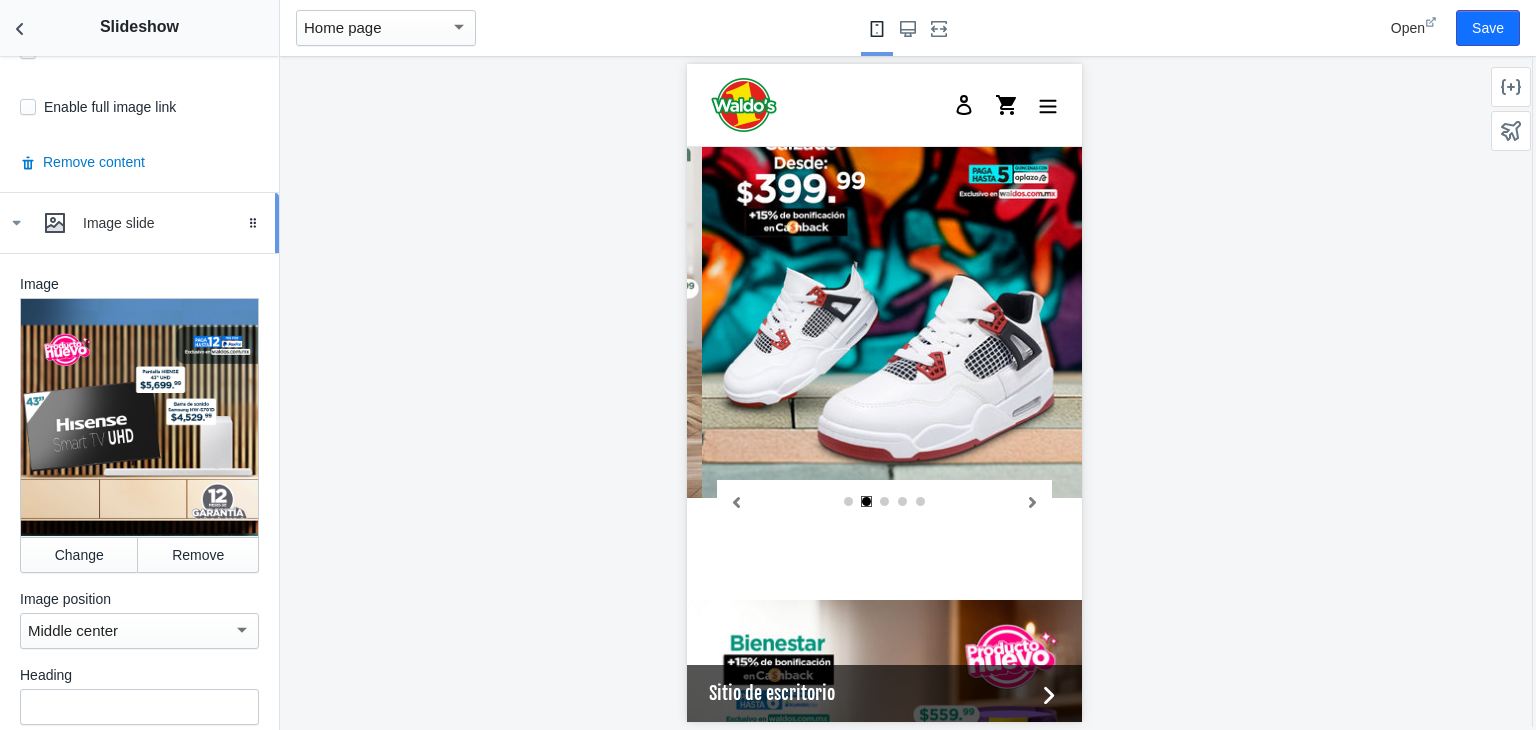 scroll, scrollTop: 2252, scrollLeft: 0, axis: vertical 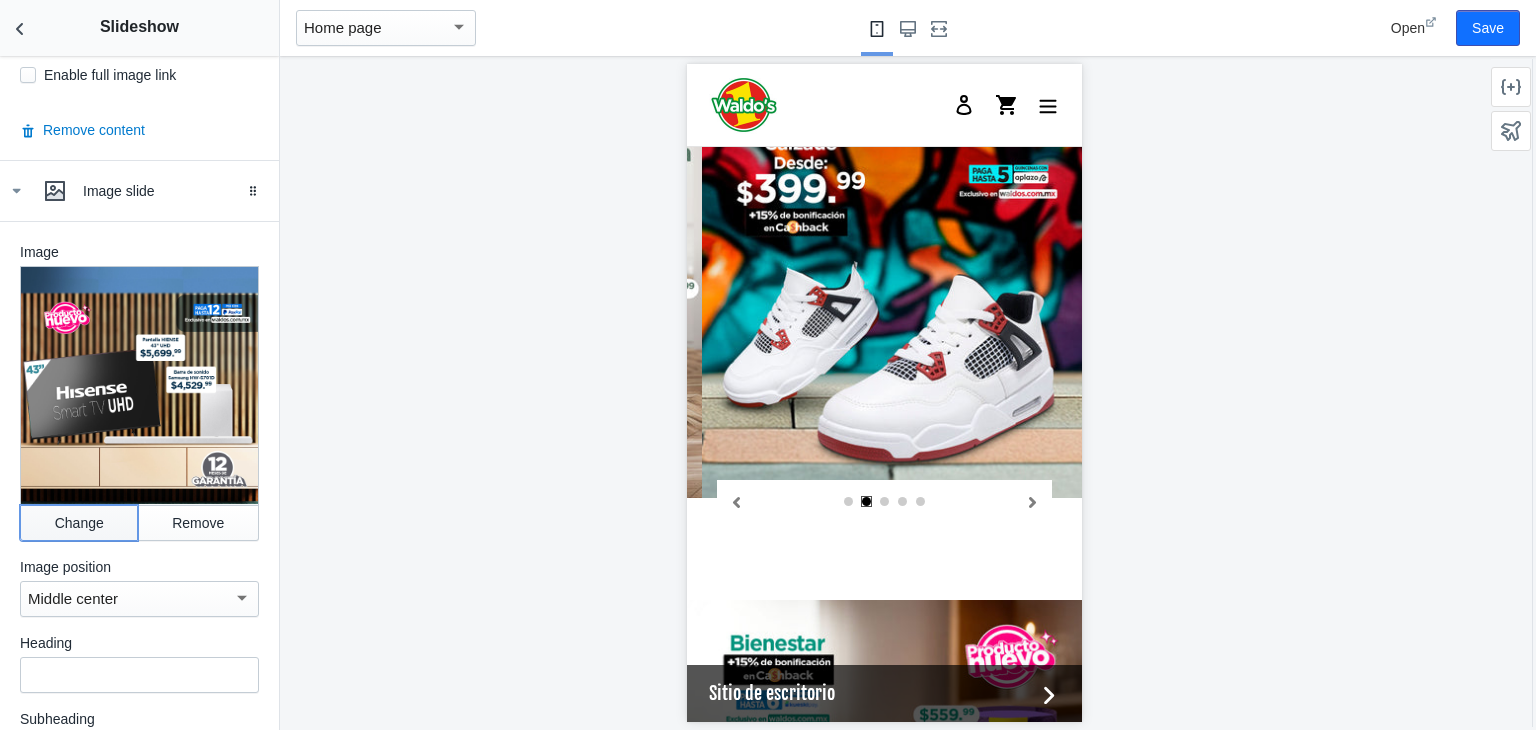 click on "Change" at bounding box center (79, 523) 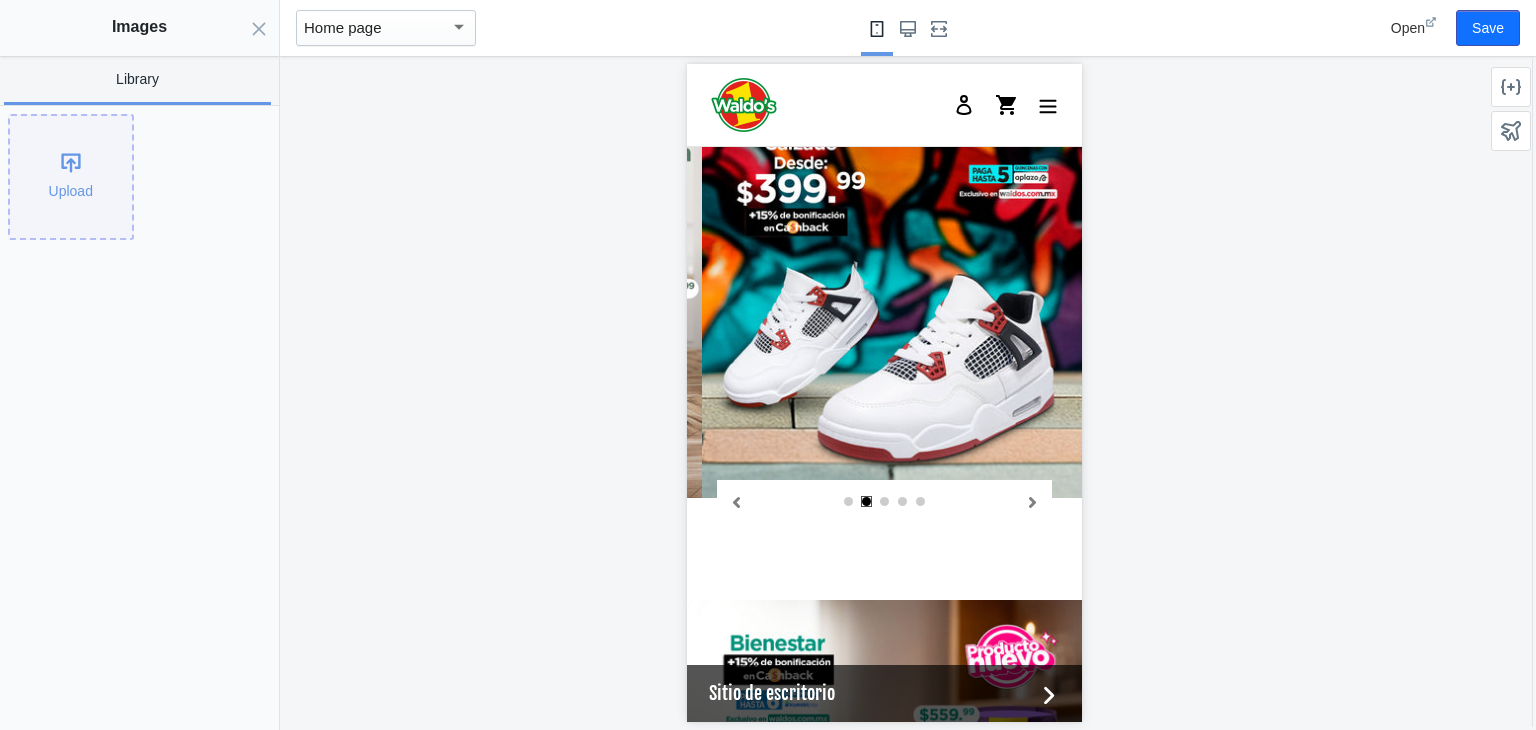 click on "Upload" 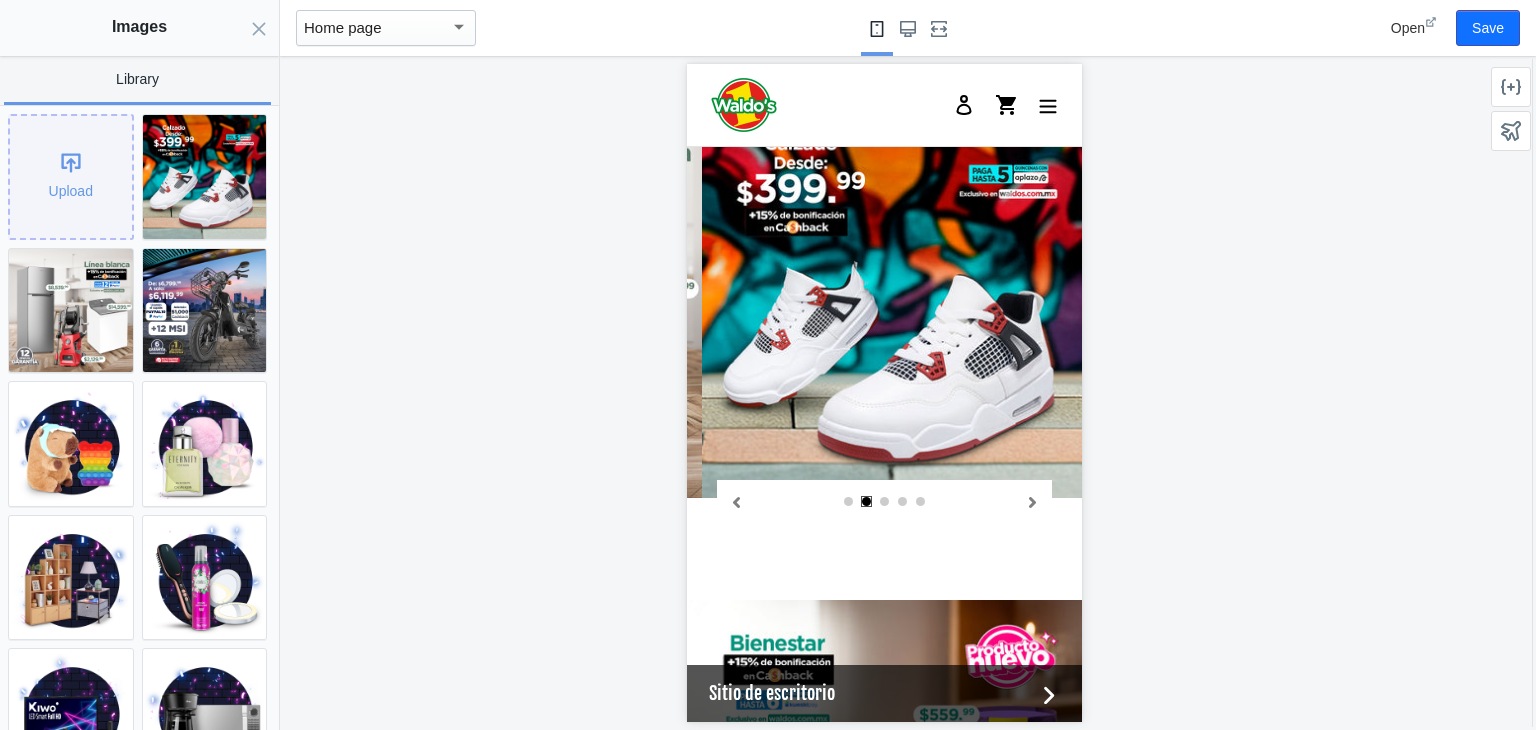 click on "Upload" 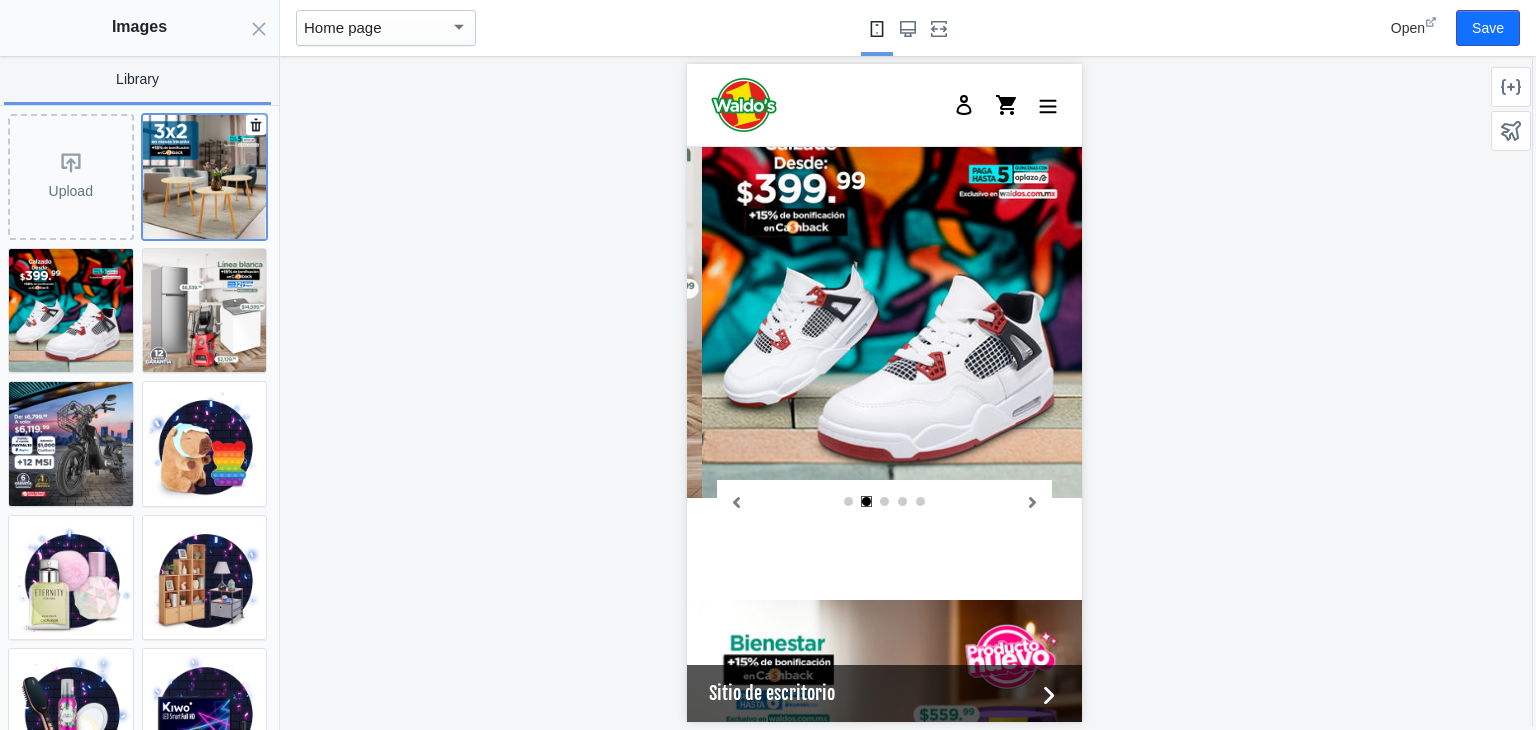 click 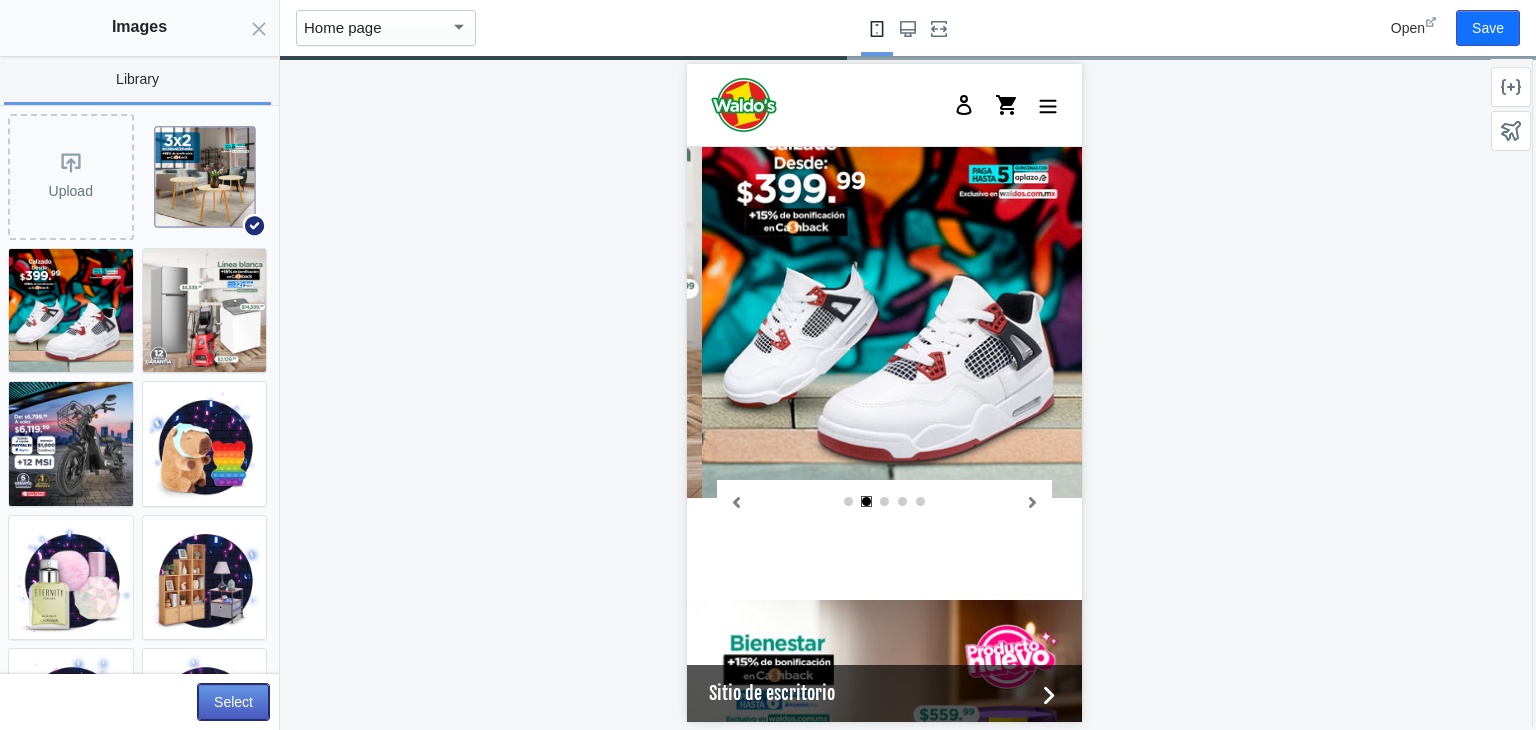click on "Select" 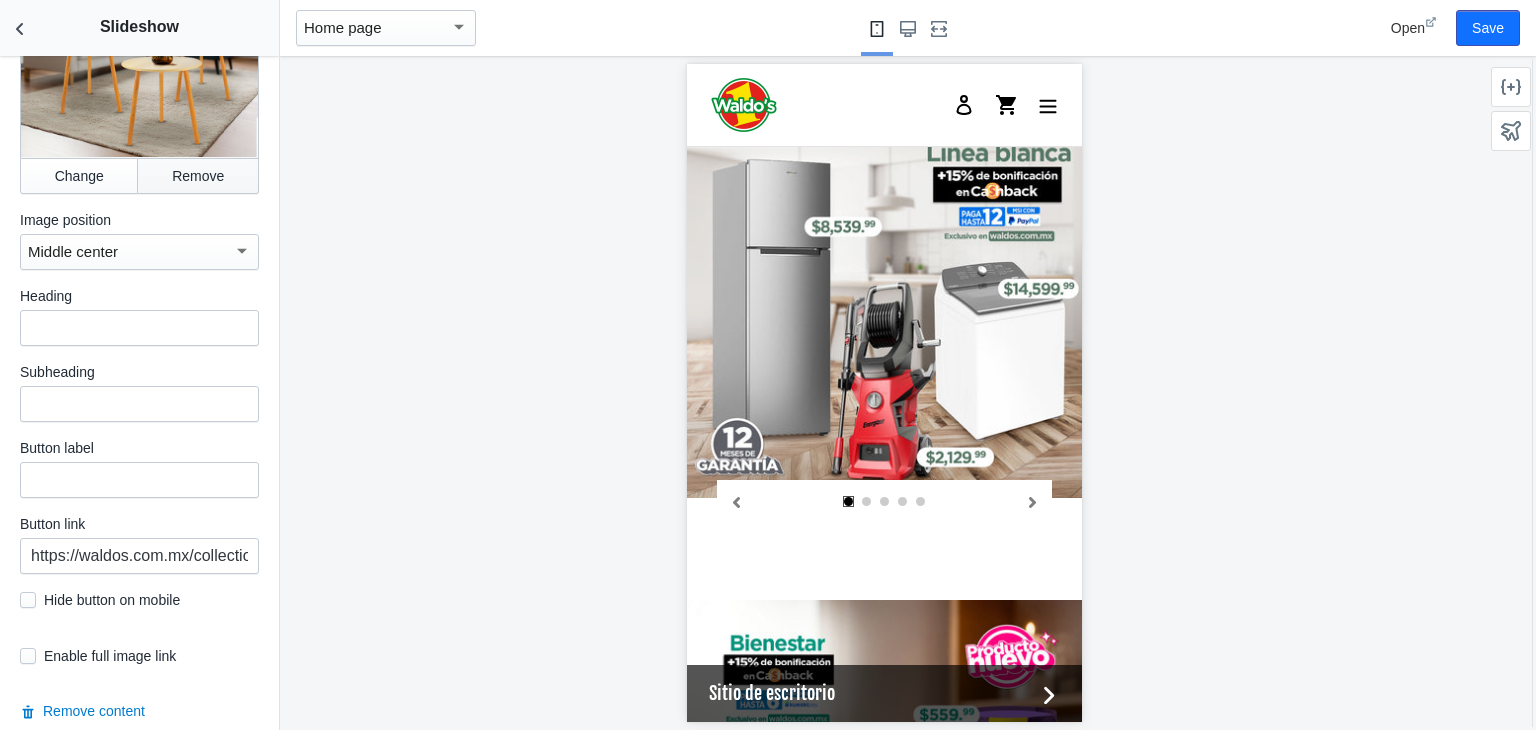 scroll, scrollTop: 2616, scrollLeft: 0, axis: vertical 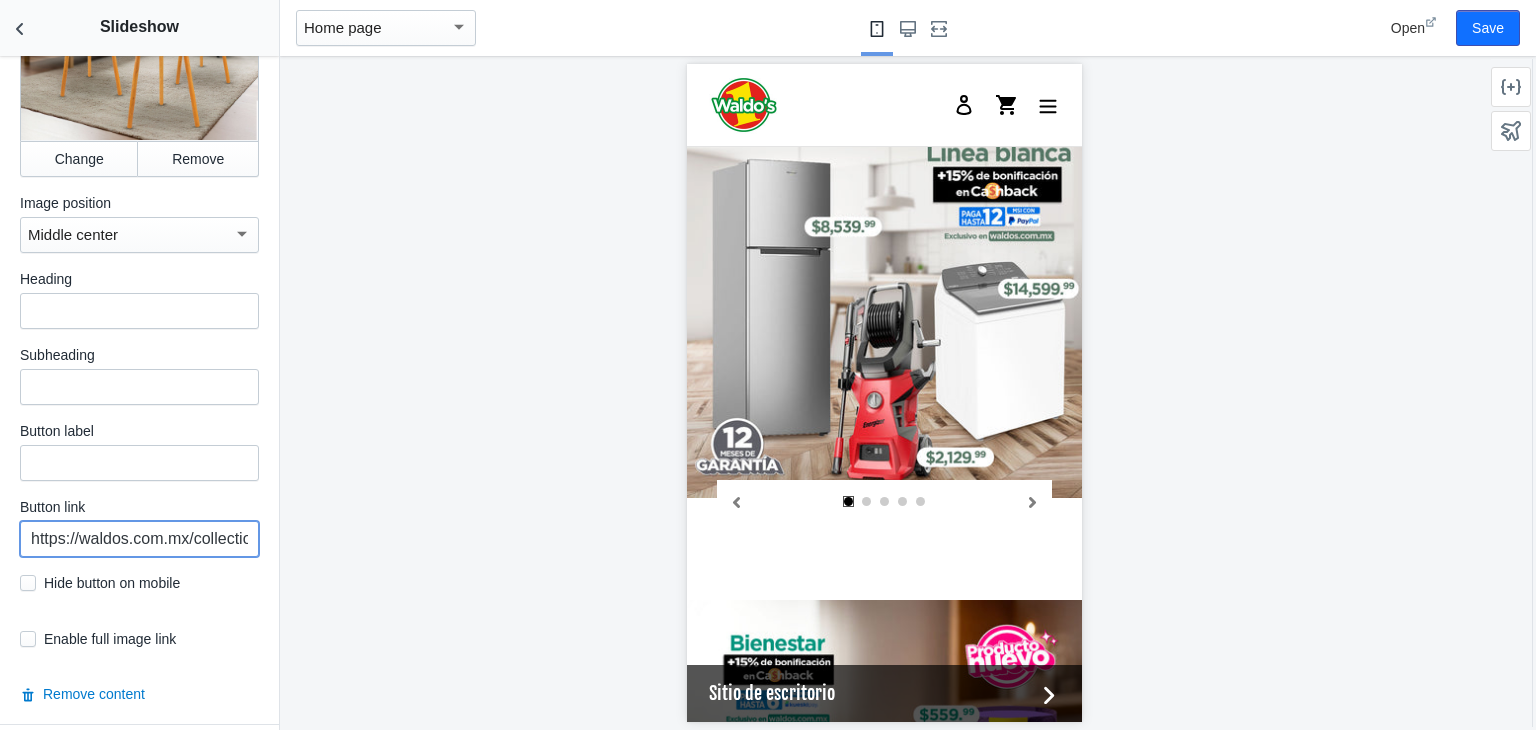 click on "https://waldos.com.mx/collections/electronica" at bounding box center (139, 539) 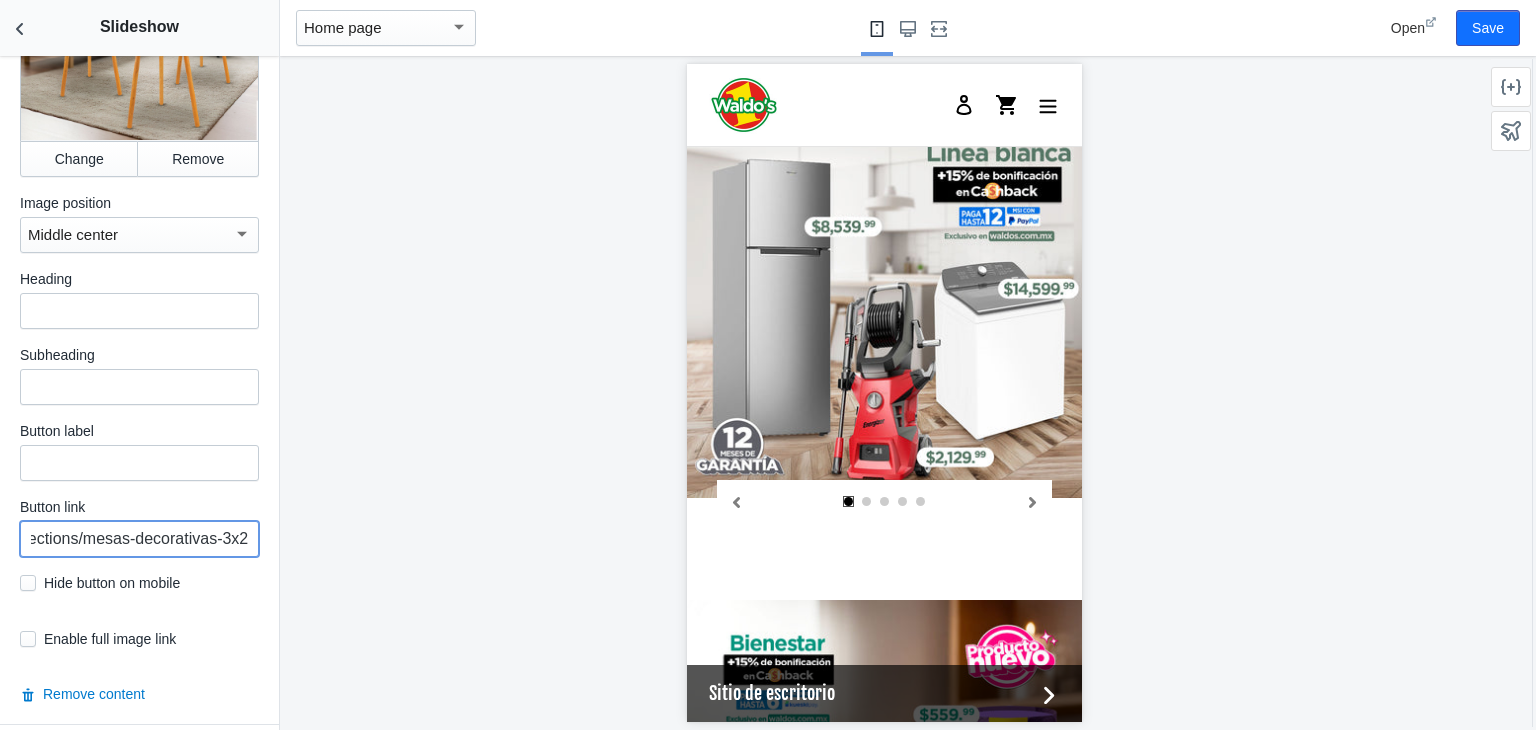 scroll, scrollTop: 0, scrollLeft: 205, axis: horizontal 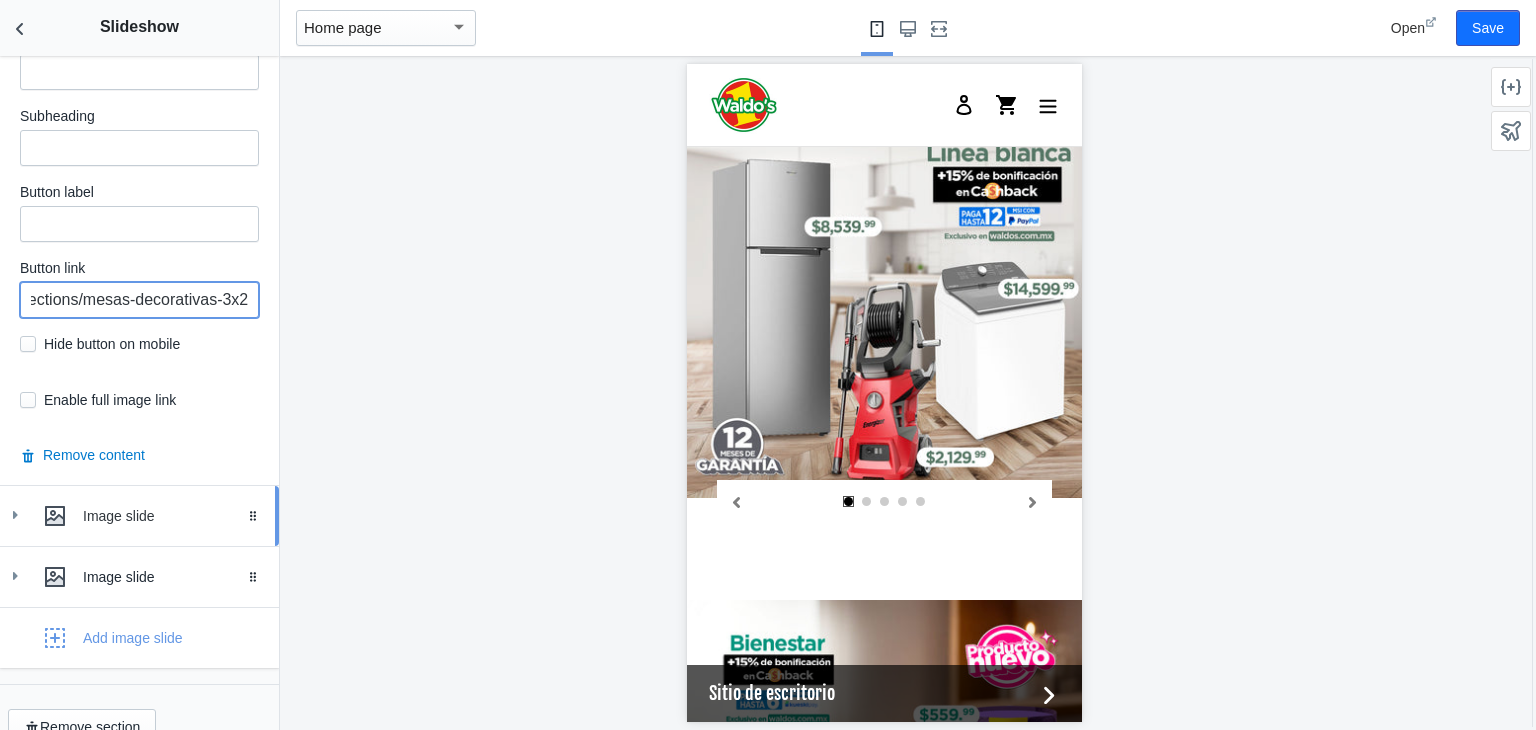 type on "https://waldos.com.mx/collections/mesas-decorativas-3x2" 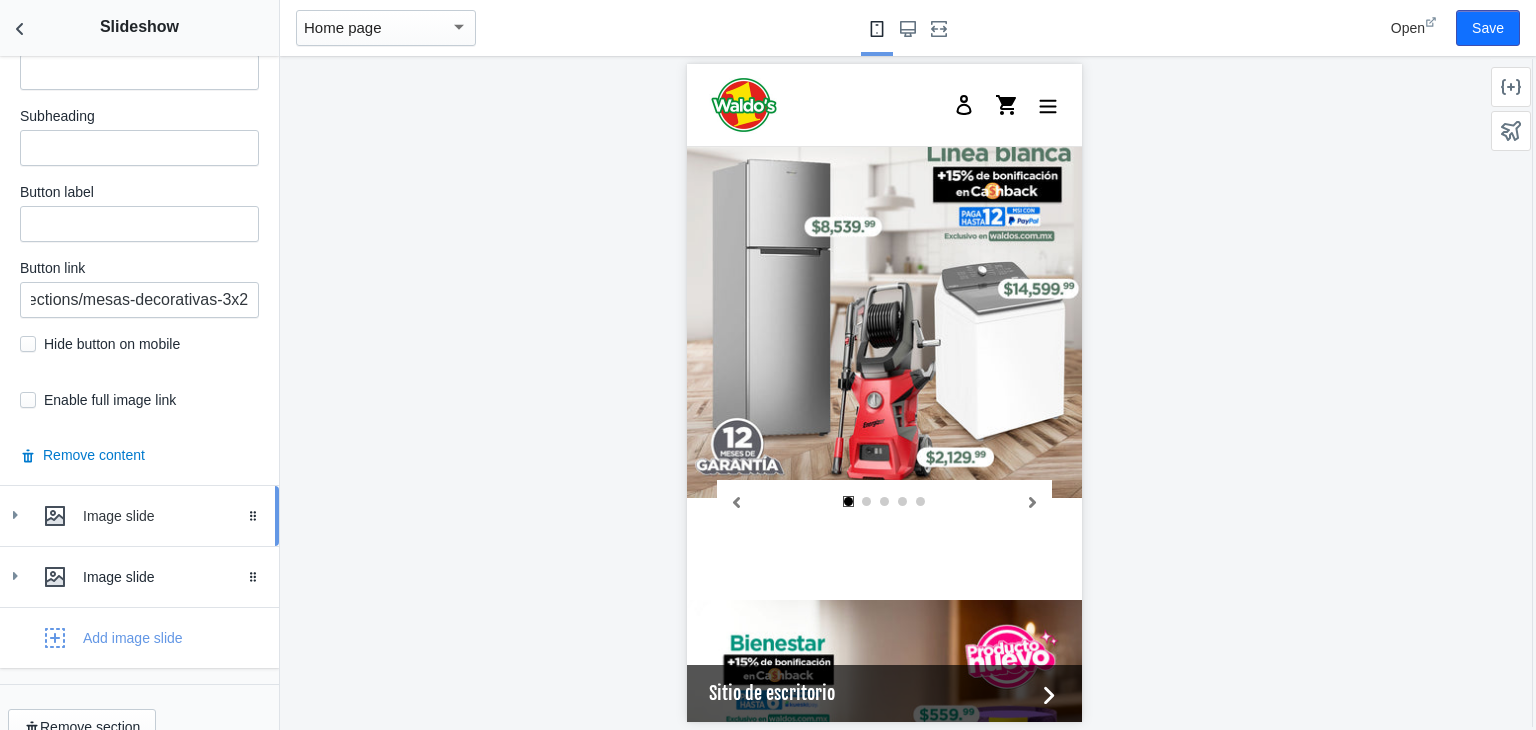 click on "Image slide Drag to reorder" at bounding box center (139, 516) 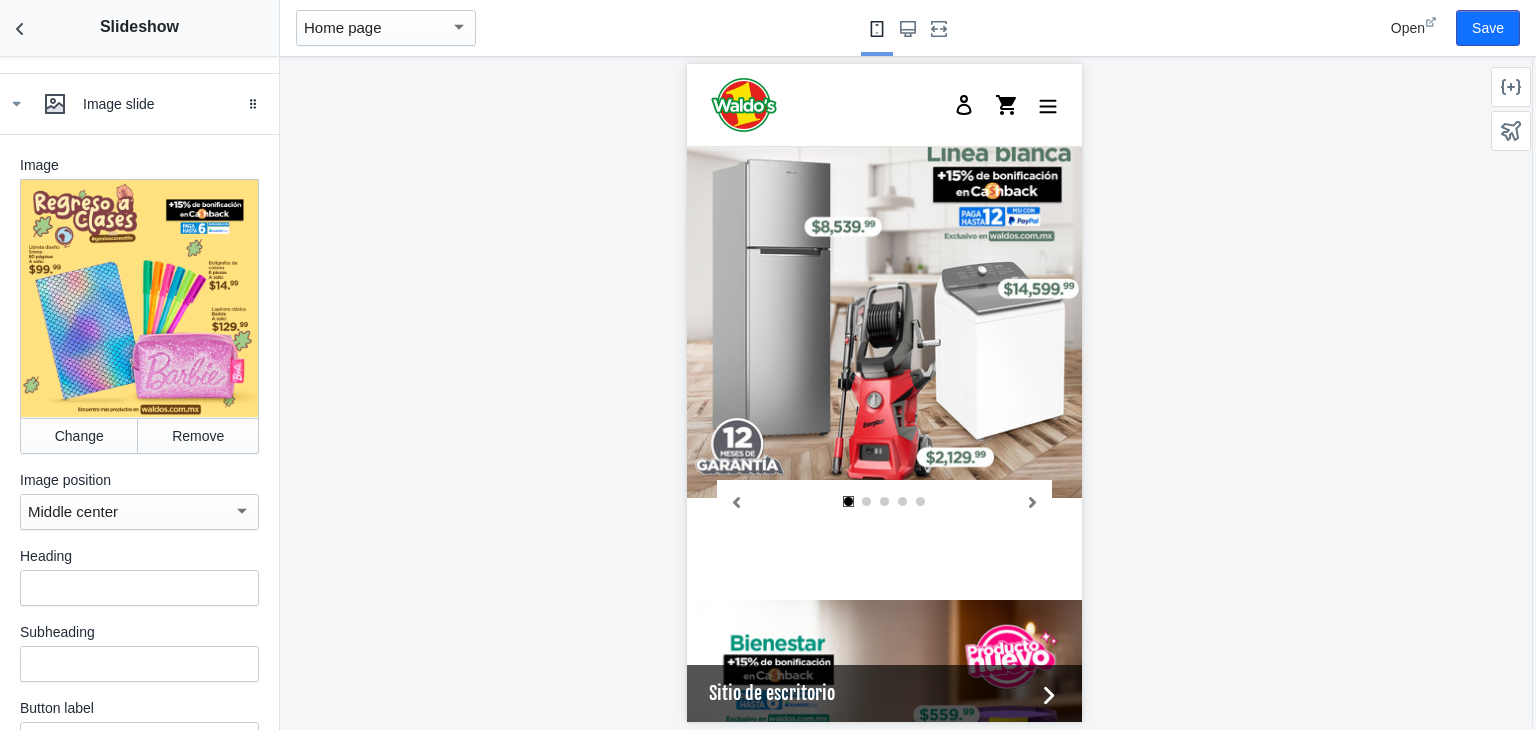 scroll, scrollTop: 3271, scrollLeft: 0, axis: vertical 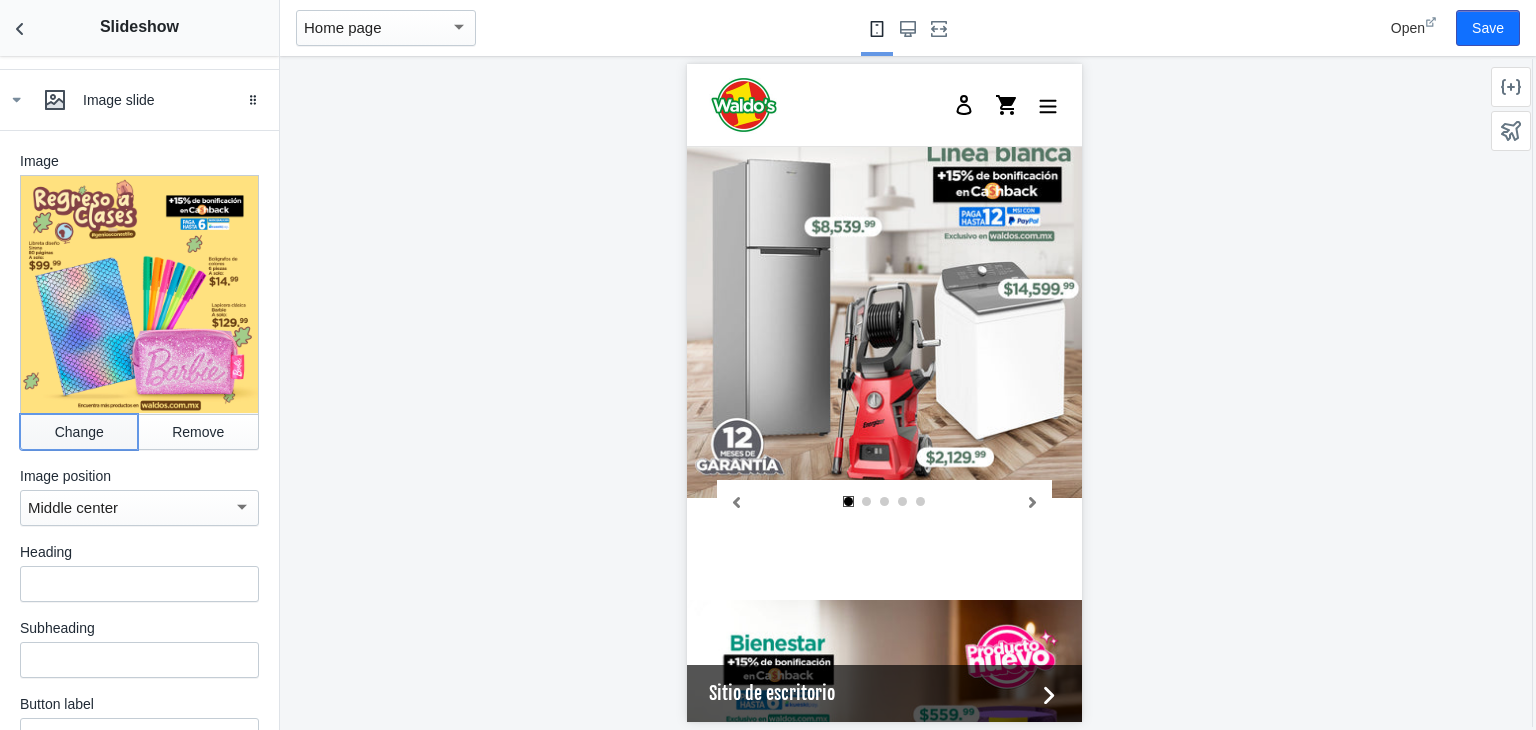 click on "Change" at bounding box center [79, 432] 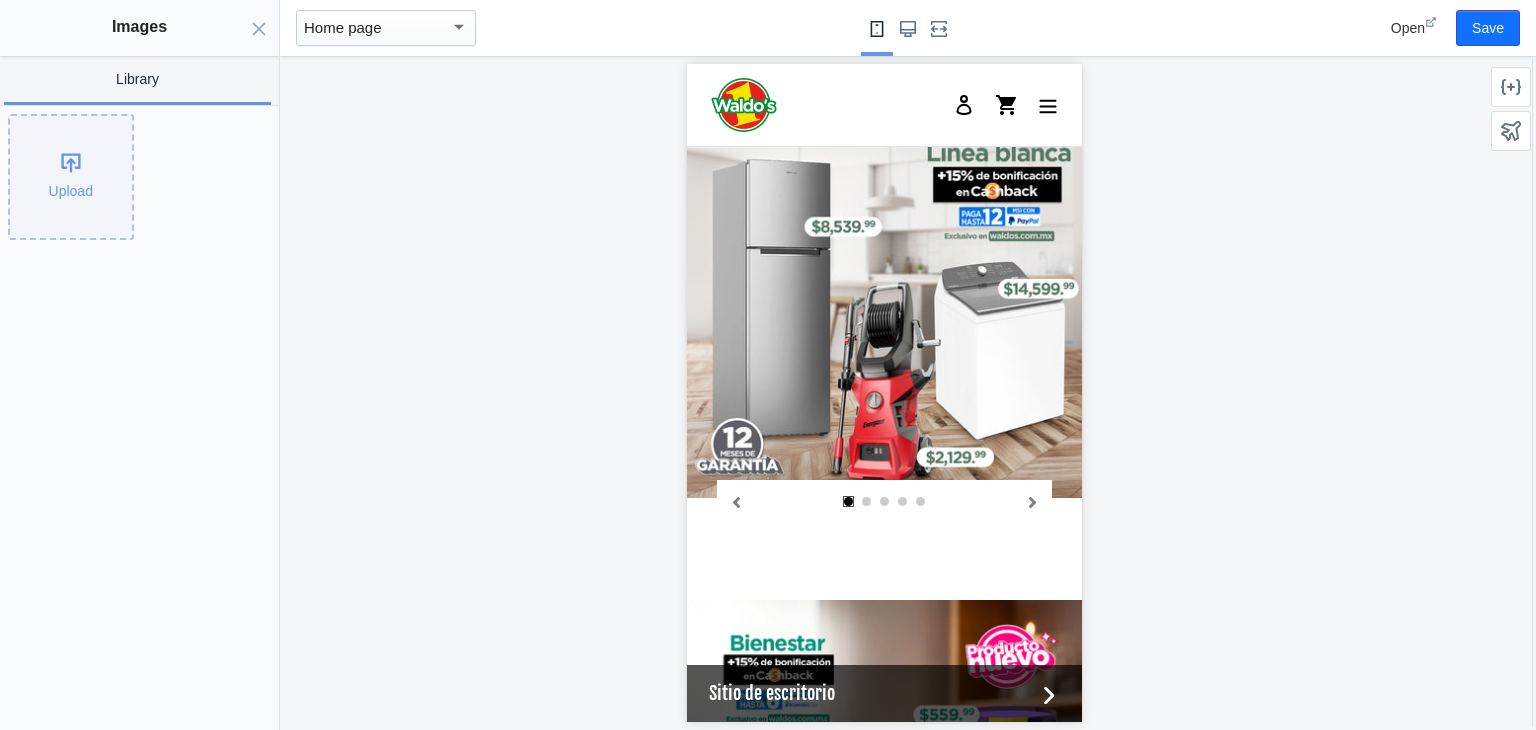 click on "Upload" 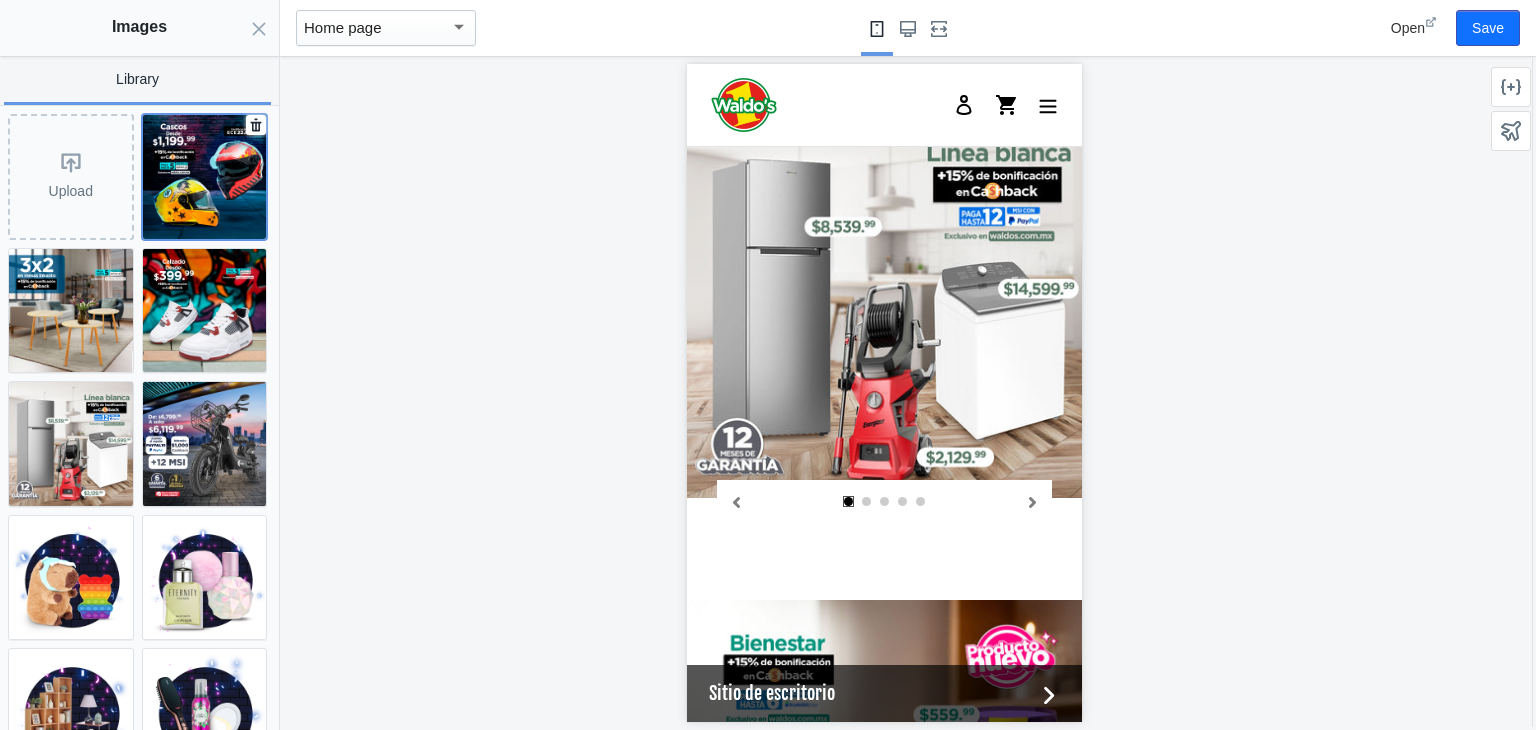 click 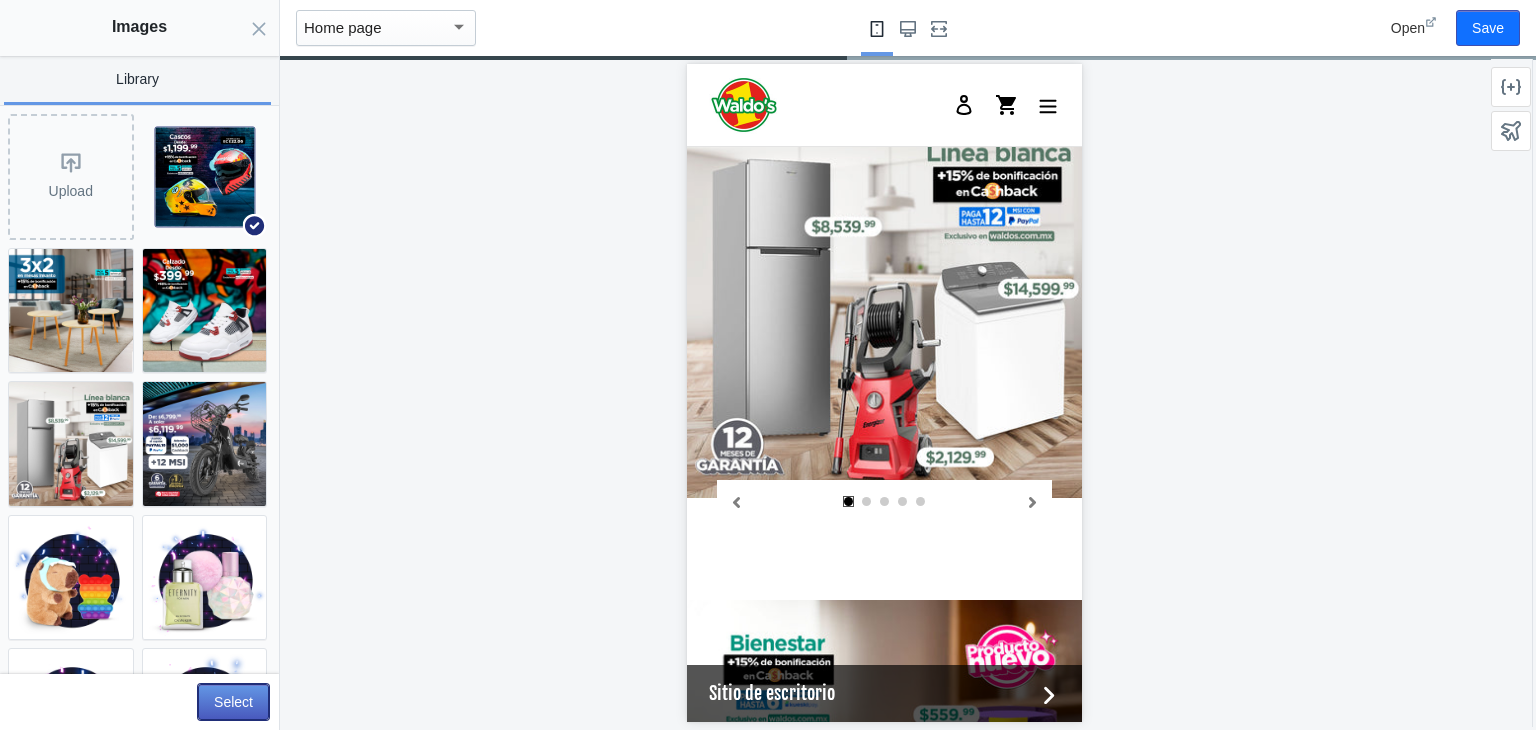 click on "Select" 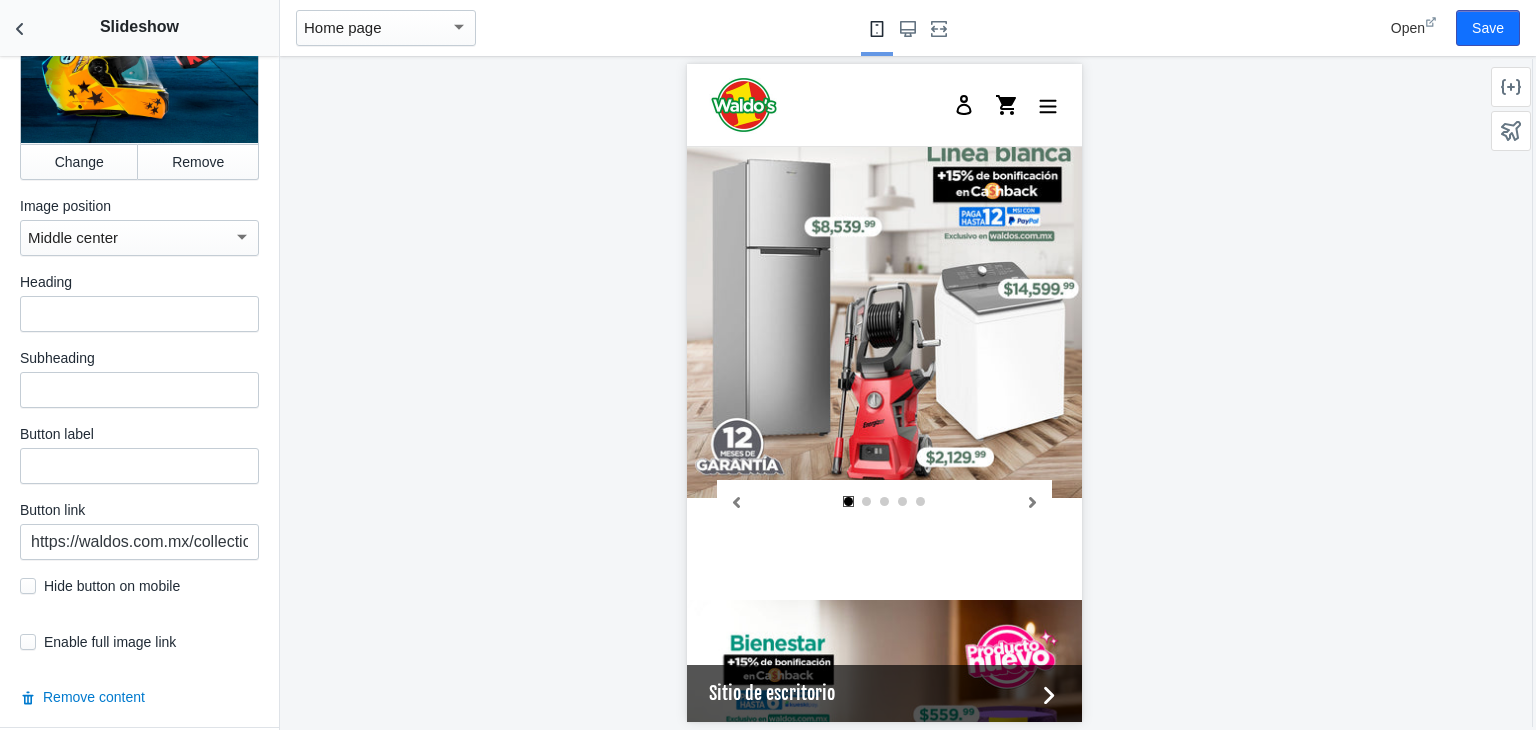 scroll, scrollTop: 3544, scrollLeft: 0, axis: vertical 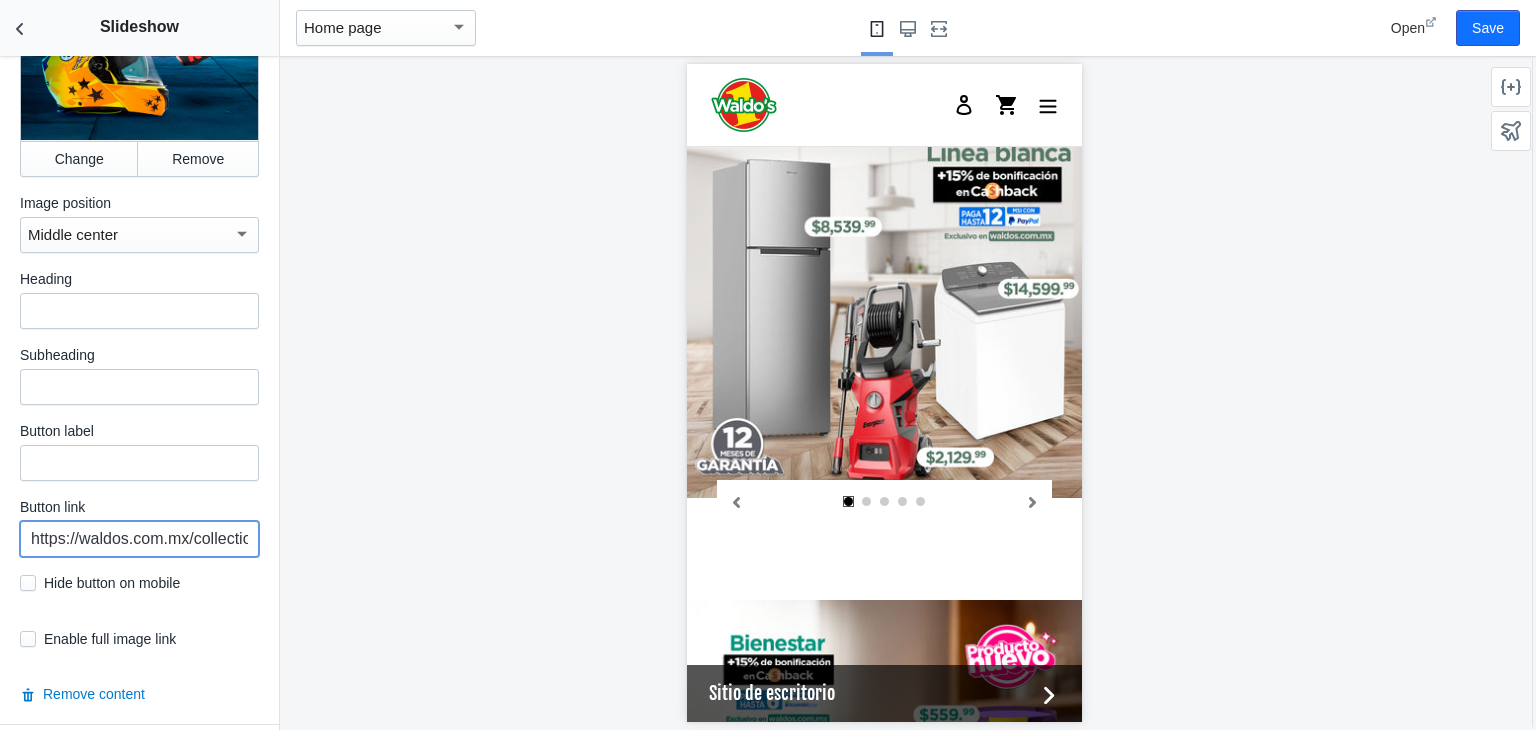 click on "https://waldos.com.mx/collections/regreso-a-clases" at bounding box center (139, 539) 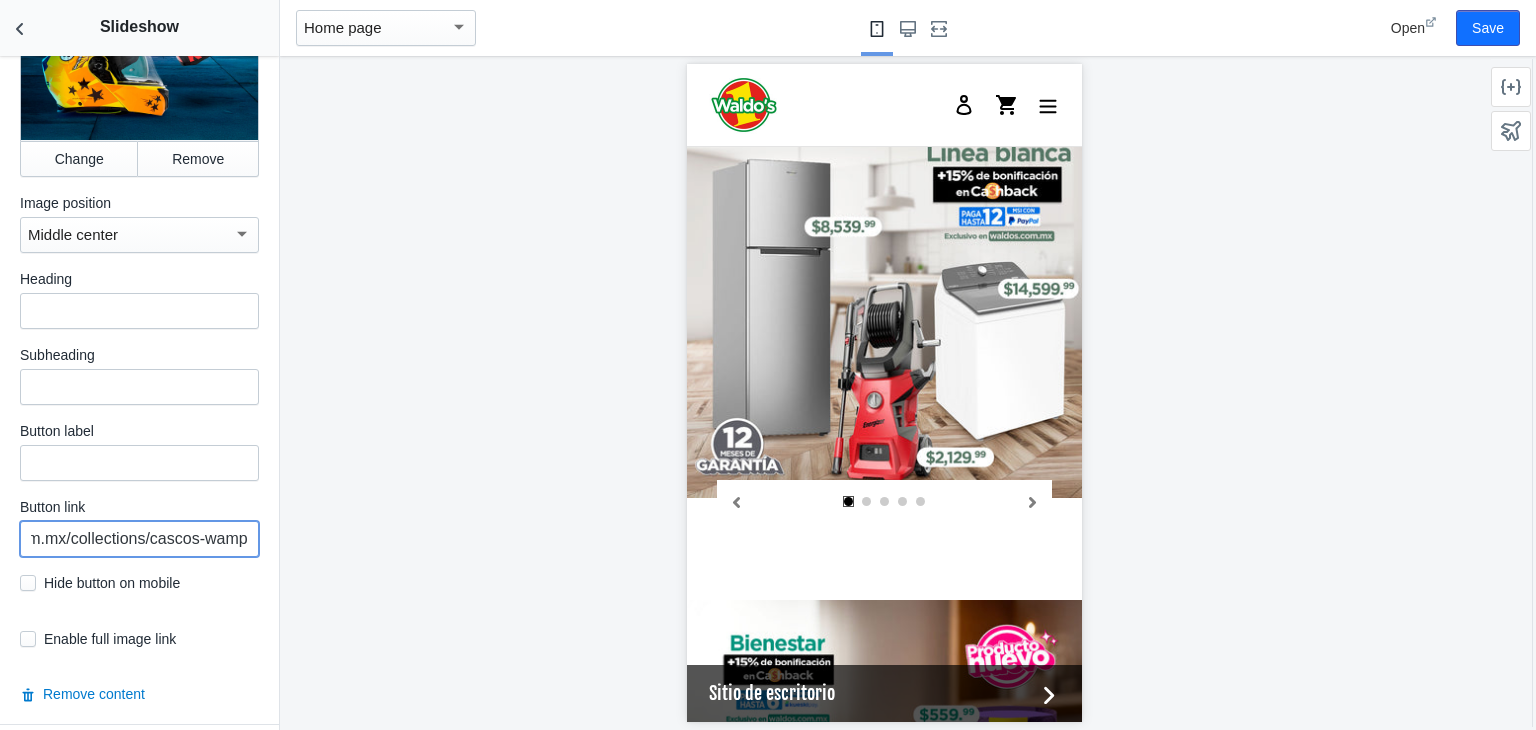 scroll, scrollTop: 0, scrollLeft: 139, axis: horizontal 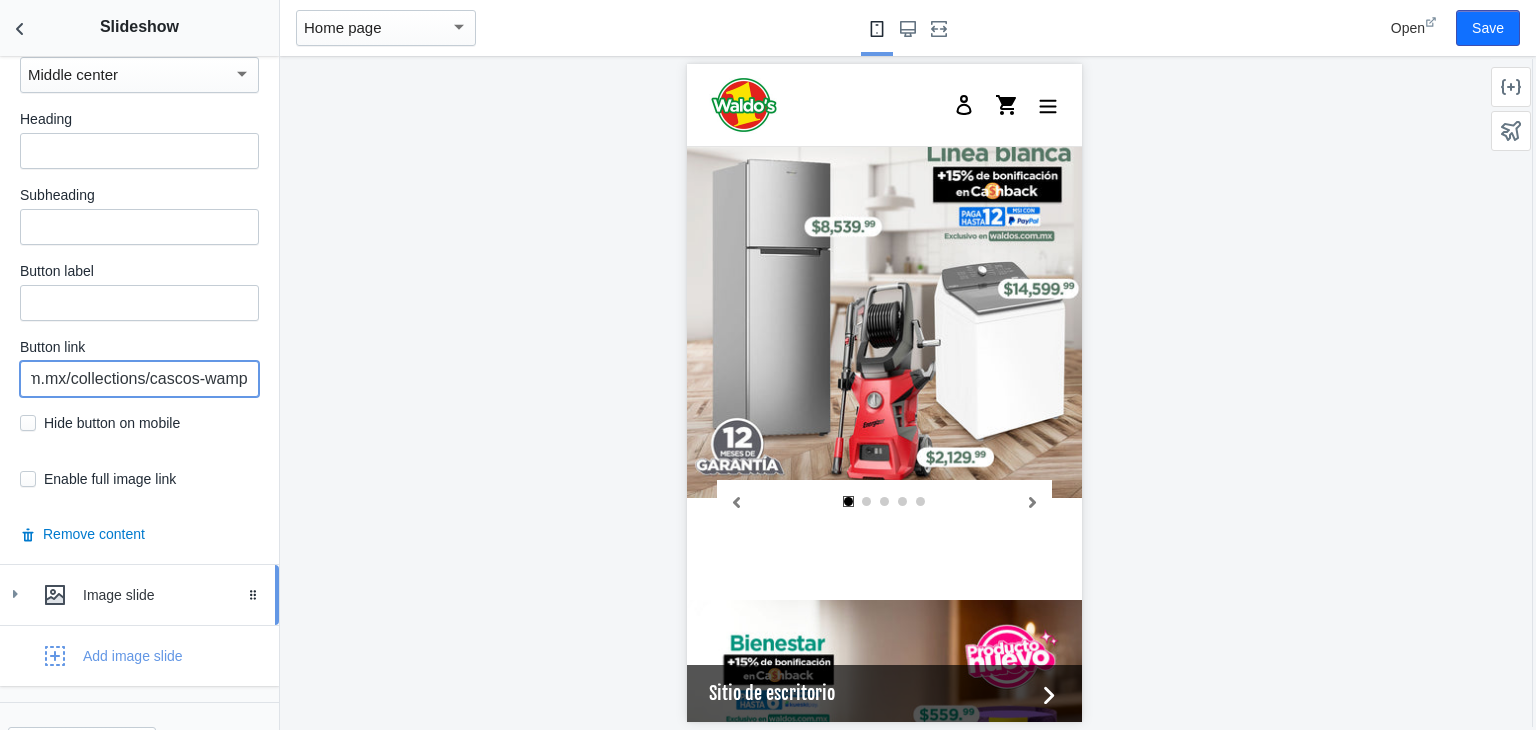 type on "https://waldos.com.mx/collections/cascos-wamp" 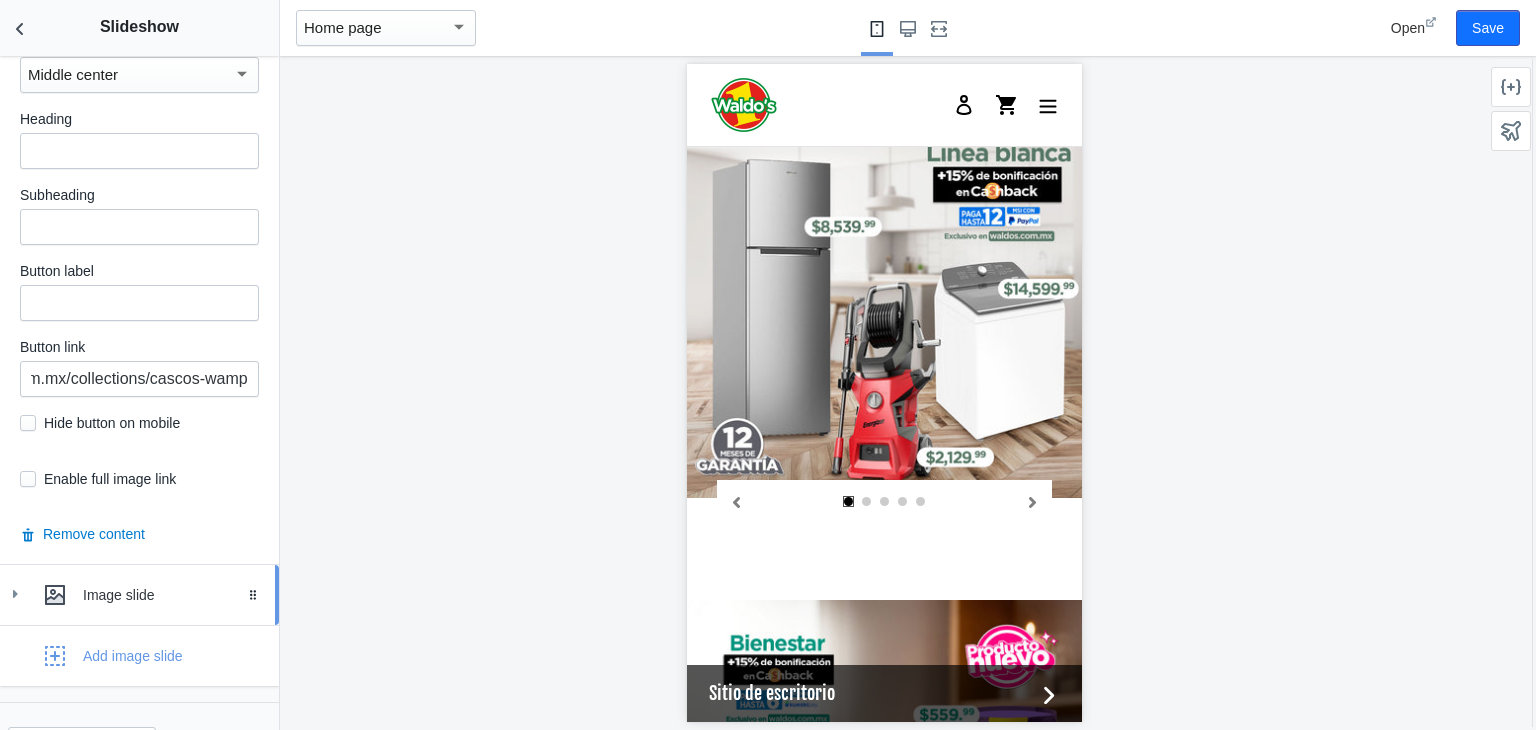 click on "Image slide" at bounding box center [139, 595] 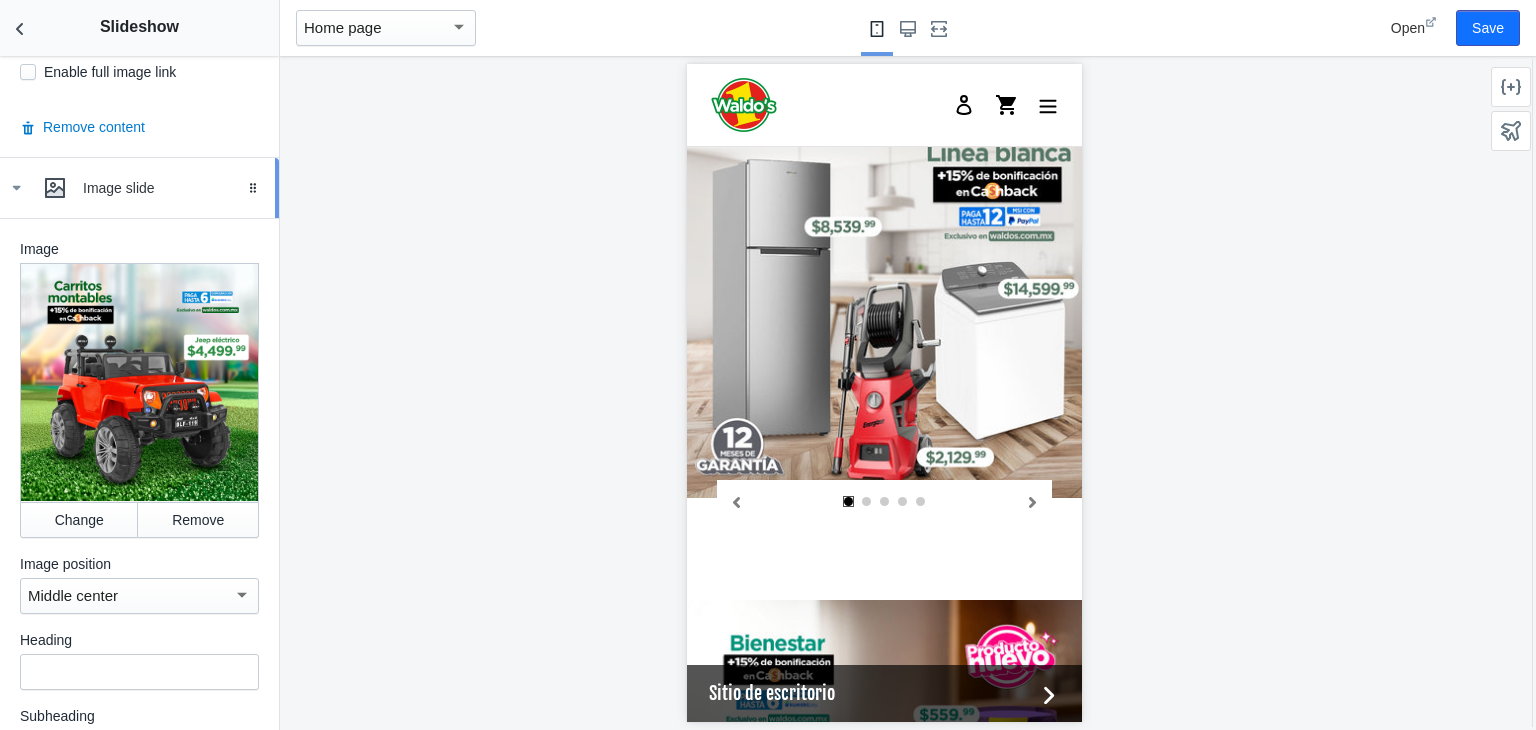 scroll, scrollTop: 4112, scrollLeft: 0, axis: vertical 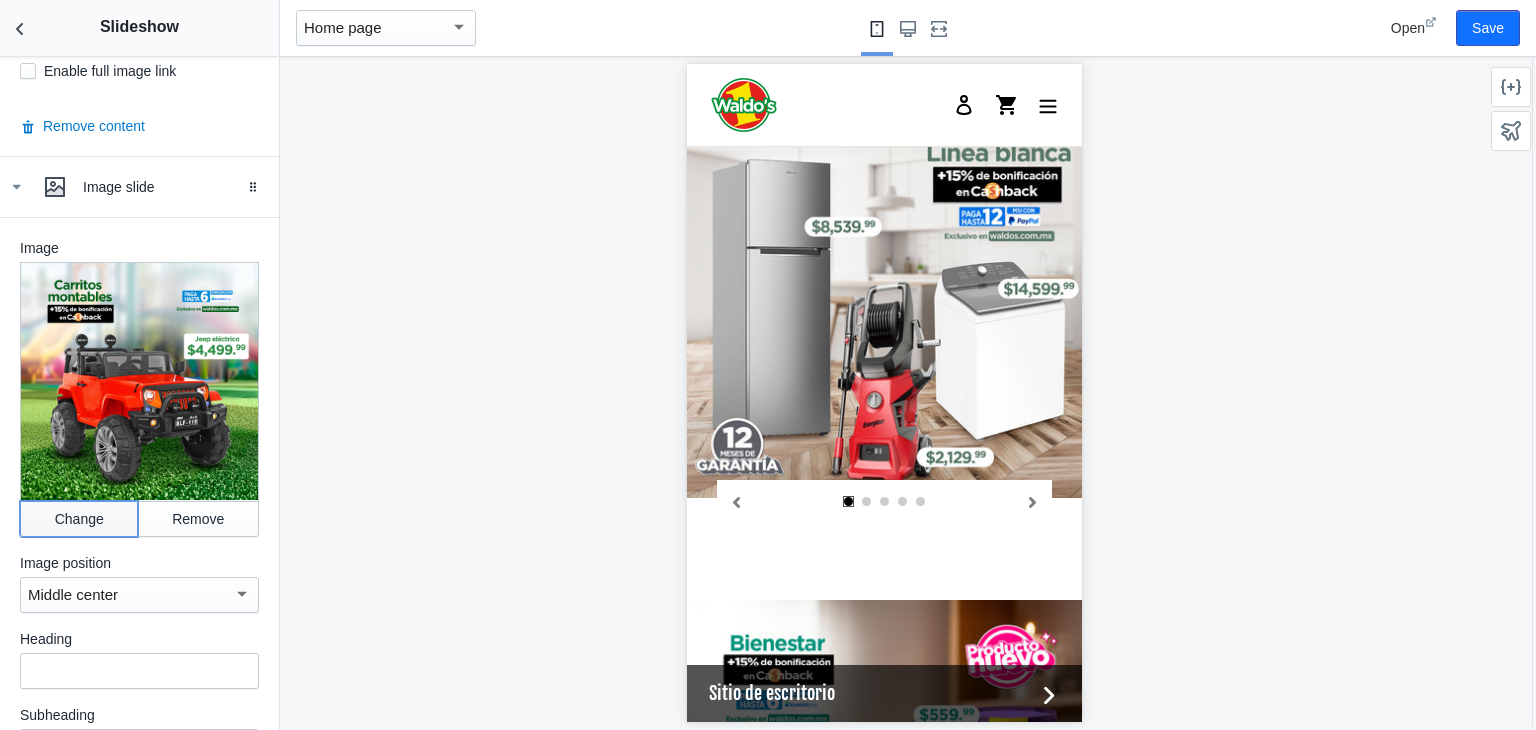 click on "Change" at bounding box center [79, 519] 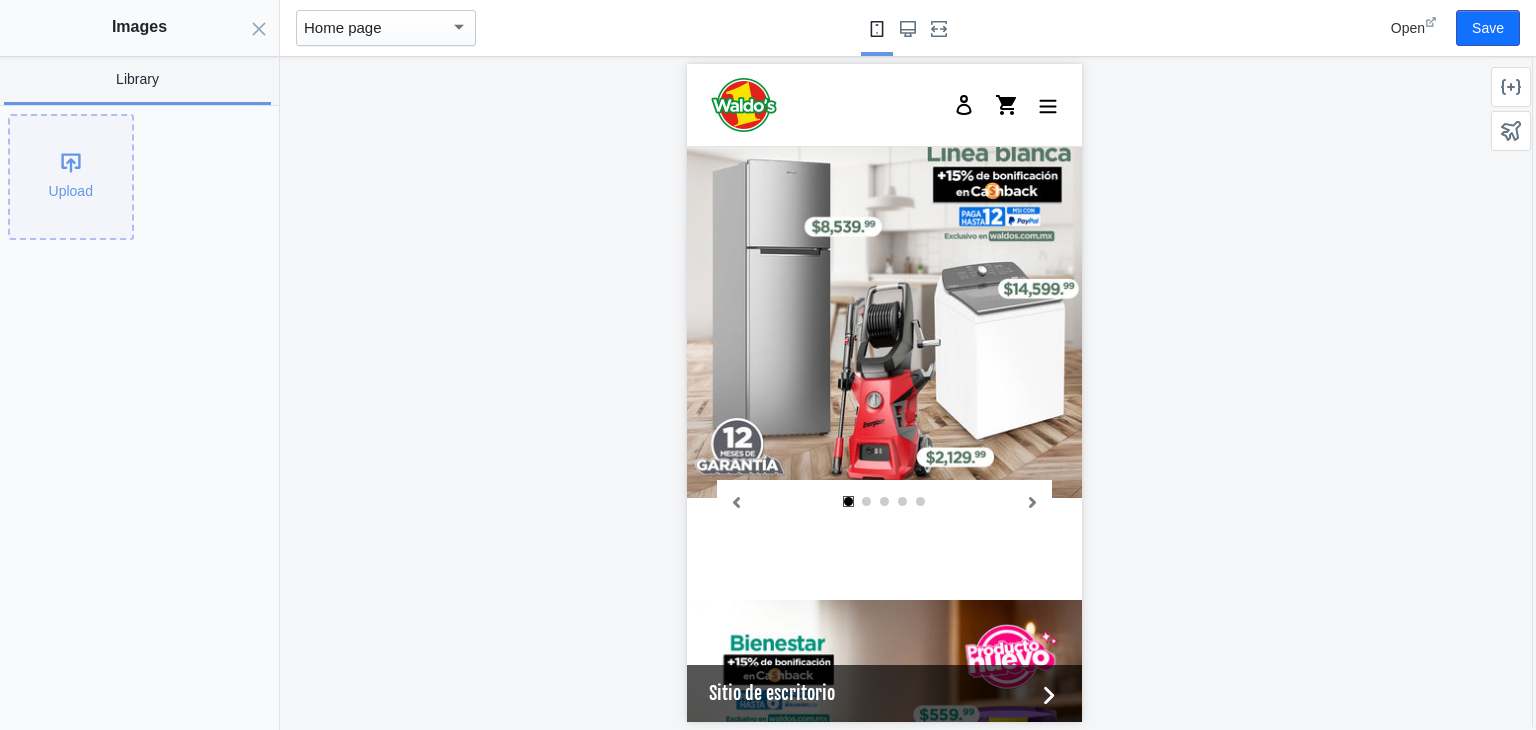 click on "Upload" 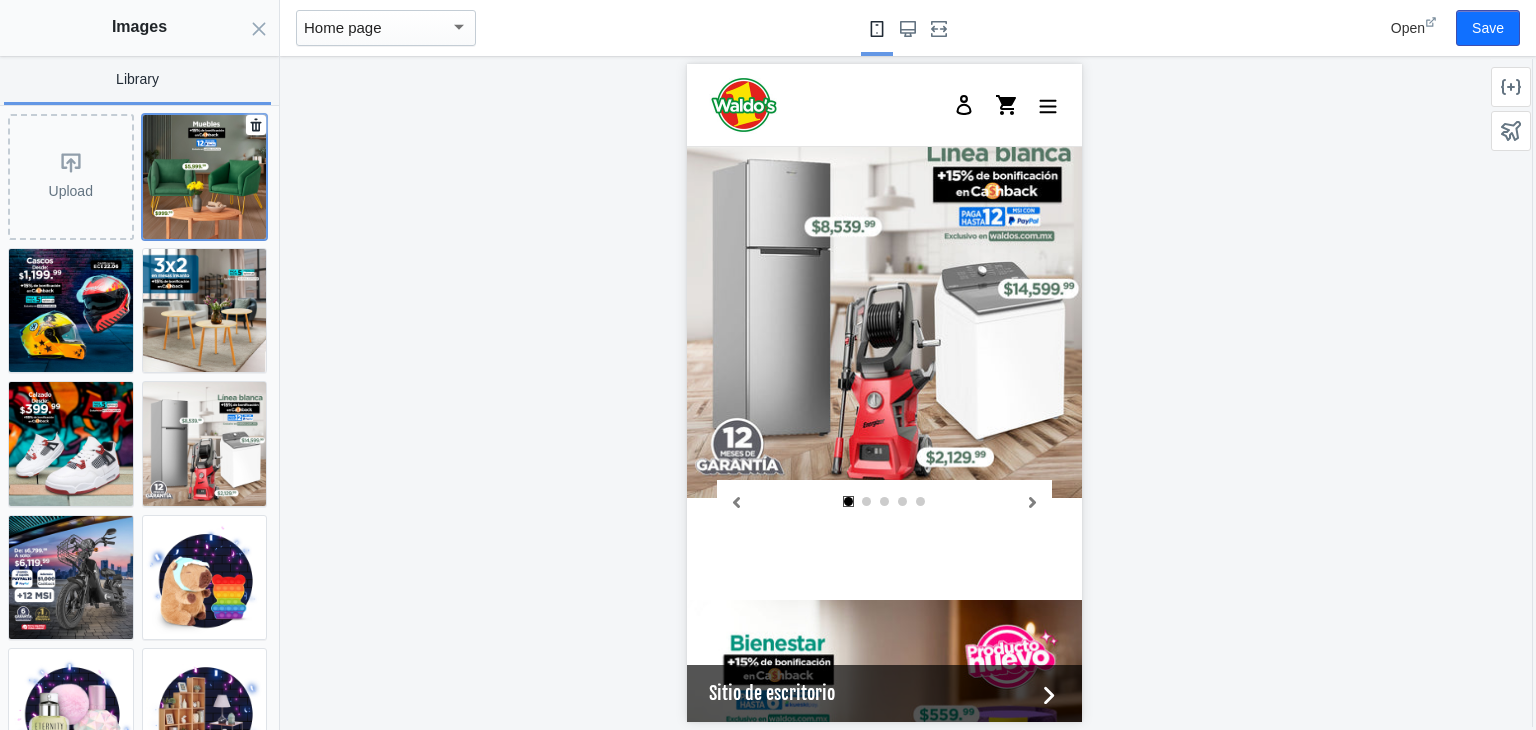 click 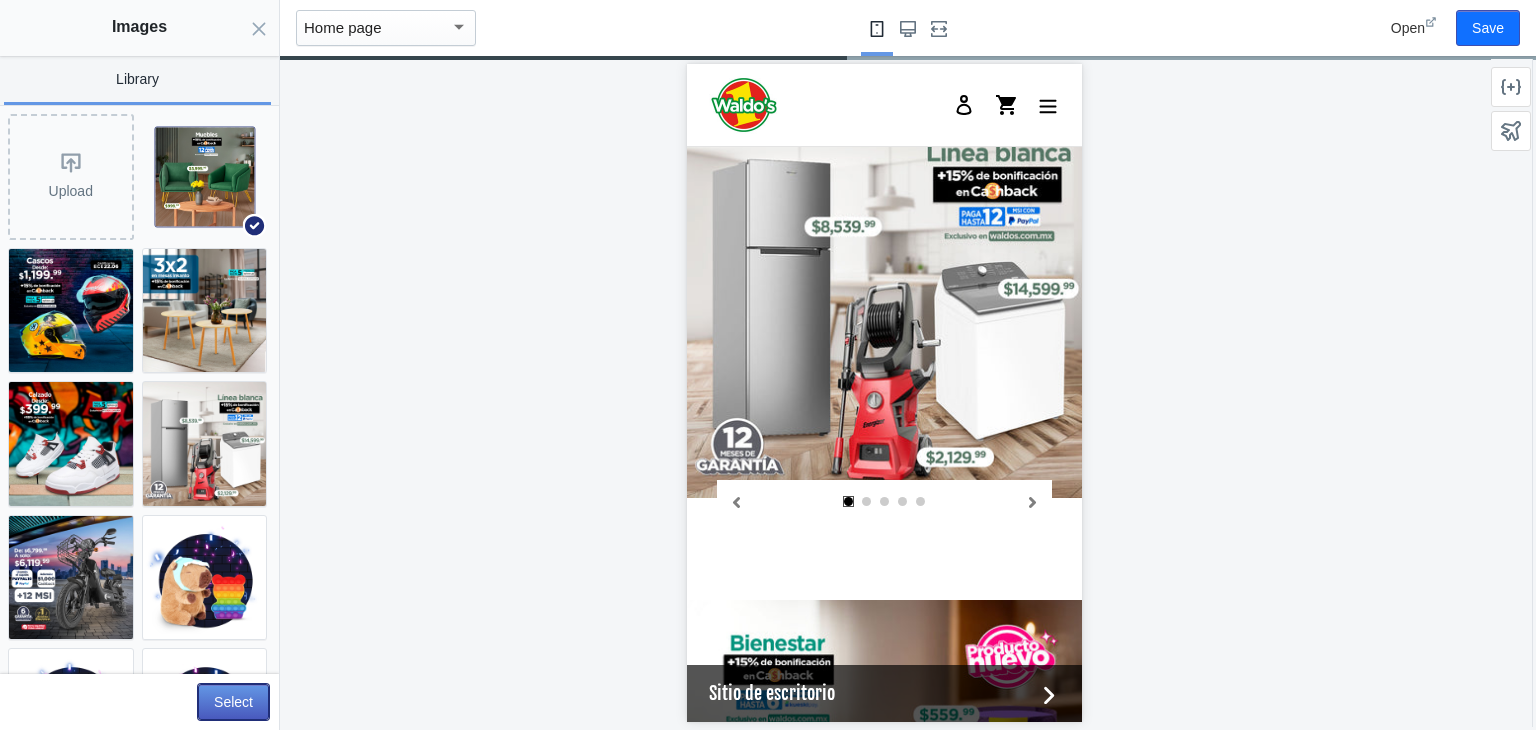 click on "Select" 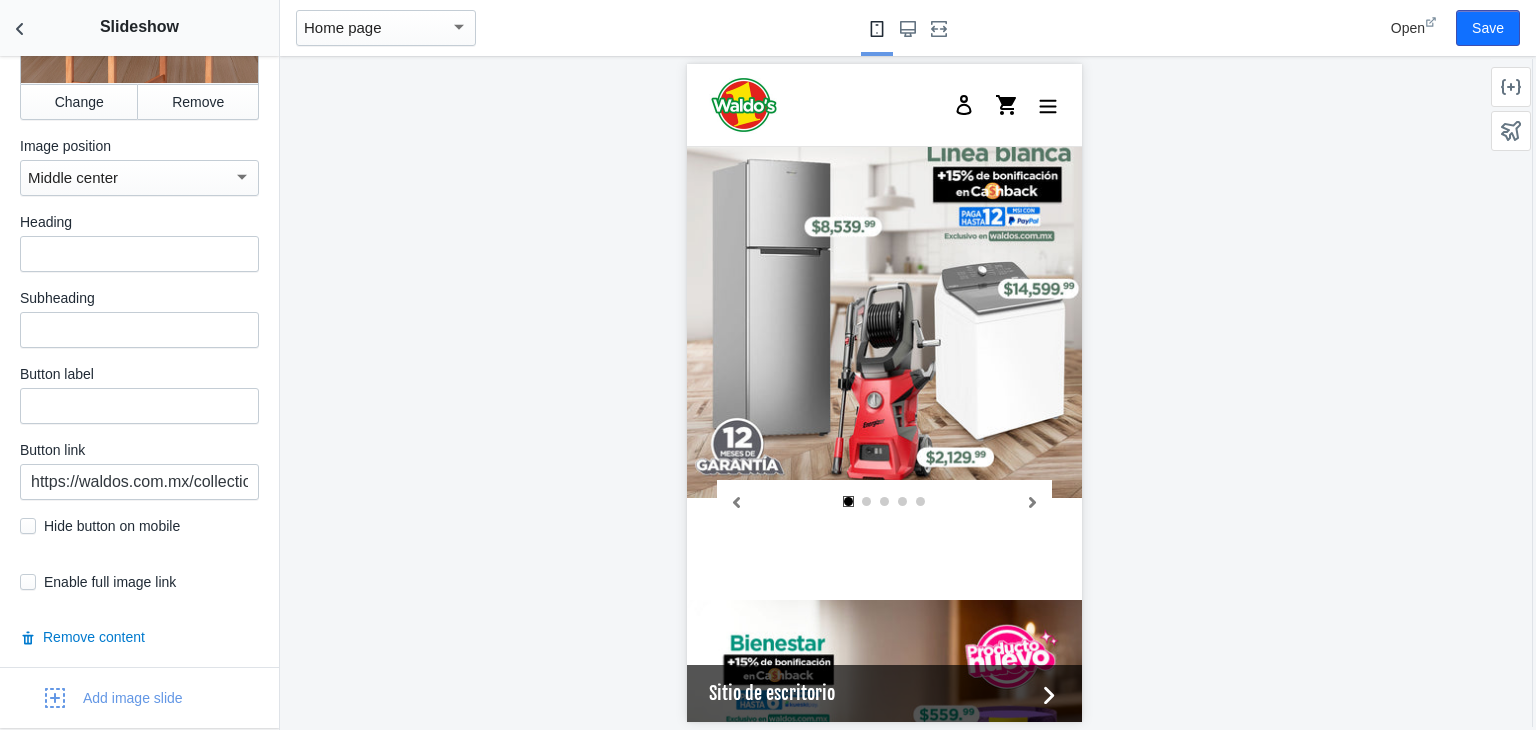 scroll, scrollTop: 4532, scrollLeft: 0, axis: vertical 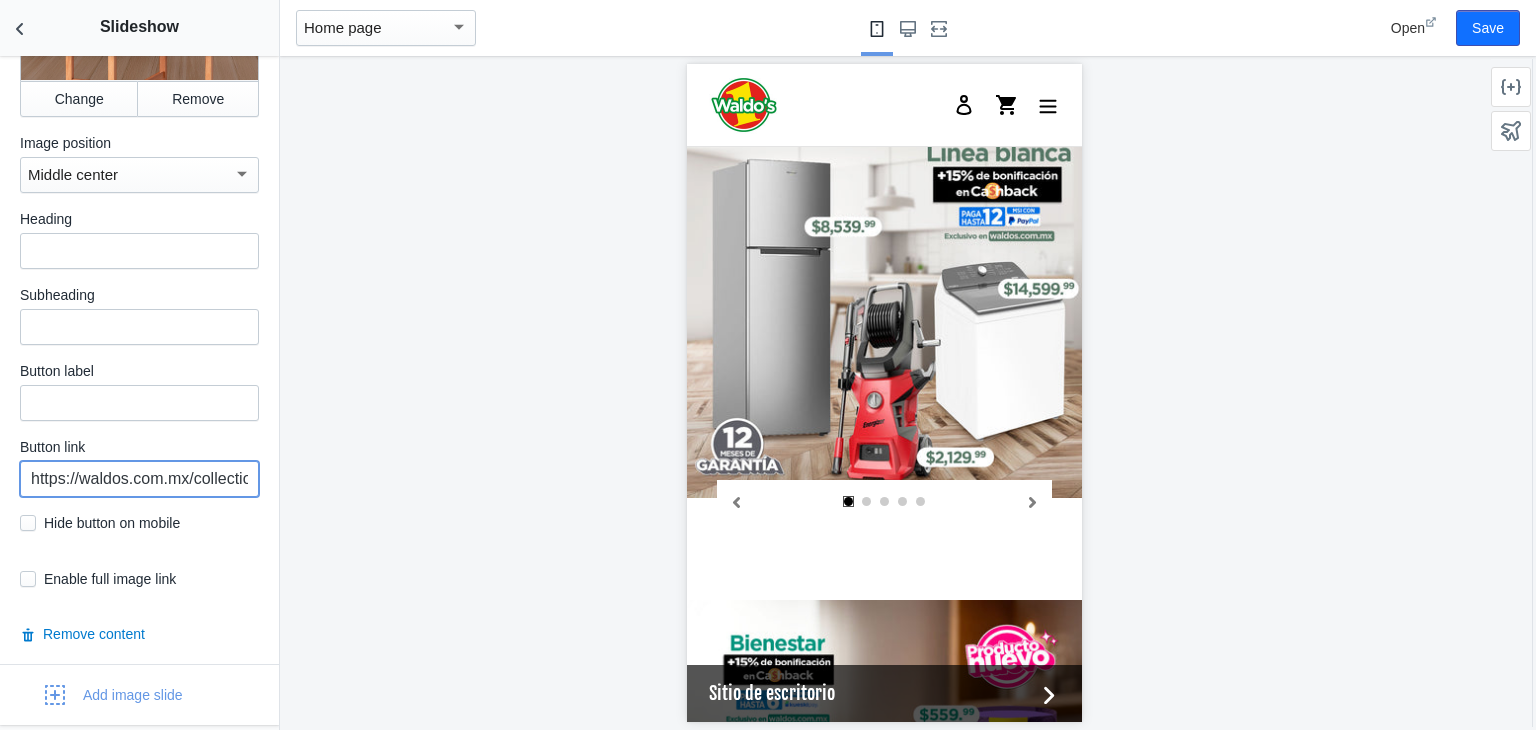 click on "https://waldos.com.mx/collections/montables" at bounding box center (139, 479) 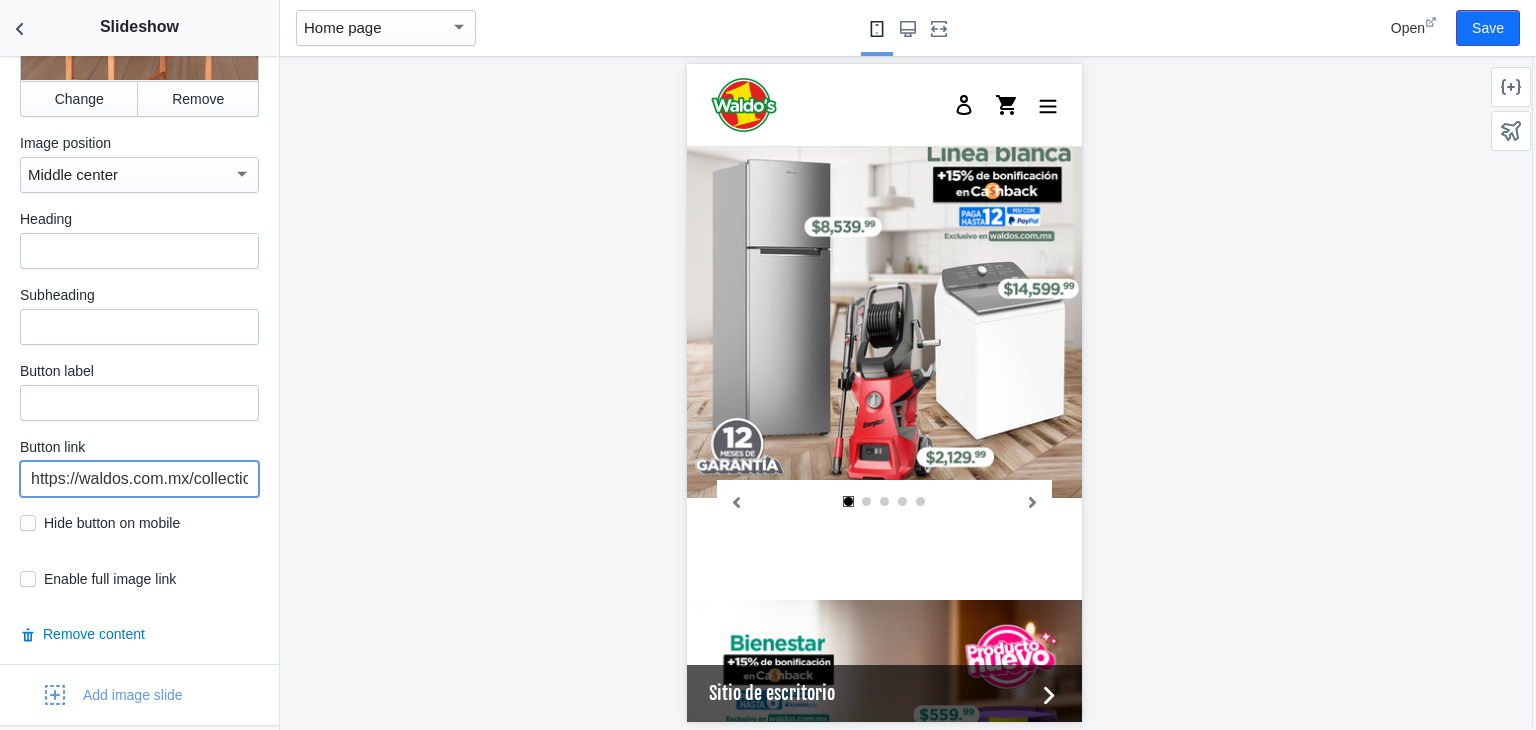 scroll, scrollTop: 4488, scrollLeft: 0, axis: vertical 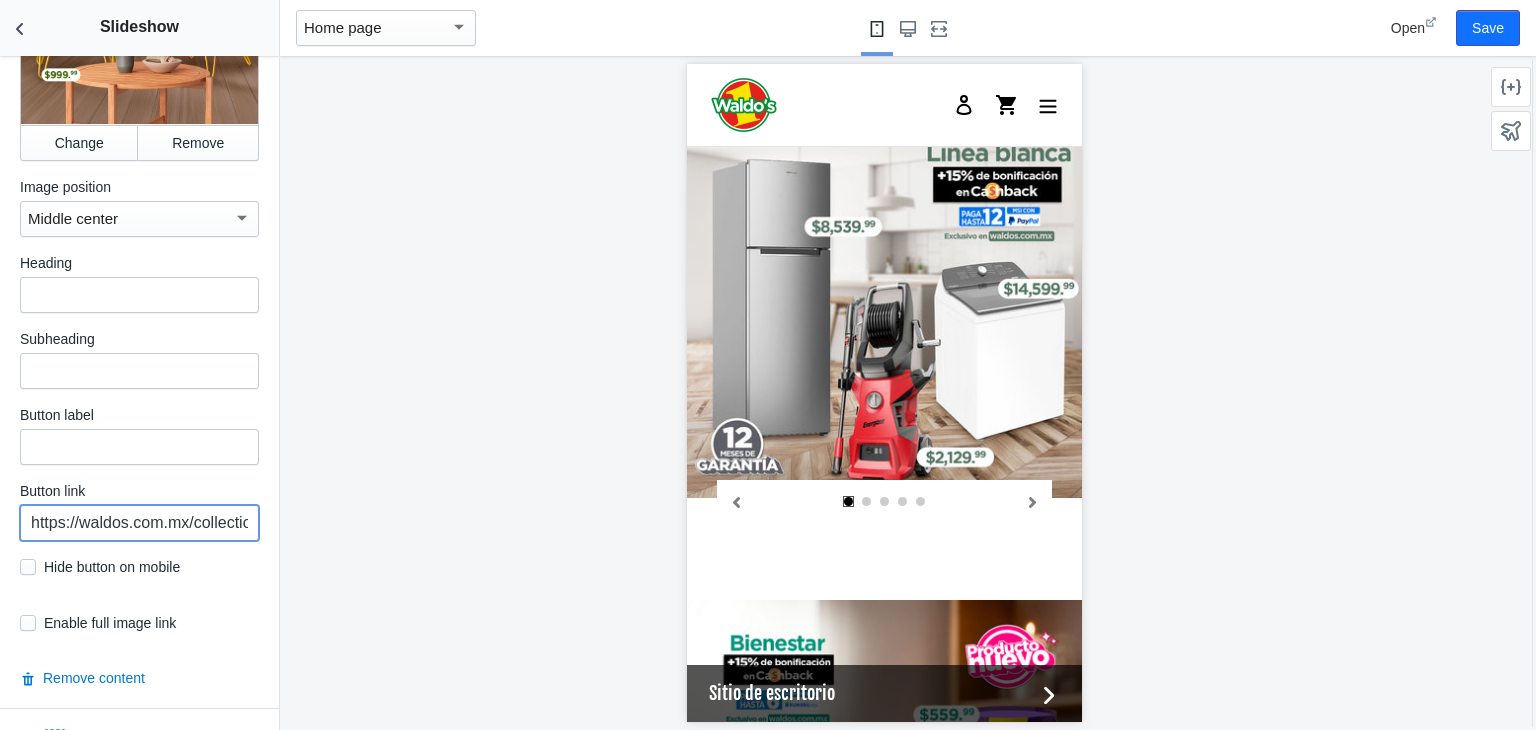 paste on "ue" 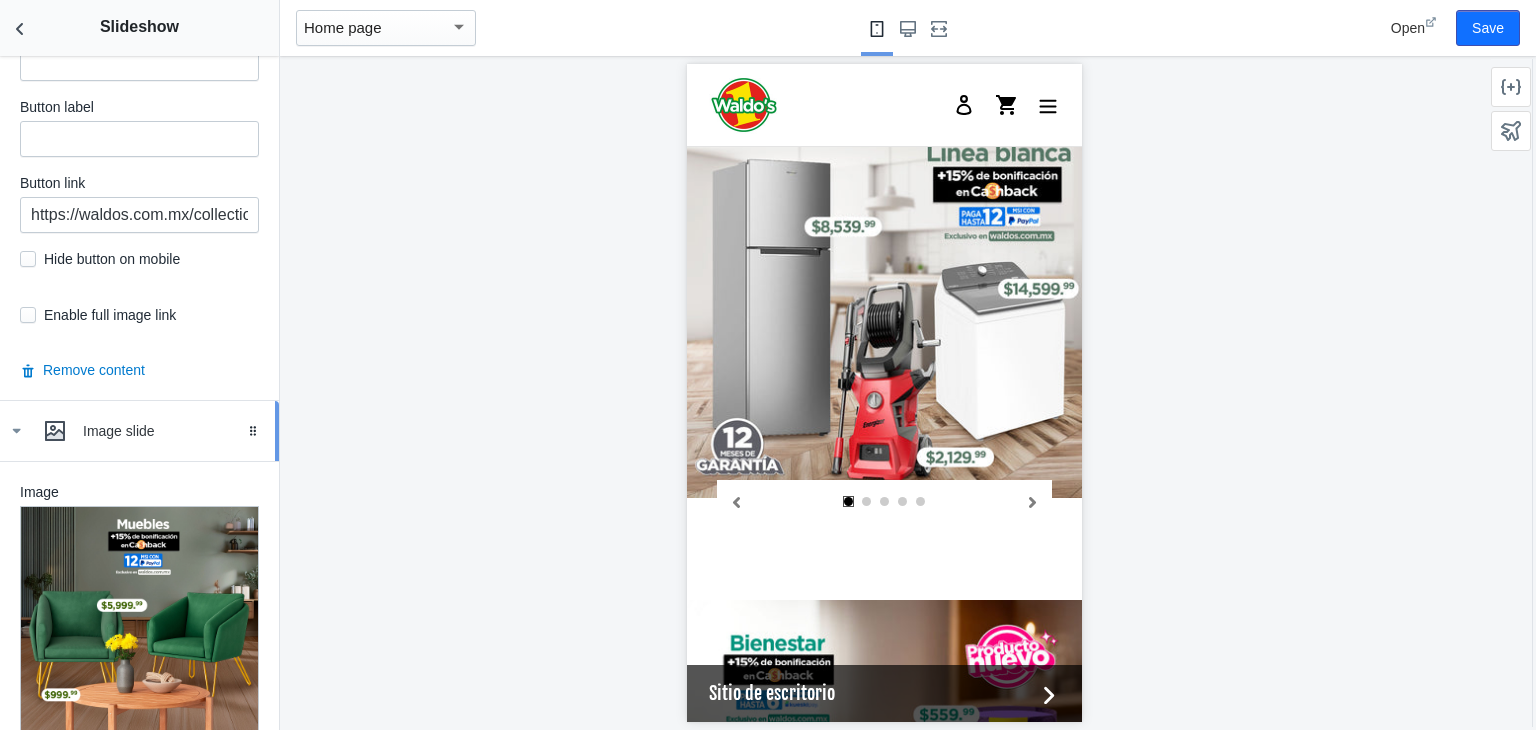 scroll, scrollTop: 3868, scrollLeft: 0, axis: vertical 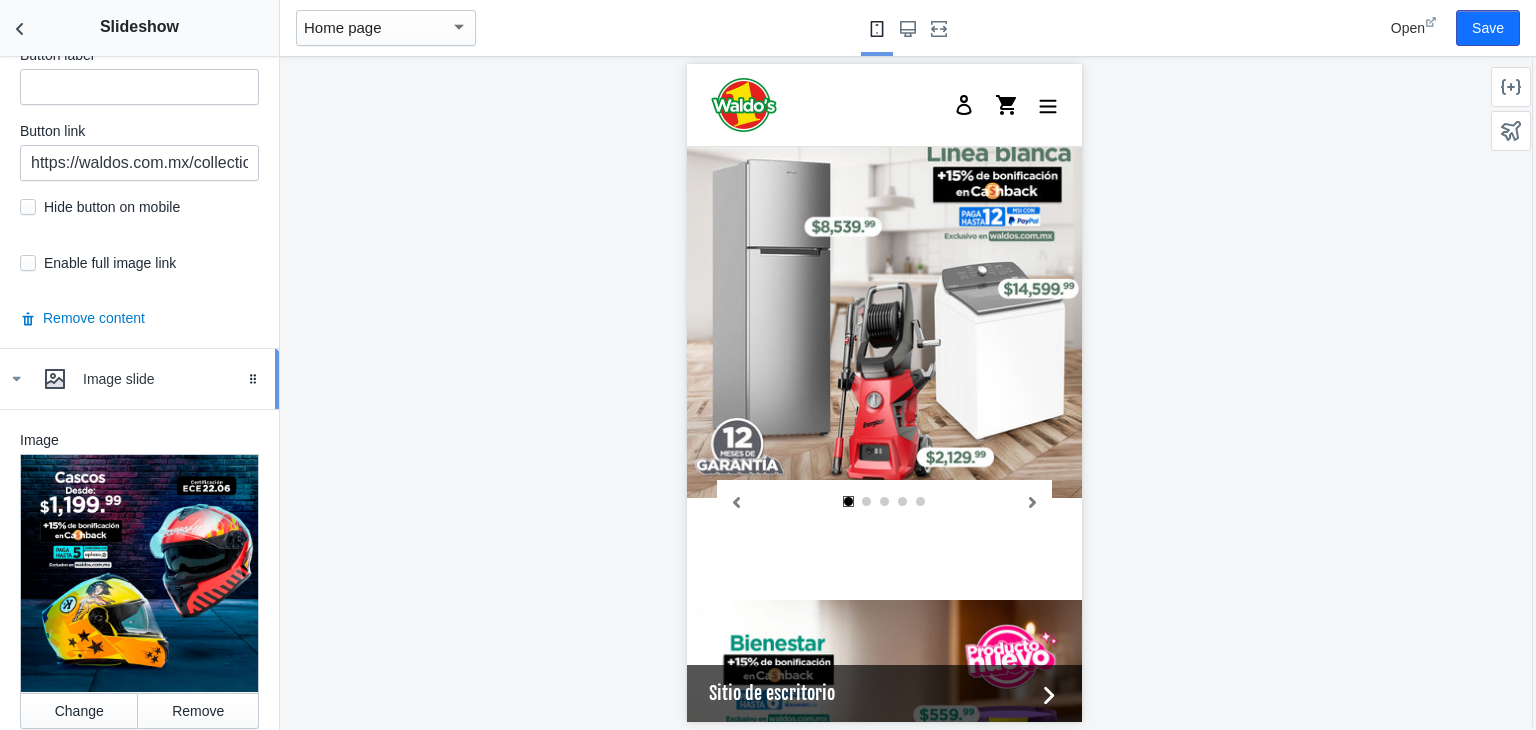 click on "Image slide" at bounding box center [139, 379] 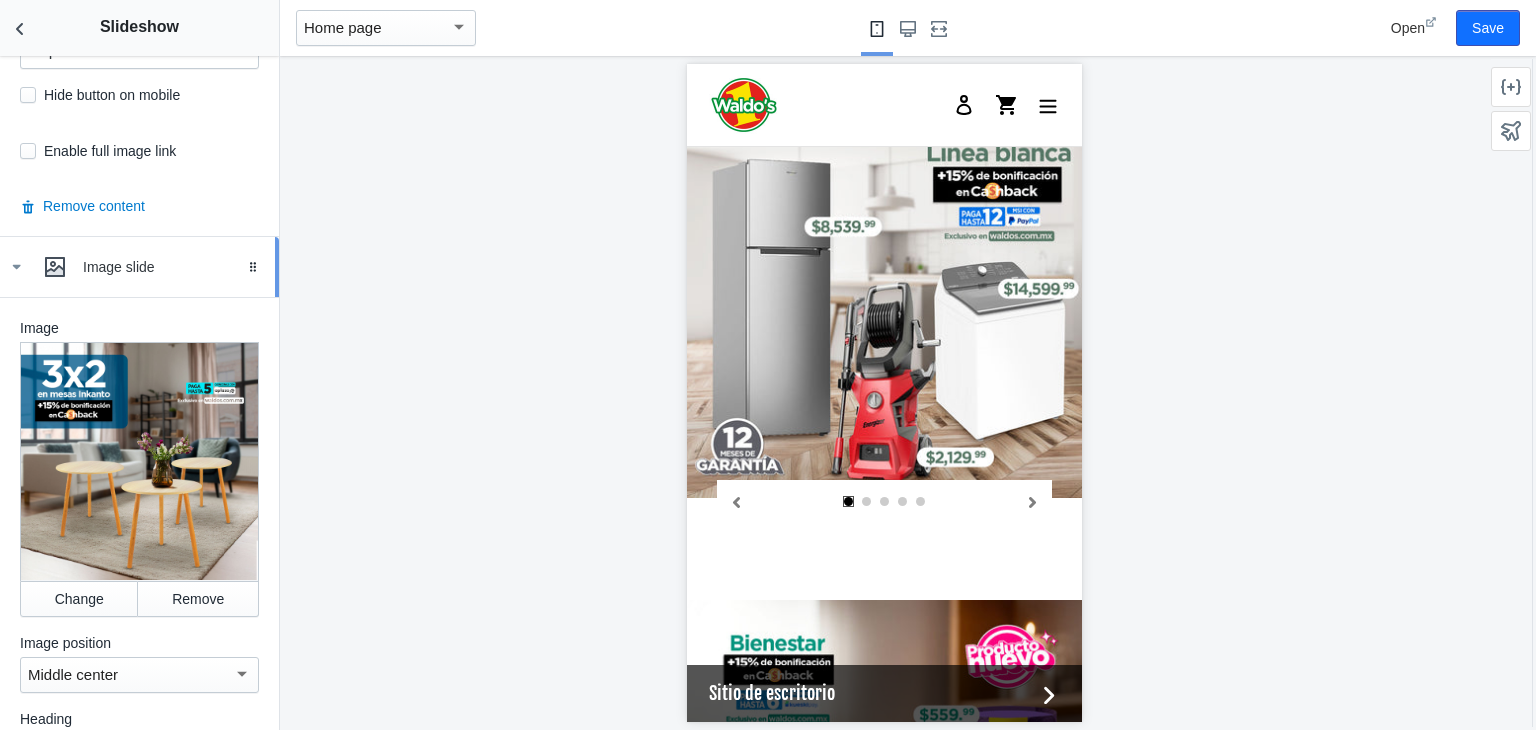click 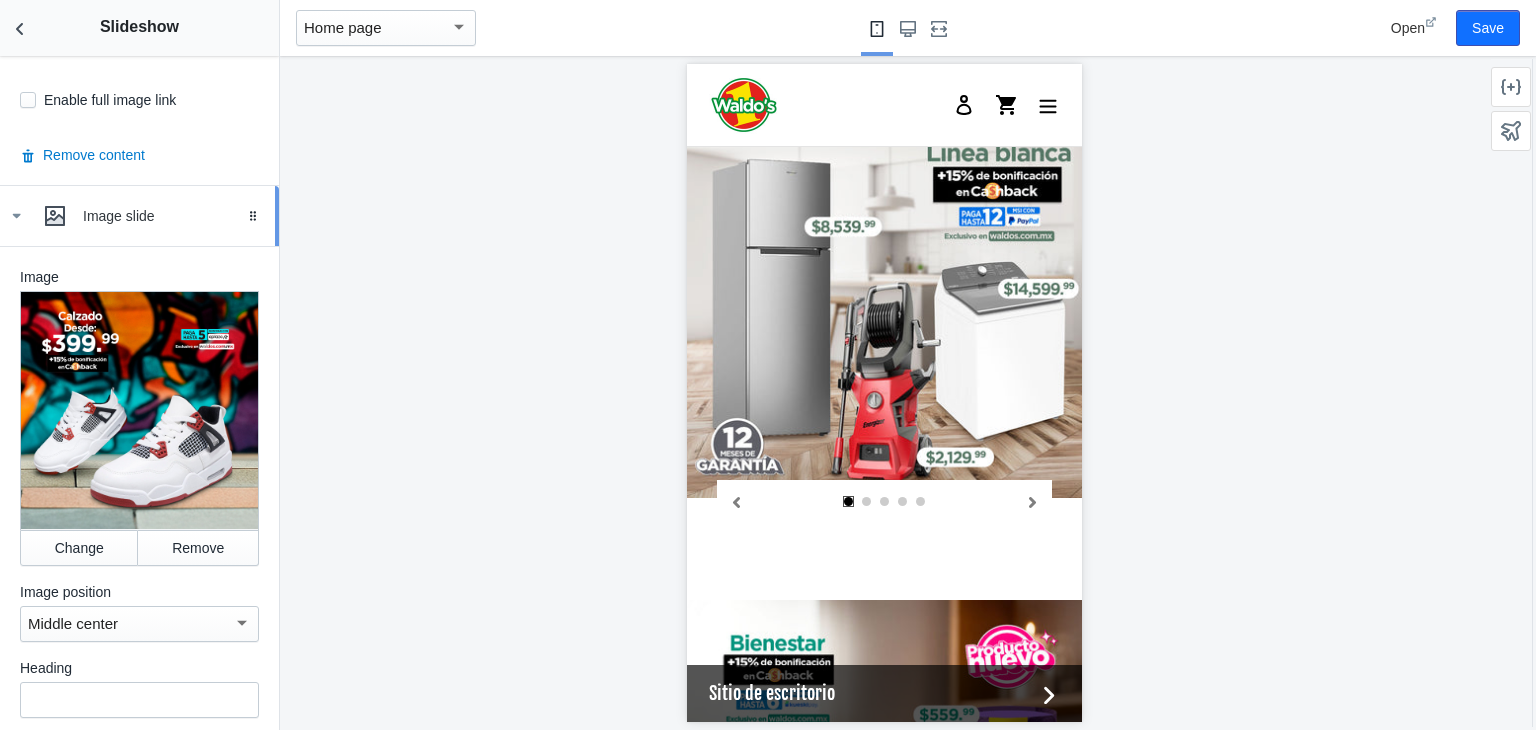 click on "Image slide Drag to reorder" at bounding box center [139, 216] 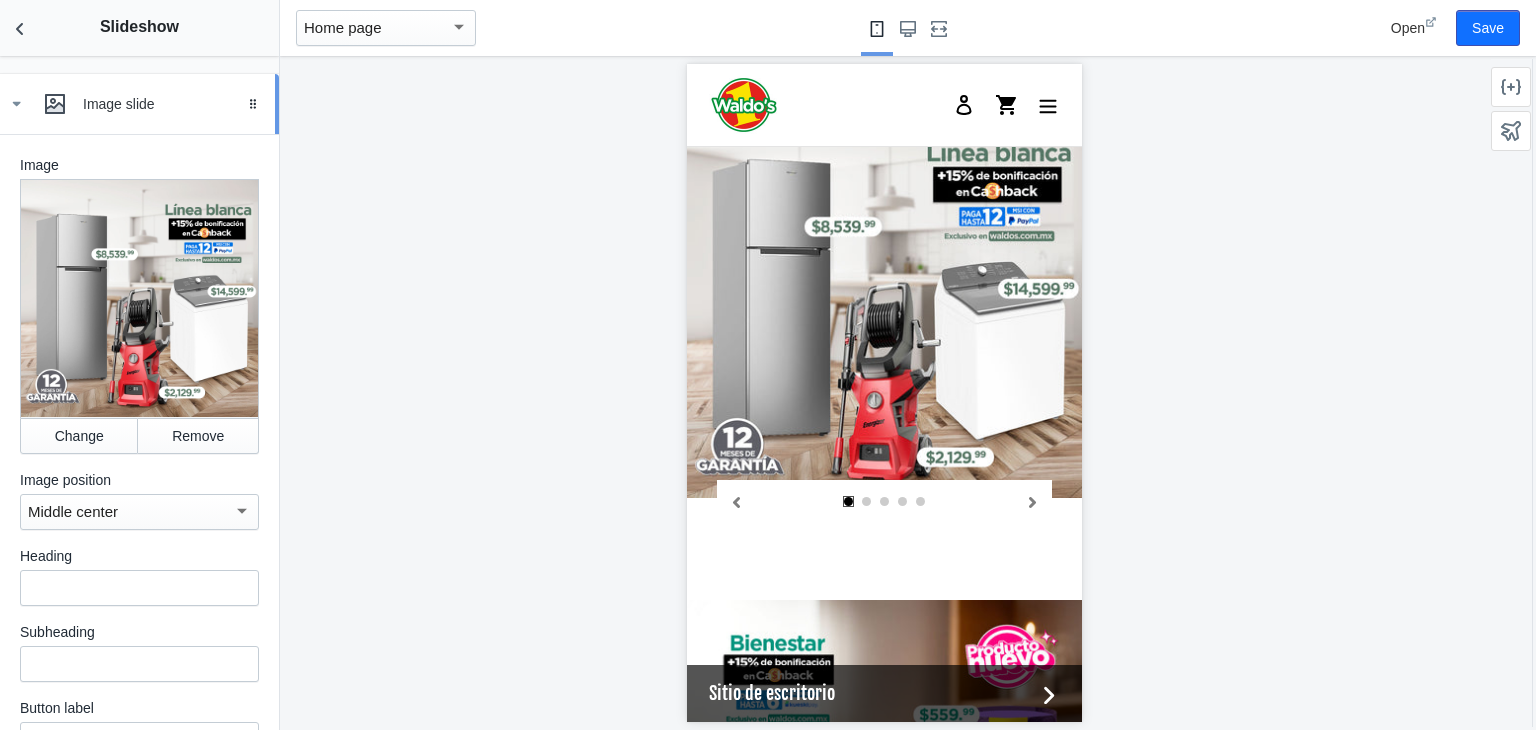 click 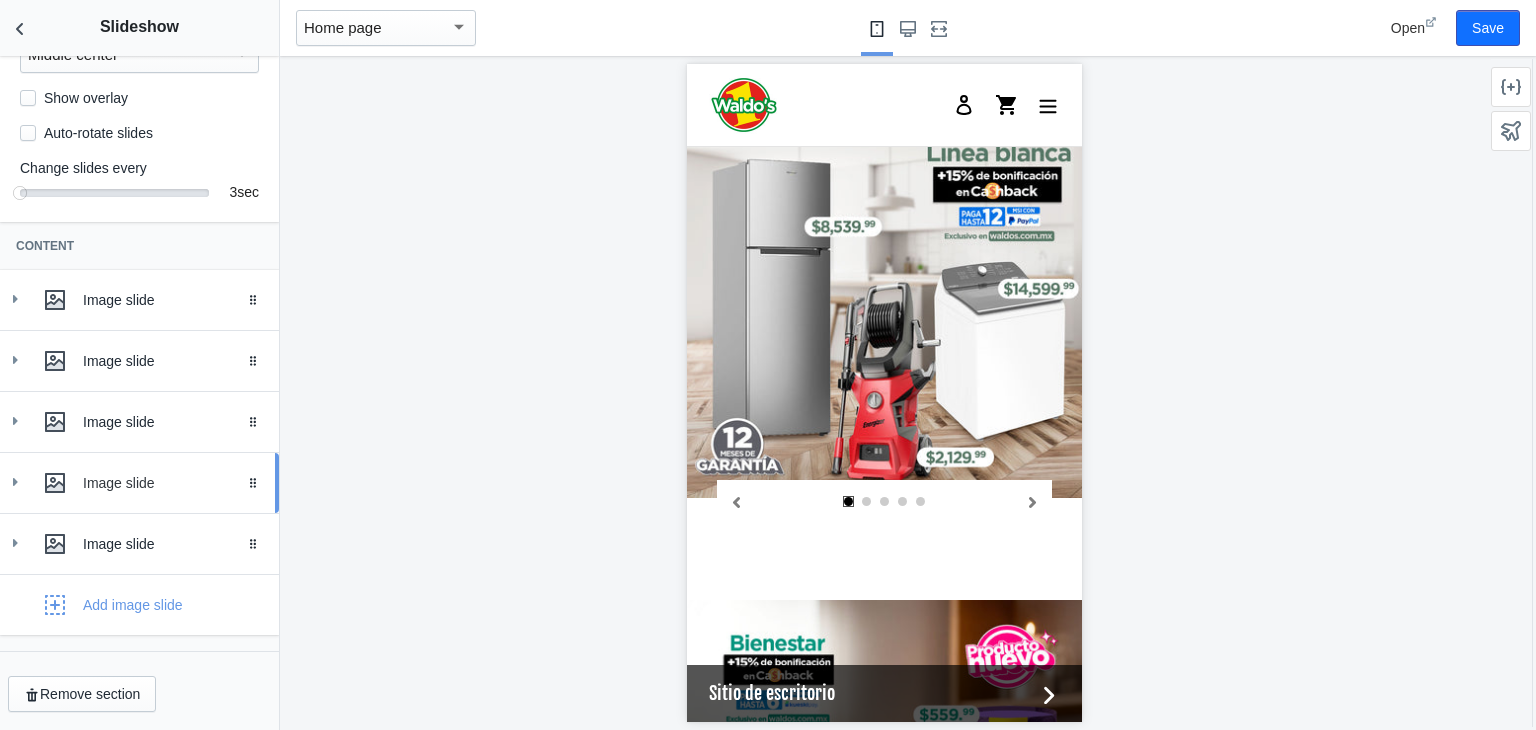 scroll, scrollTop: 307, scrollLeft: 0, axis: vertical 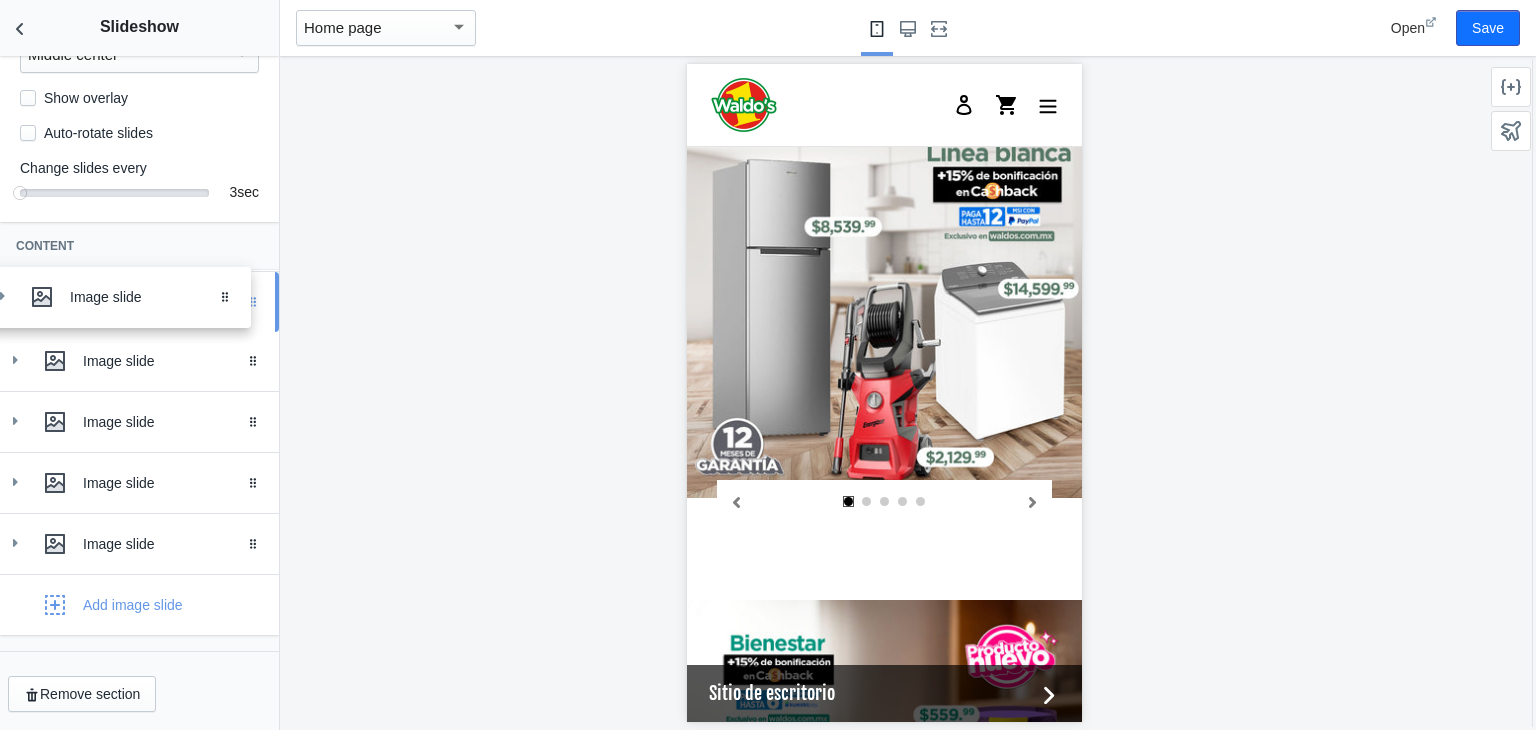 drag, startPoint x: 236, startPoint y: 540, endPoint x: 223, endPoint y: 294, distance: 246.34326 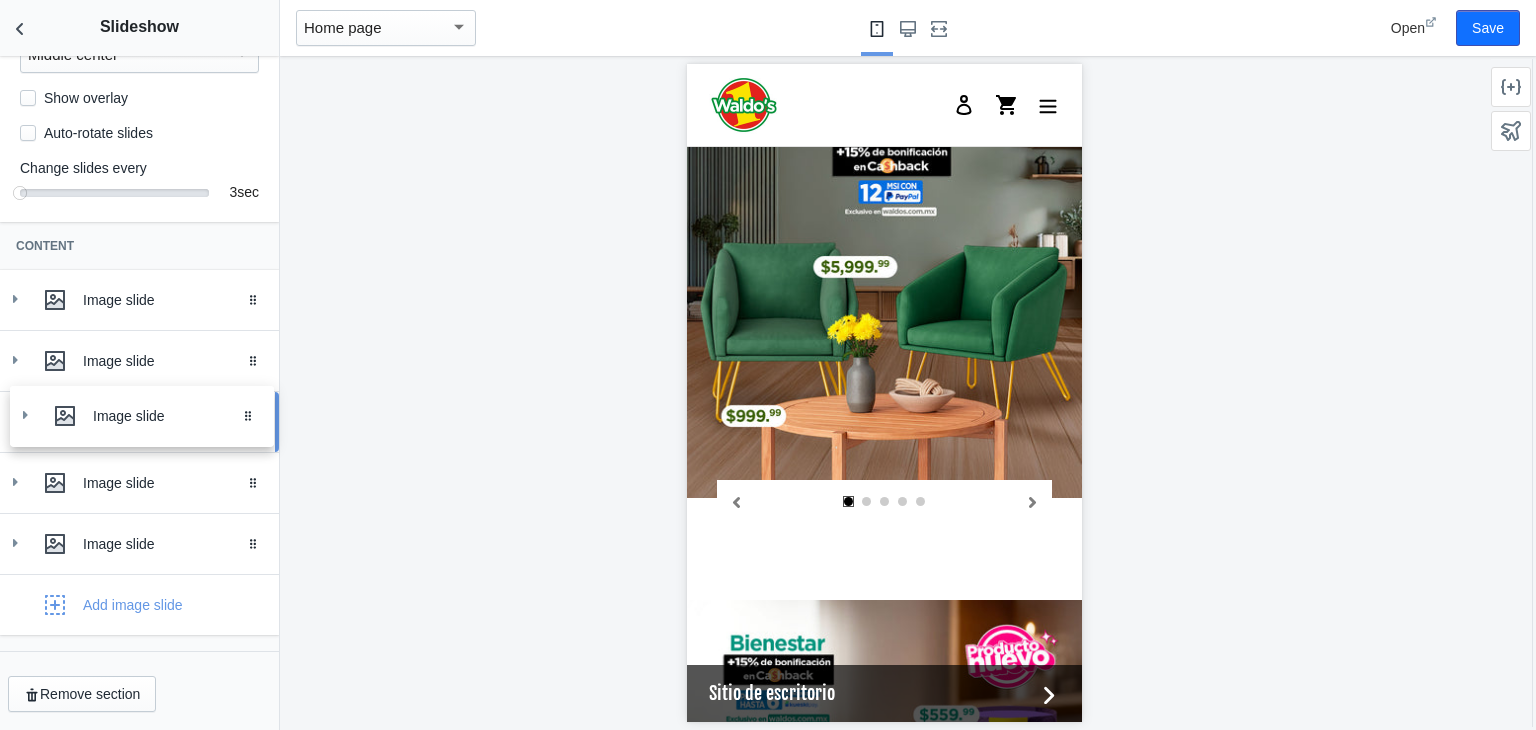 drag, startPoint x: 236, startPoint y: 488, endPoint x: 246, endPoint y: 421, distance: 67.74216 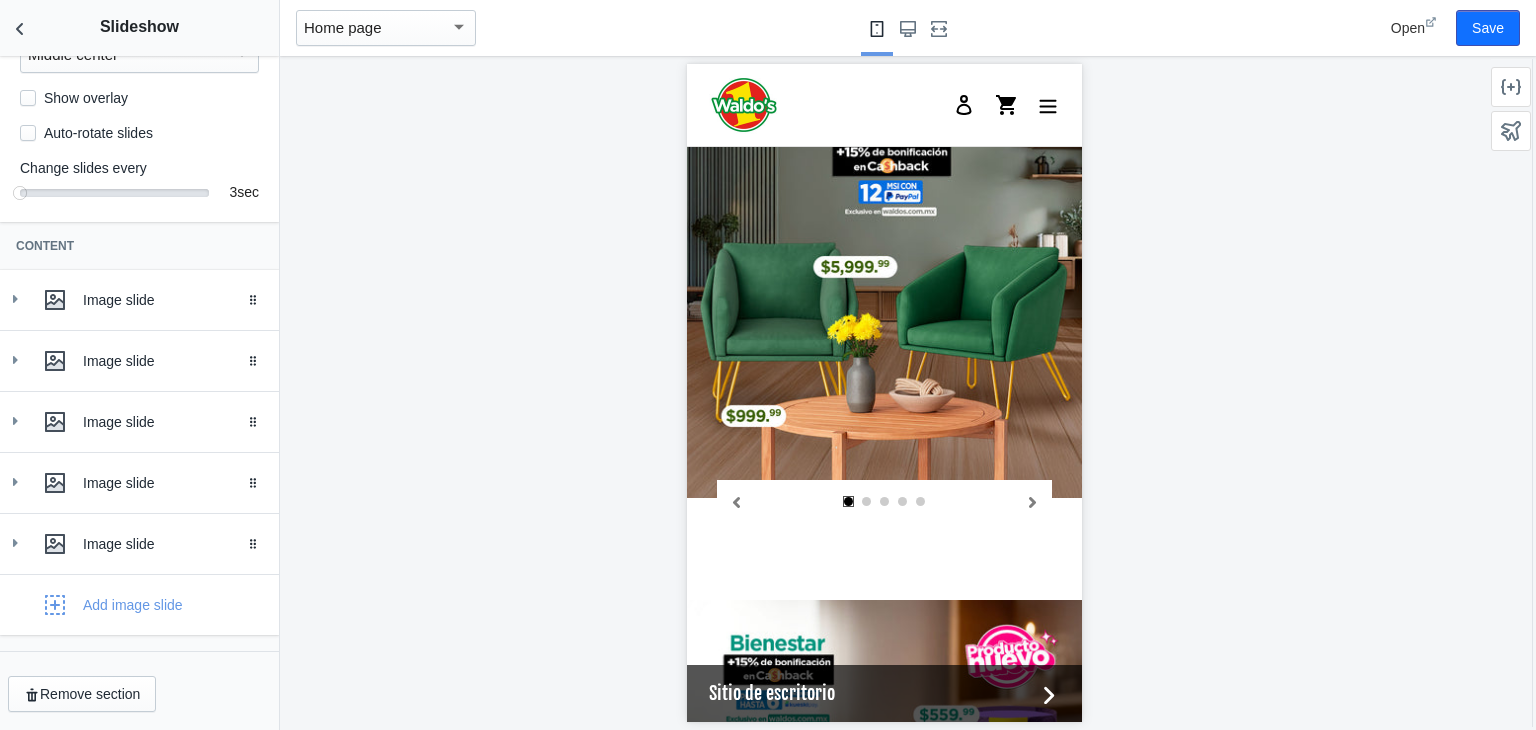 scroll, scrollTop: 0, scrollLeft: 135, axis: horizontal 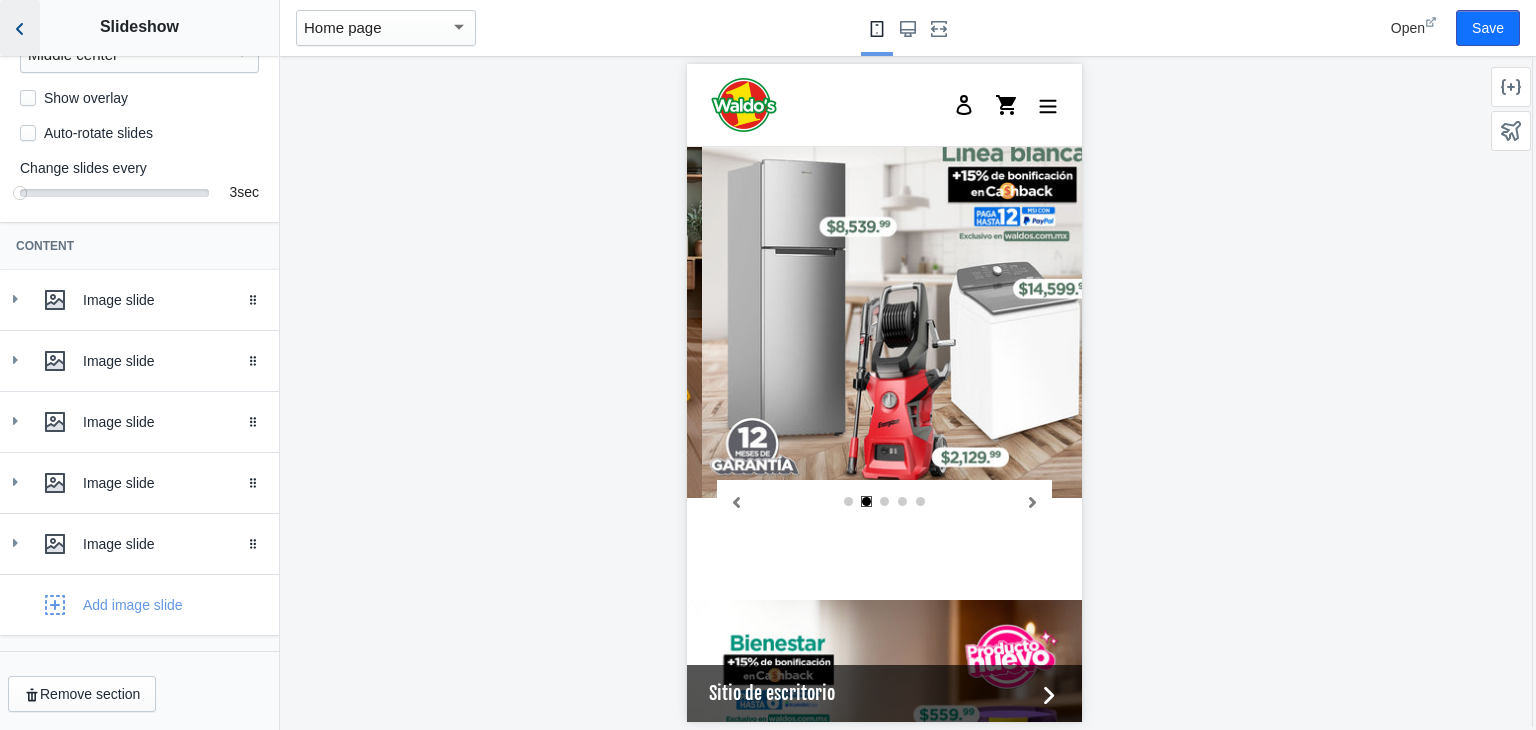 click 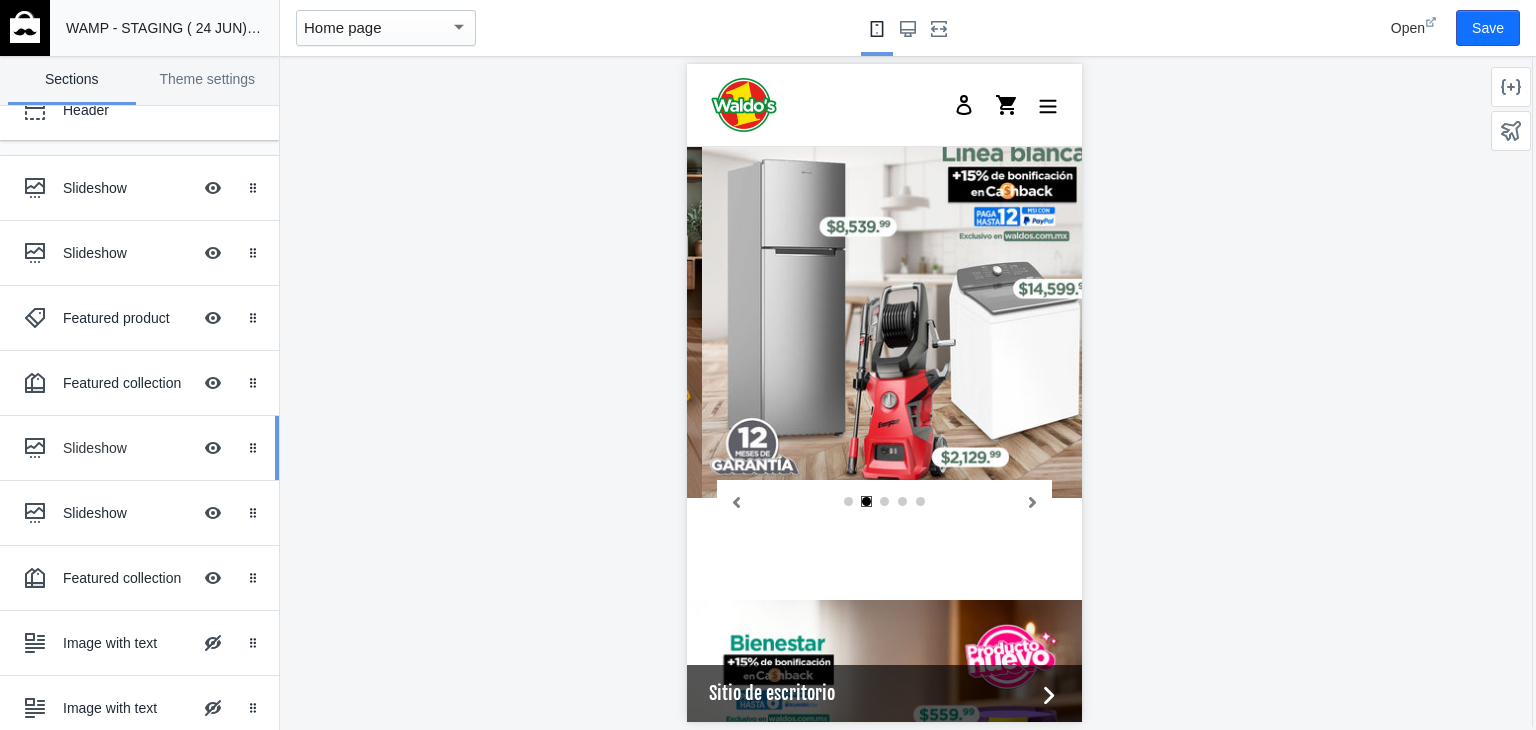 scroll, scrollTop: 38, scrollLeft: 0, axis: vertical 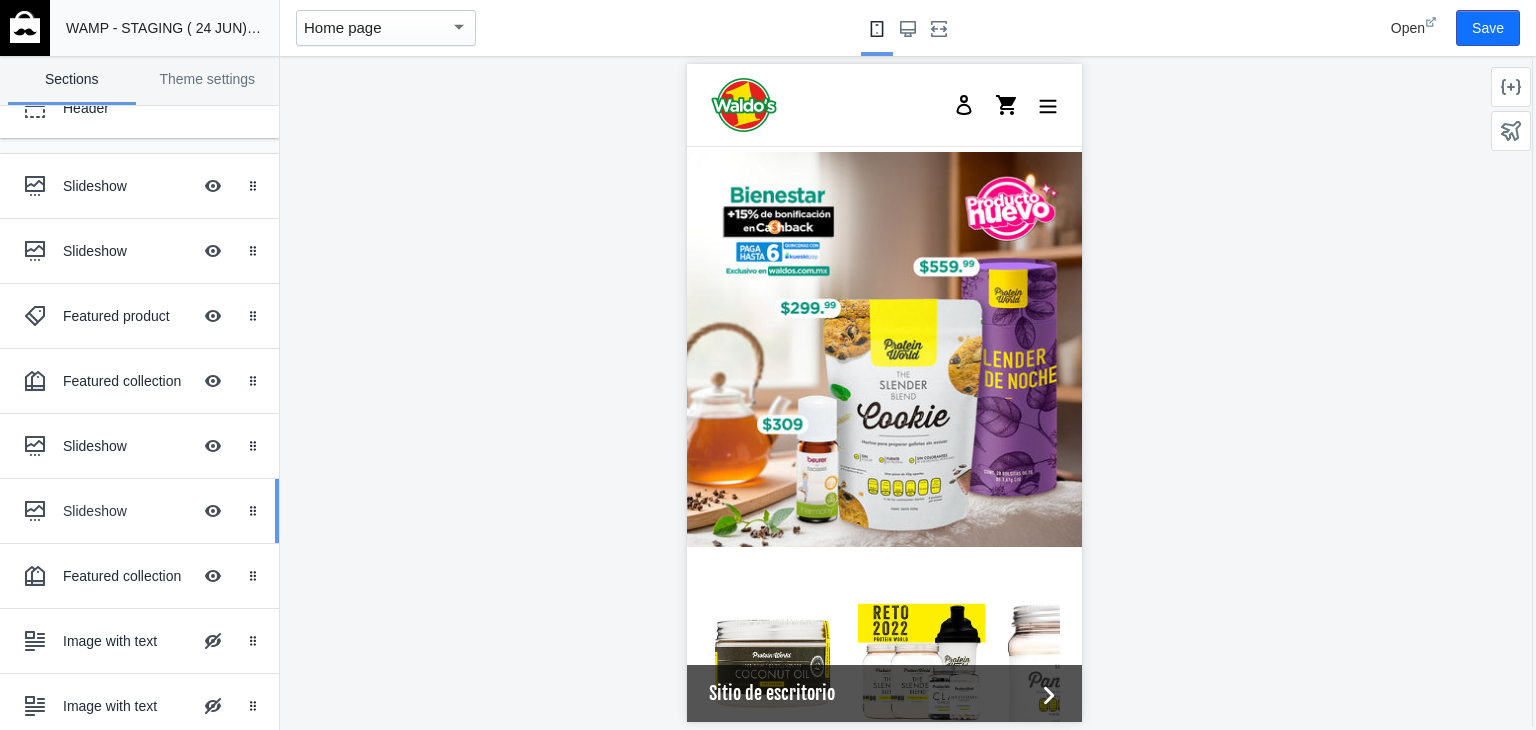 click on "Slideshow" at bounding box center [127, 511] 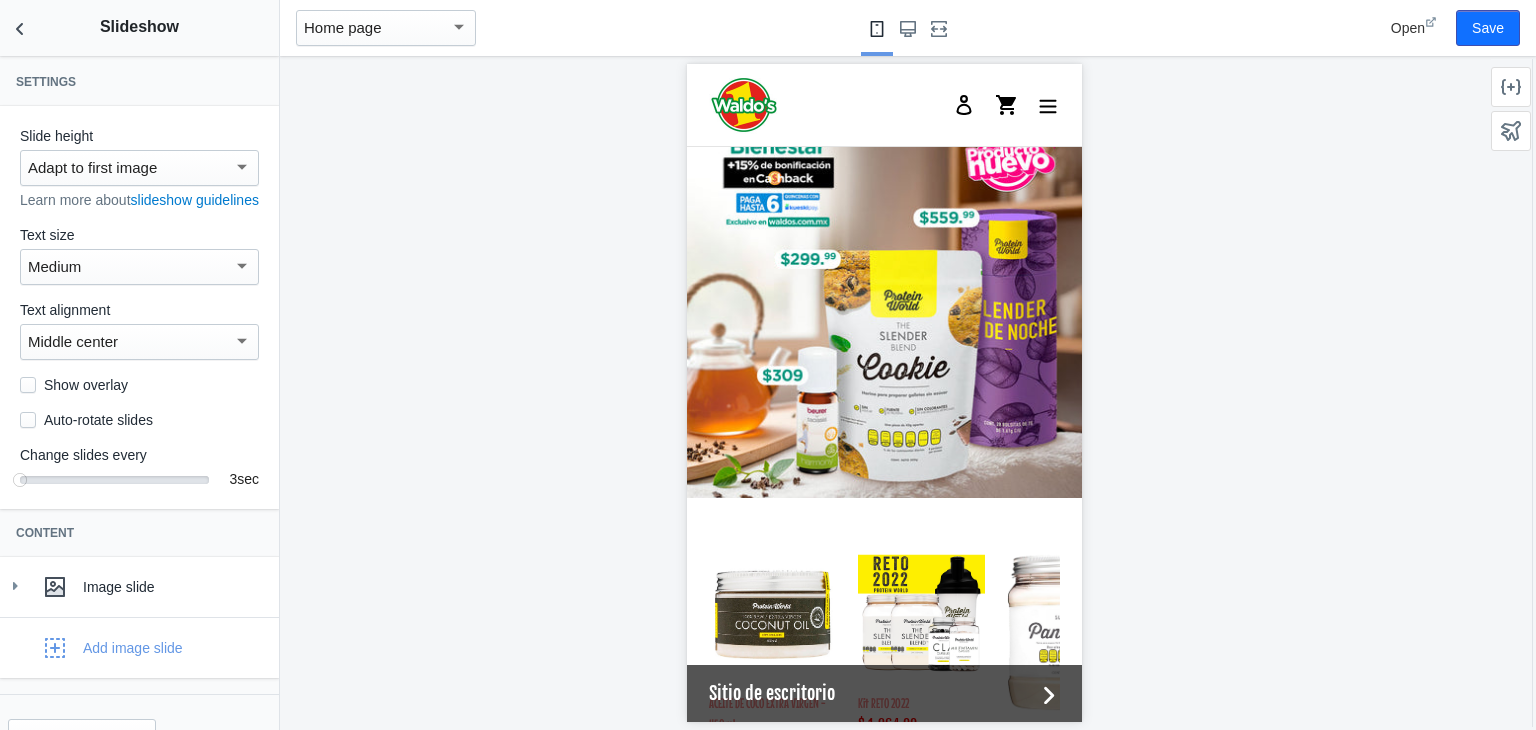 scroll, scrollTop: 2780, scrollLeft: 0, axis: vertical 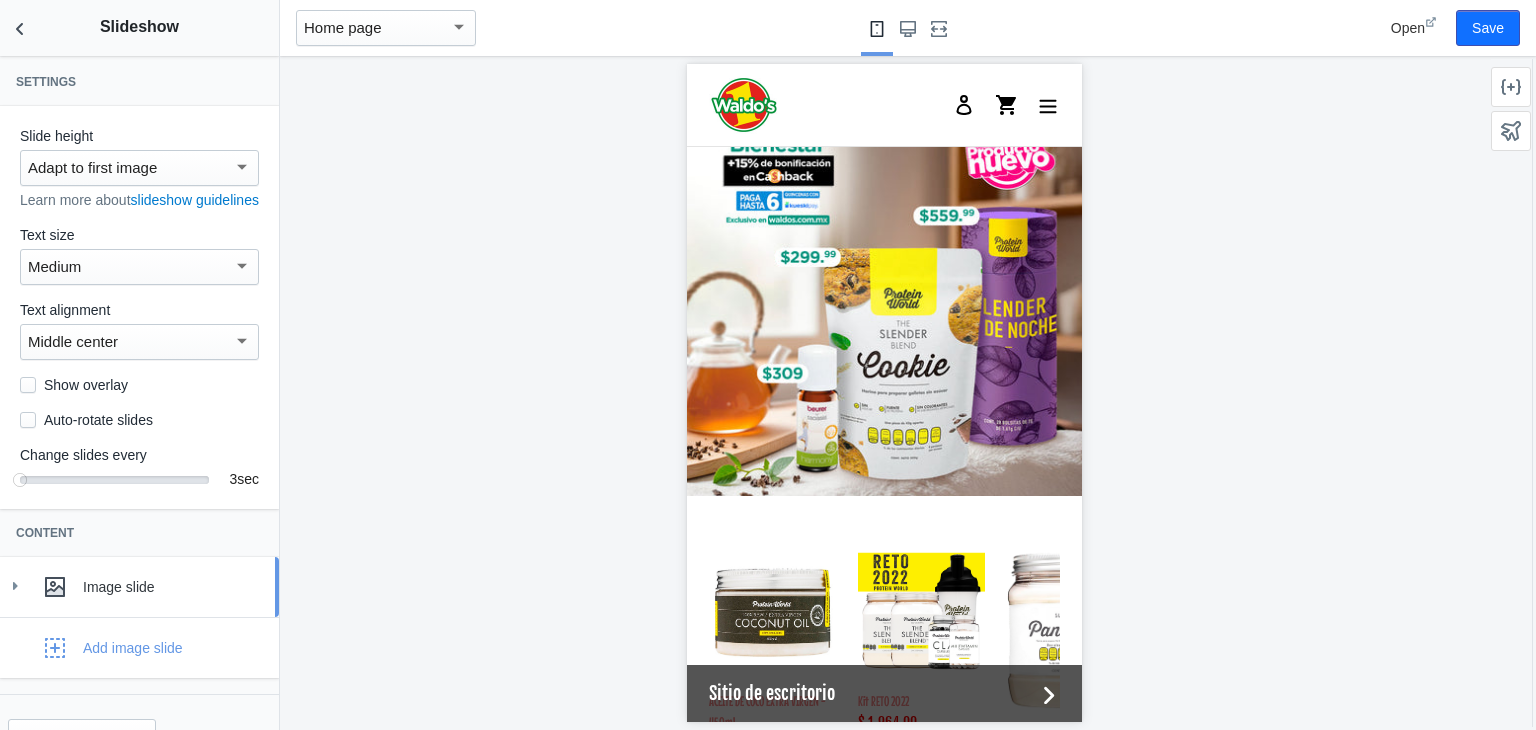 click on "Image slide" at bounding box center (139, 587) 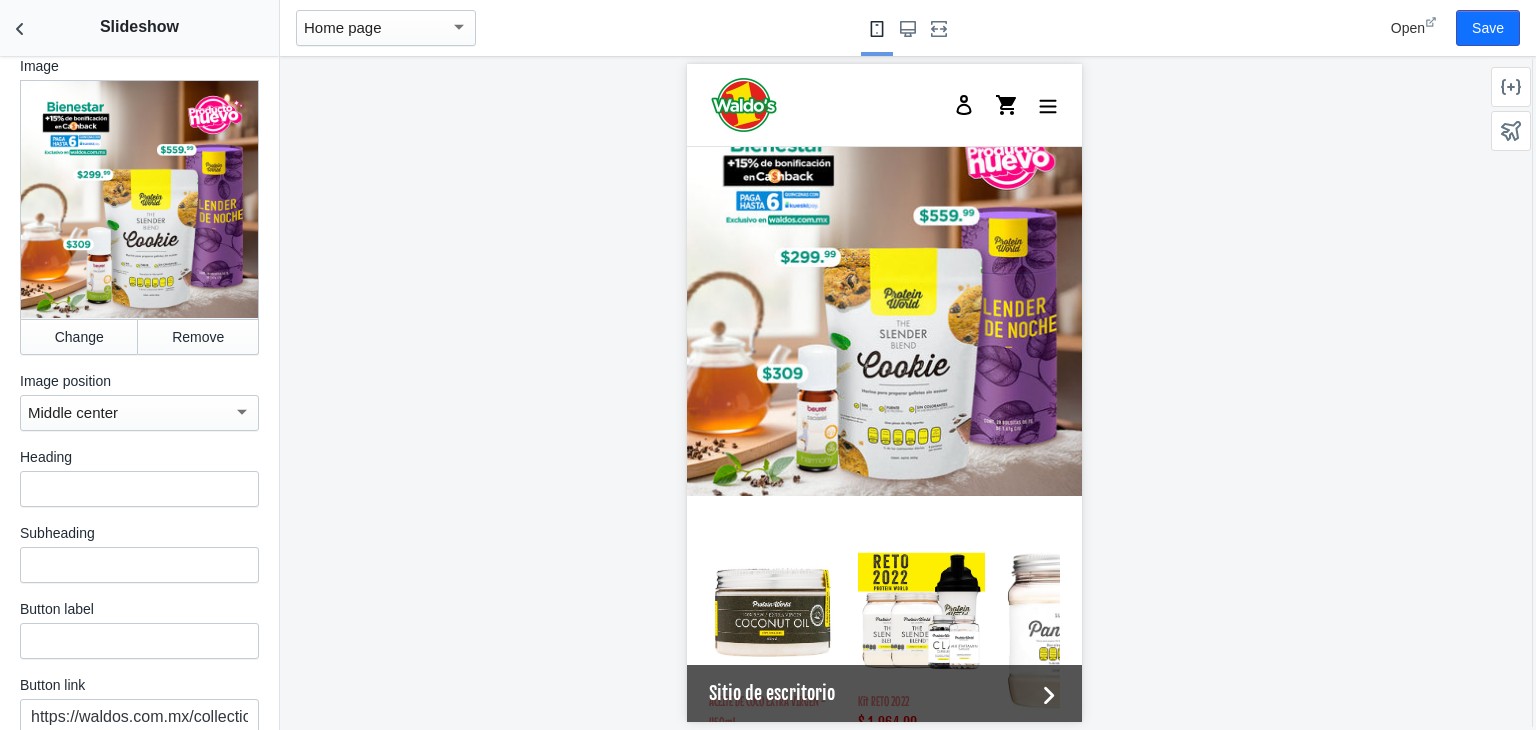 scroll, scrollTop: 576, scrollLeft: 0, axis: vertical 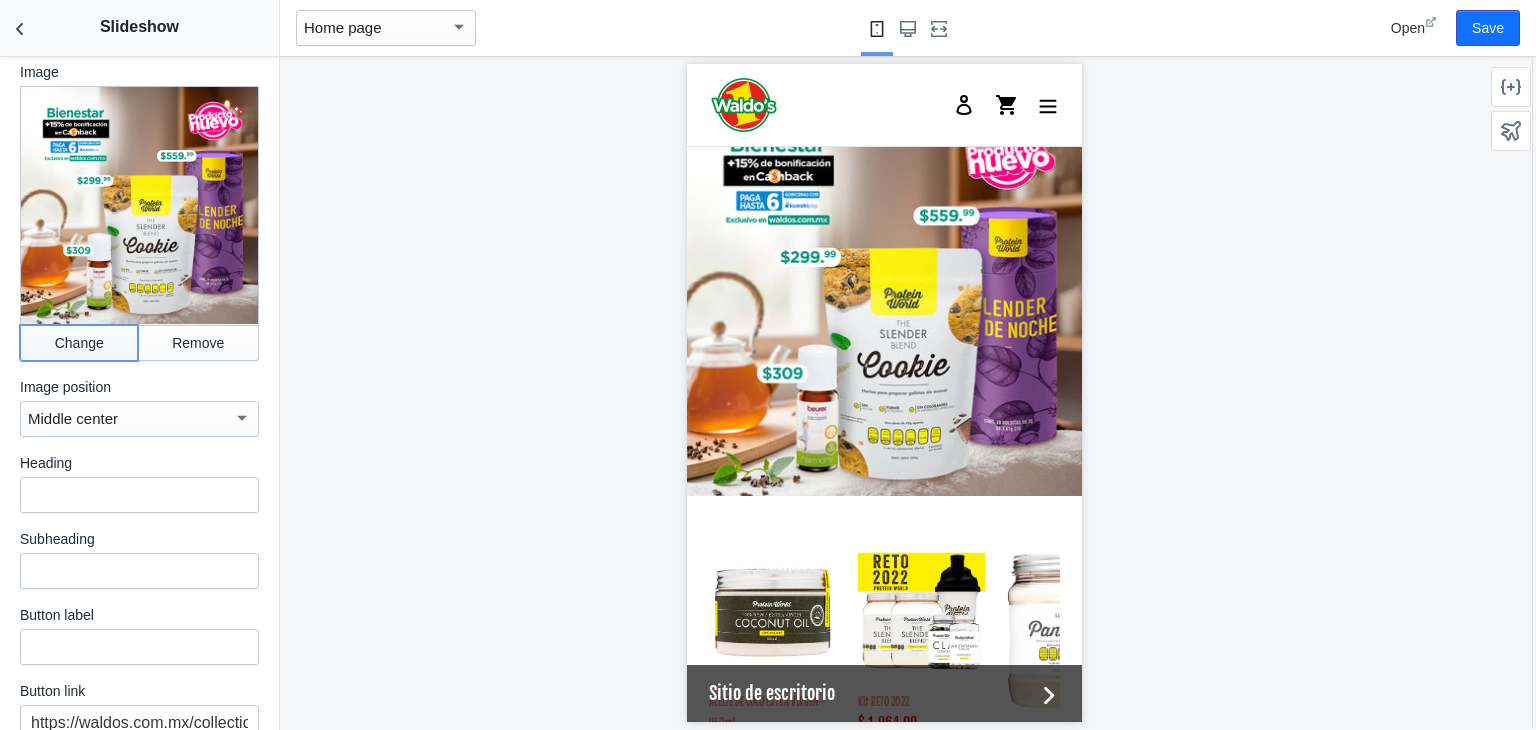click on "Change" at bounding box center (79, 343) 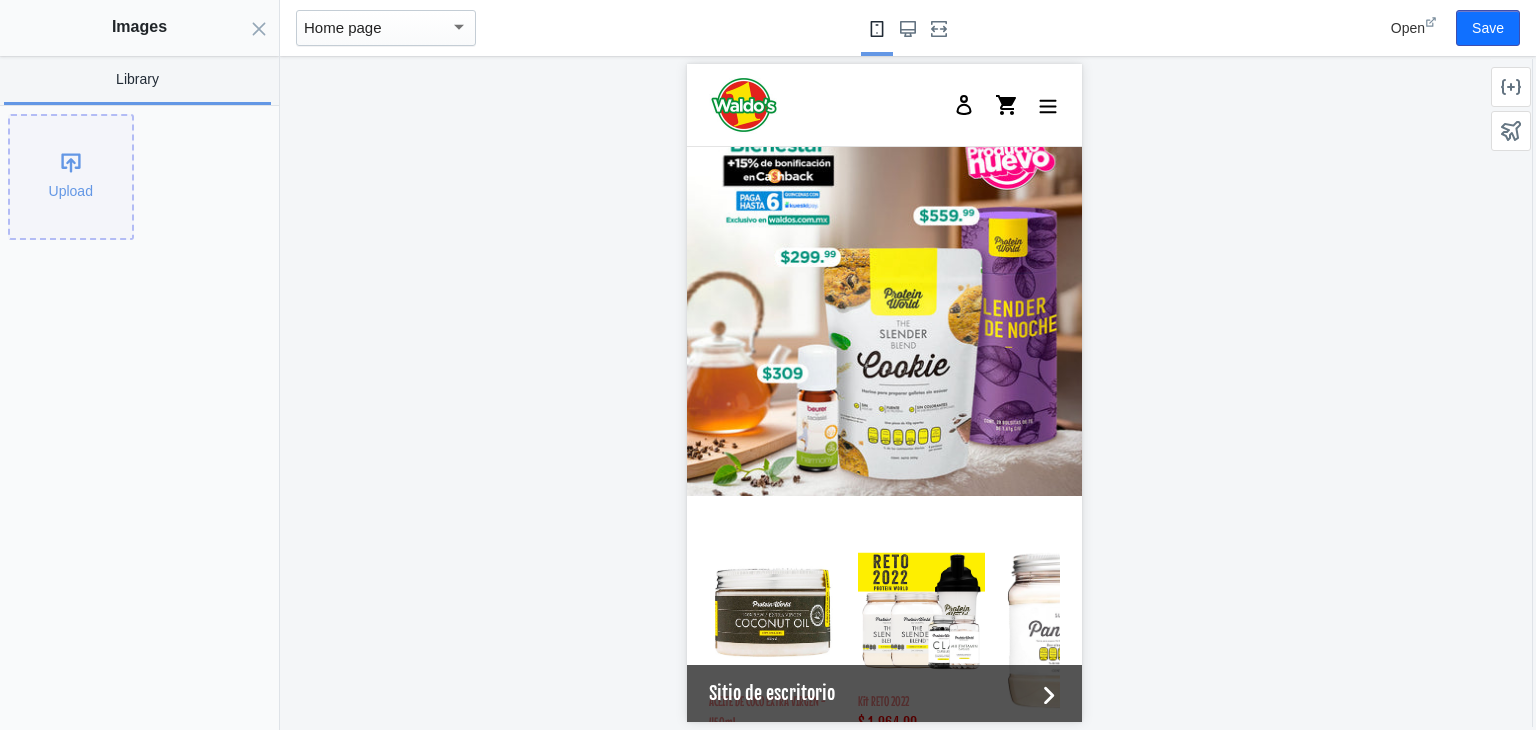 click on "Upload" 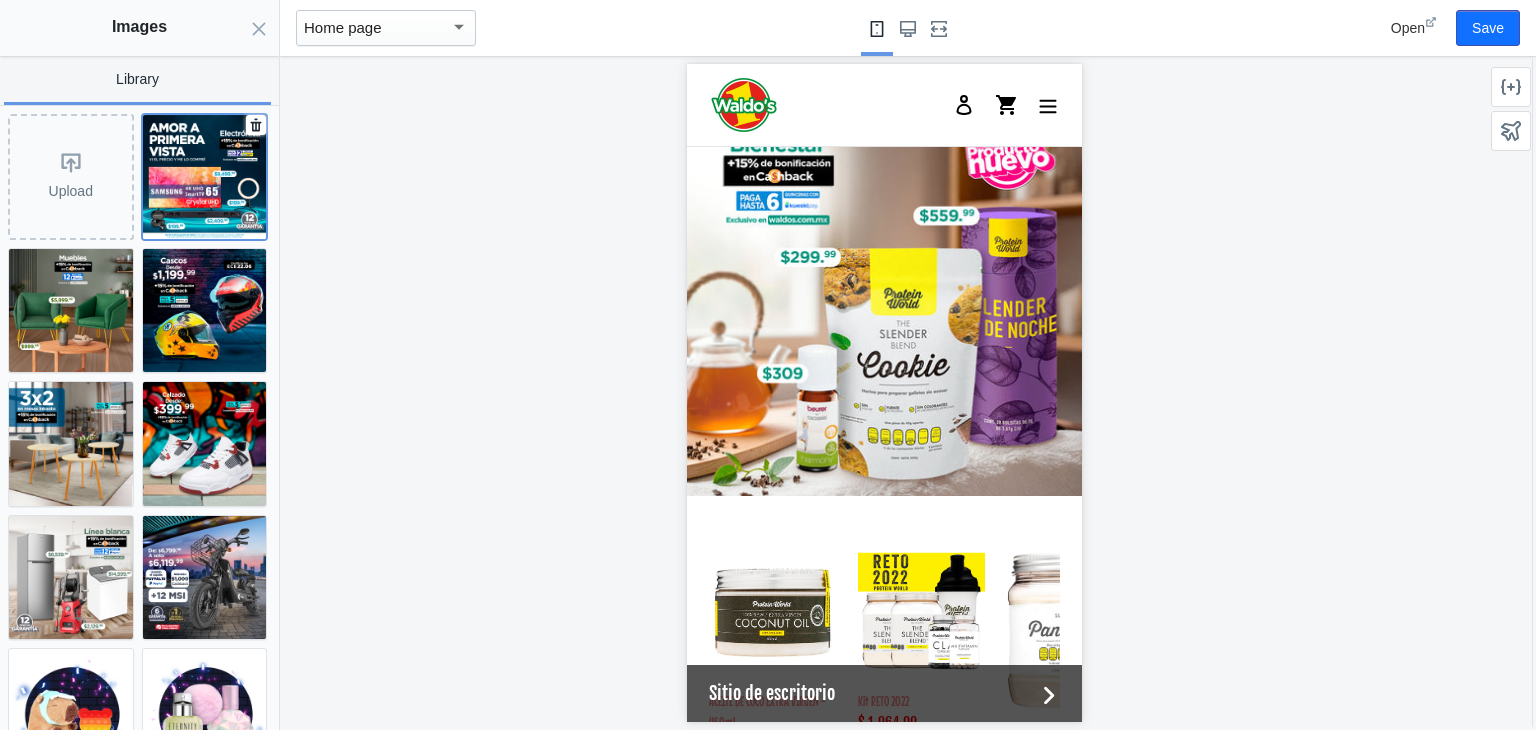 click 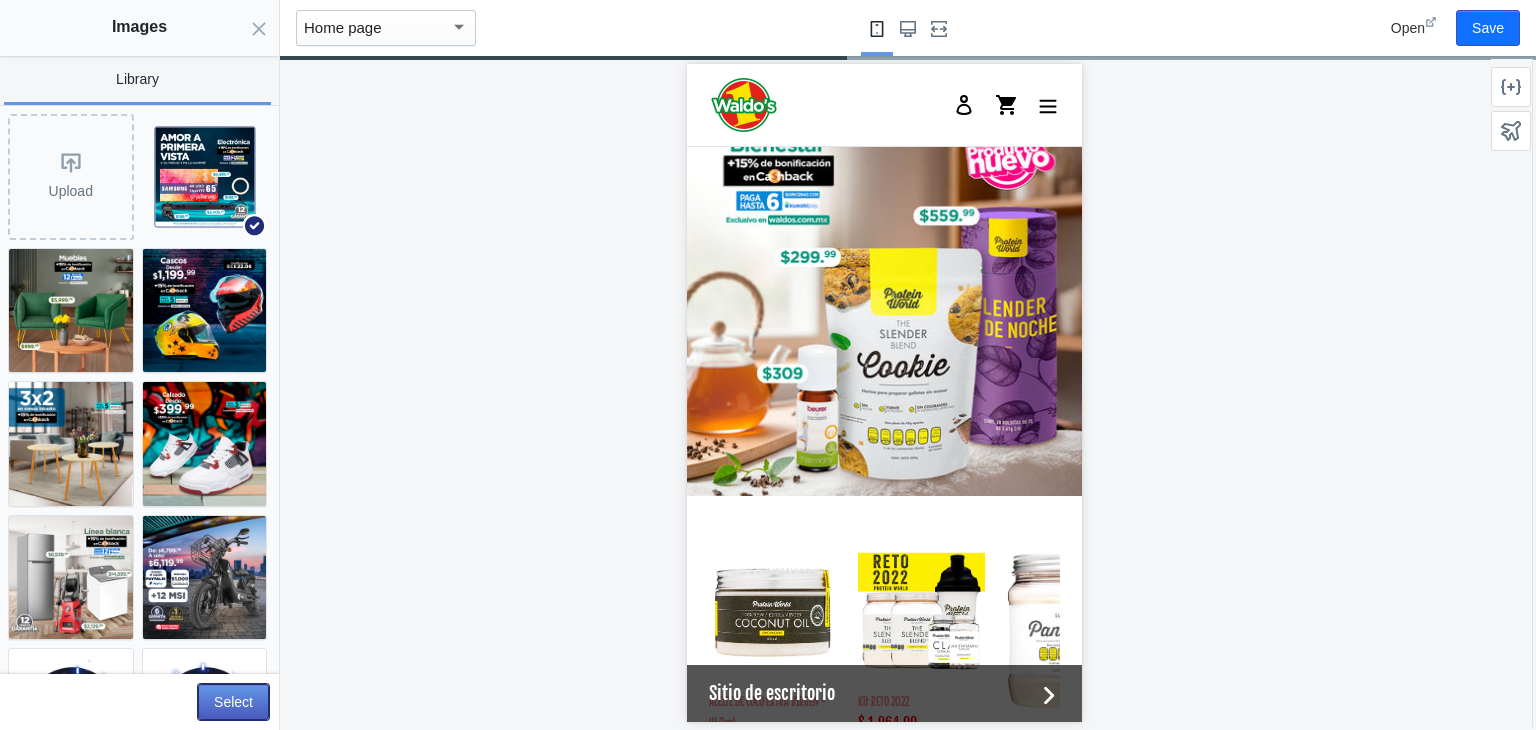 click on "Select" 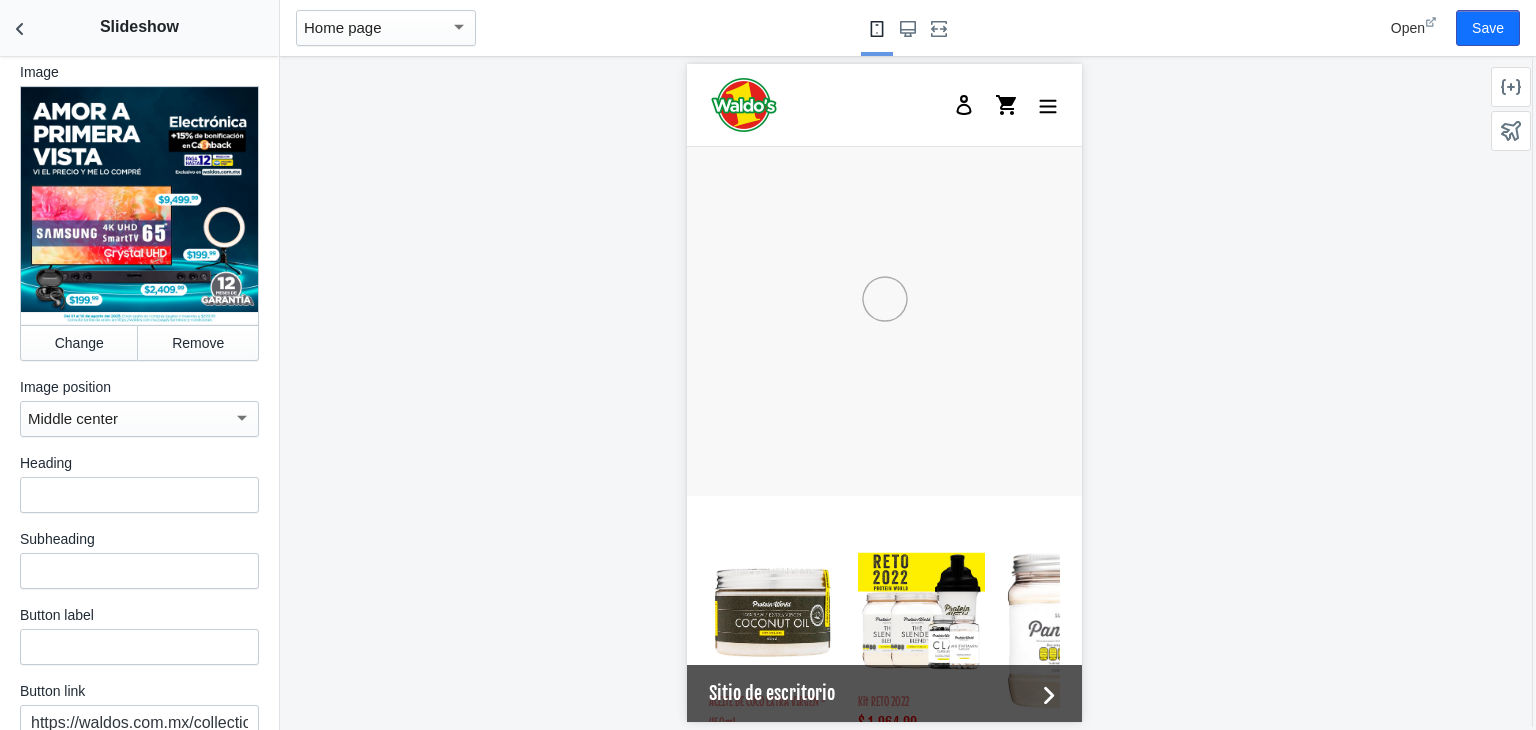 scroll, scrollTop: 913, scrollLeft: 0, axis: vertical 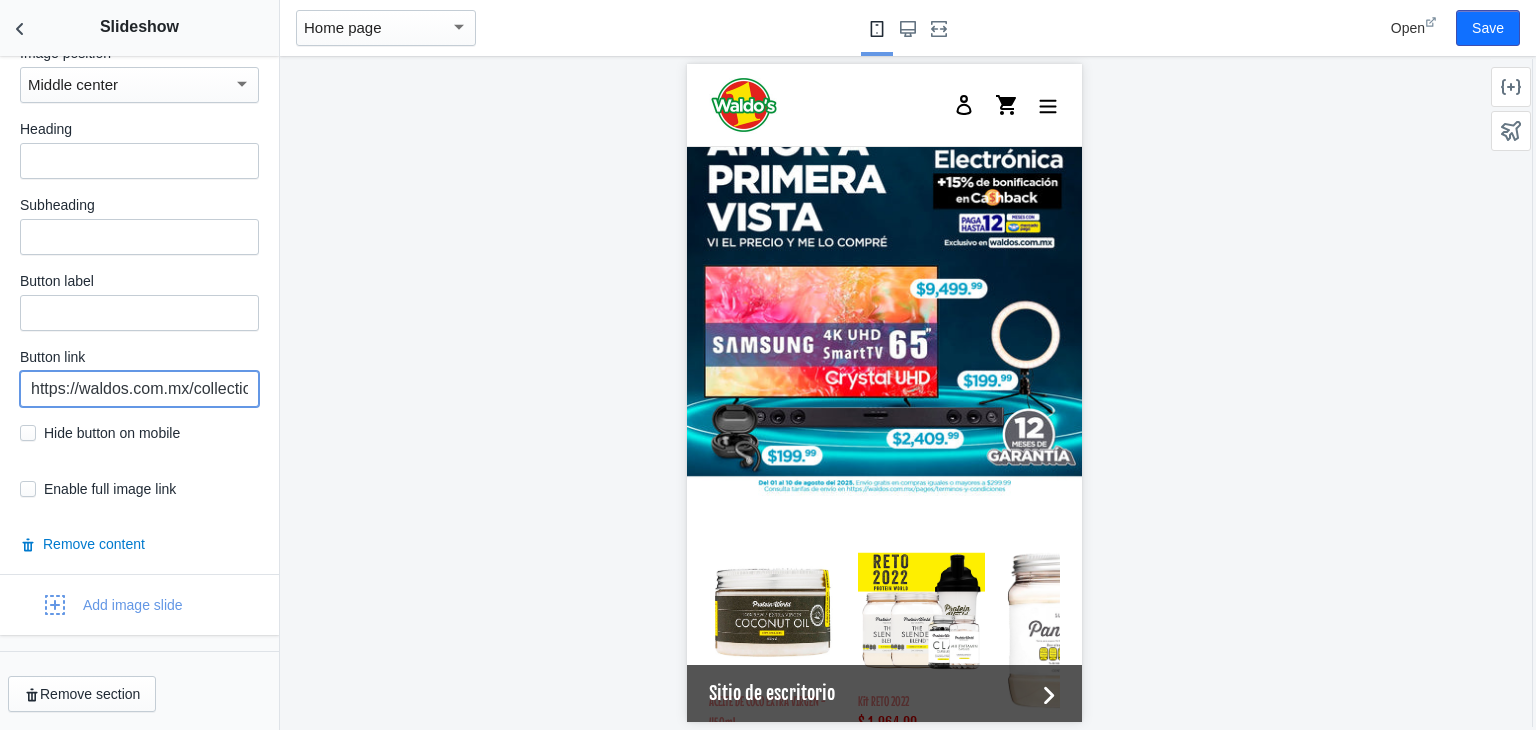click on "https://waldos.com.mx/collections/vida-fit" at bounding box center (139, 389) 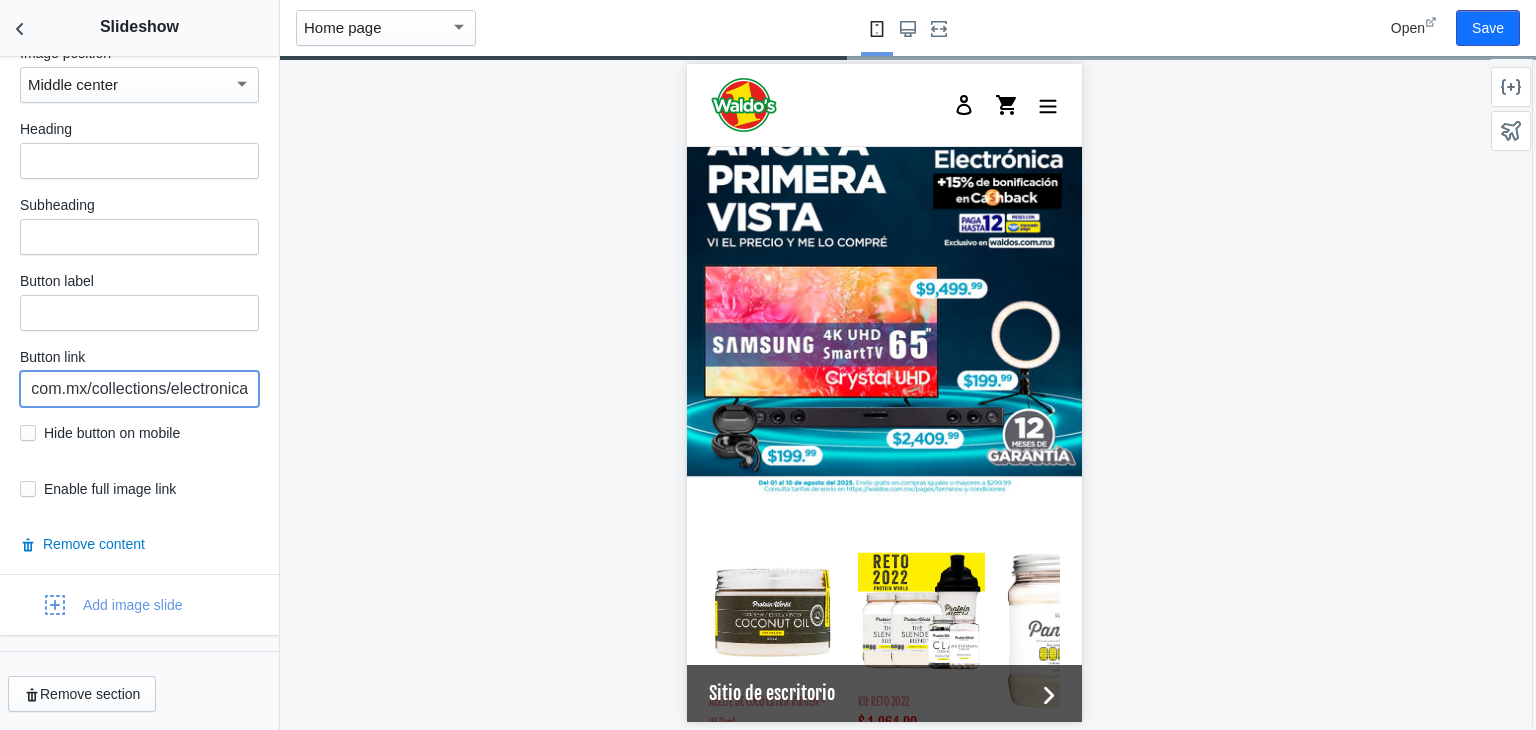 scroll, scrollTop: 0, scrollLeft: 120, axis: horizontal 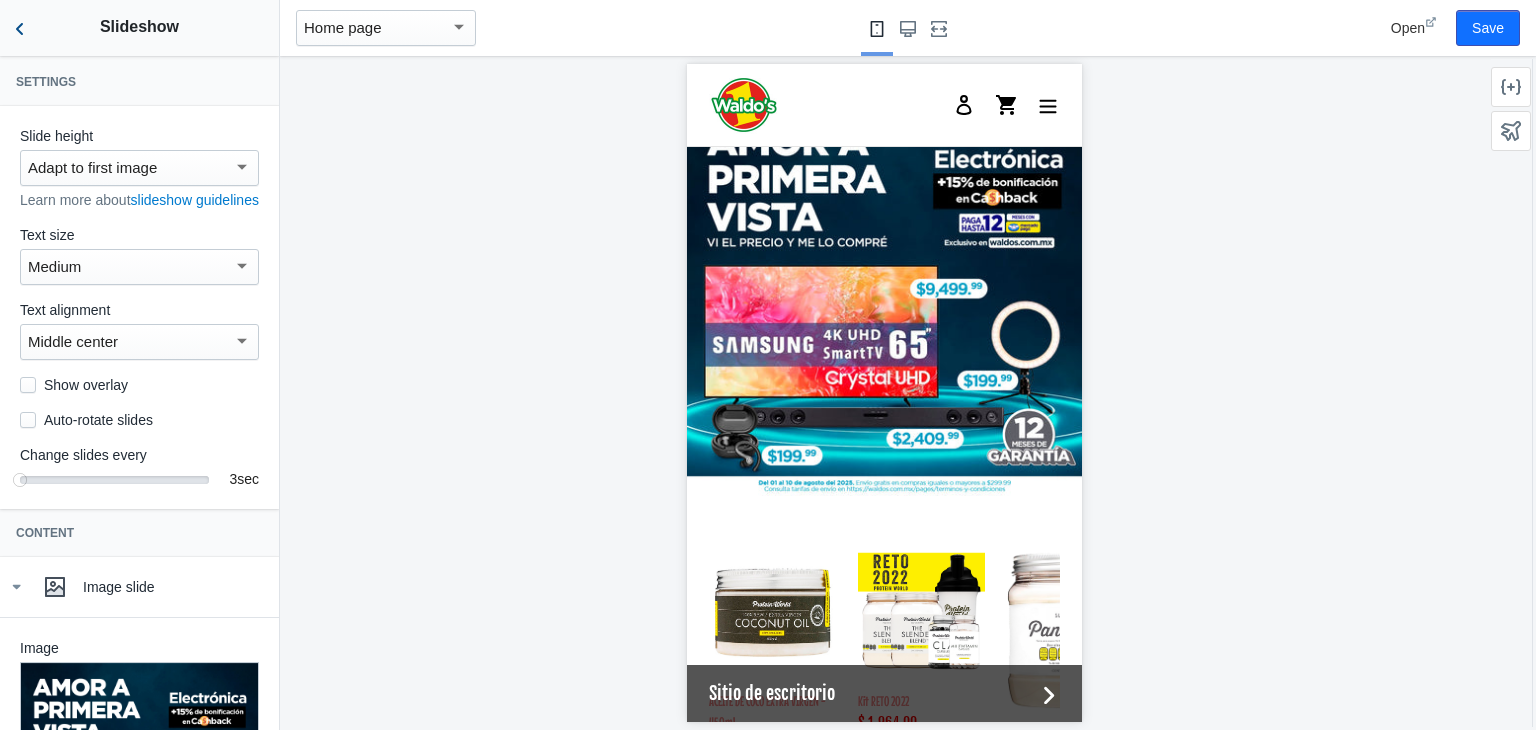 type on "https://waldos.com.mx/collections/electronica" 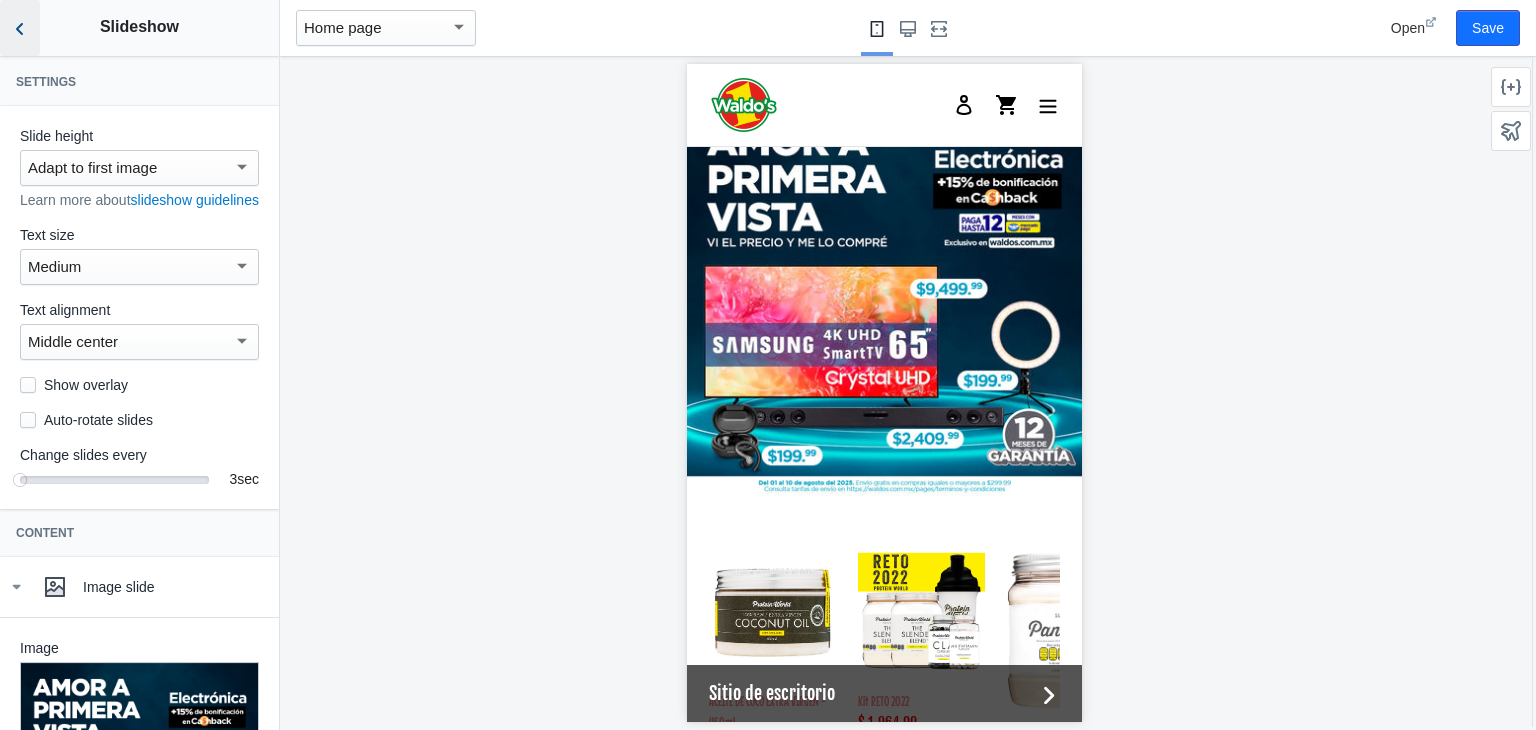 click 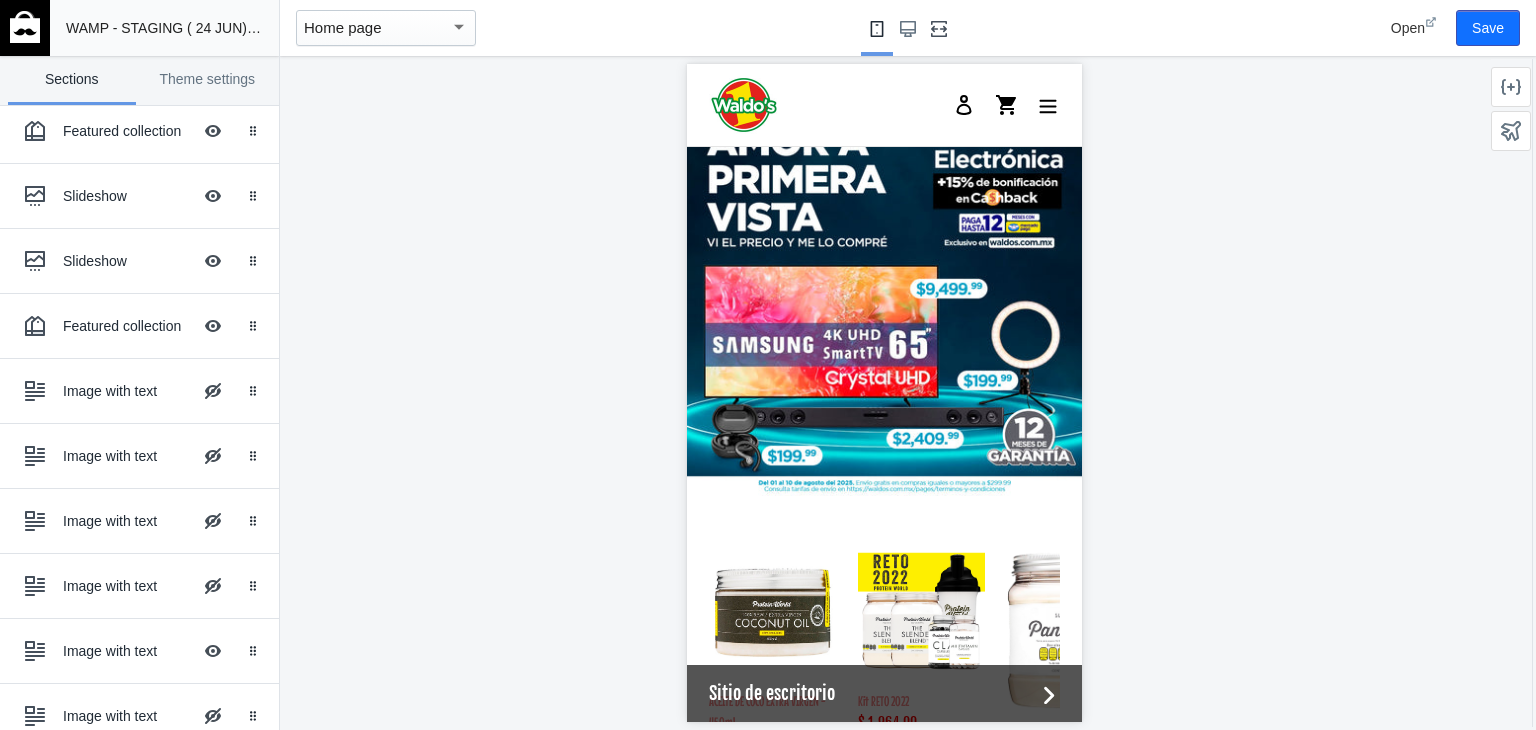 scroll, scrollTop: 288, scrollLeft: 0, axis: vertical 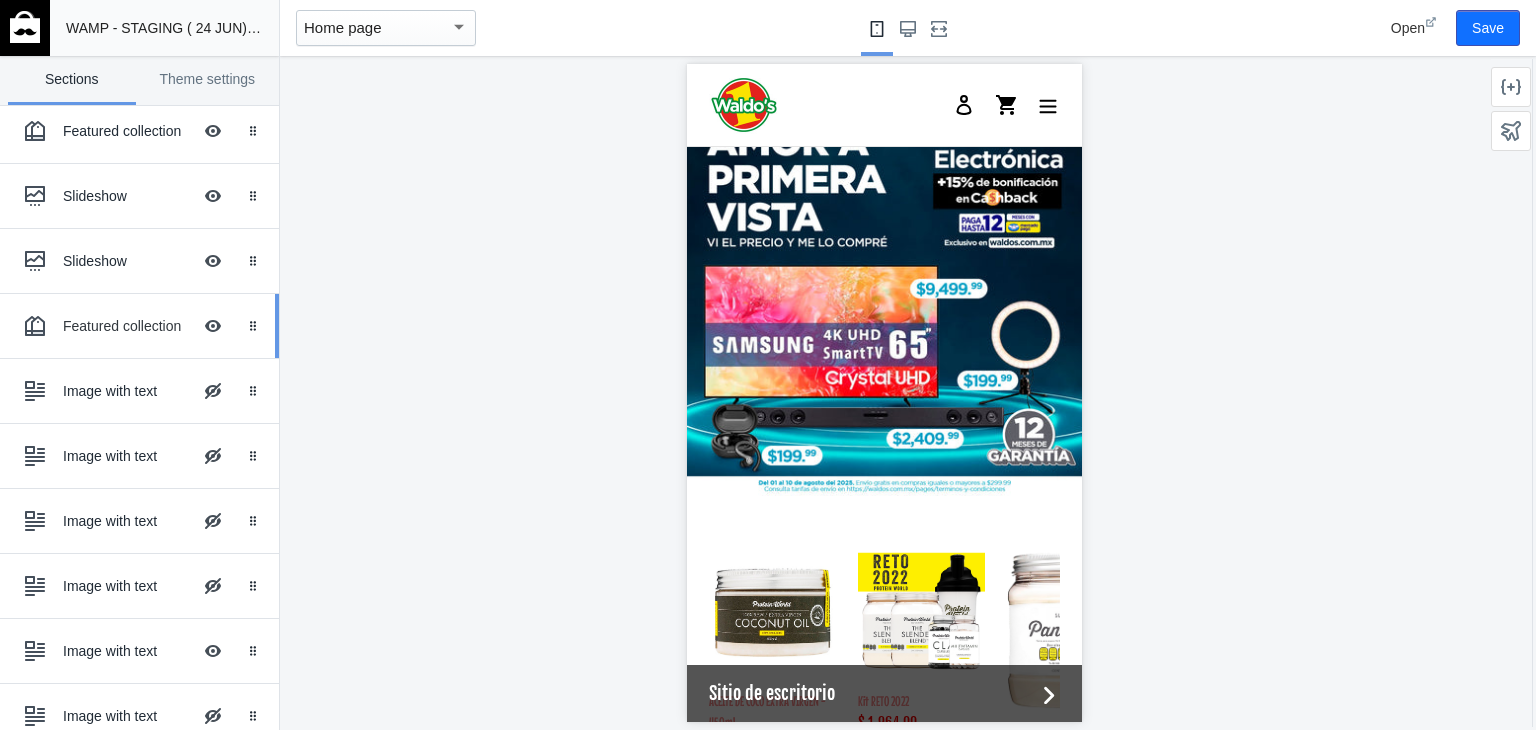 click on "Featured collection  Hide Image with text overlay" at bounding box center (125, 326) 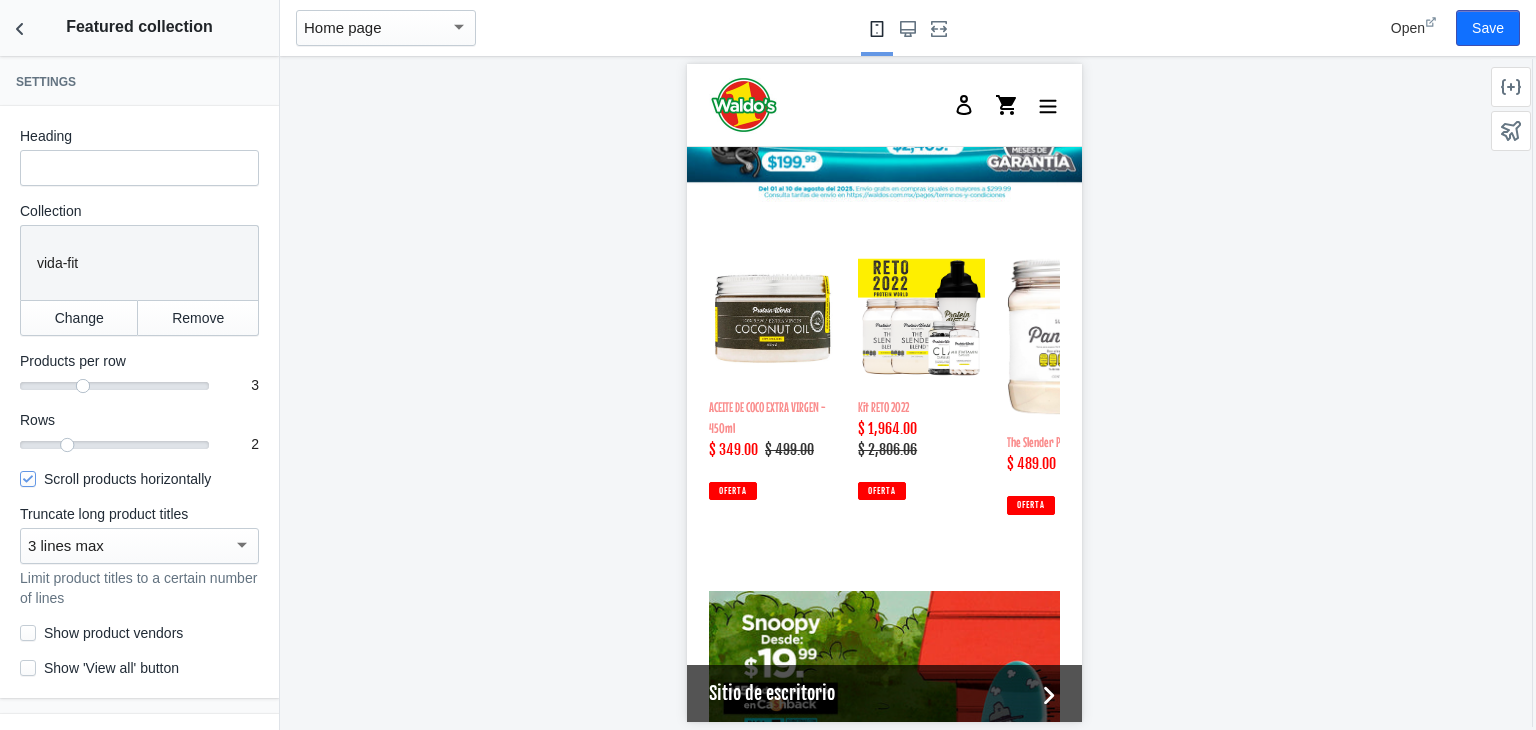 scroll, scrollTop: 3227, scrollLeft: 0, axis: vertical 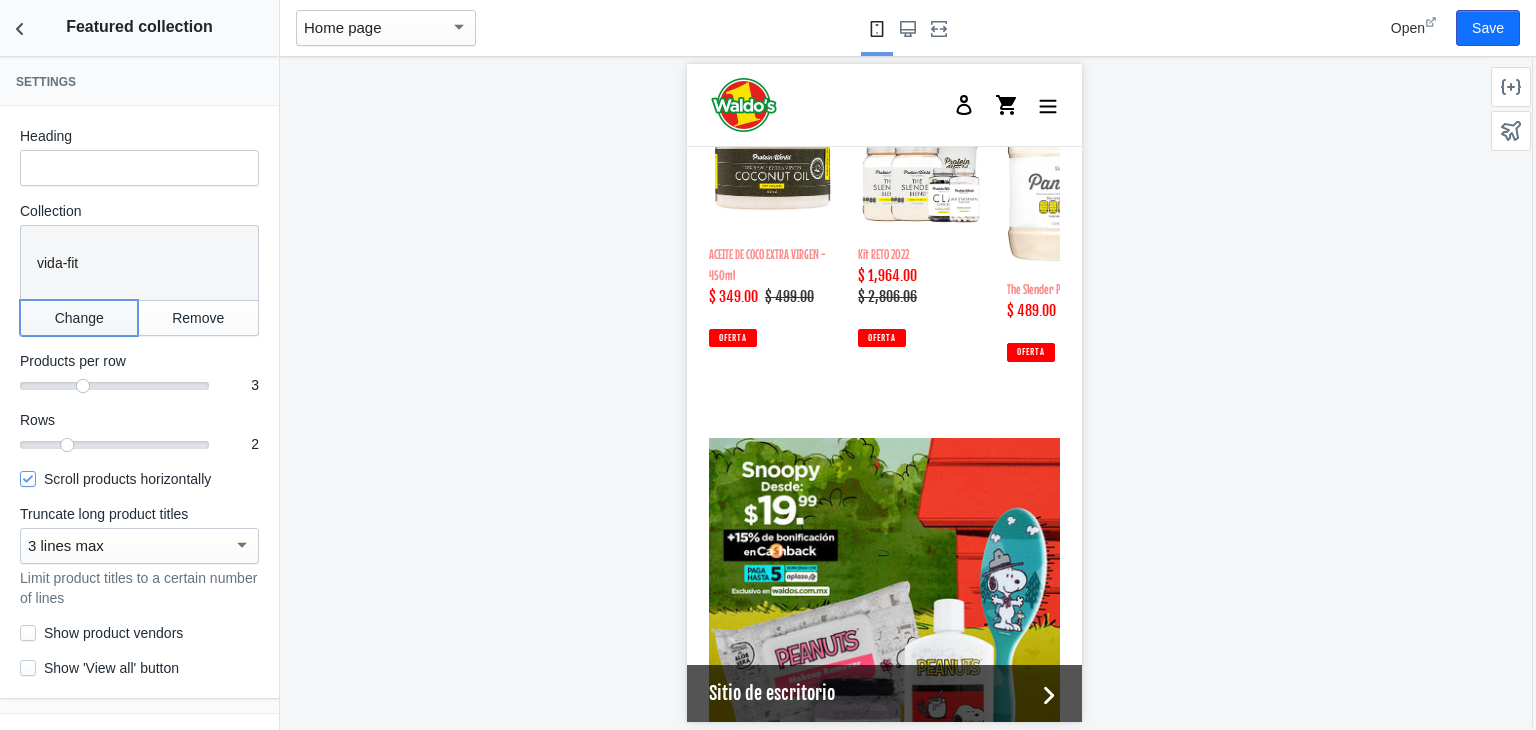 click on "Change" at bounding box center (79, 318) 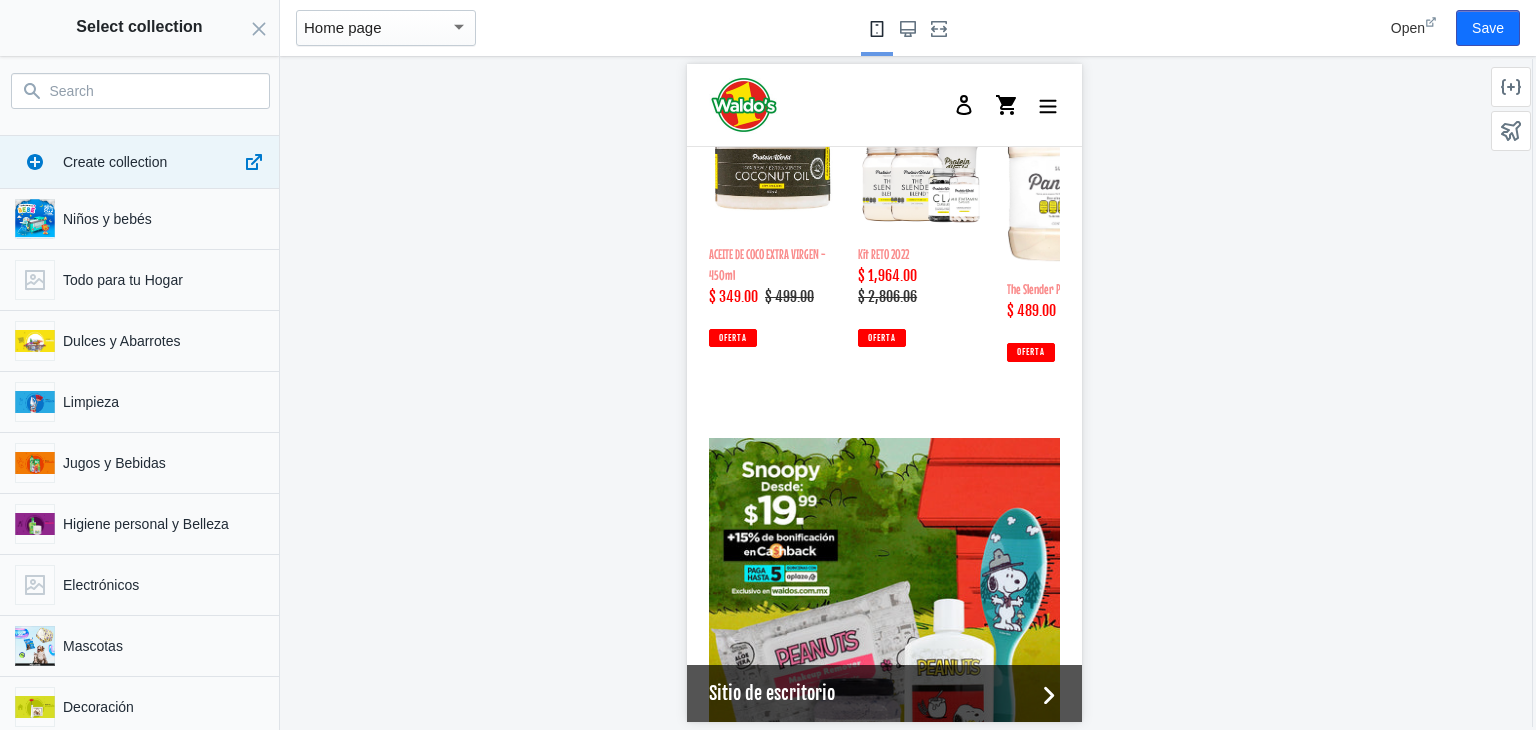 click on "Search" at bounding box center [152, 91] 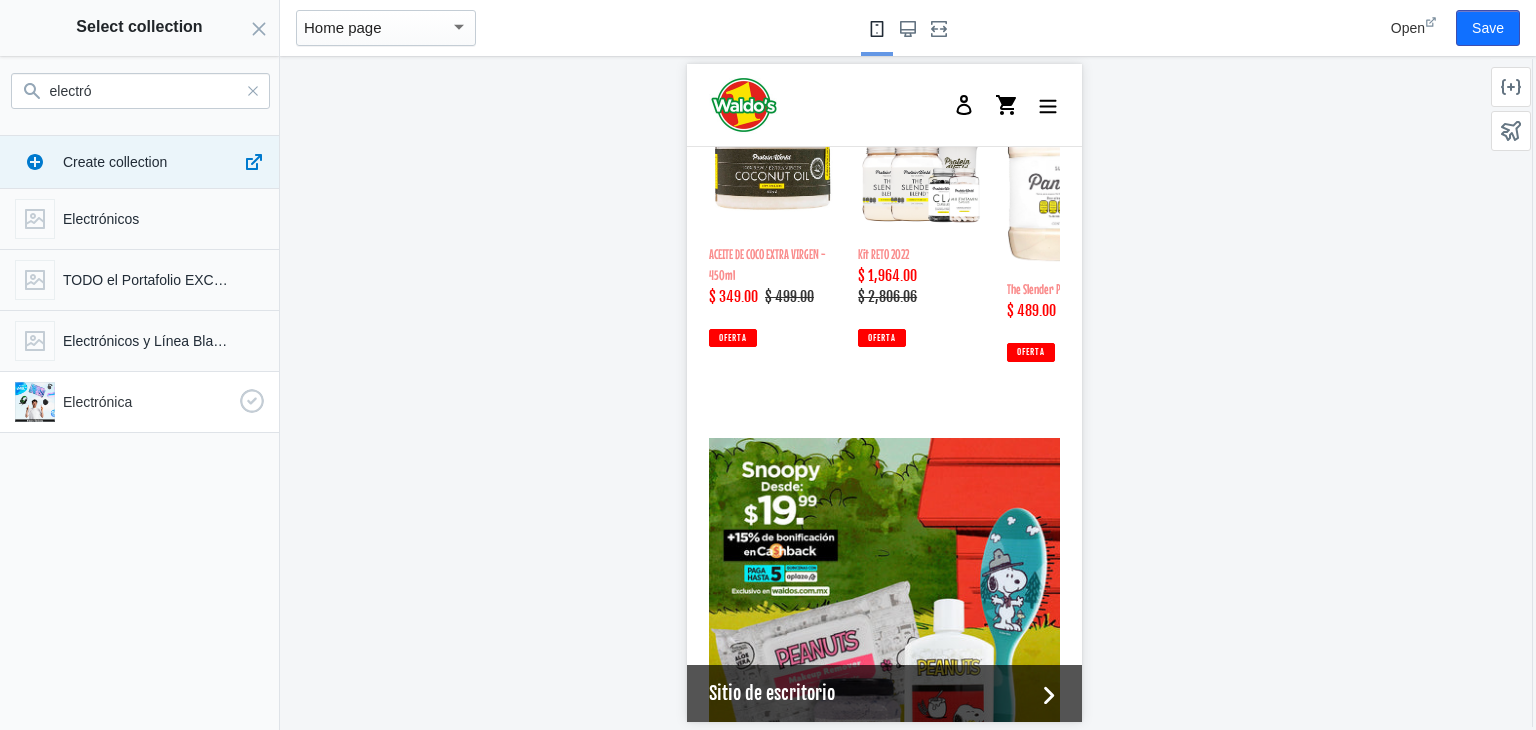 type on "electró" 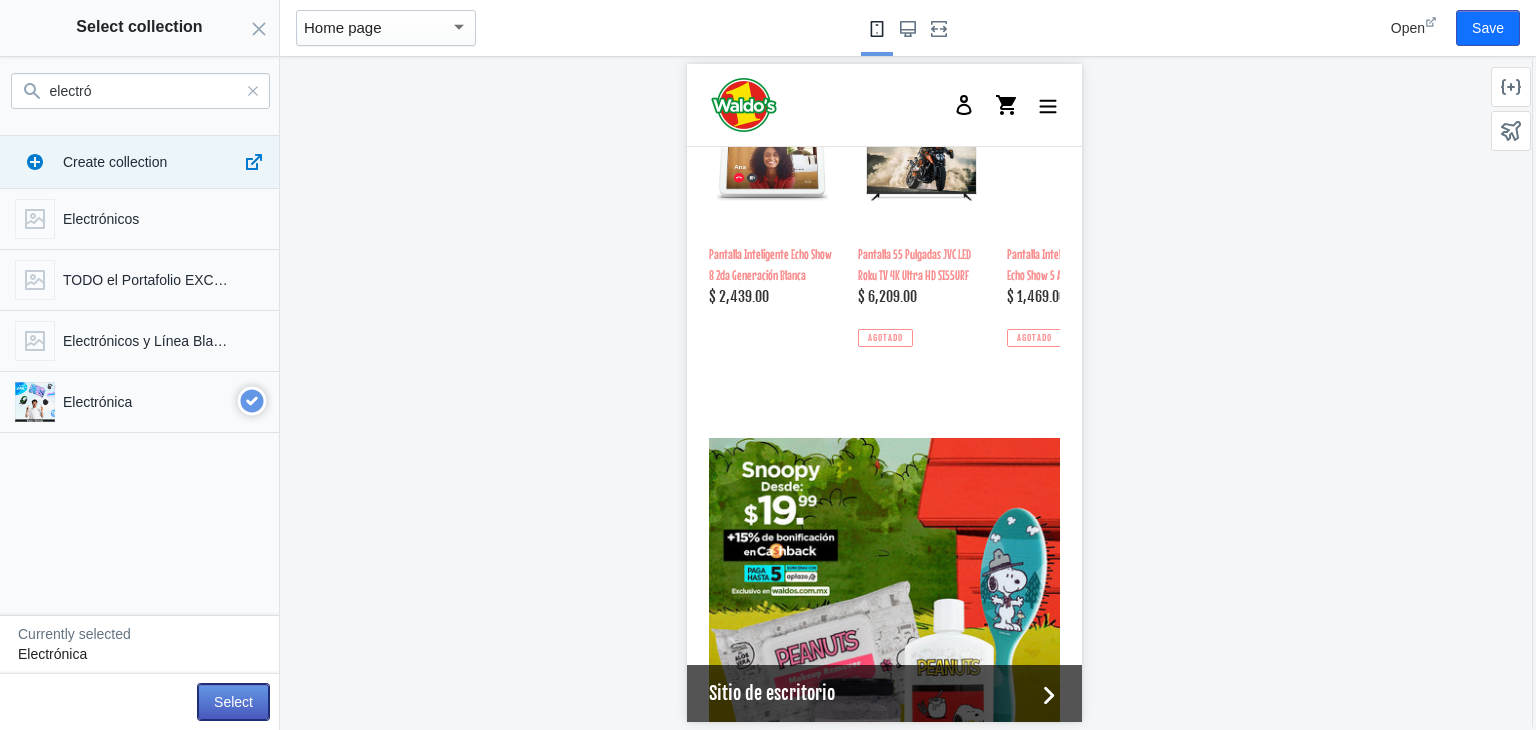click on "Select" at bounding box center [233, 702] 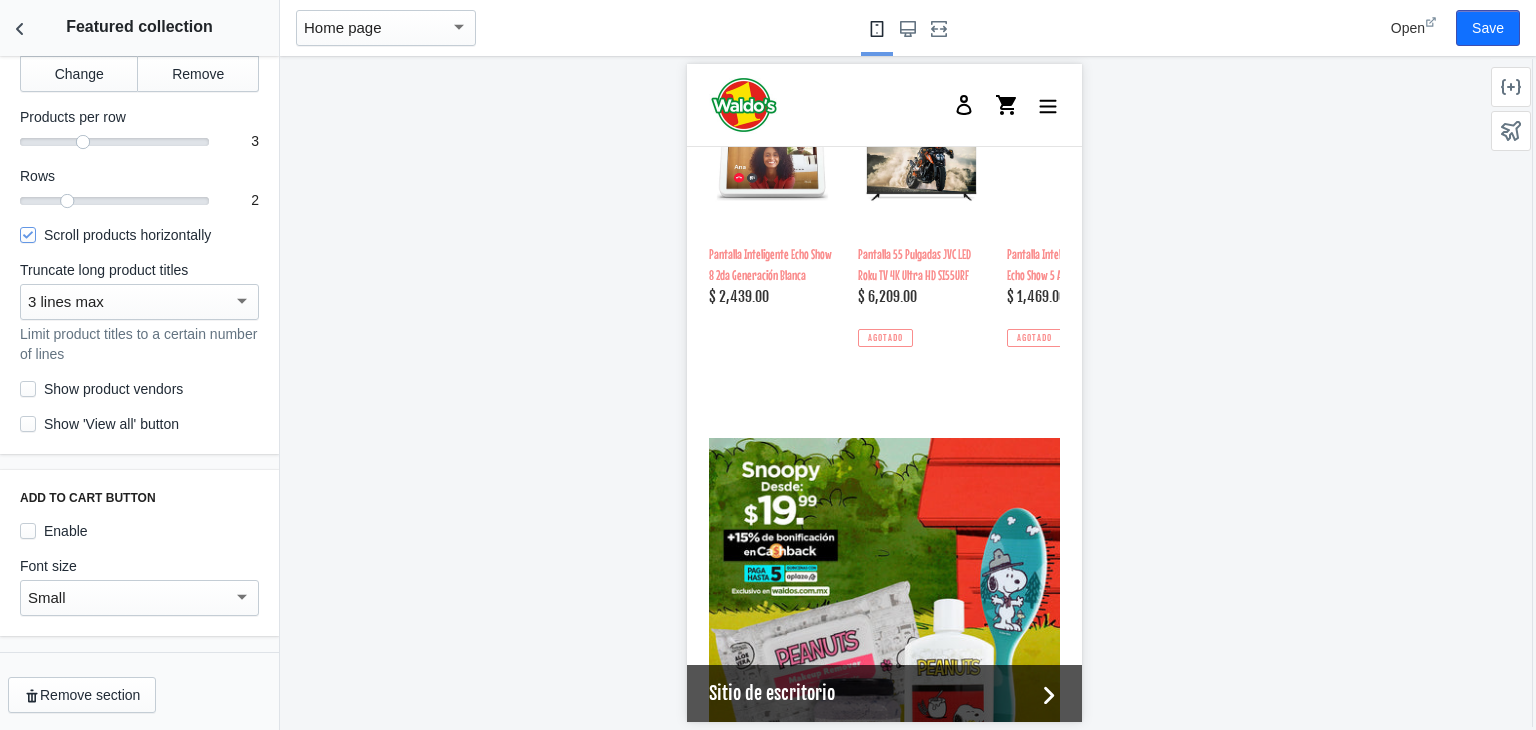 scroll, scrollTop: 0, scrollLeft: 0, axis: both 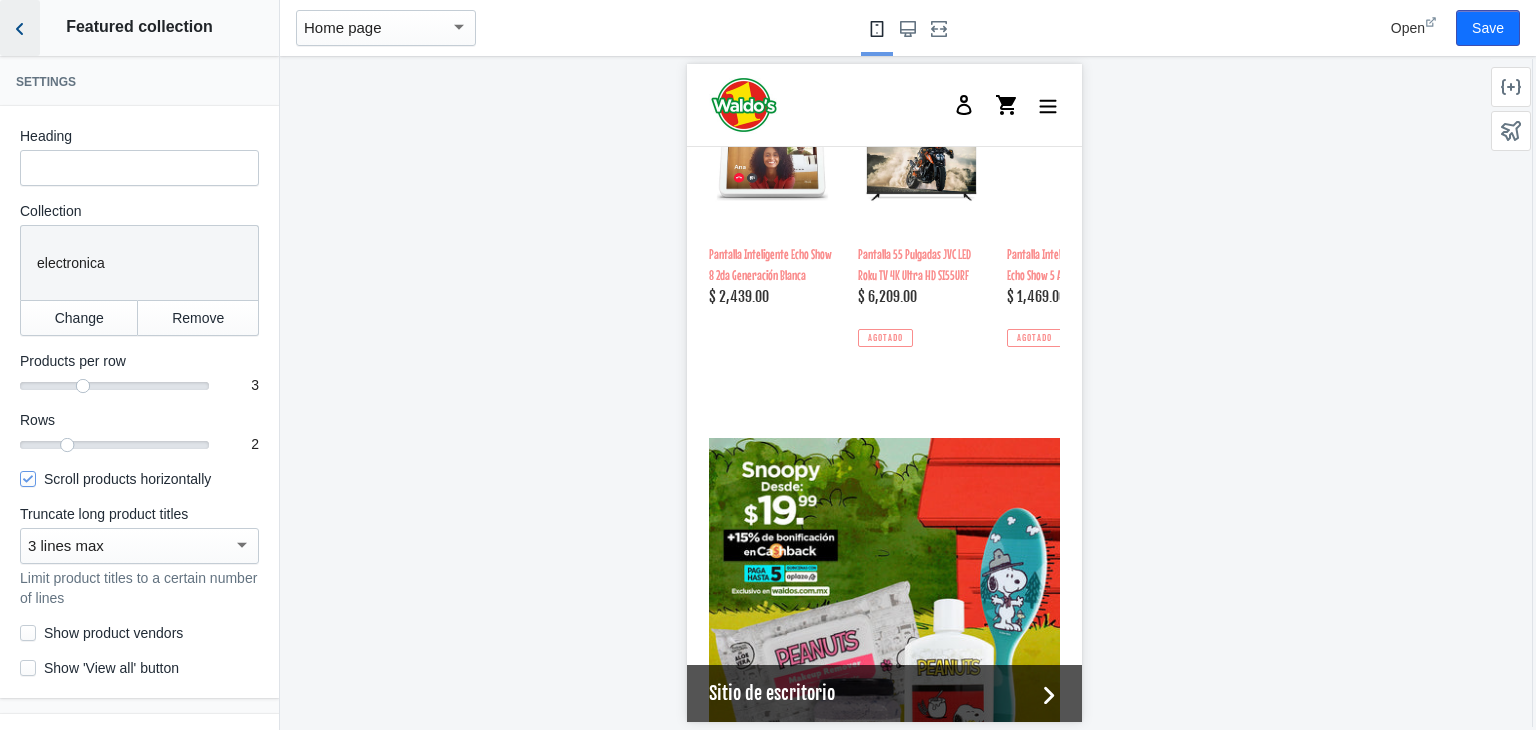 click 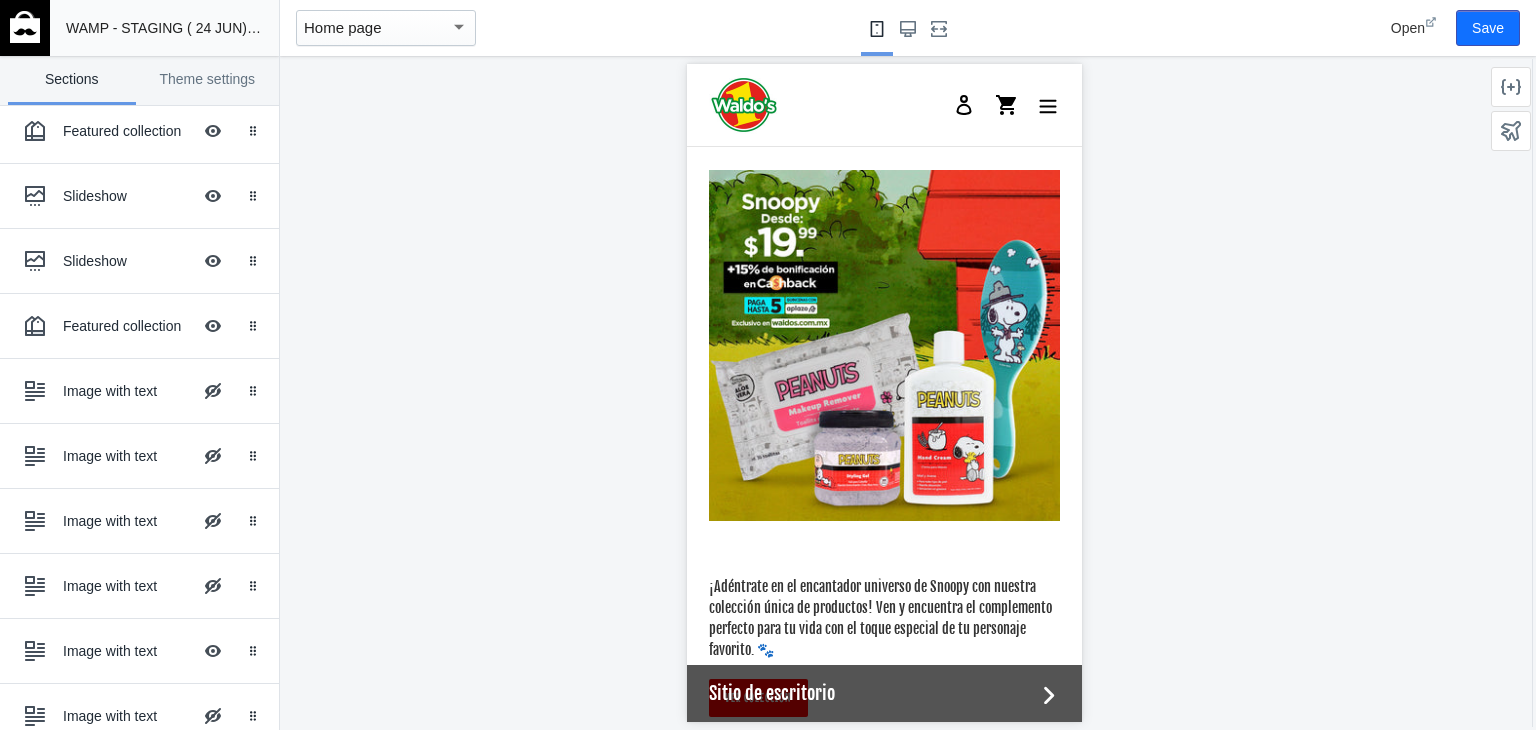 scroll, scrollTop: 3494, scrollLeft: 0, axis: vertical 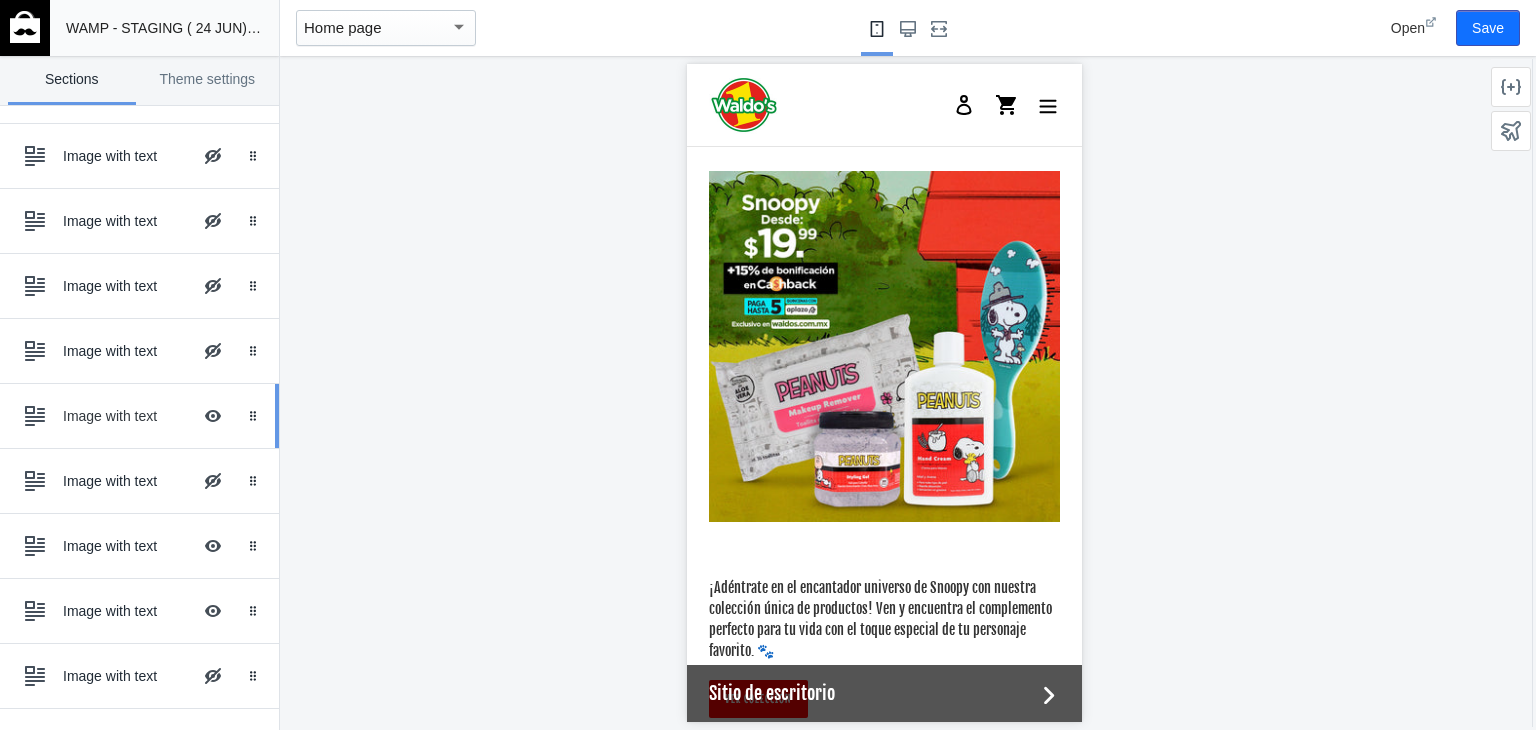 click on "Image with text  Hide Image with text overlay" at bounding box center (125, 416) 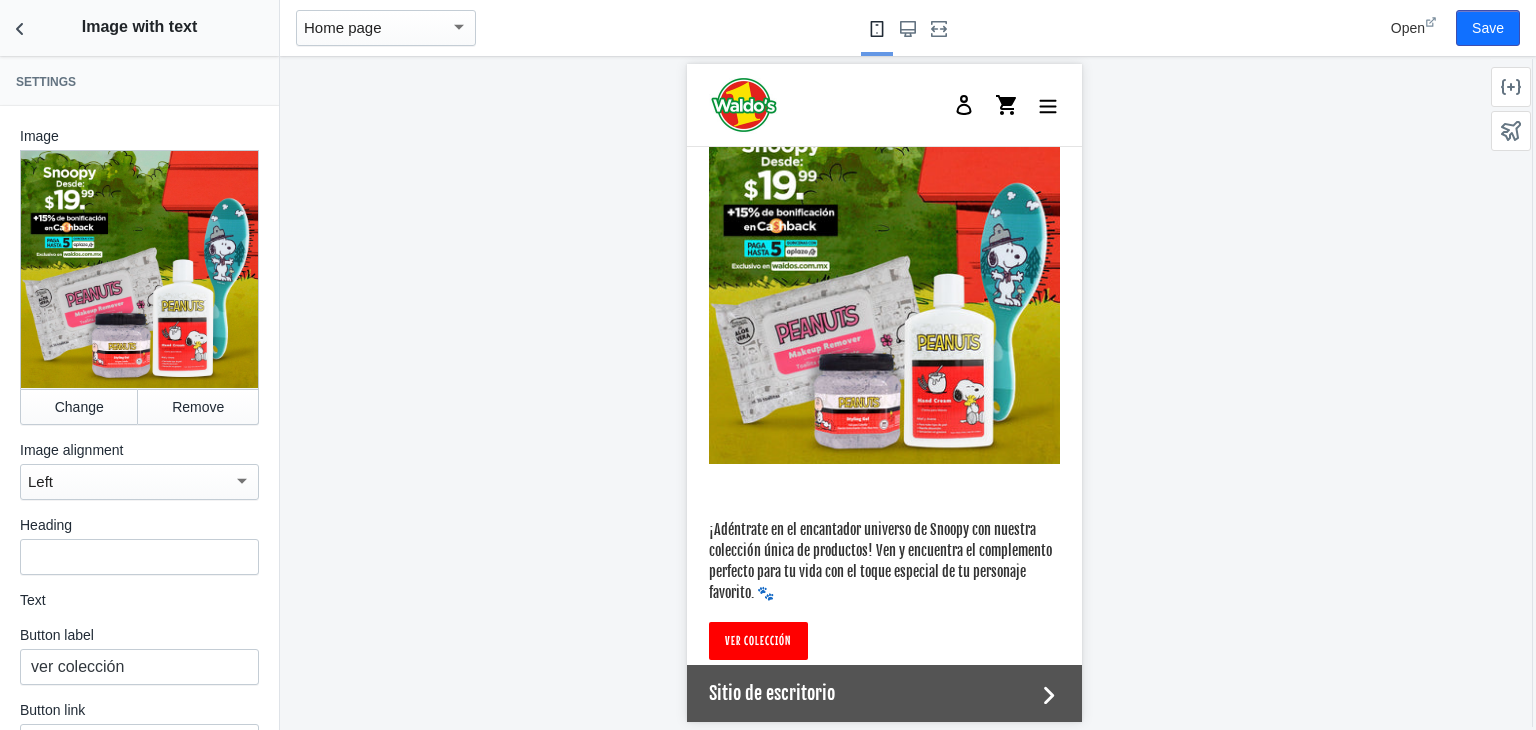 scroll, scrollTop: 3559, scrollLeft: 0, axis: vertical 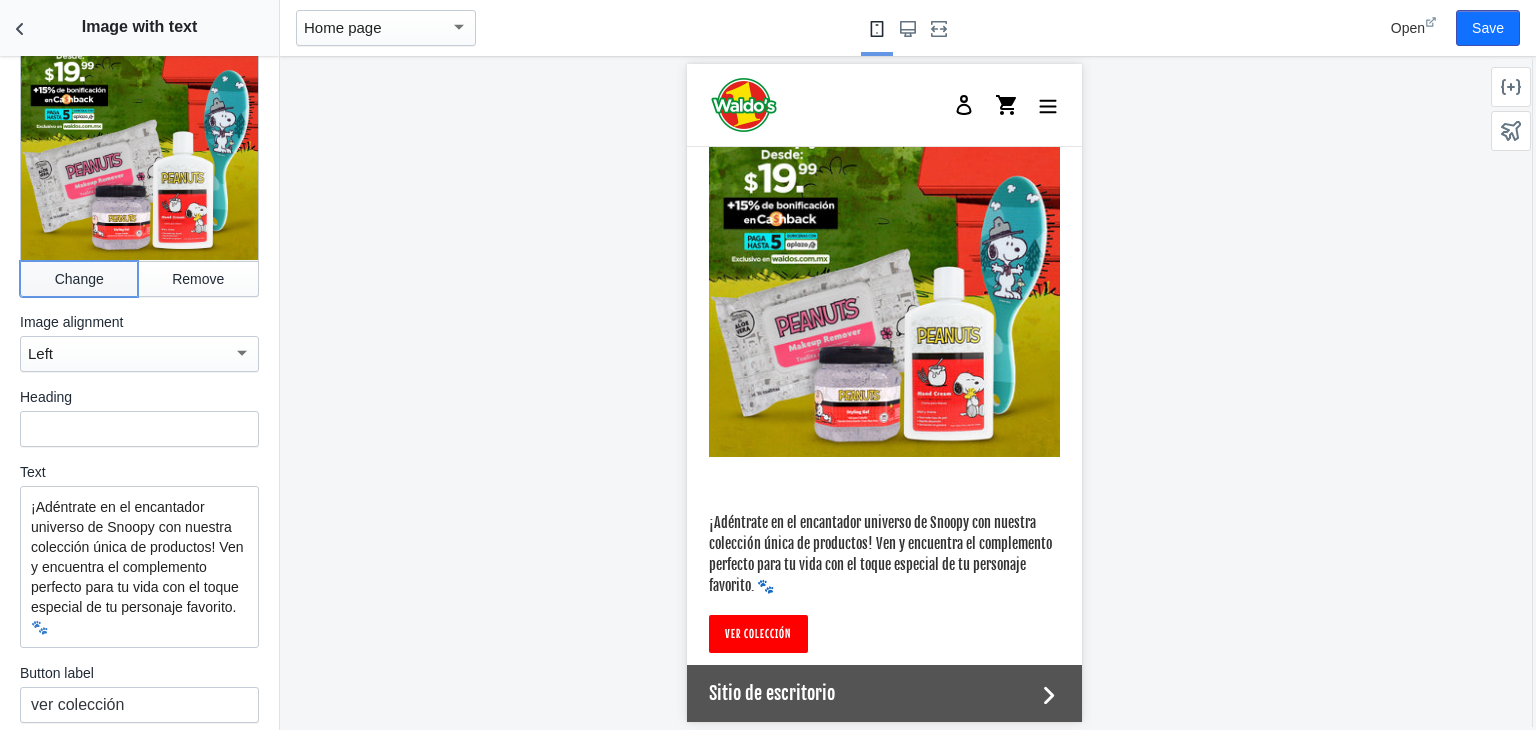 click on "Change" at bounding box center [79, 279] 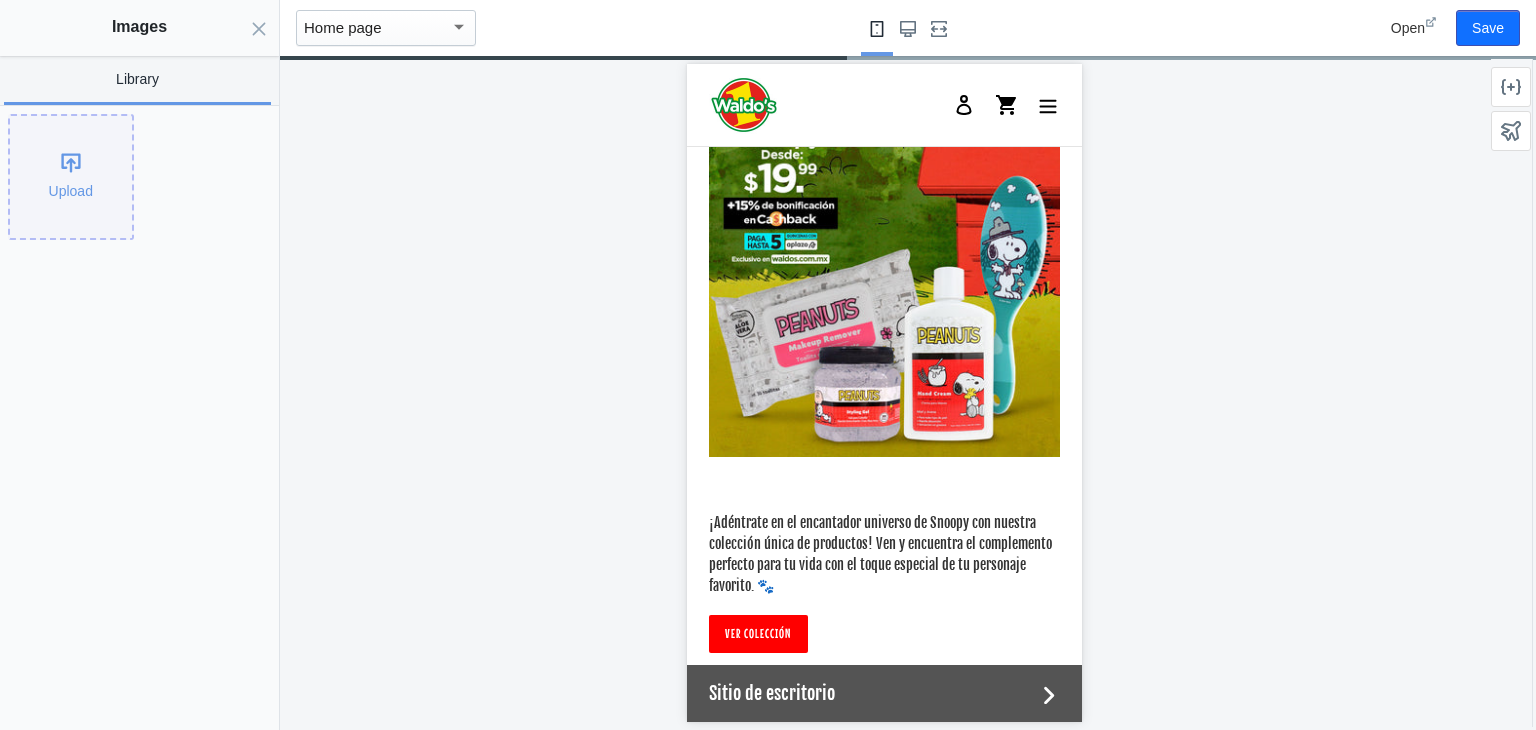 click on "Upload" 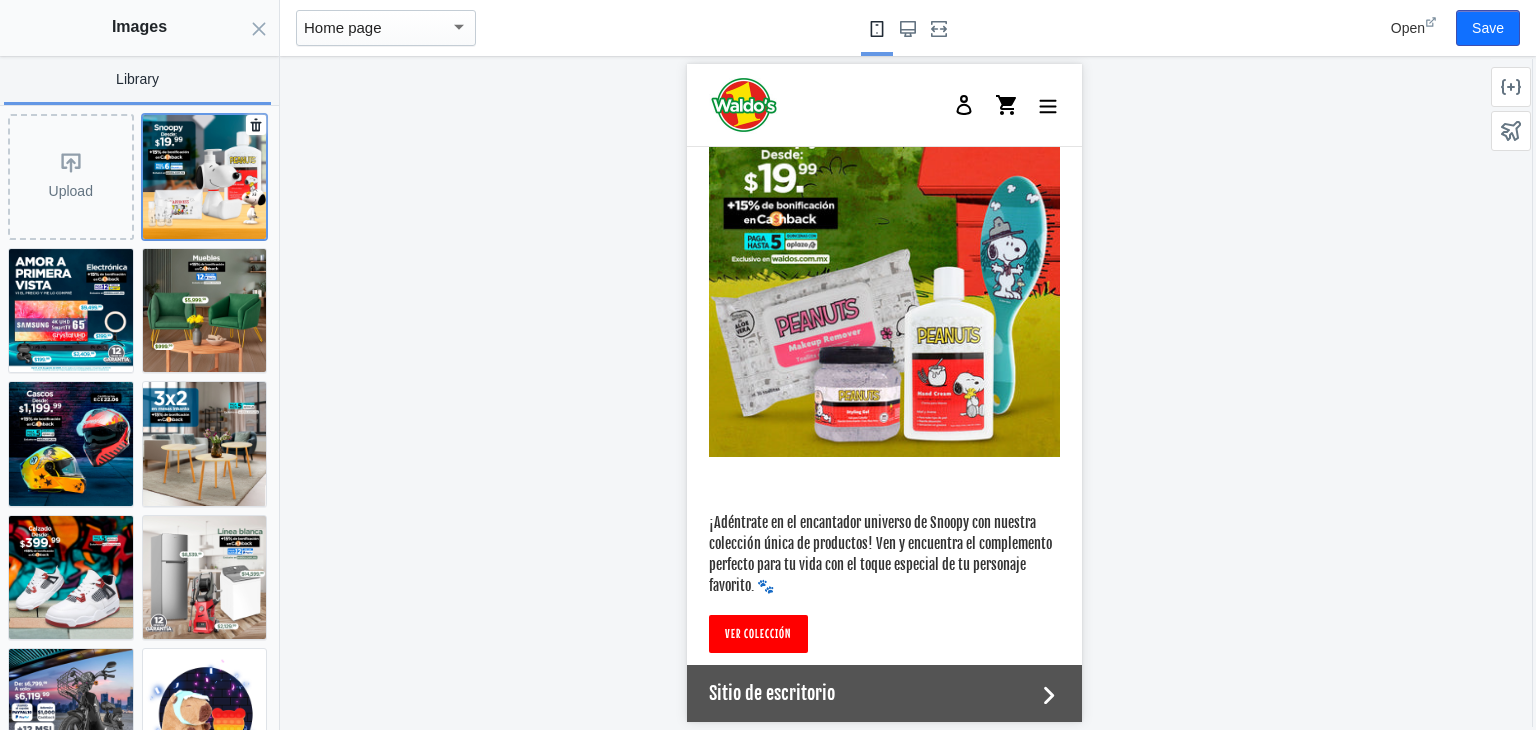 click 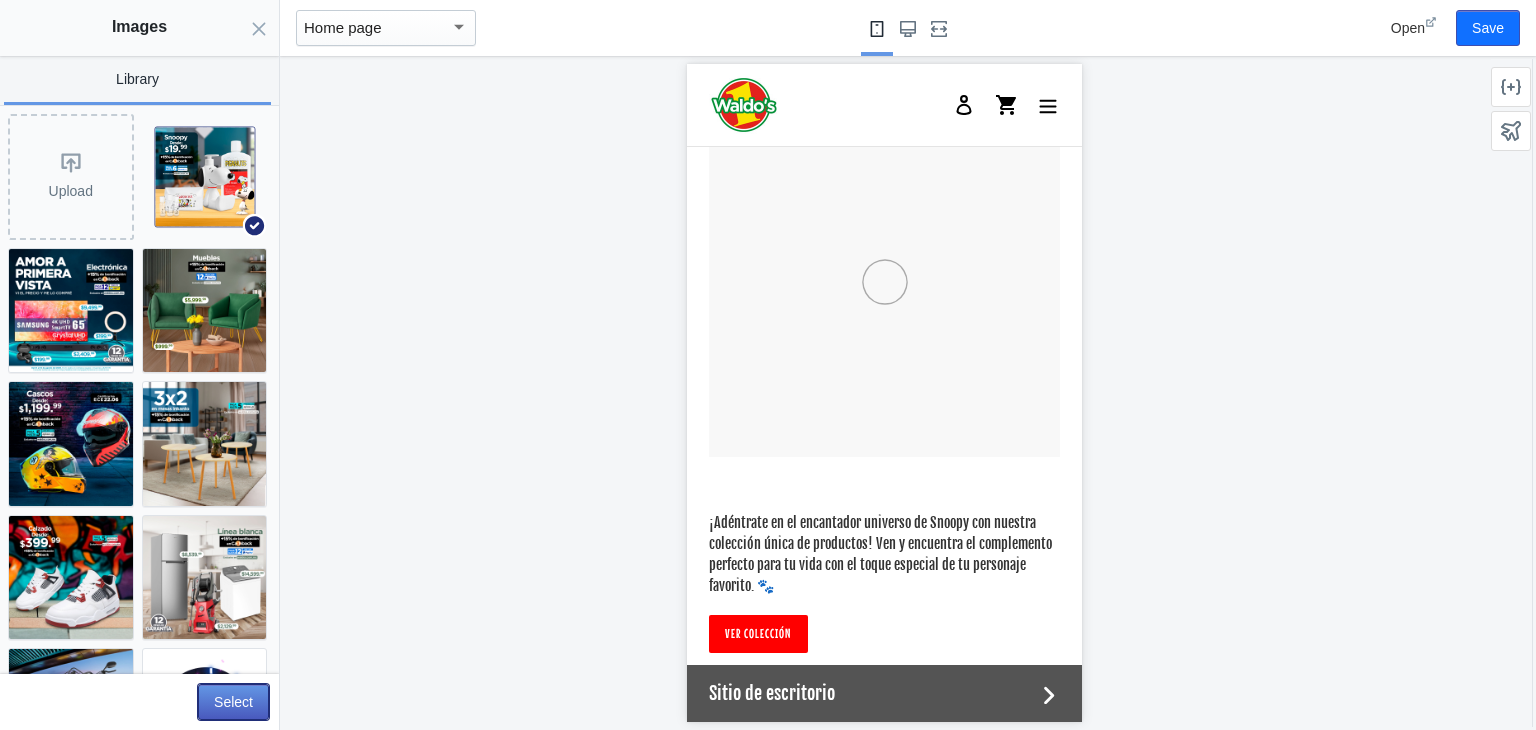 click on "Select" 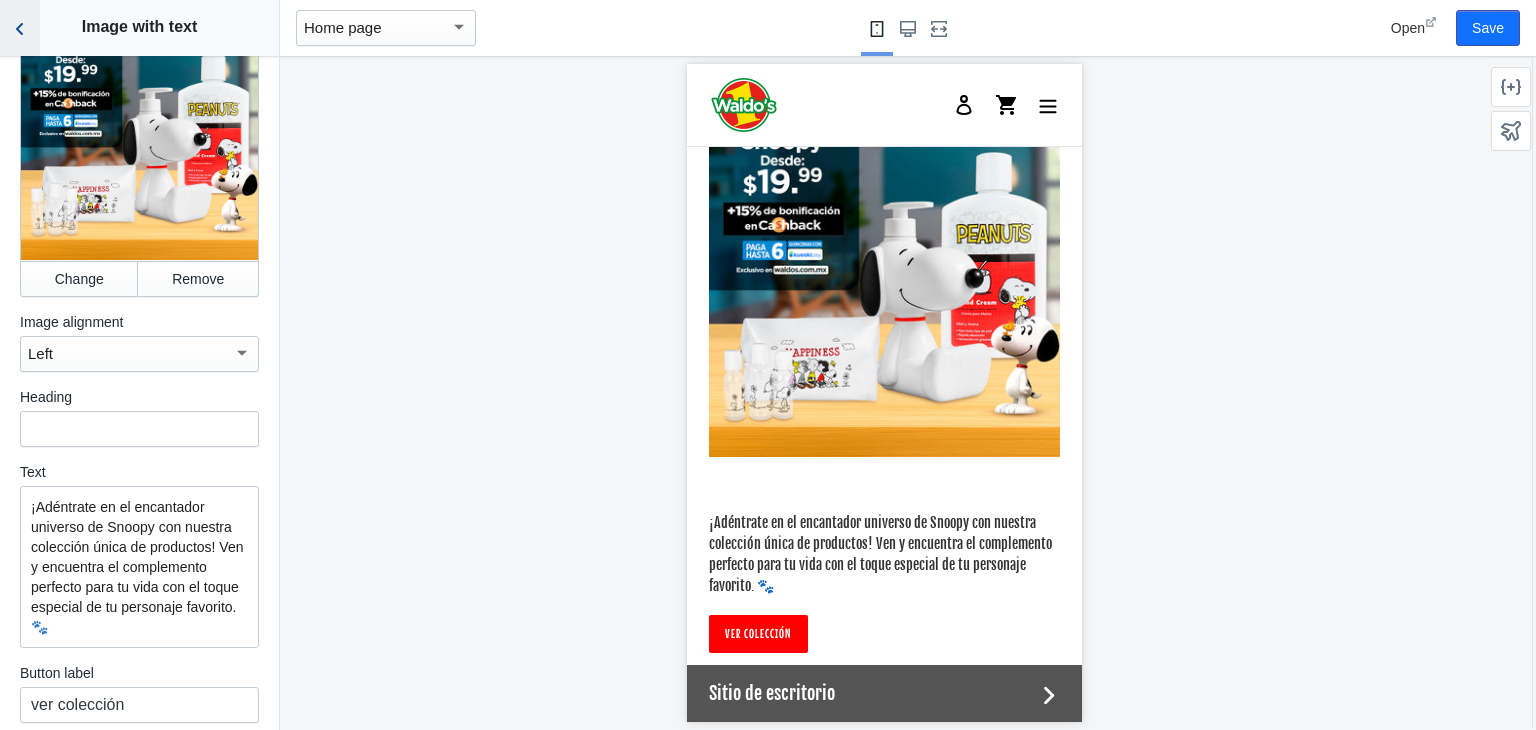 click 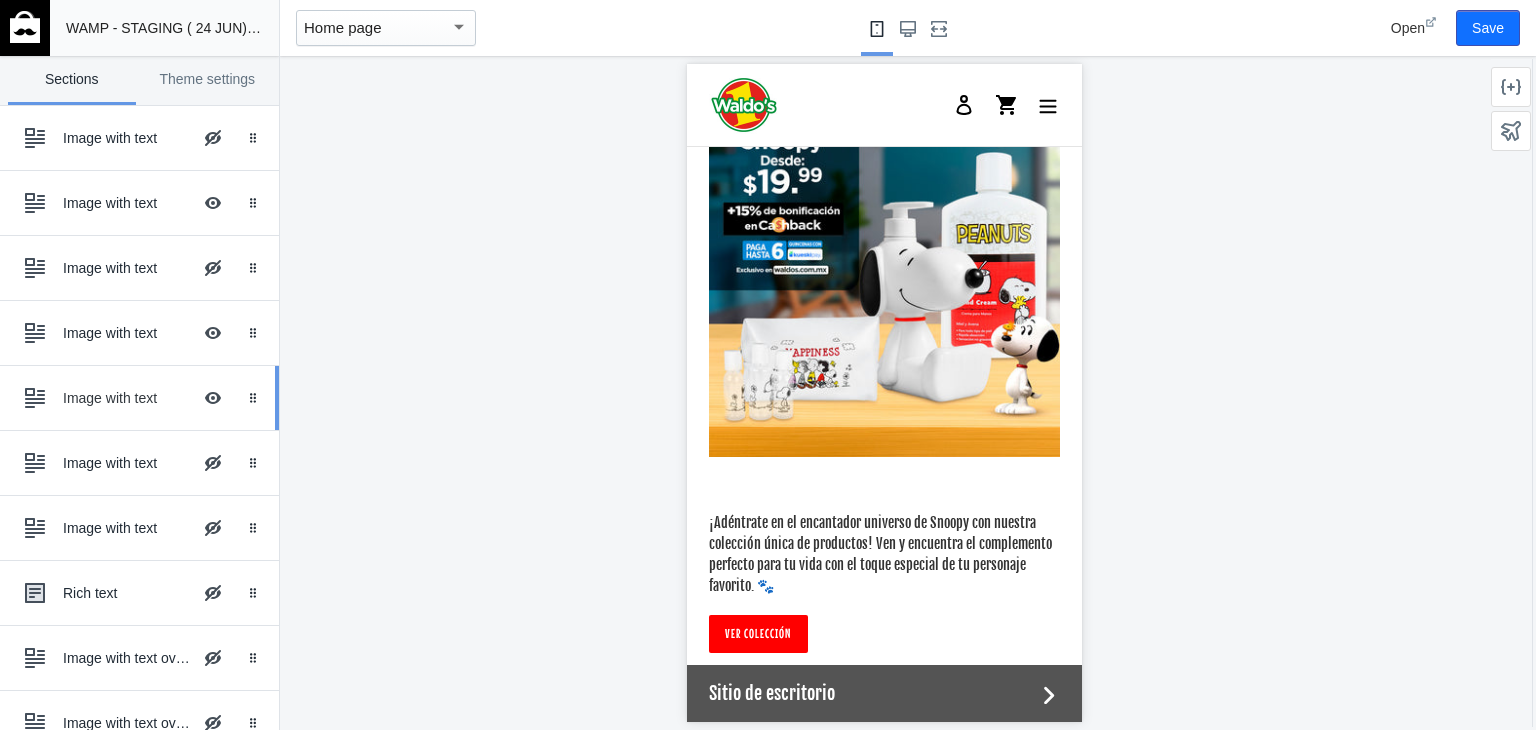 scroll, scrollTop: 738, scrollLeft: 0, axis: vertical 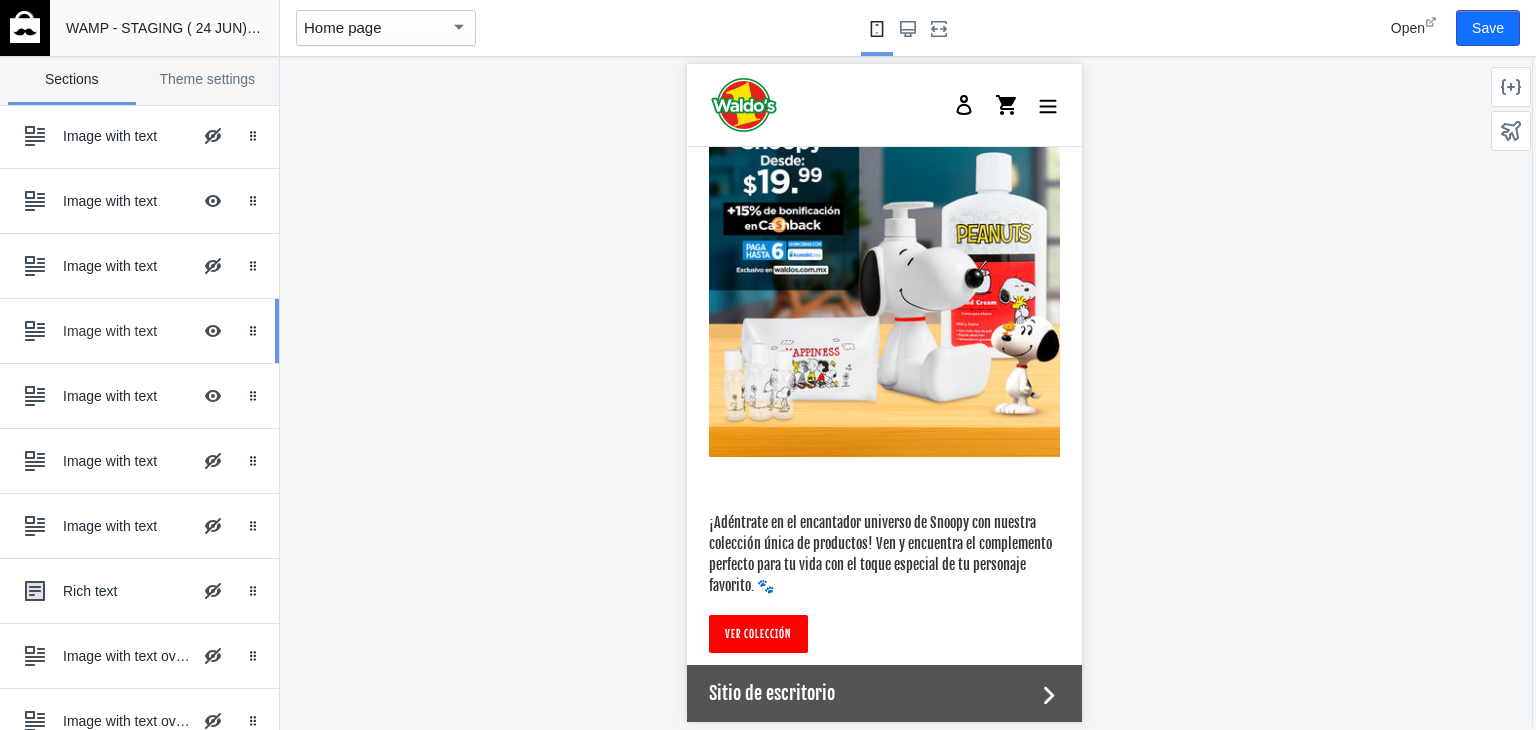click on "Image with text  Hide Image with text overlay Drag to reorder" at bounding box center (139, 331) 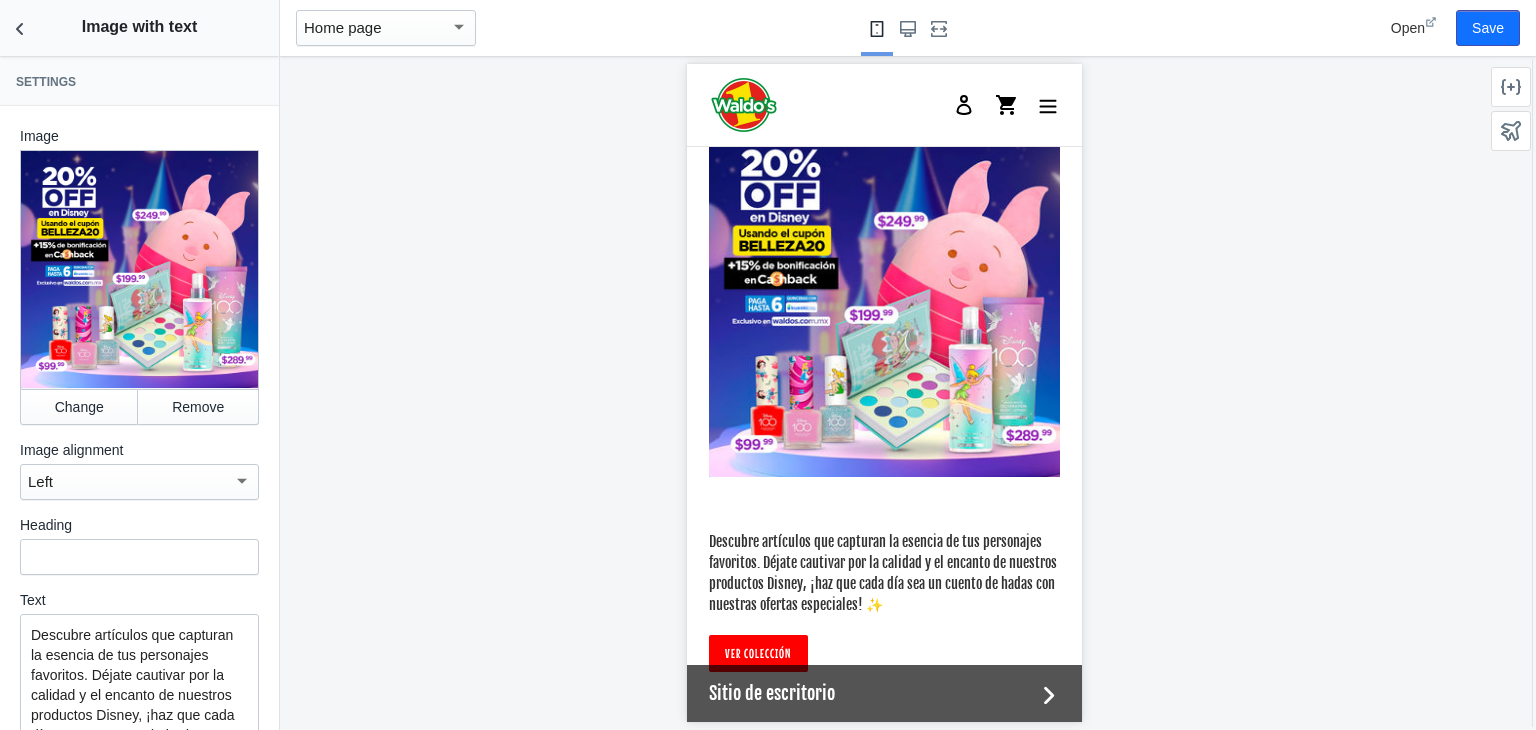 scroll, scrollTop: 4160, scrollLeft: 0, axis: vertical 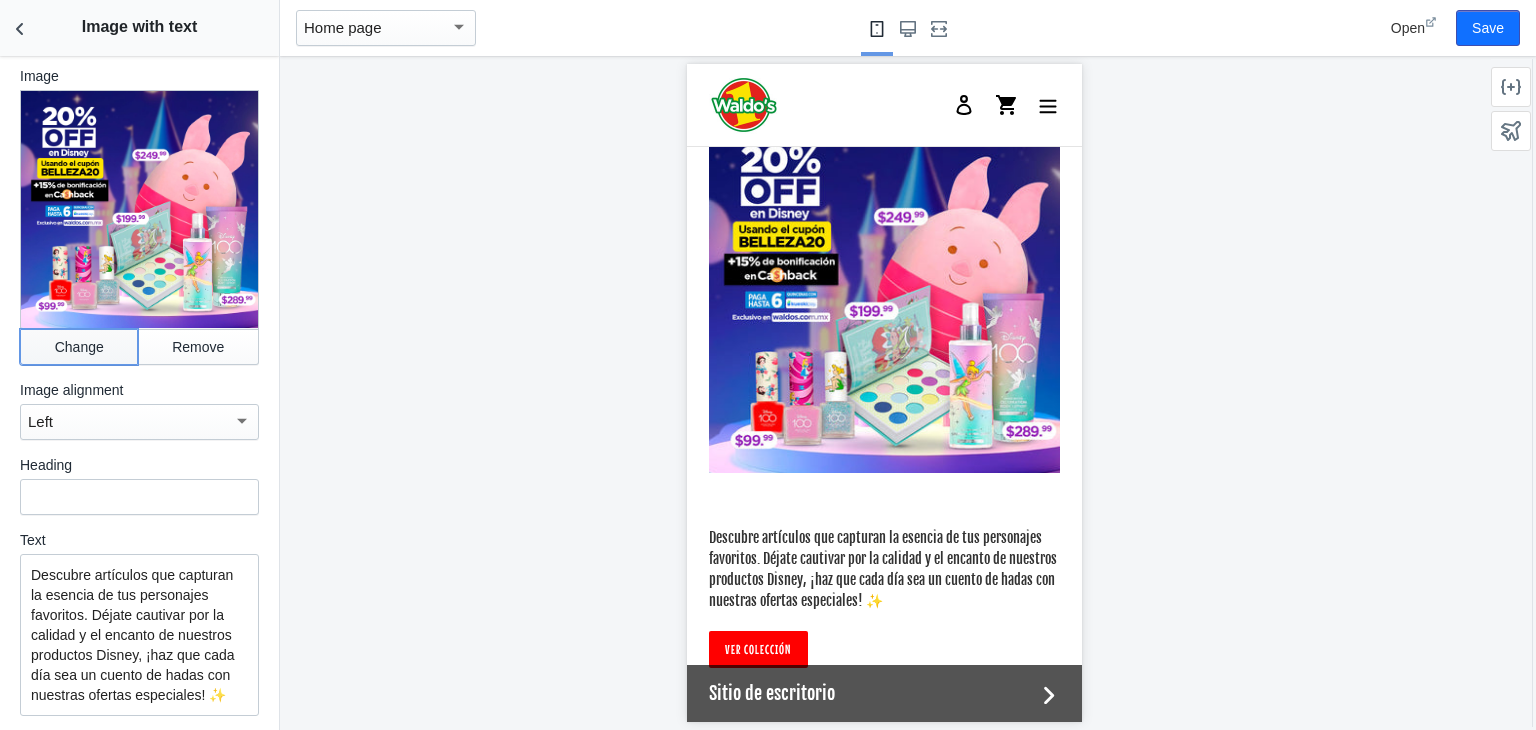 click on "Change" at bounding box center [79, 347] 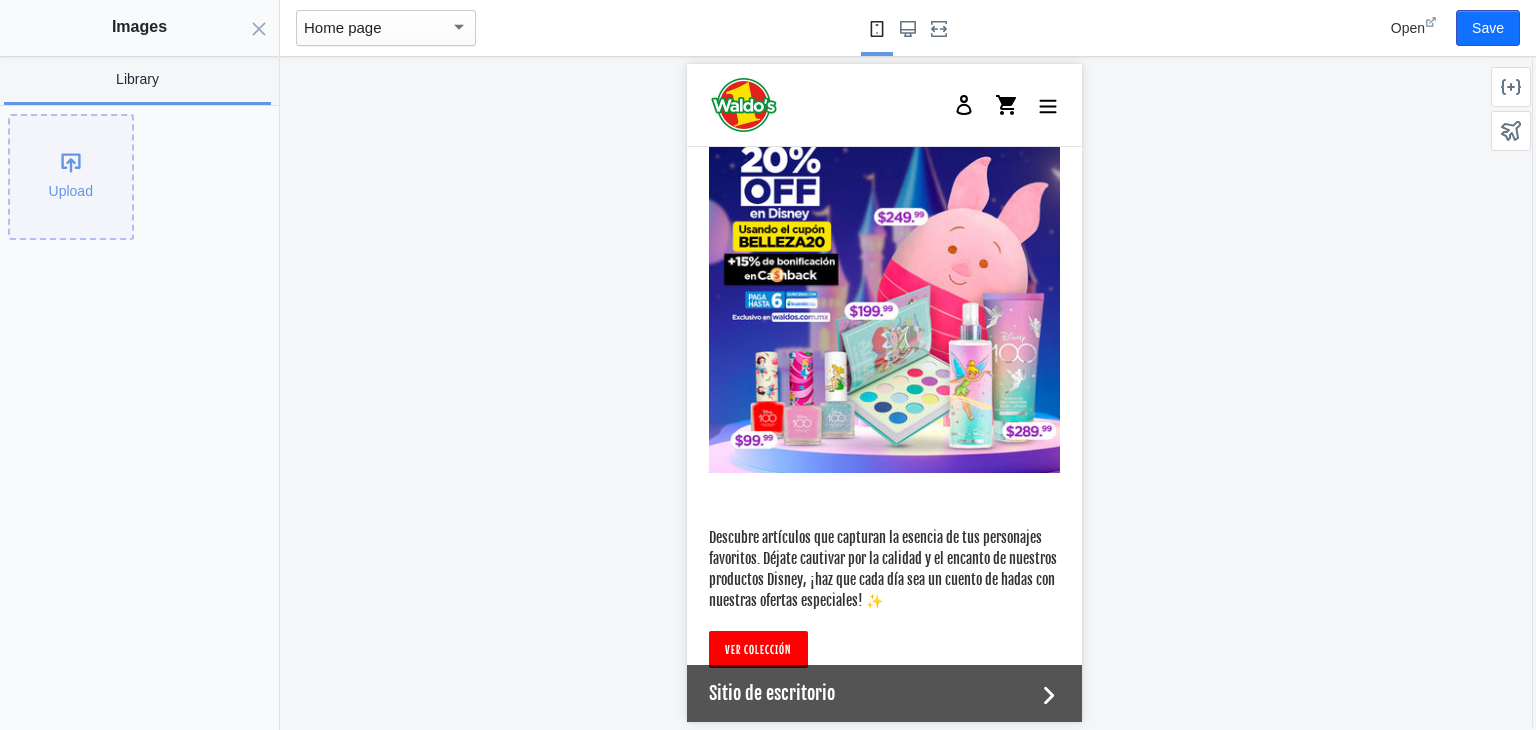 click on "Upload" 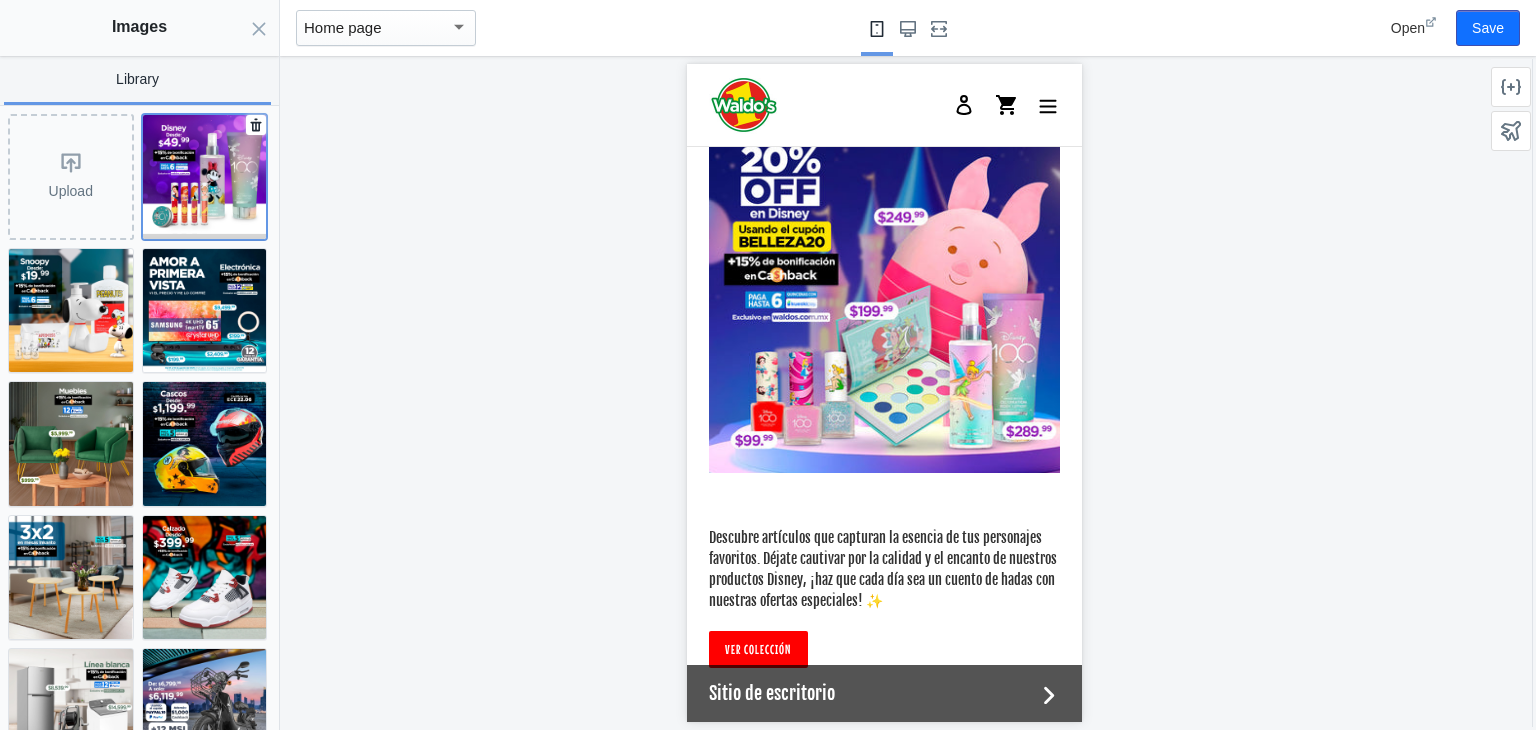 click 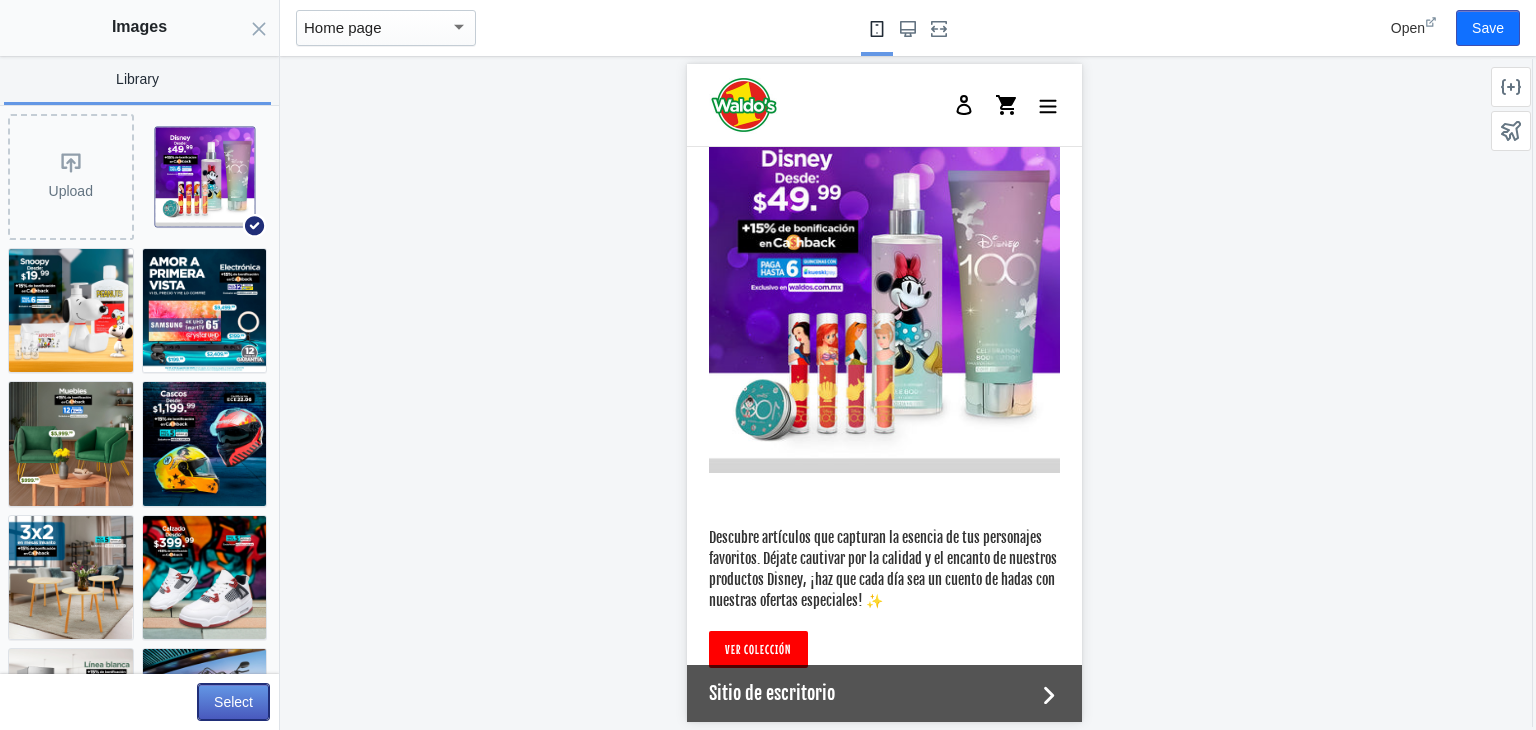 click on "Select" 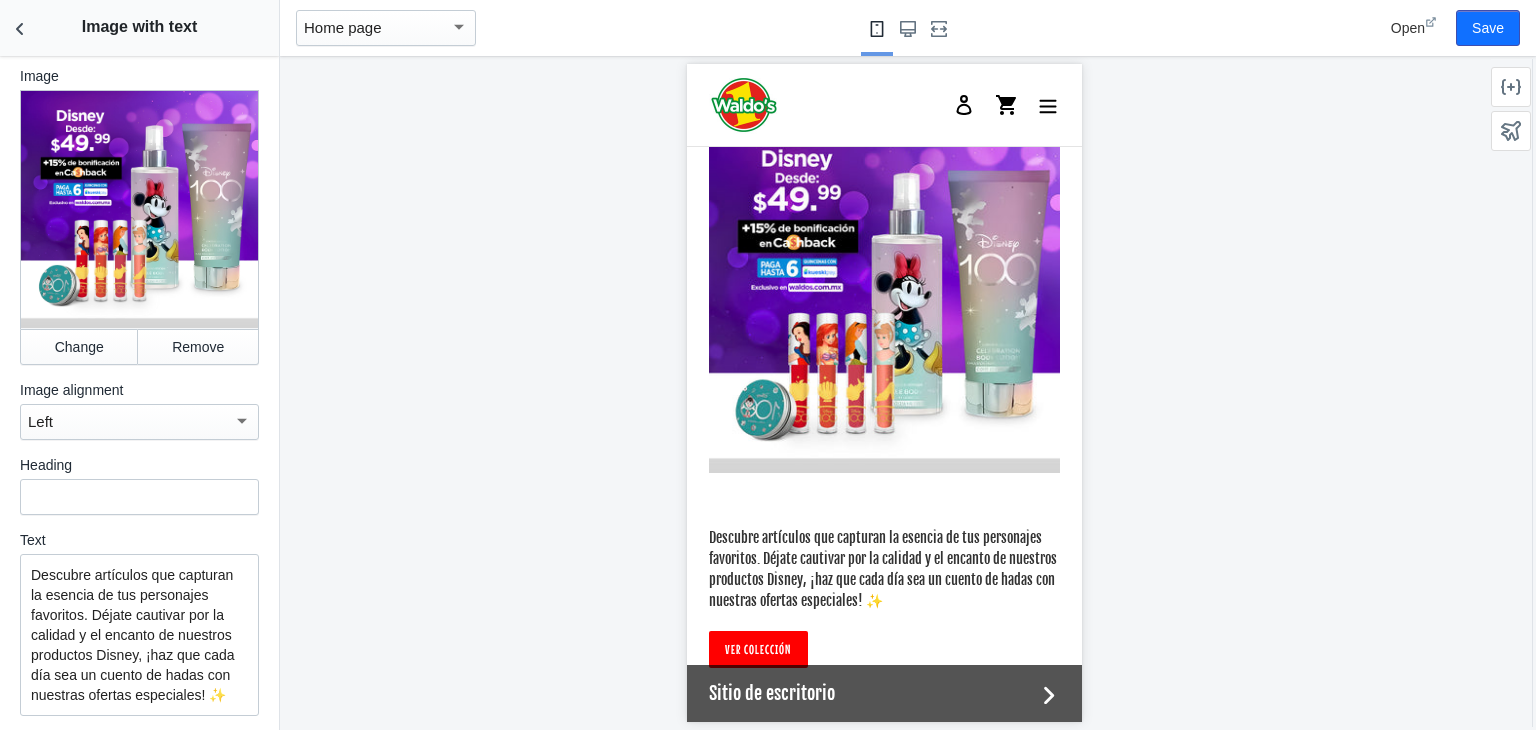 scroll, scrollTop: 294, scrollLeft: 0, axis: vertical 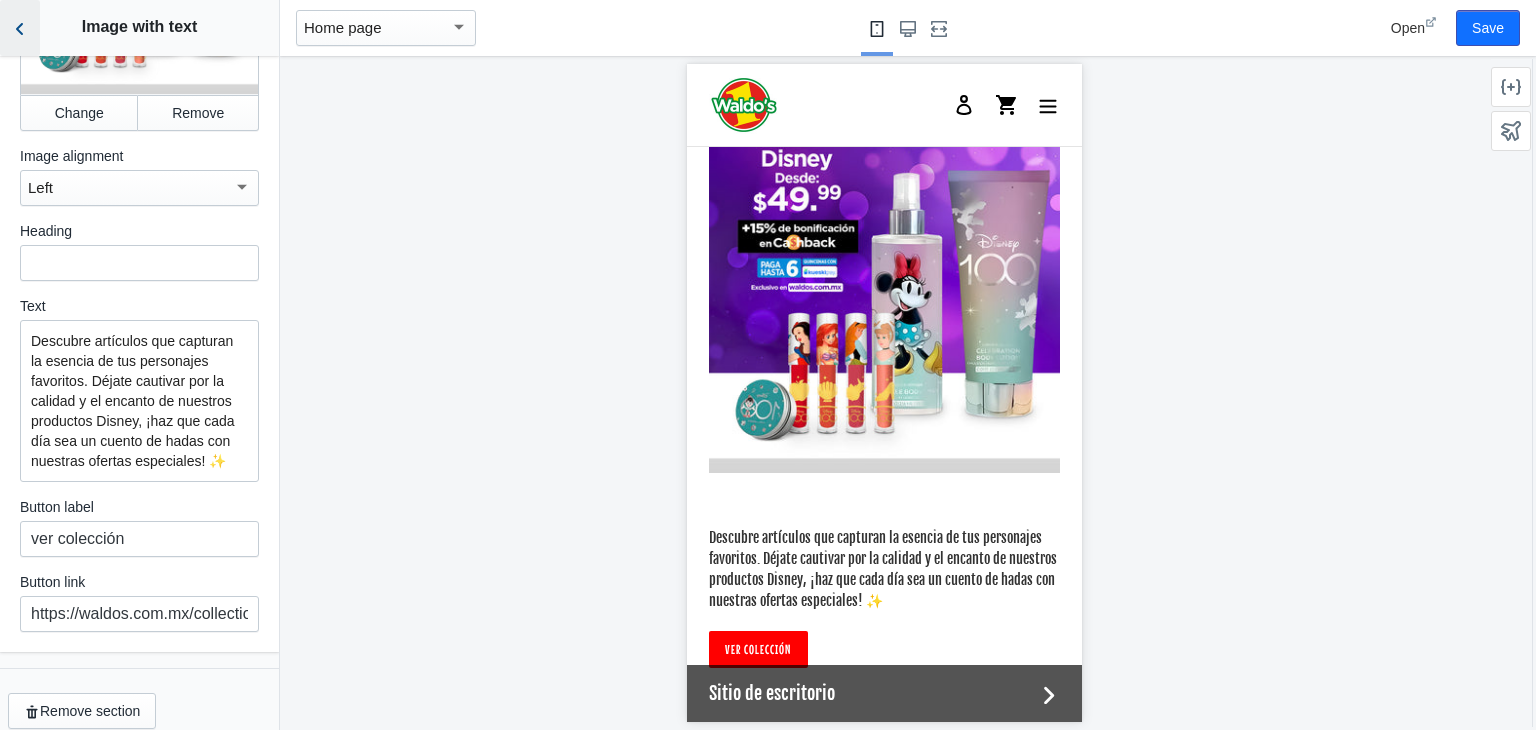 click 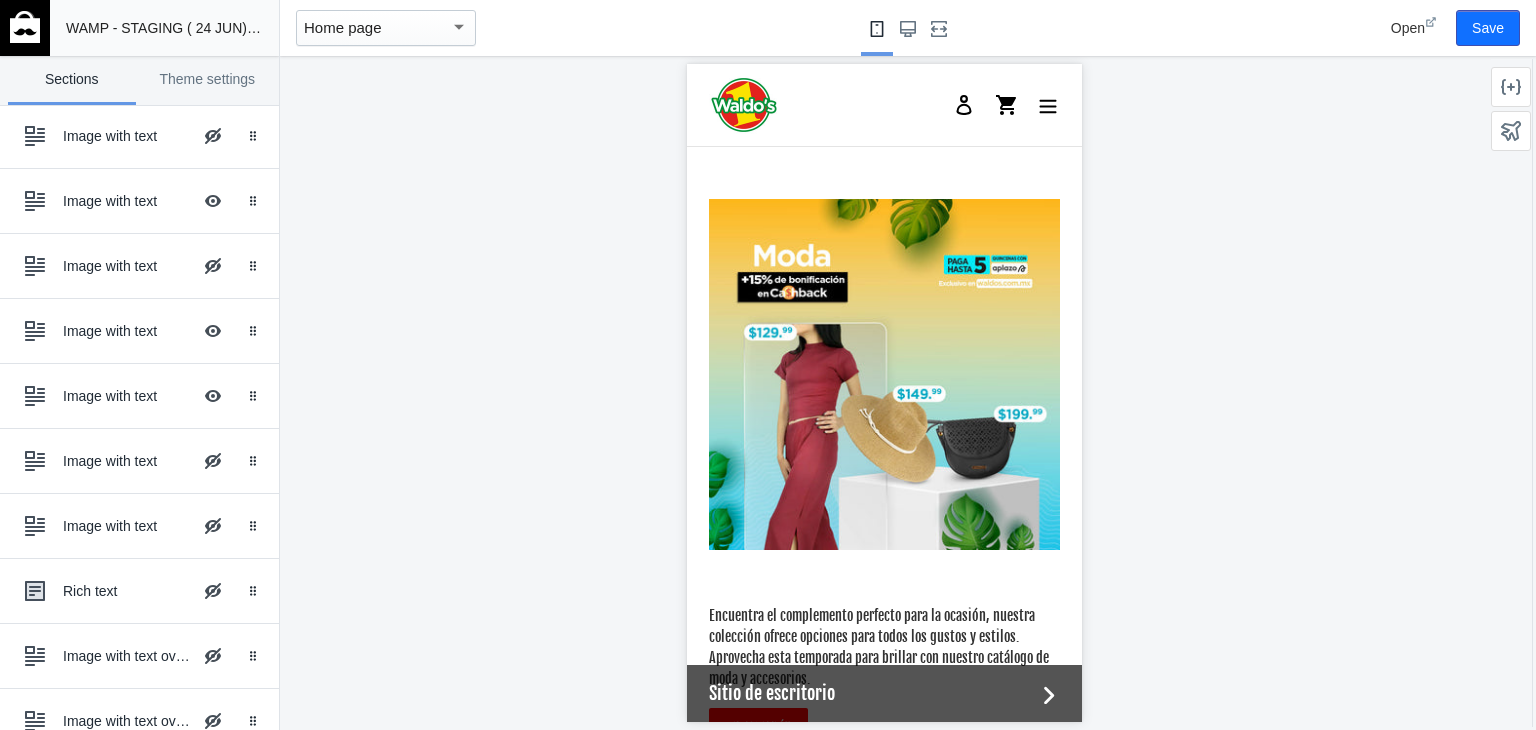 scroll, scrollTop: 4700, scrollLeft: 0, axis: vertical 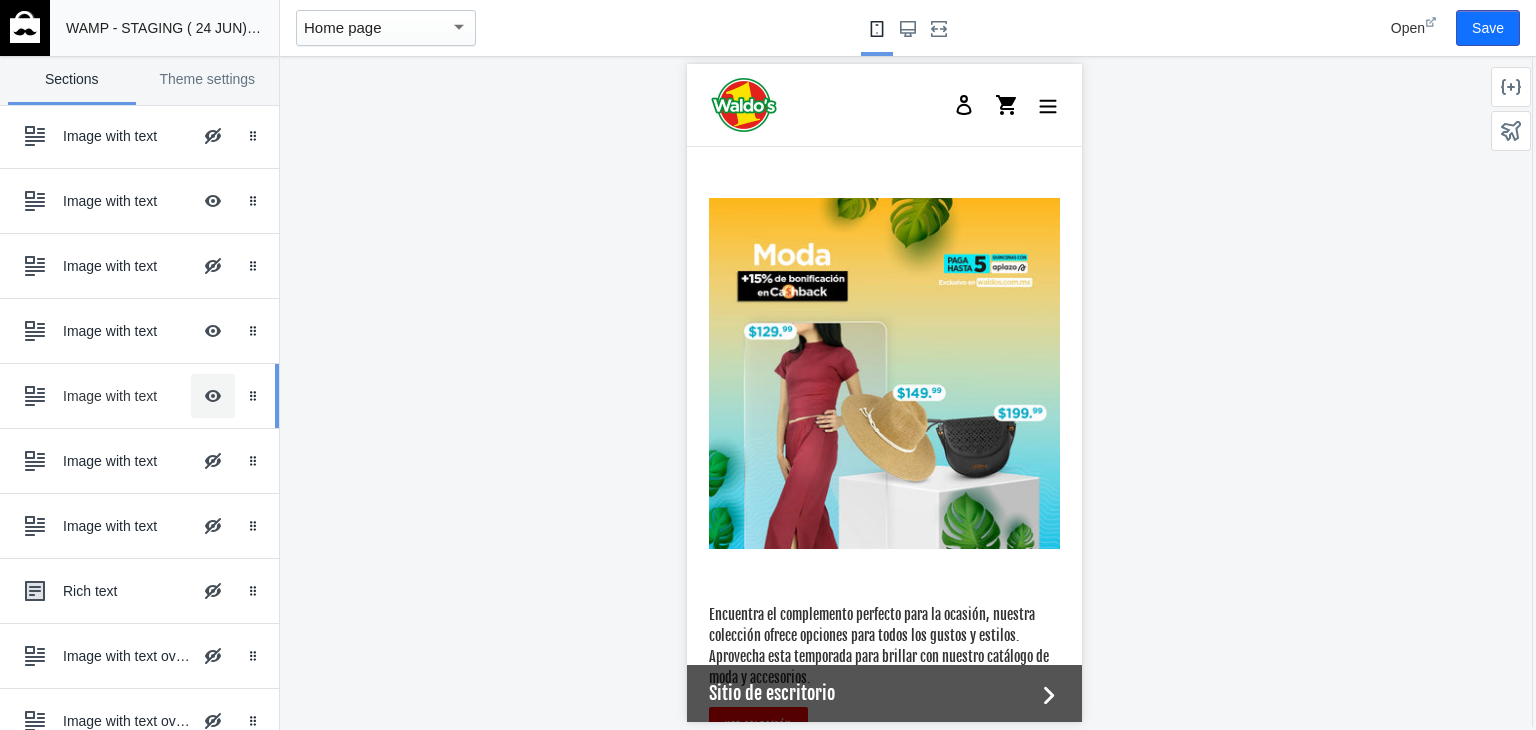 click on "Hide Image with text overlay" at bounding box center (213, 396) 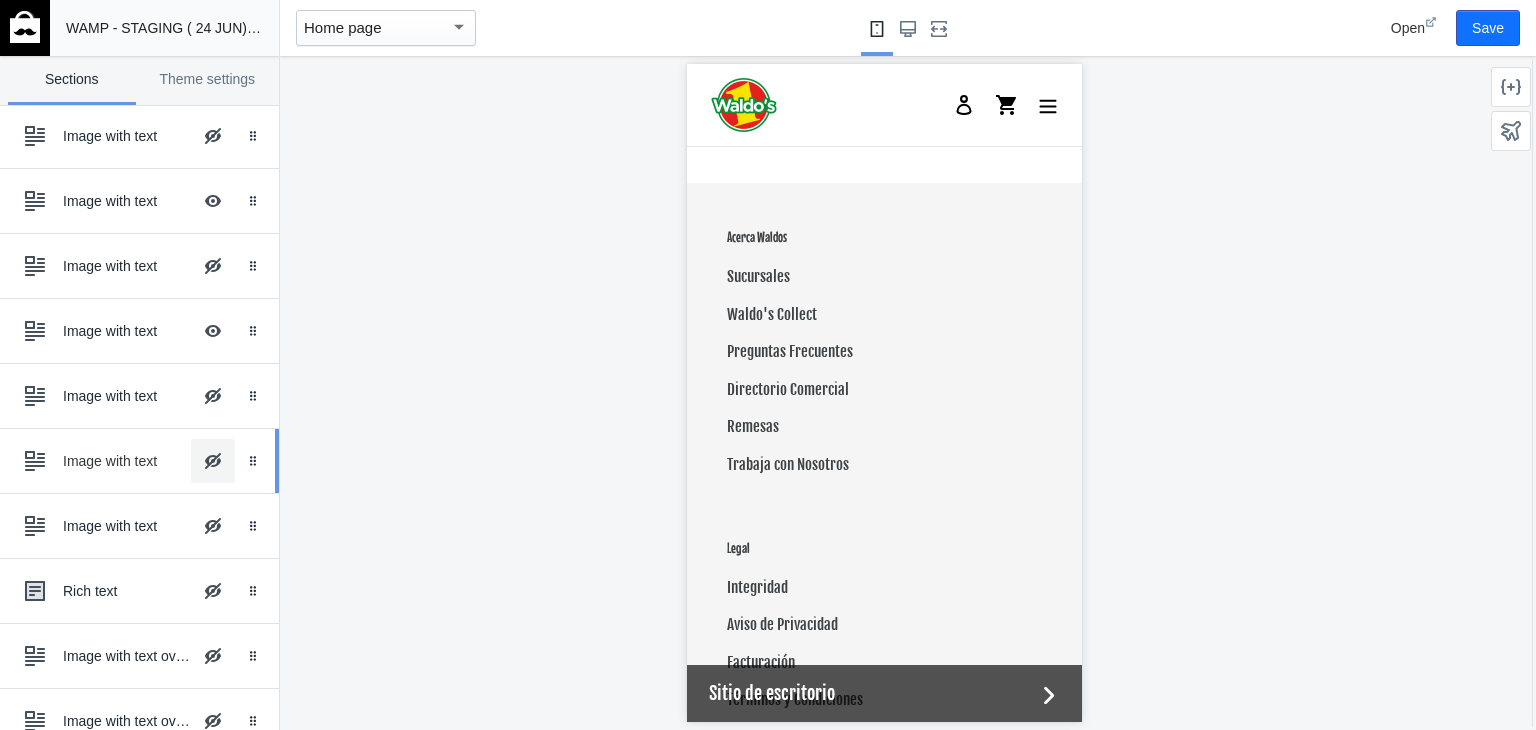 click on "Hide Image with text overlay" at bounding box center [213, 461] 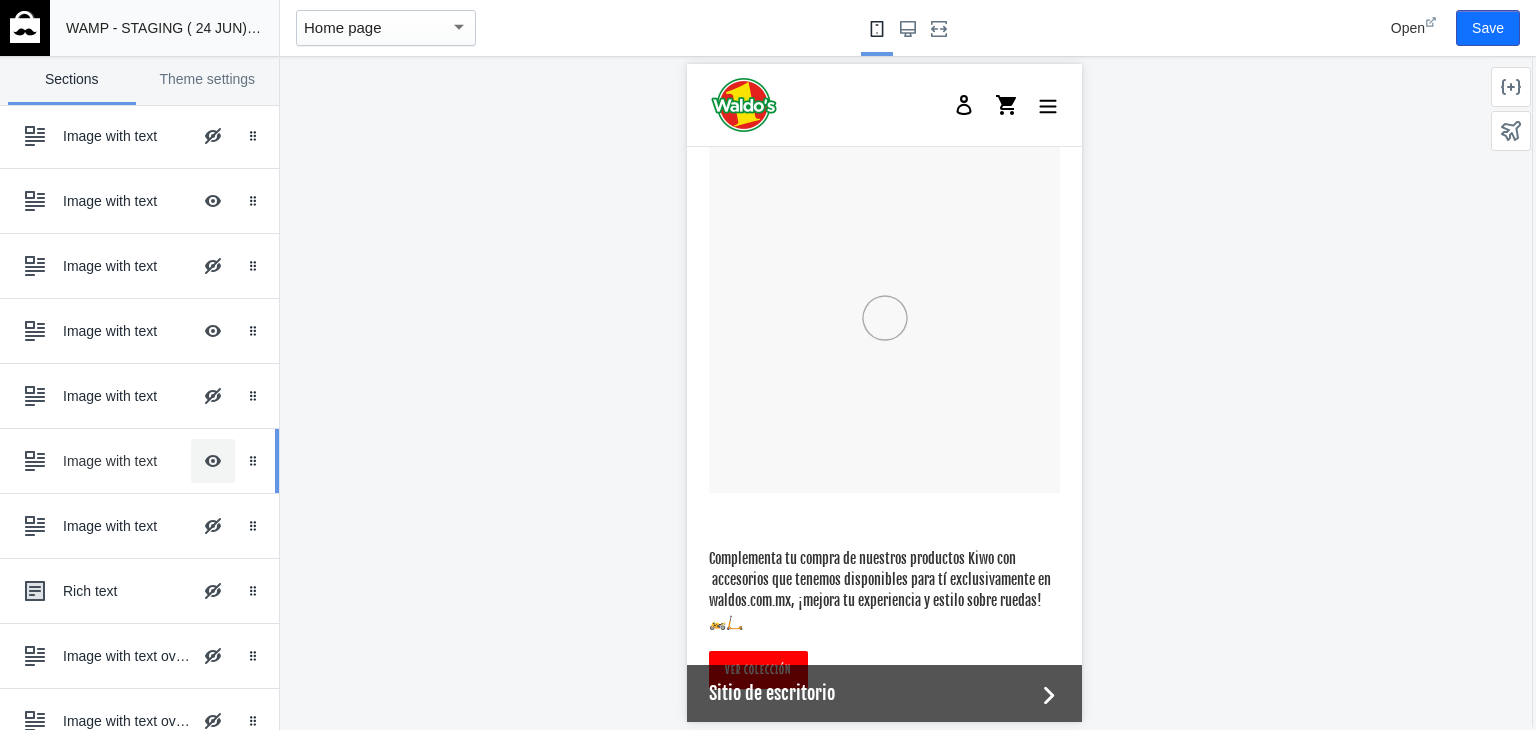 scroll, scrollTop: 4760, scrollLeft: 0, axis: vertical 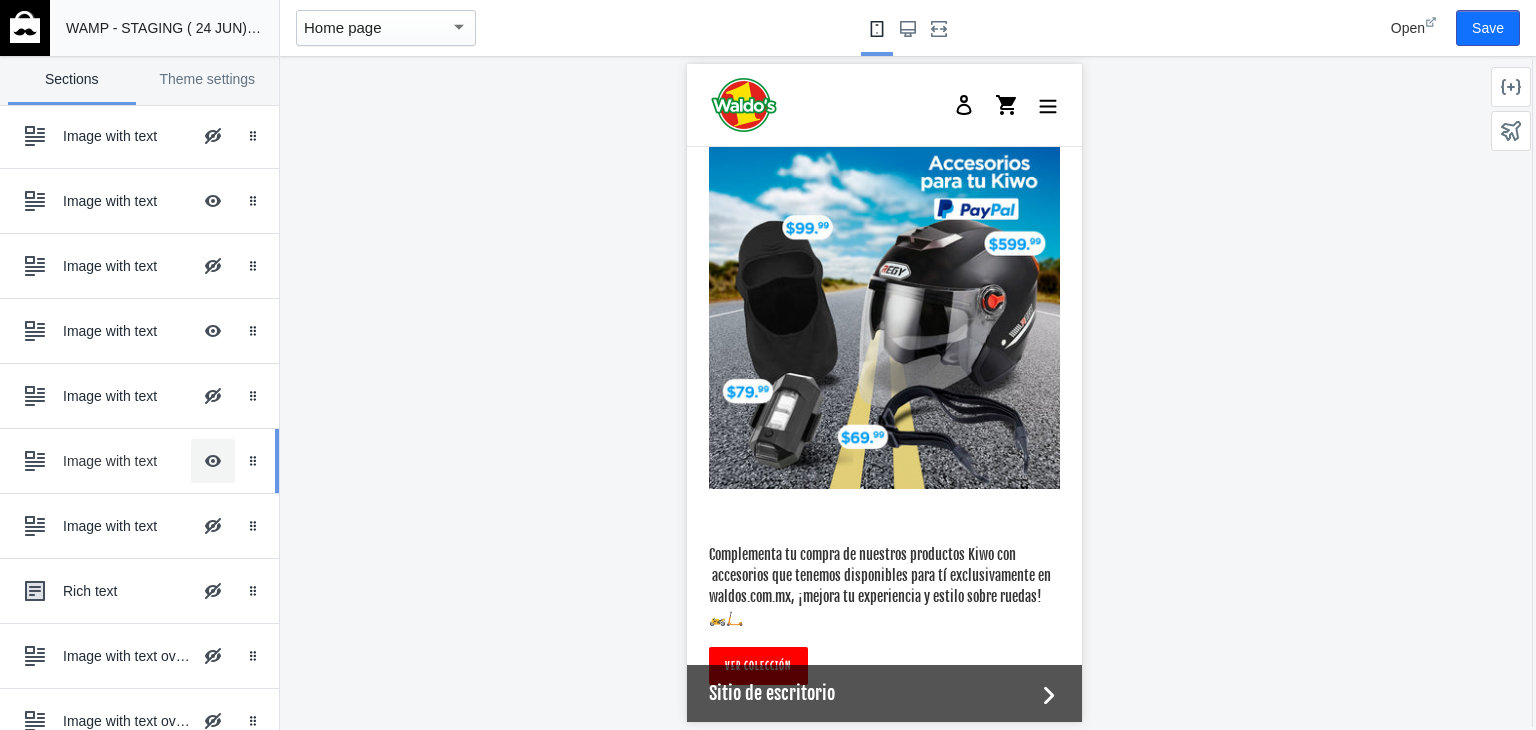 click on "Hide Image with text overlay" at bounding box center [213, 461] 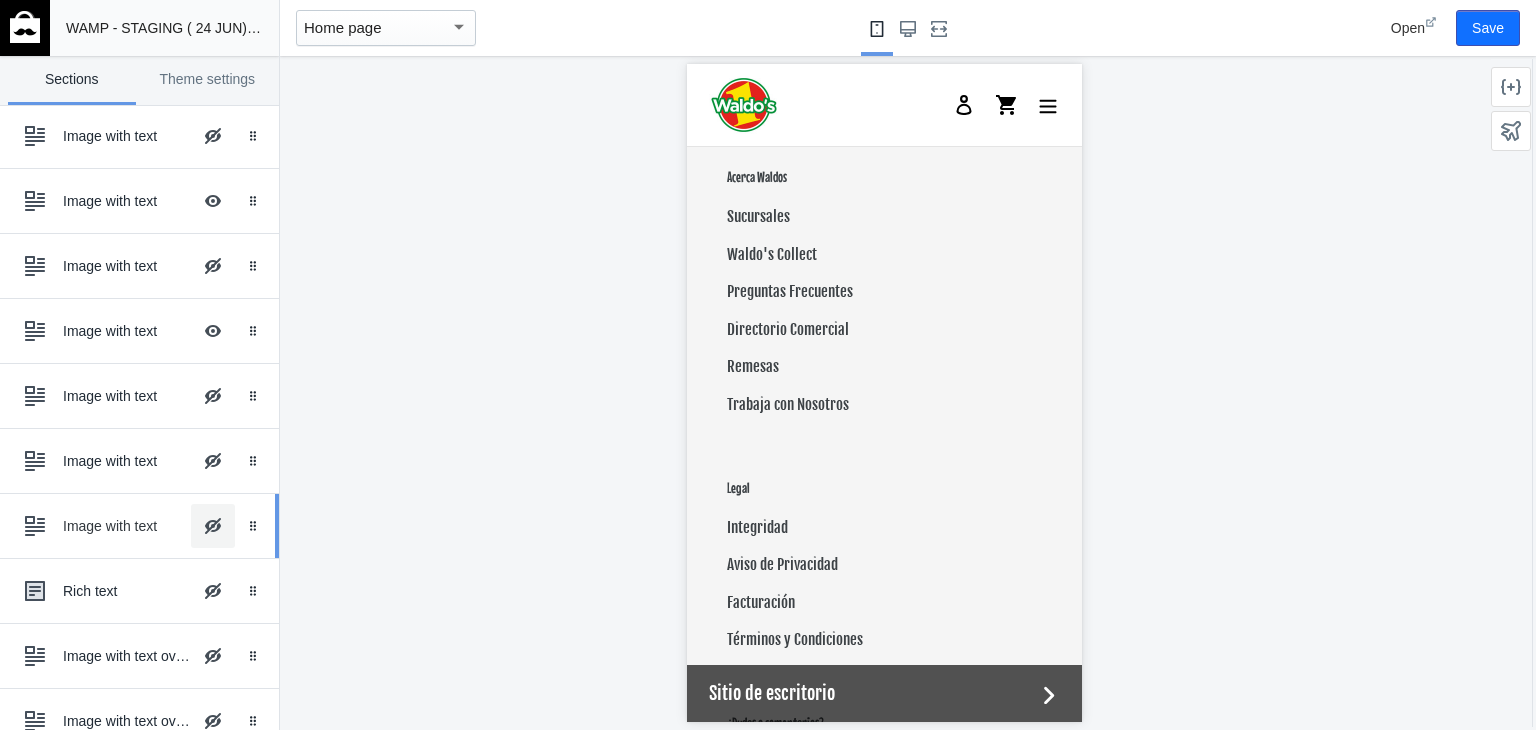 click on "Hide Image with text overlay" at bounding box center [213, 526] 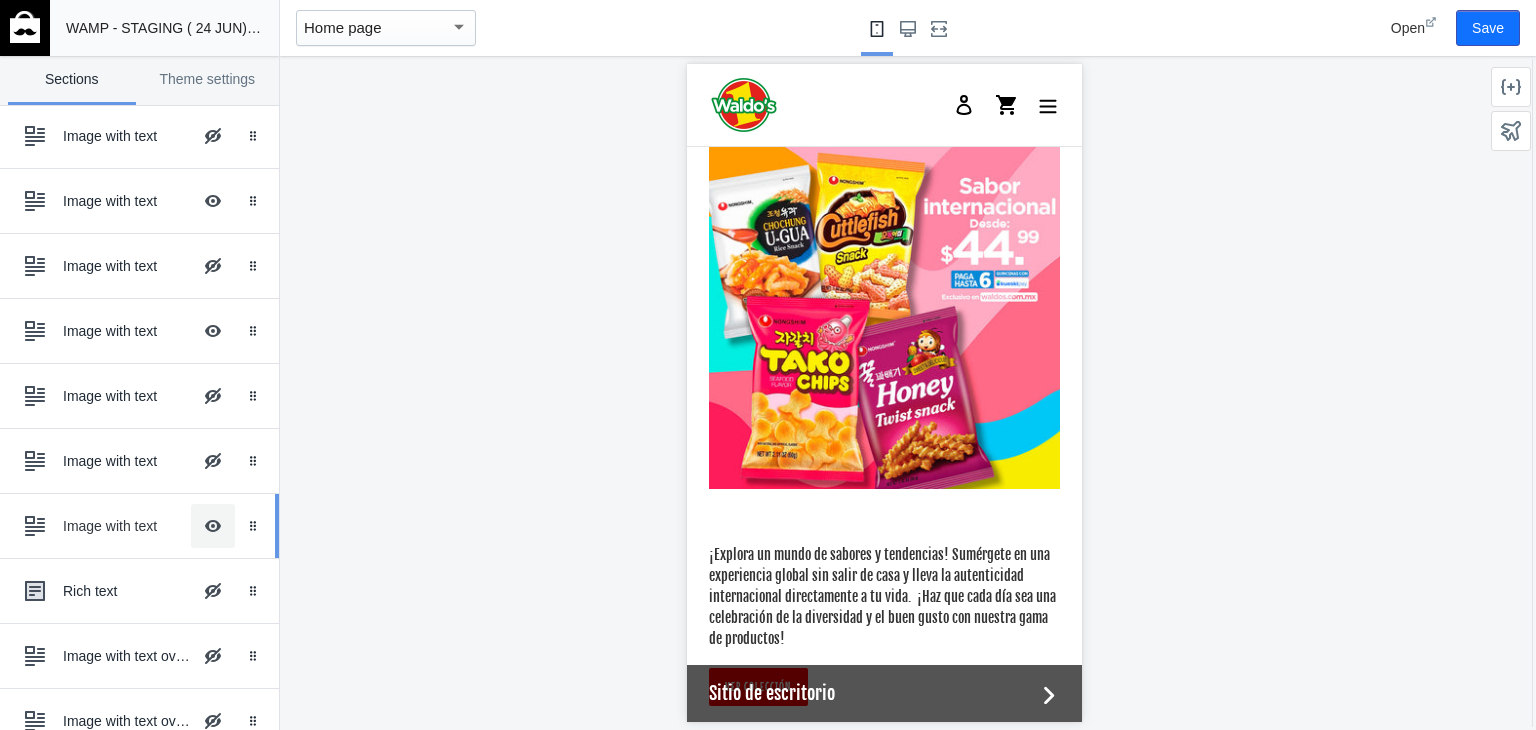 click on "Hide Image with text overlay" at bounding box center (213, 526) 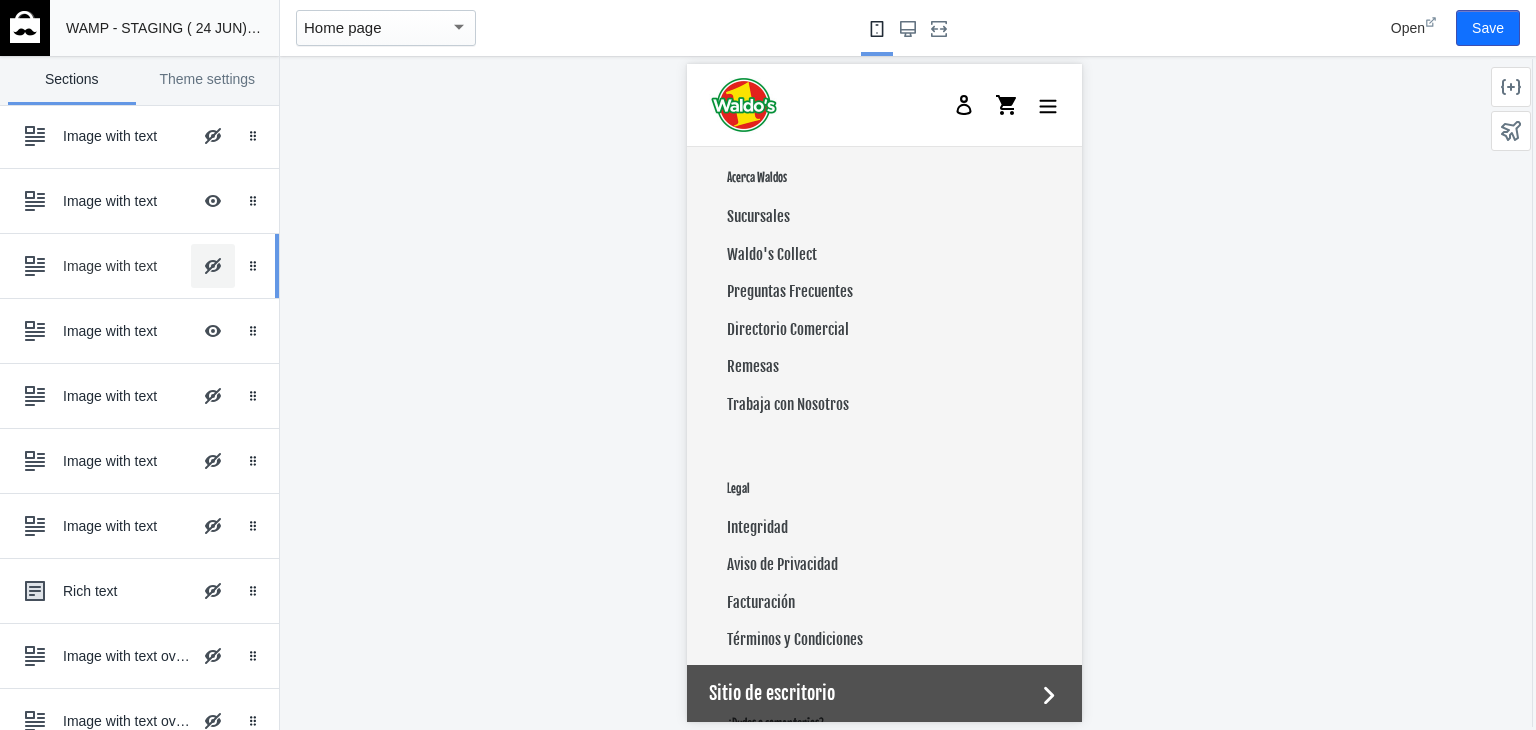 click on "Hide Image with text overlay" at bounding box center [213, 266] 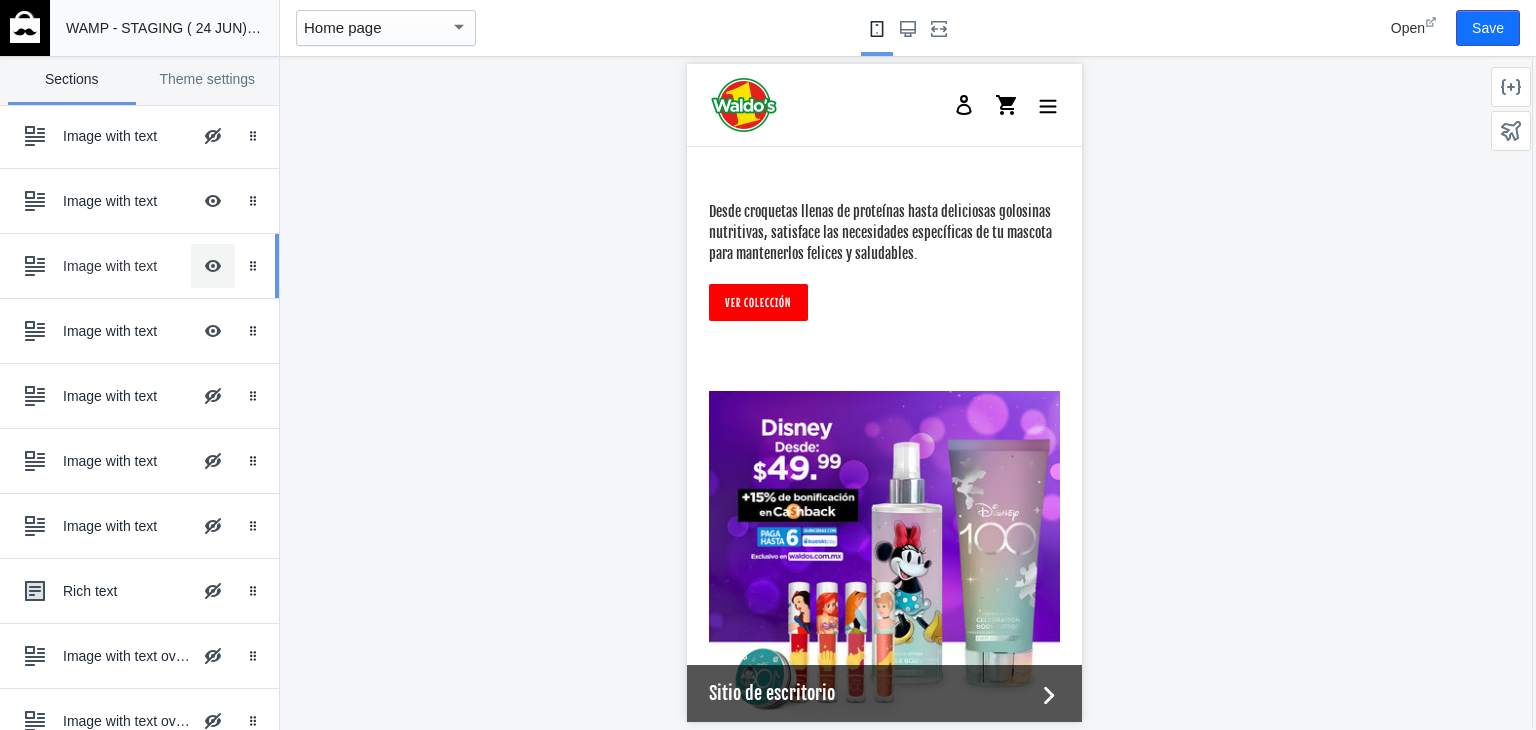 scroll, scrollTop: 4160, scrollLeft: 0, axis: vertical 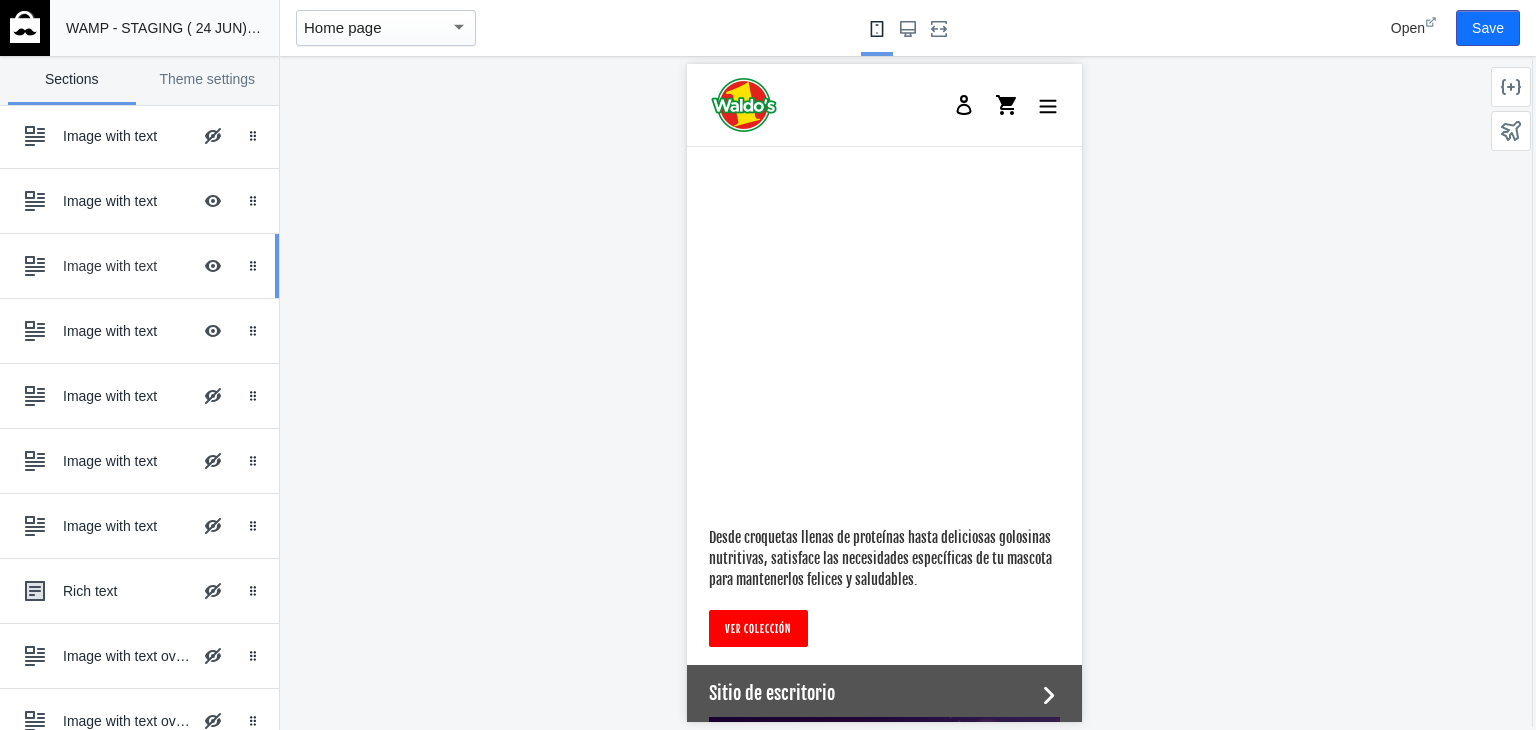 click on "Image with text" at bounding box center (127, 266) 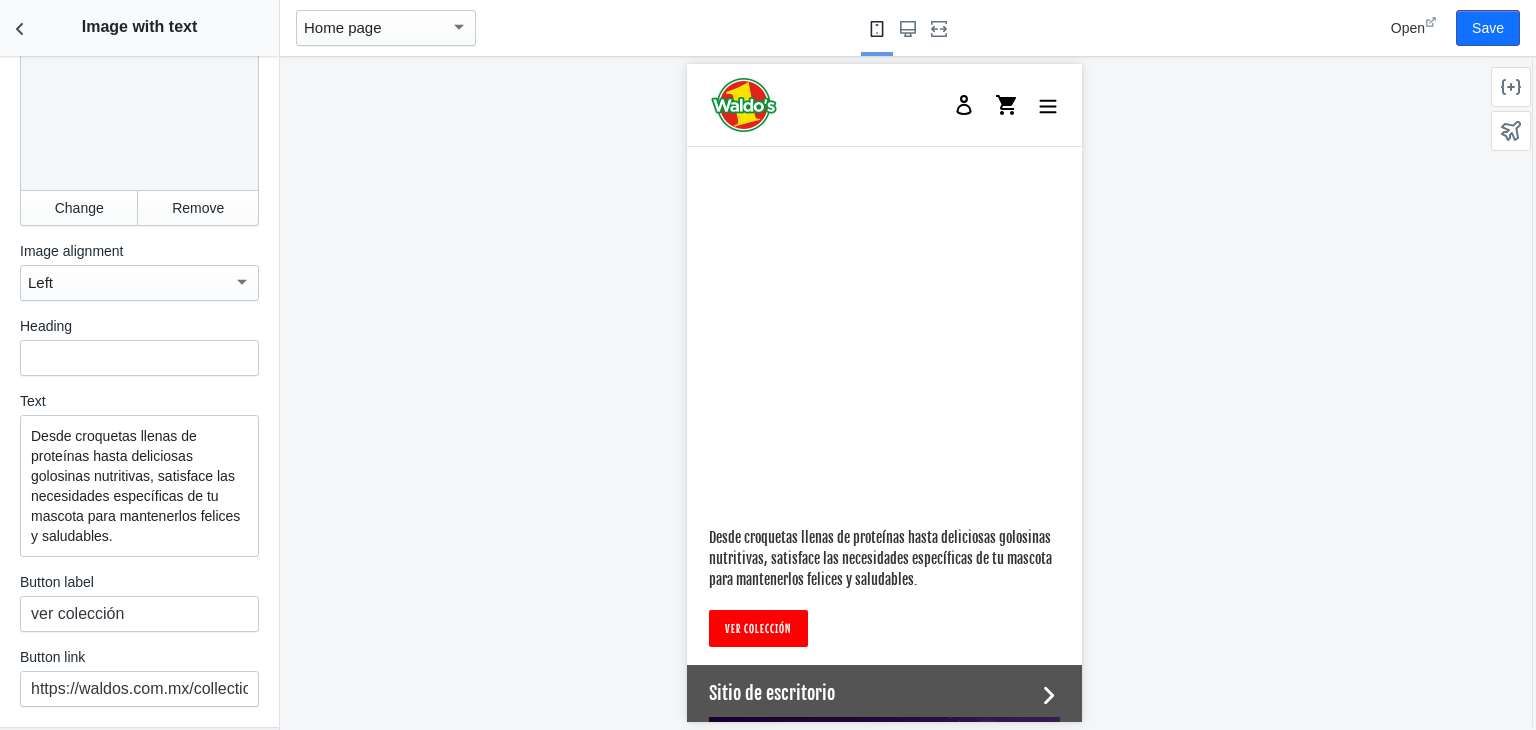scroll, scrollTop: 200, scrollLeft: 0, axis: vertical 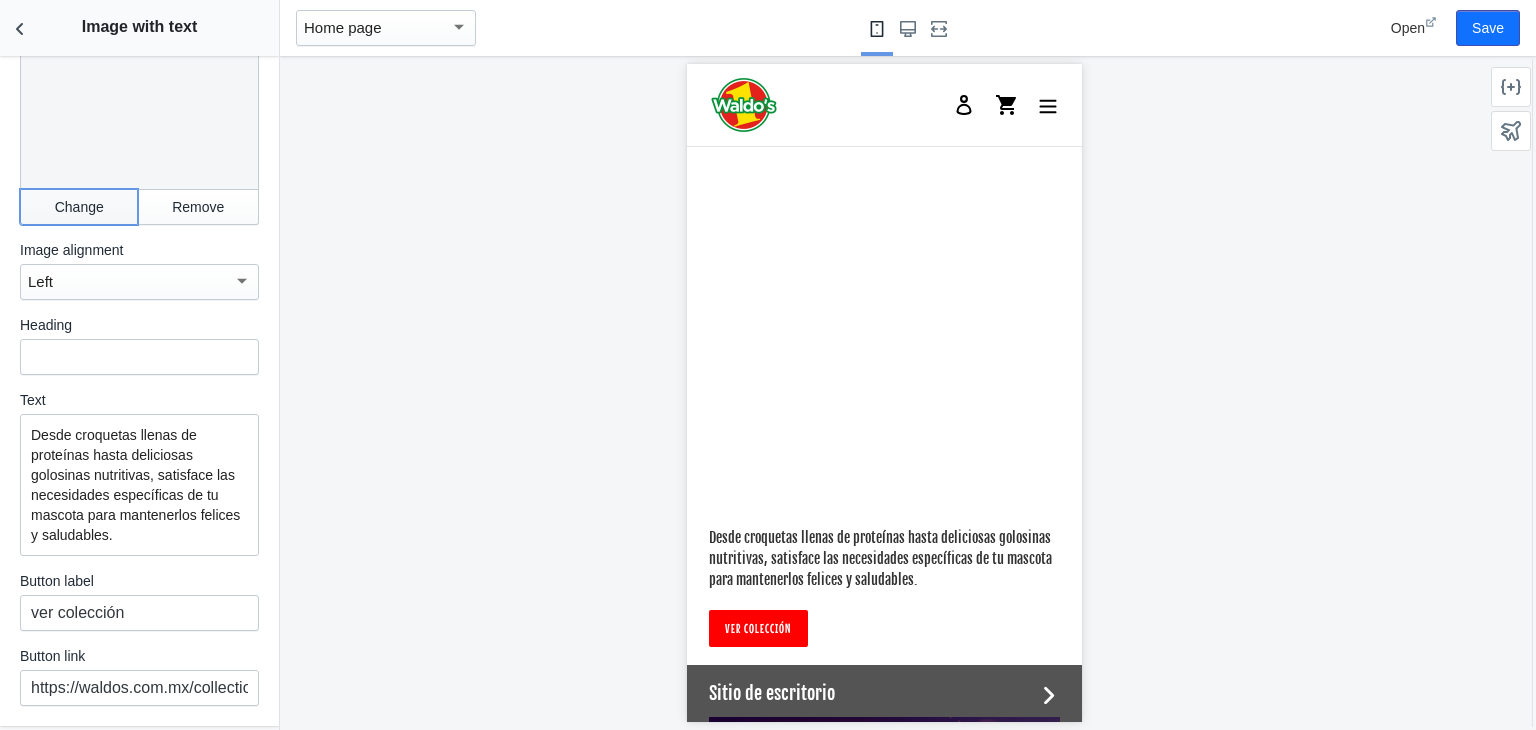 click on "Change" at bounding box center (79, 207) 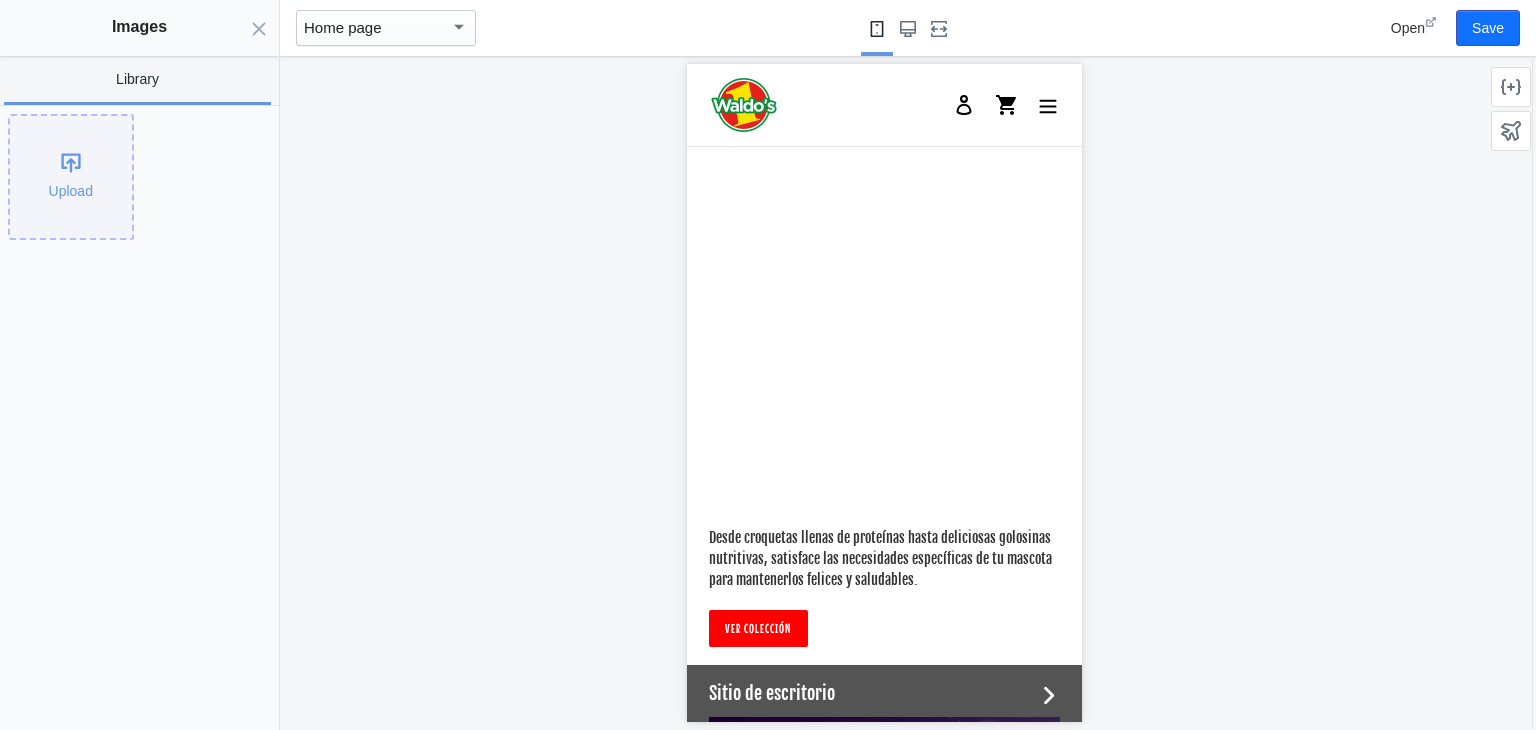 click on "Upload" 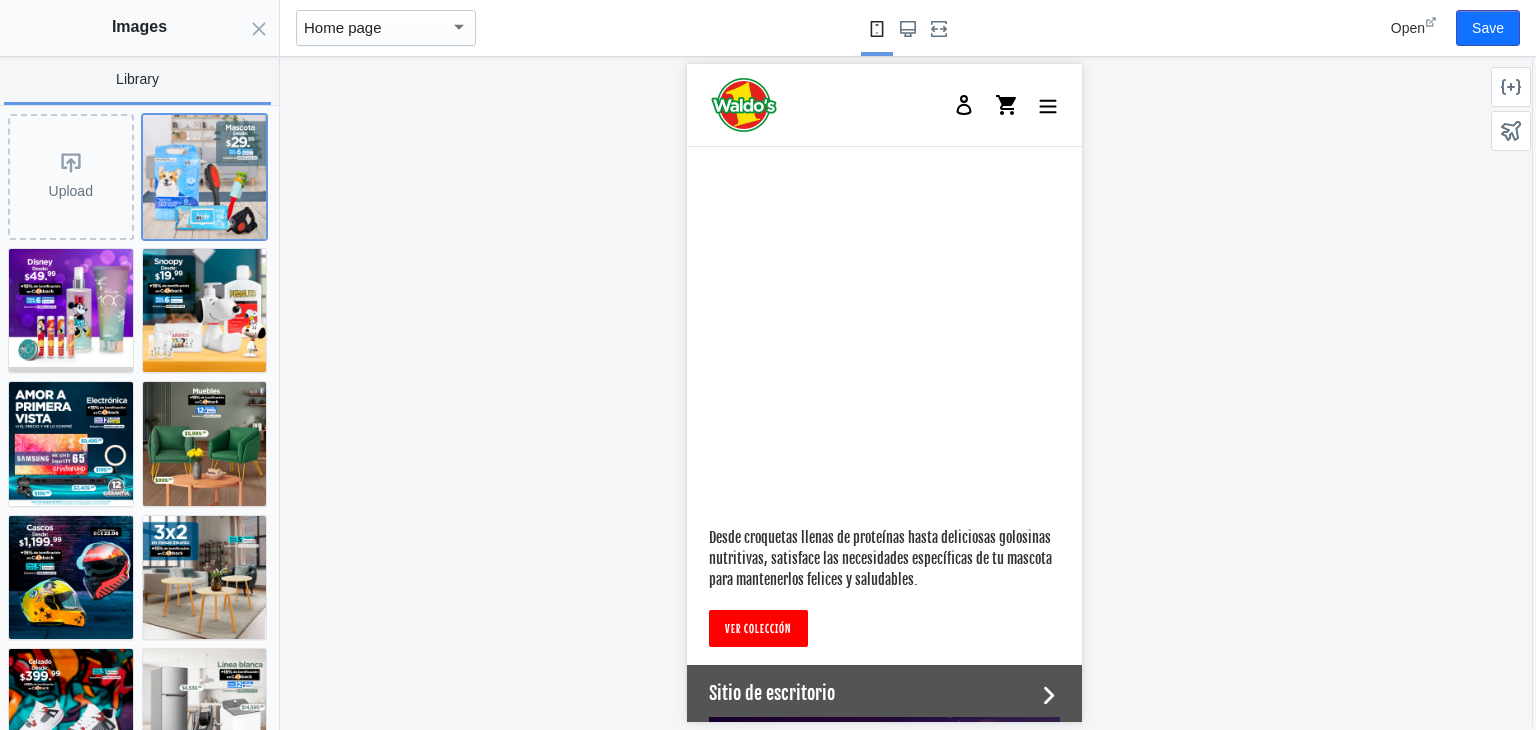 click 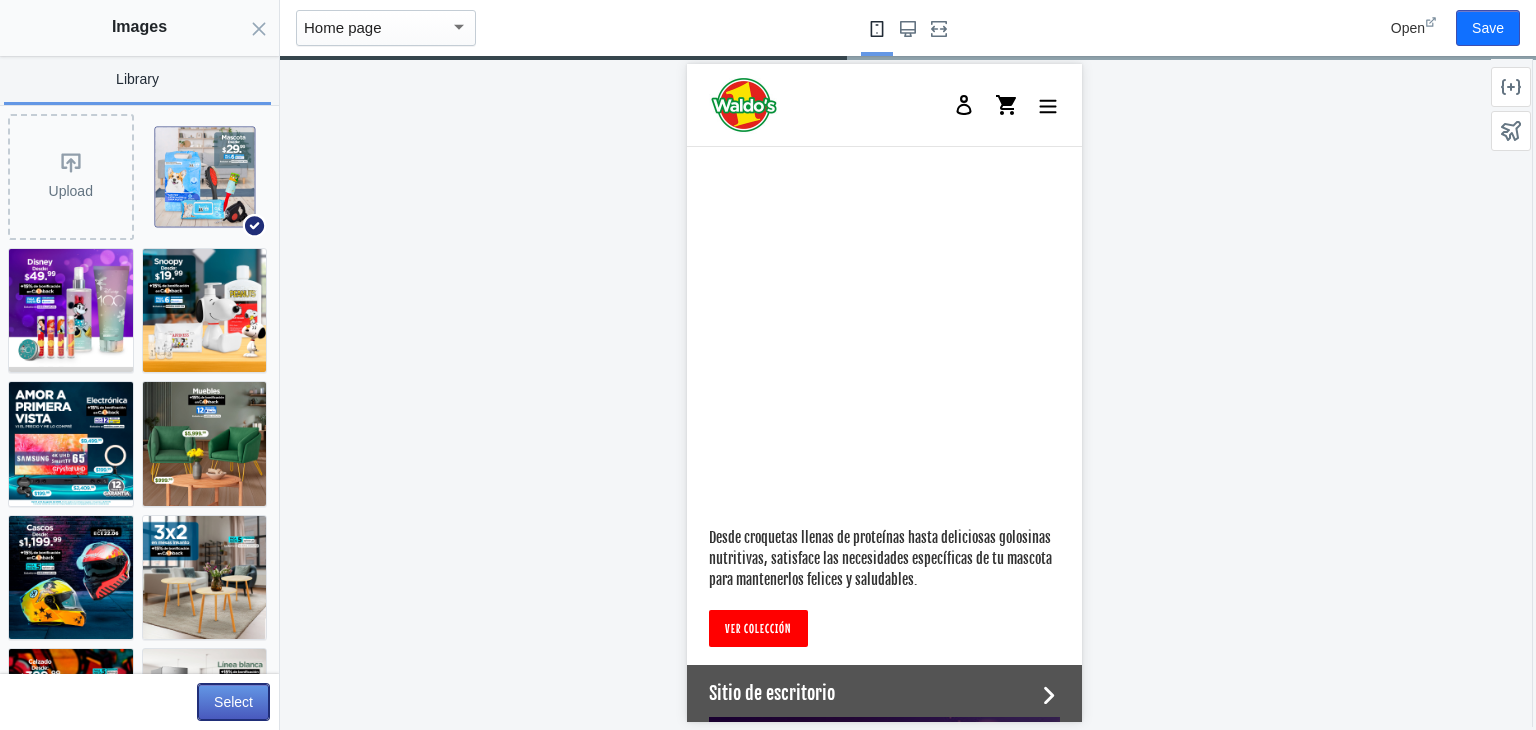 click on "Select" 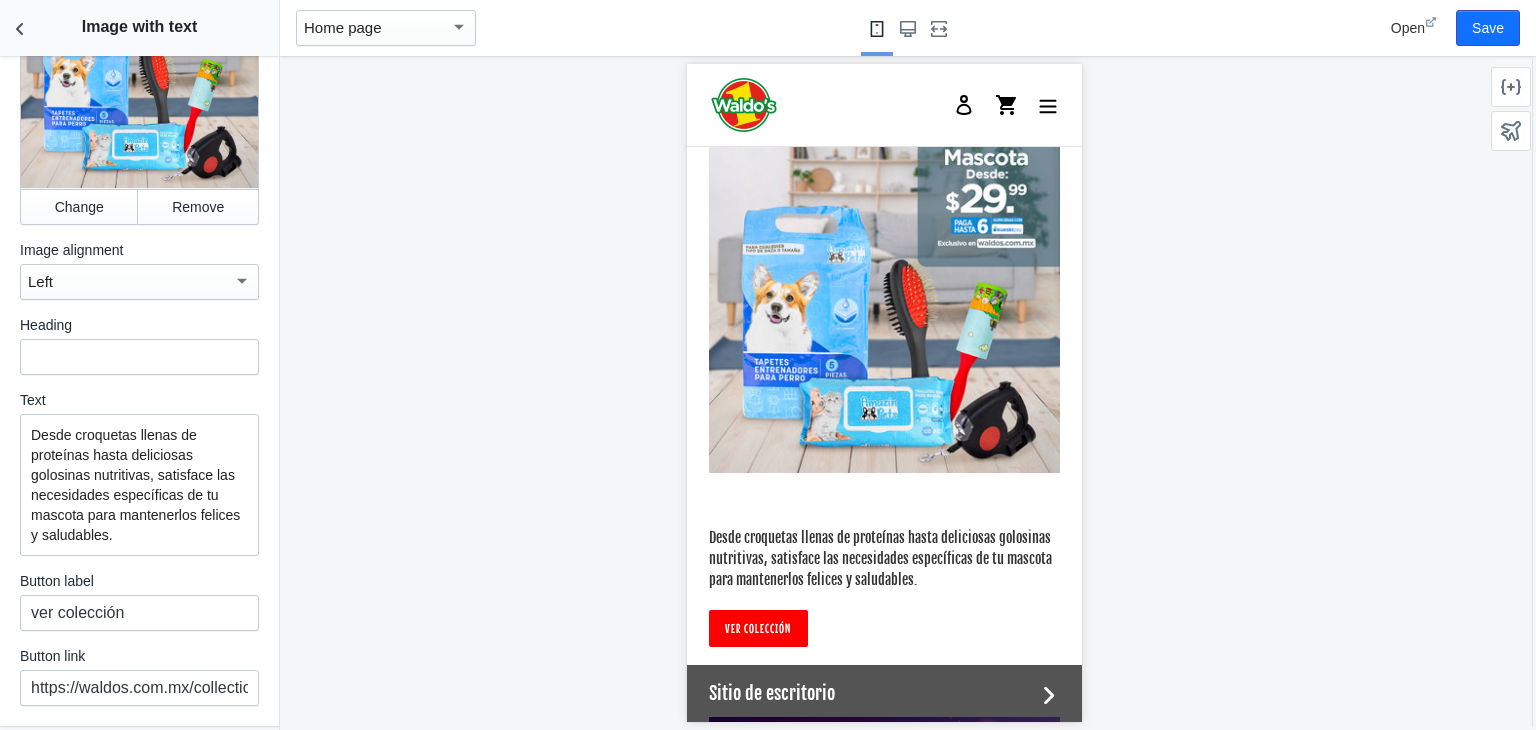 scroll, scrollTop: 0, scrollLeft: 0, axis: both 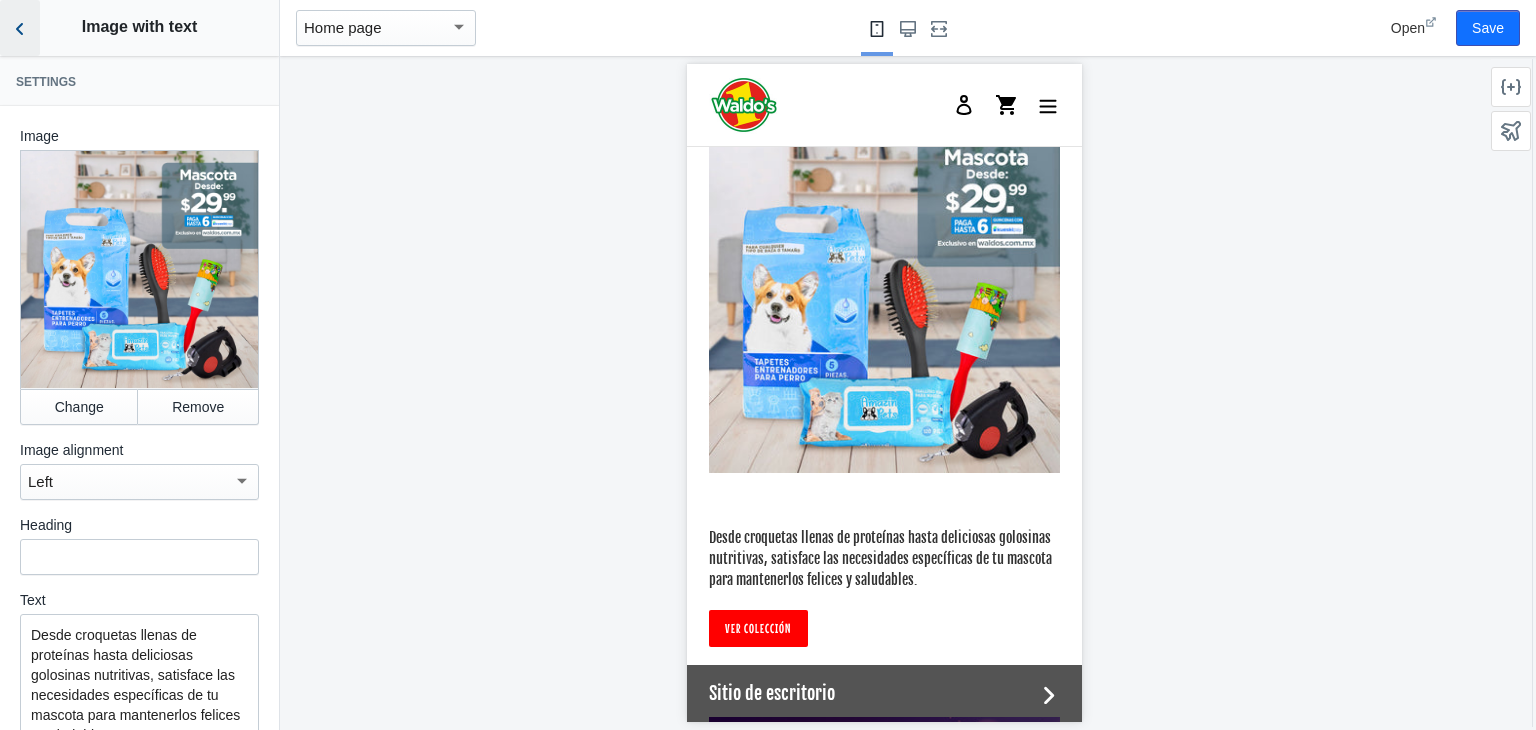 click 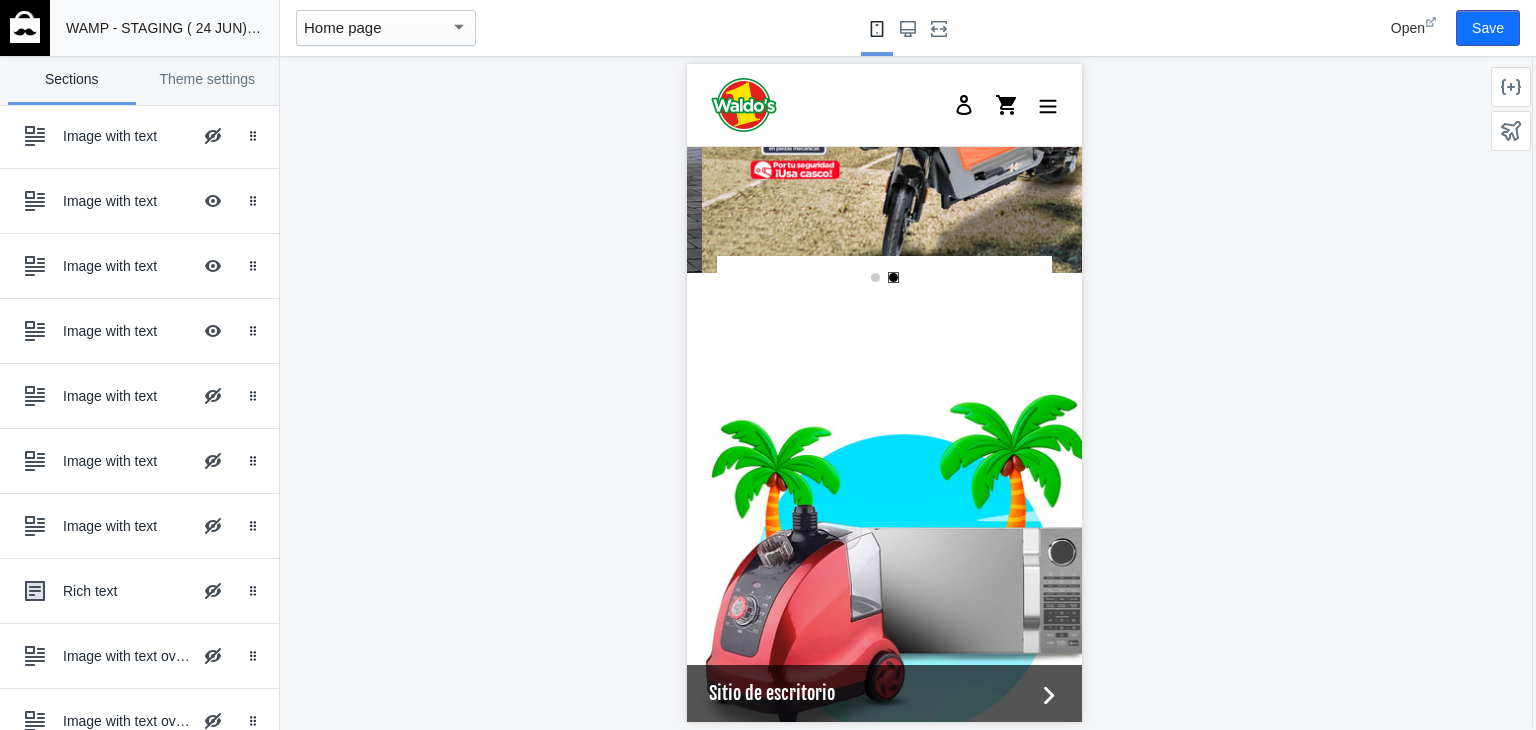scroll, scrollTop: 370, scrollLeft: 0, axis: vertical 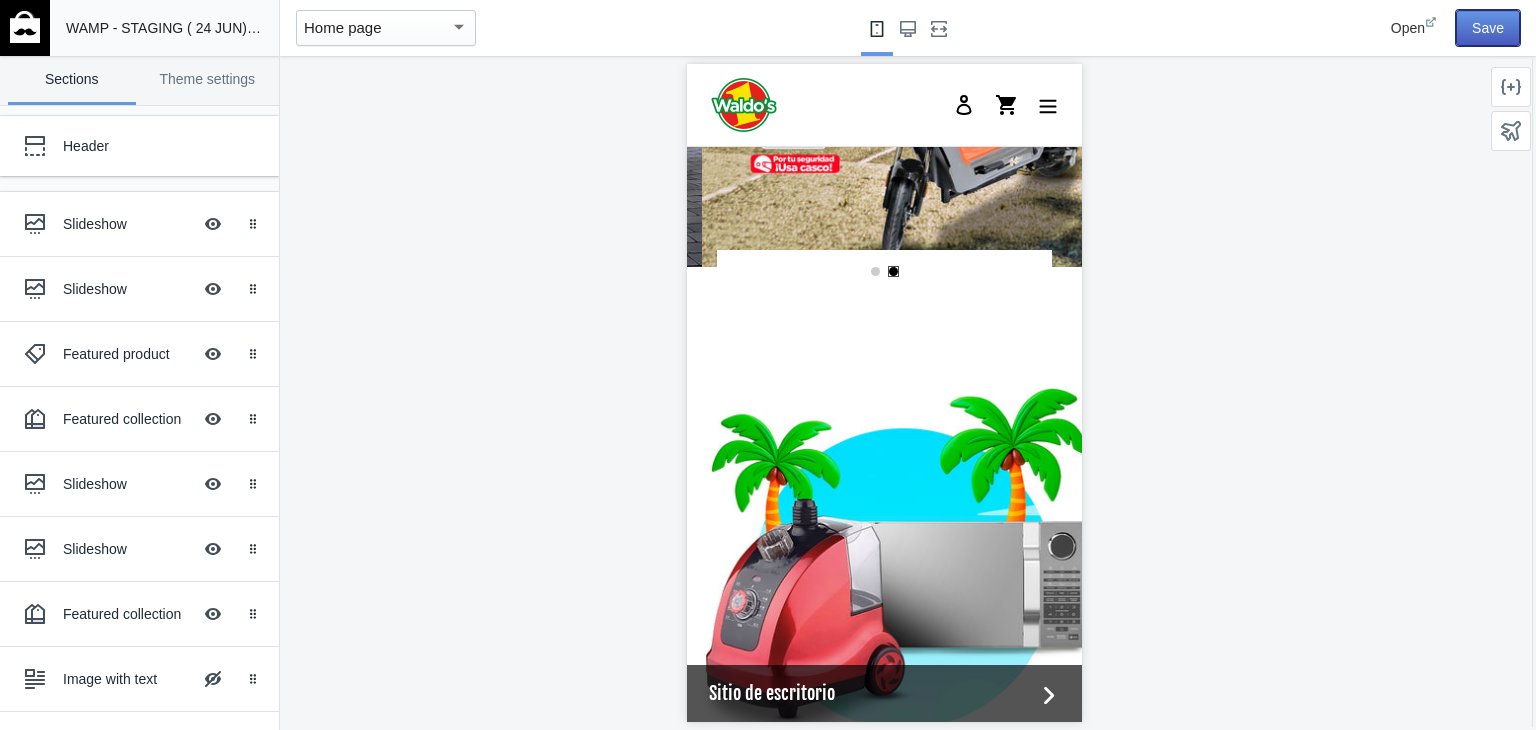 click on "Save" at bounding box center [1488, 28] 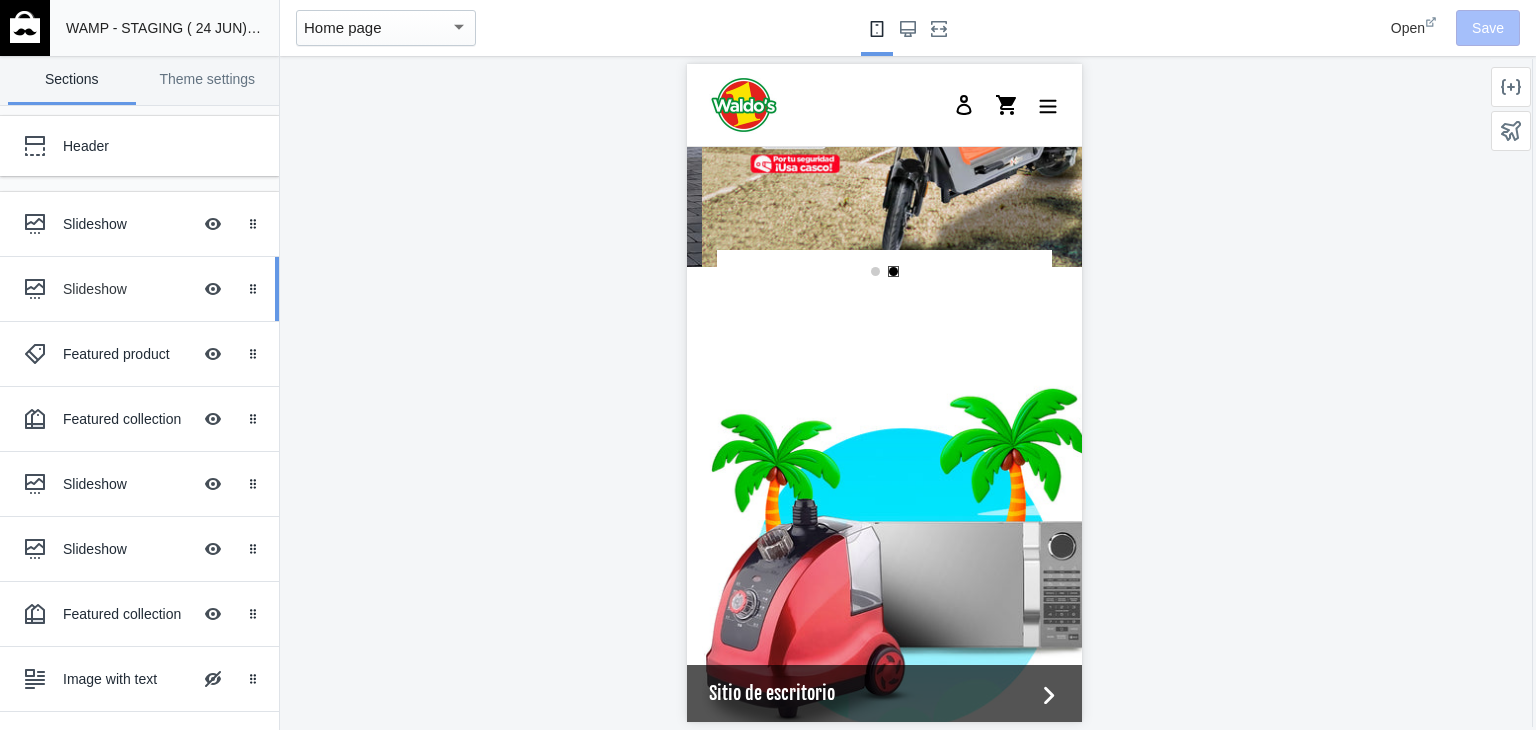 click on "Slideshow" at bounding box center [127, 289] 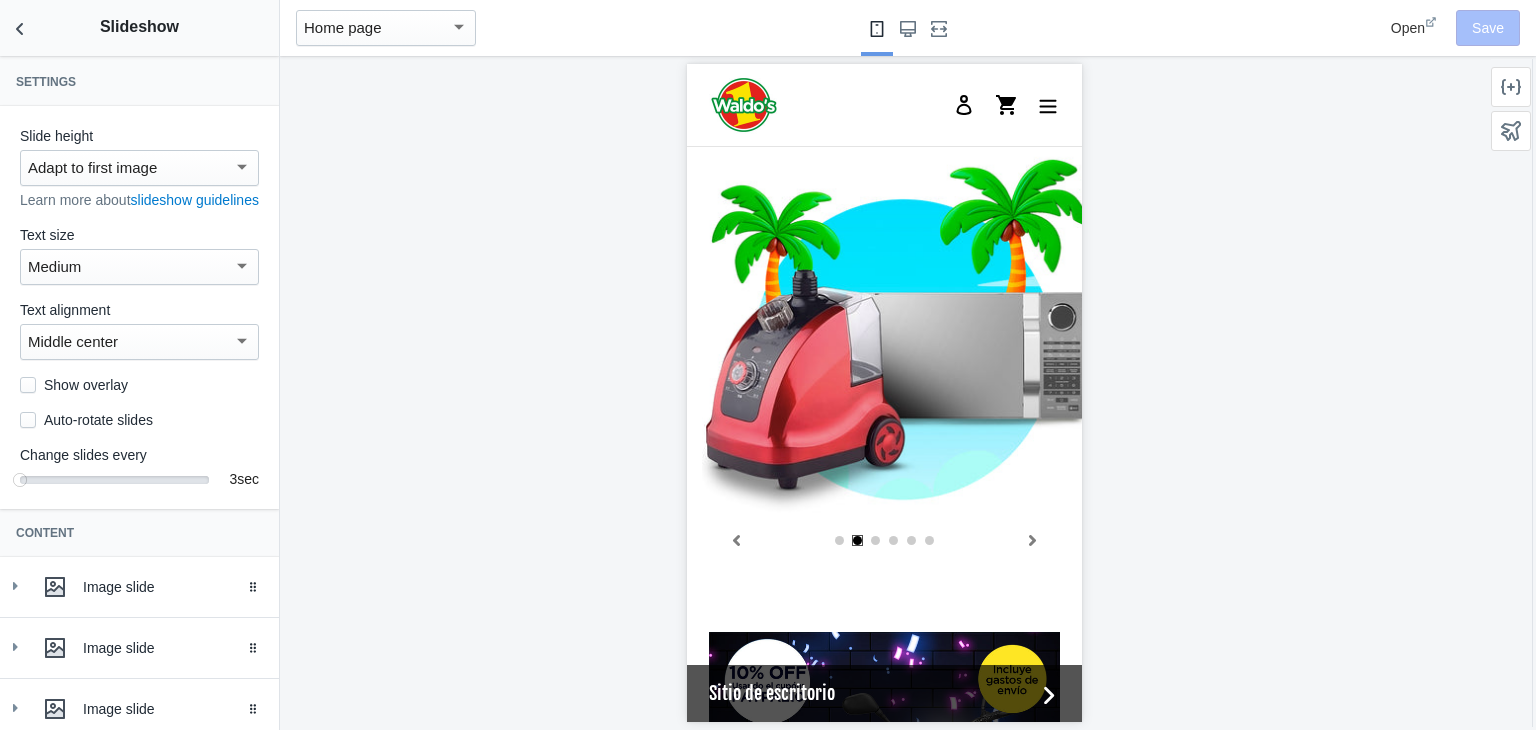 scroll, scrollTop: 658, scrollLeft: 0, axis: vertical 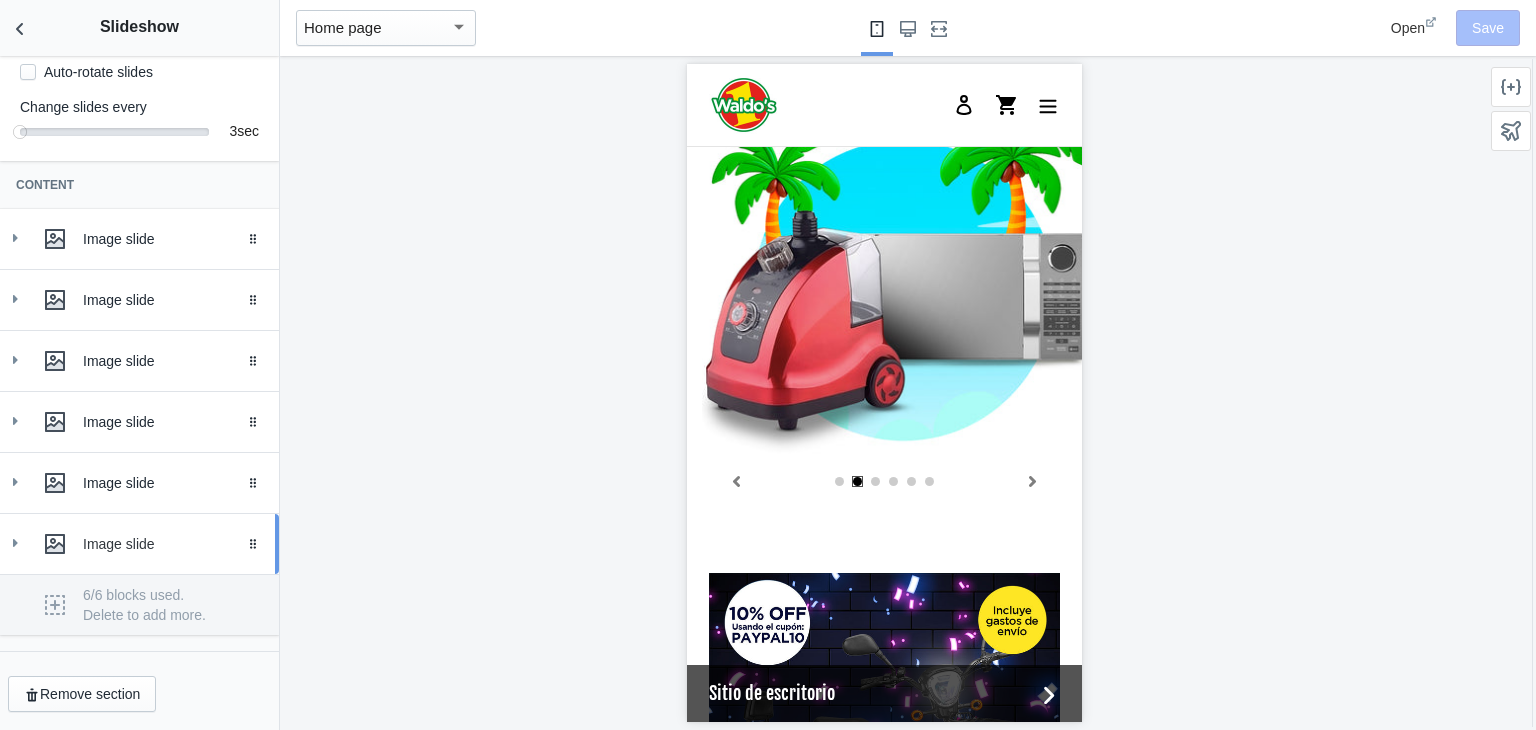 click 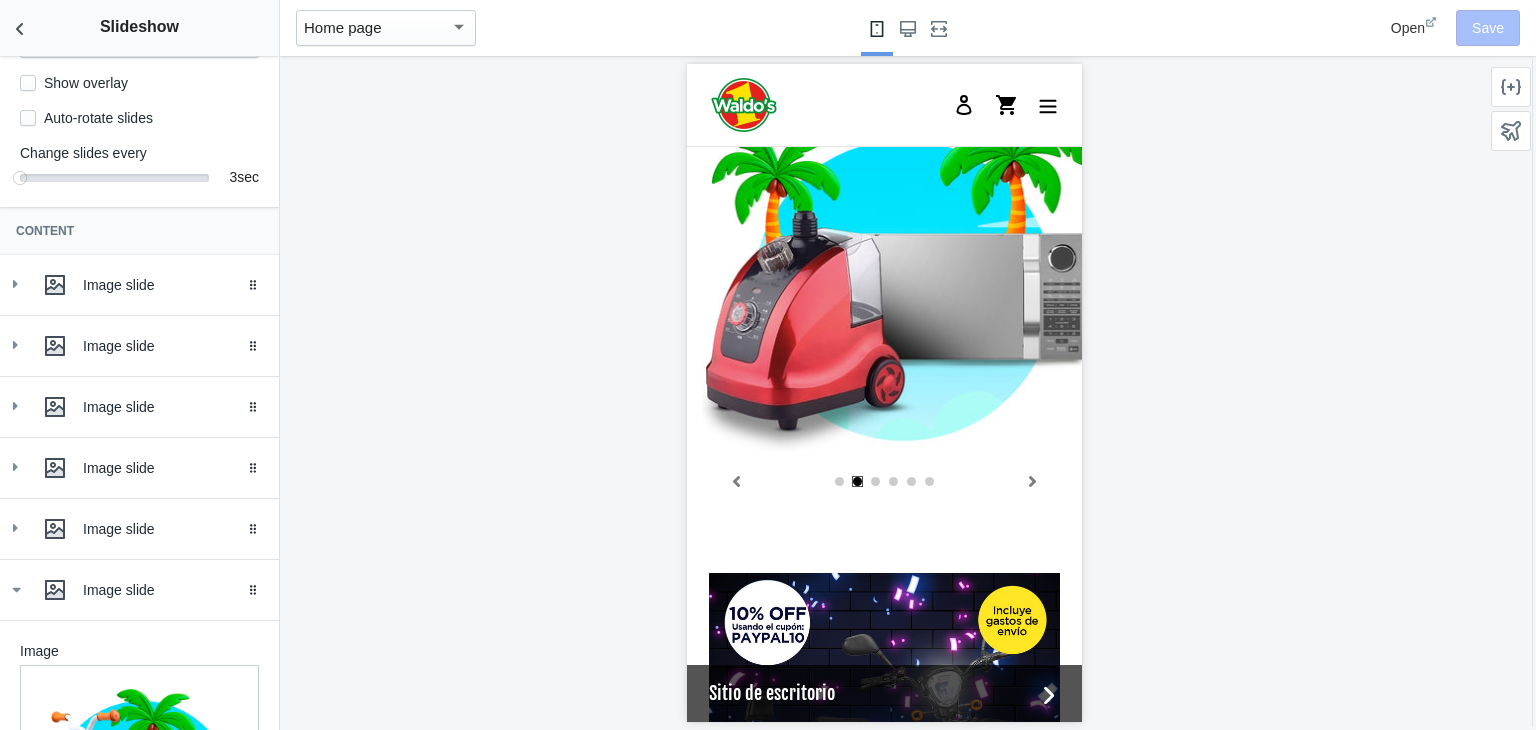 scroll, scrollTop: 287, scrollLeft: 0, axis: vertical 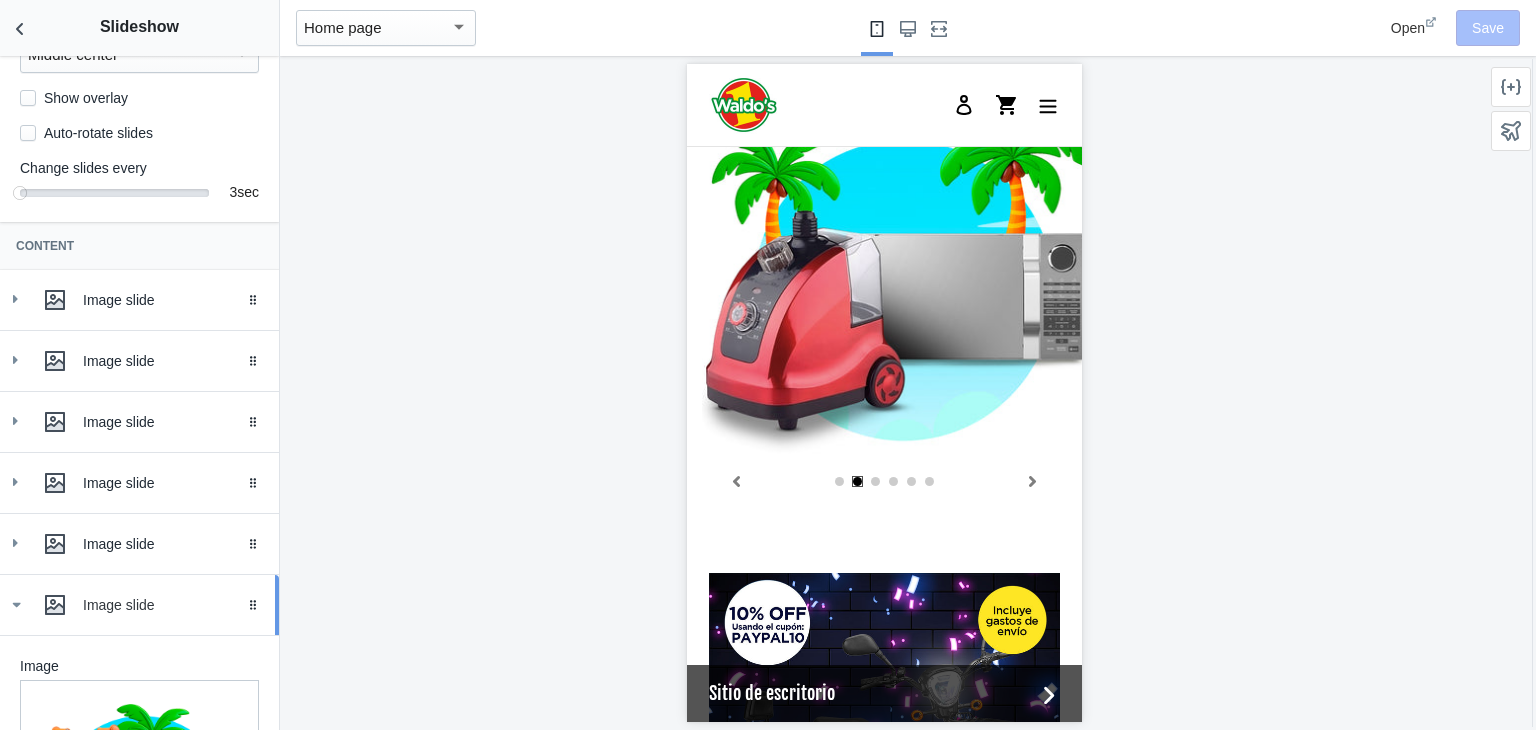 click on "Image slide Drag to reorder" at bounding box center [139, 605] 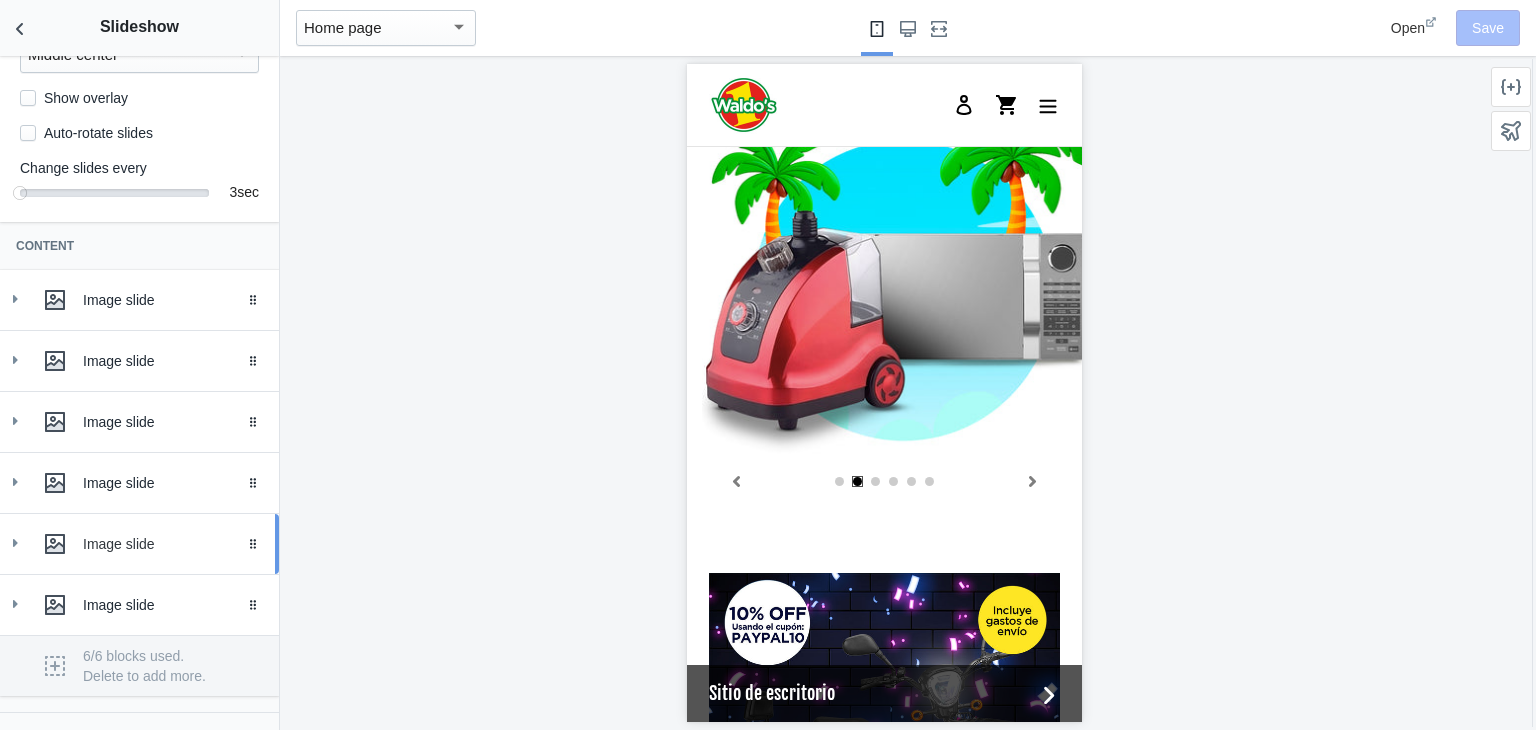 click 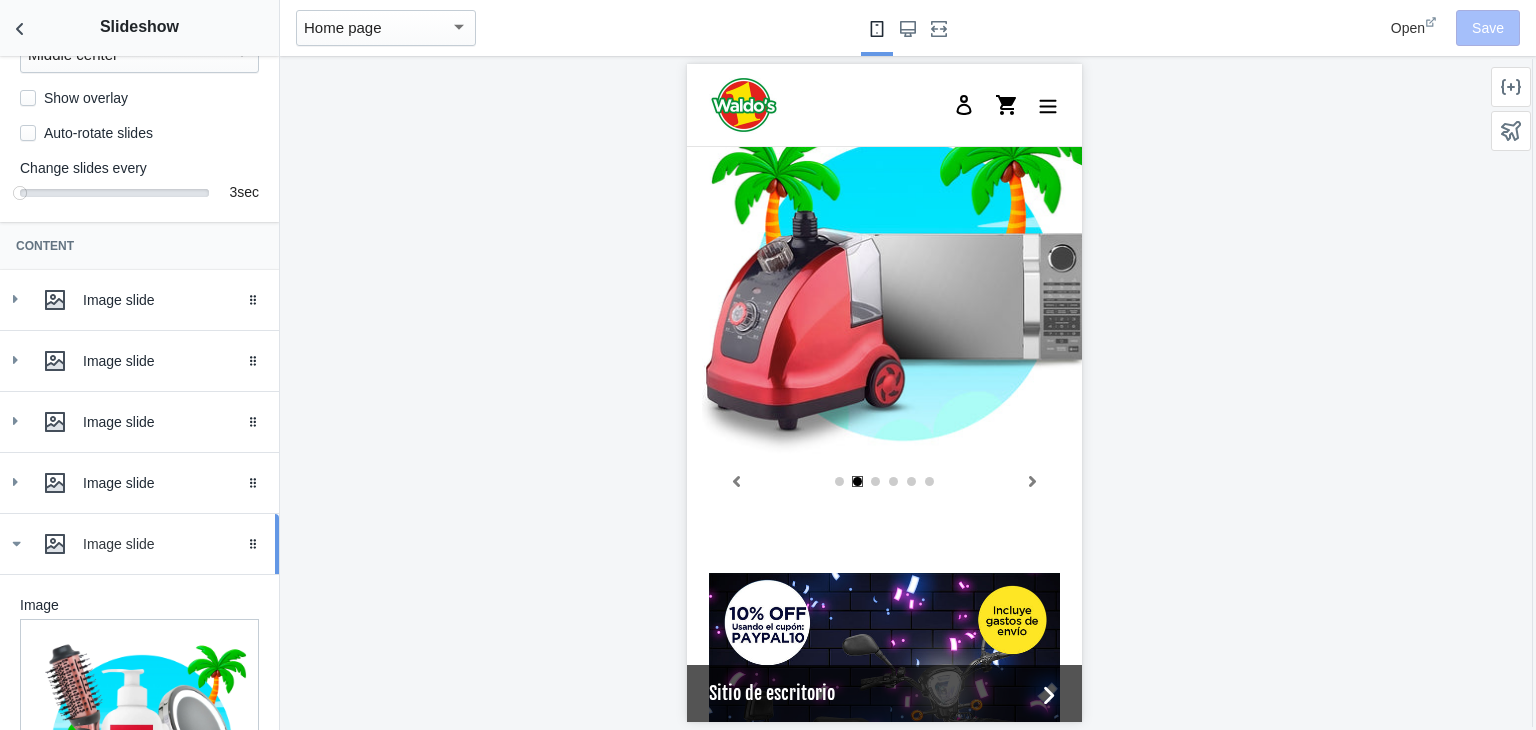 click 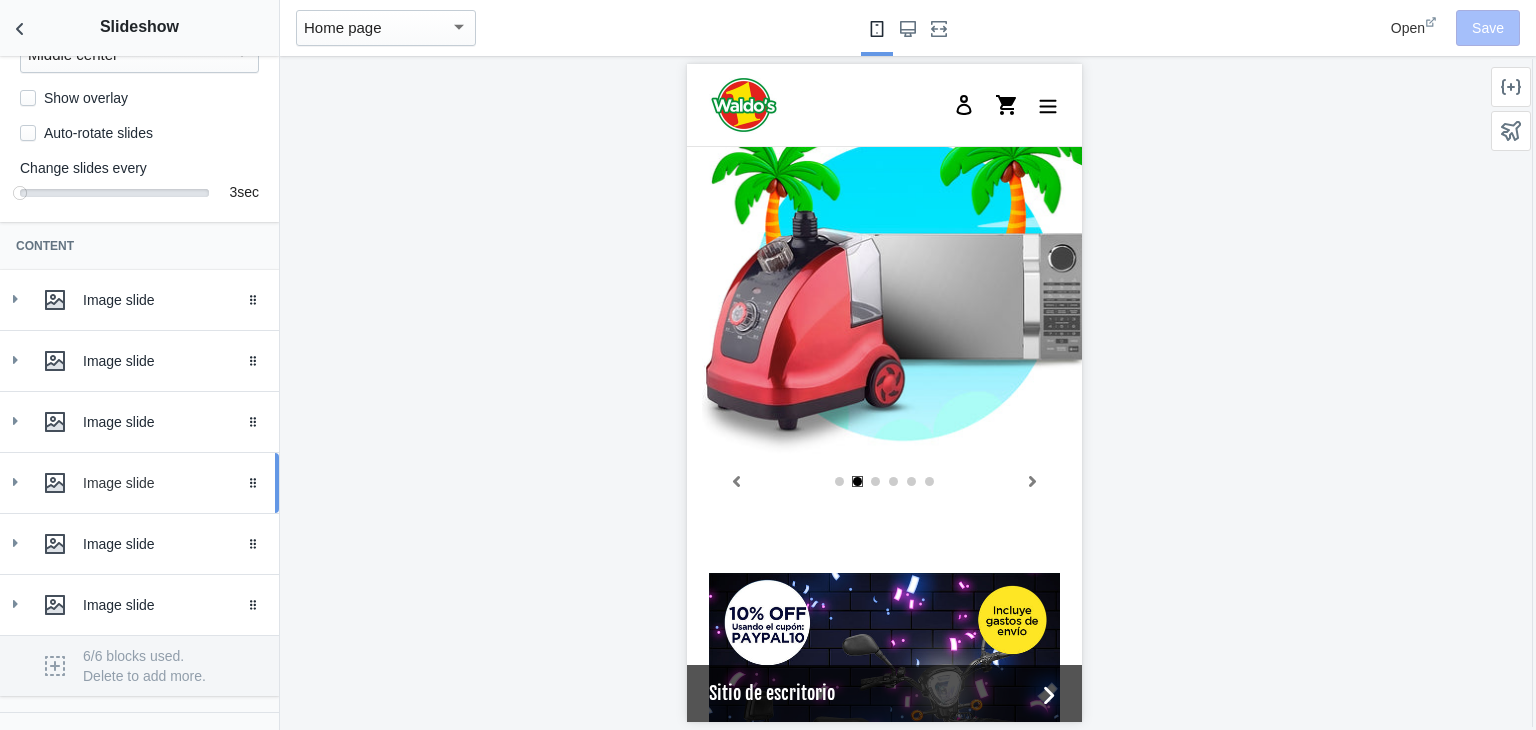 click 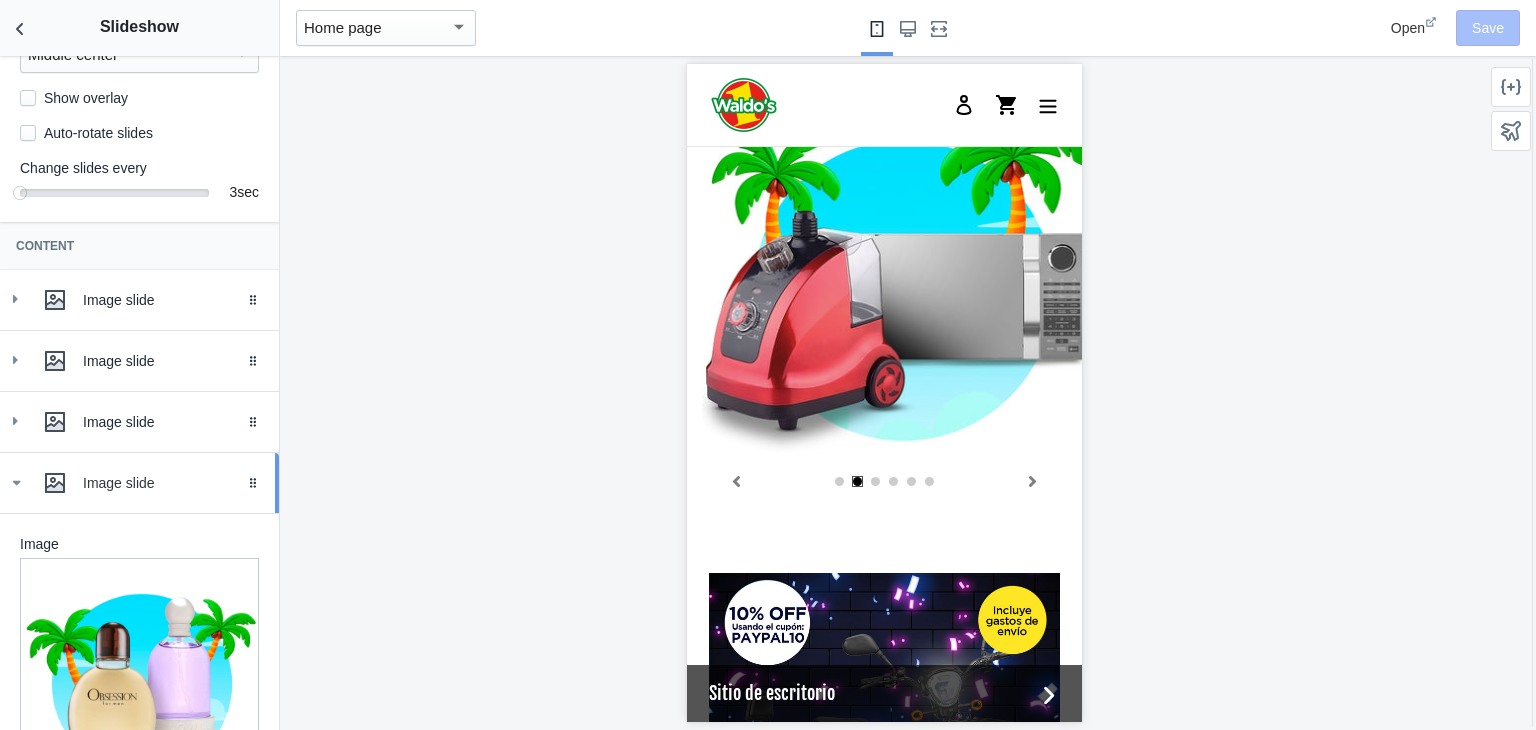 click 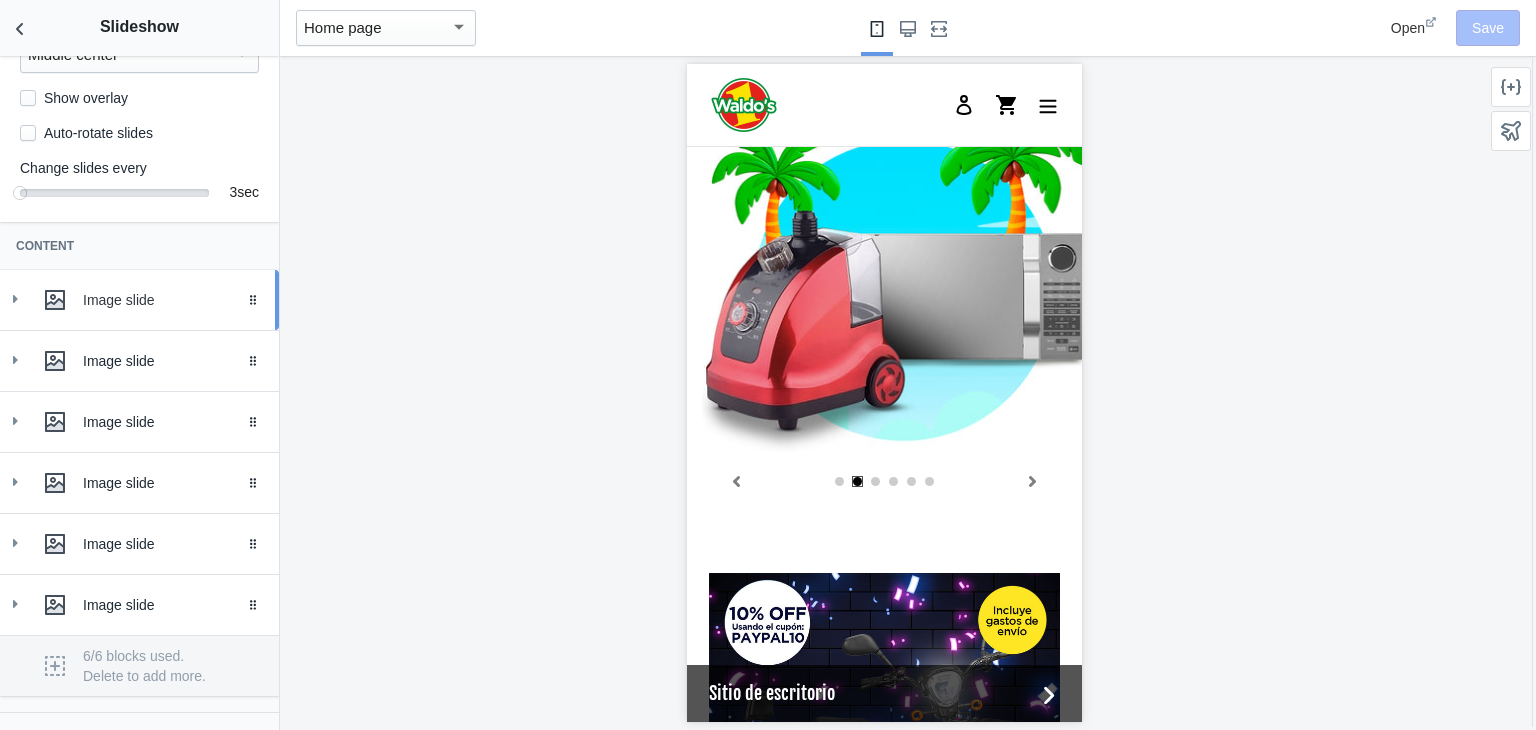 click on "Image slide" at bounding box center (139, 300) 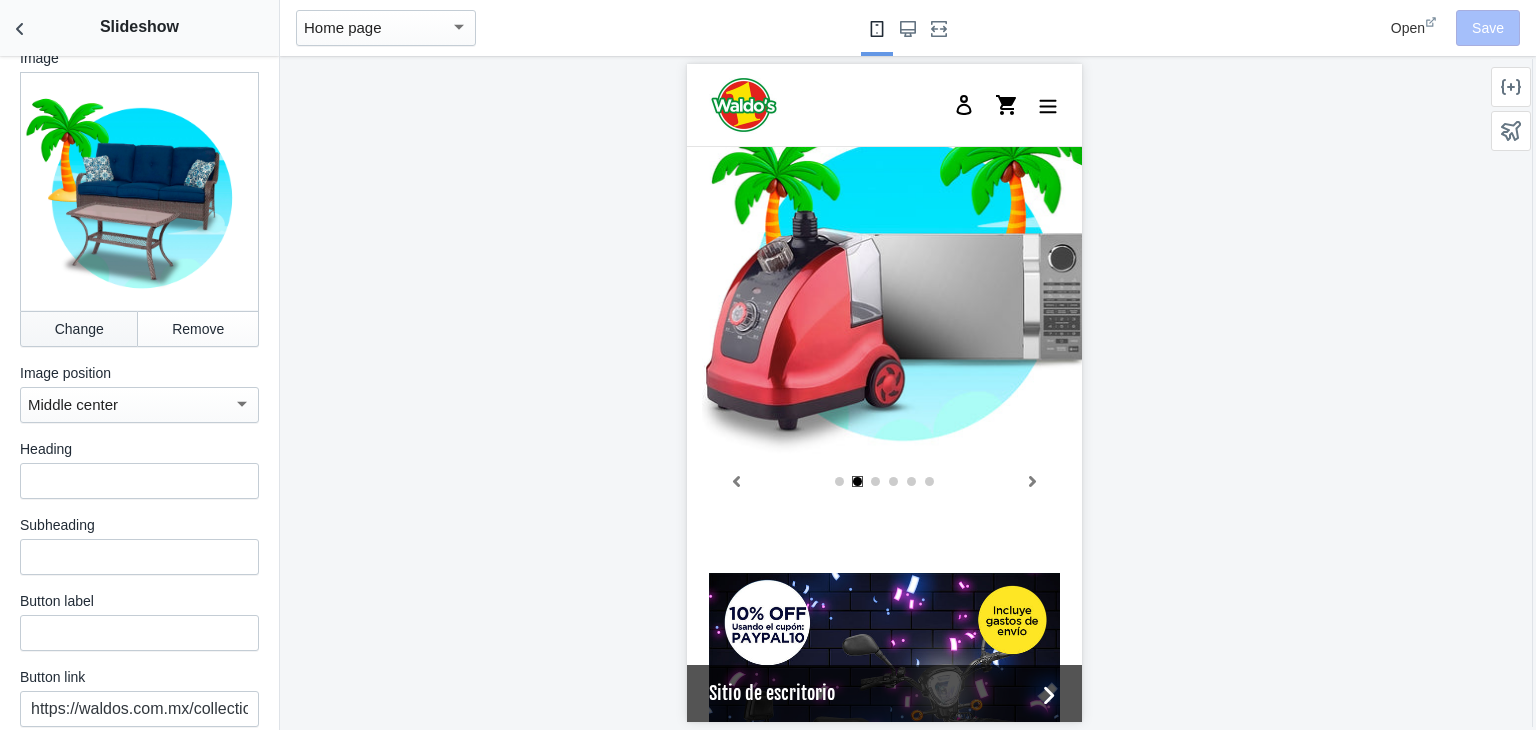 scroll, scrollTop: 591, scrollLeft: 0, axis: vertical 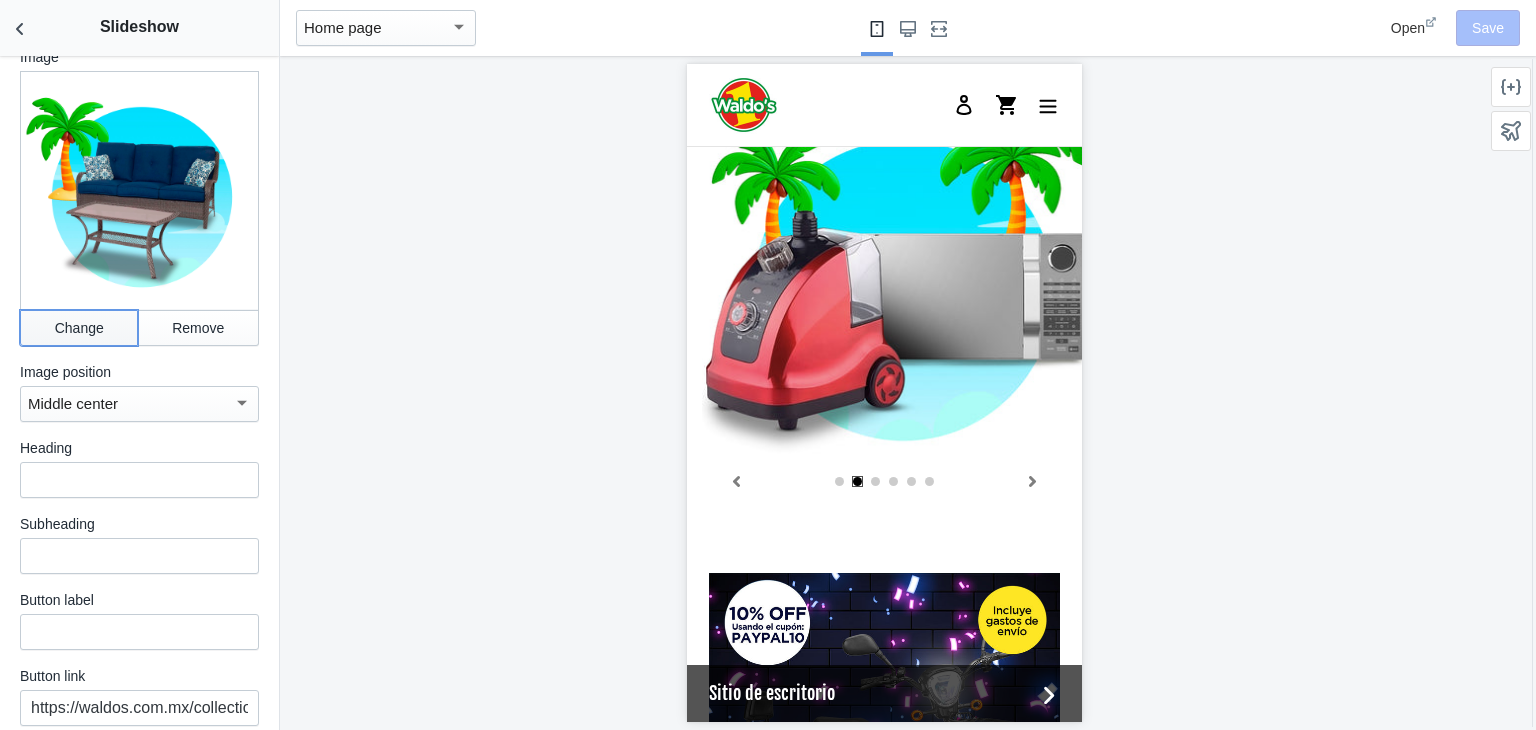 click on "Change" at bounding box center [79, 328] 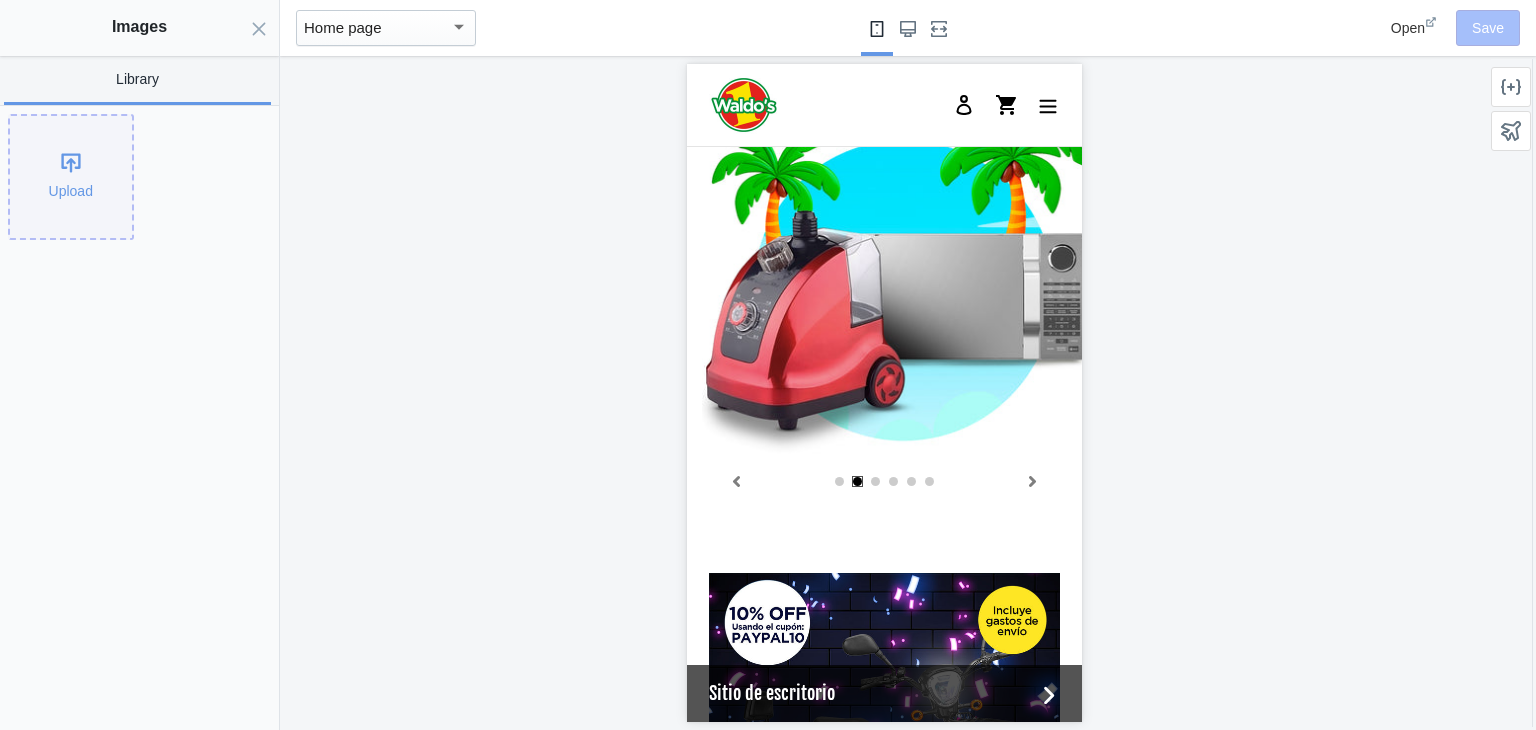 click on "Upload" 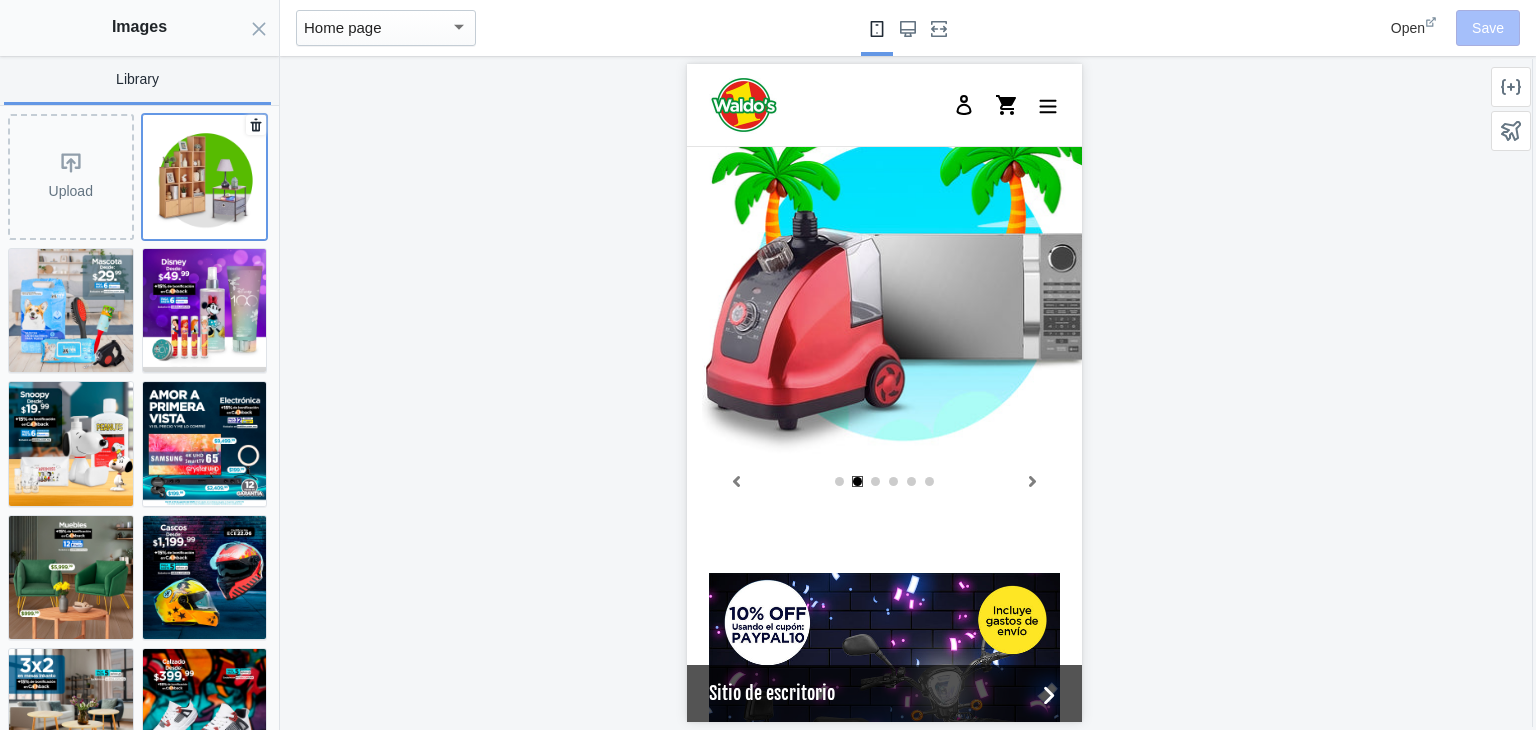 click 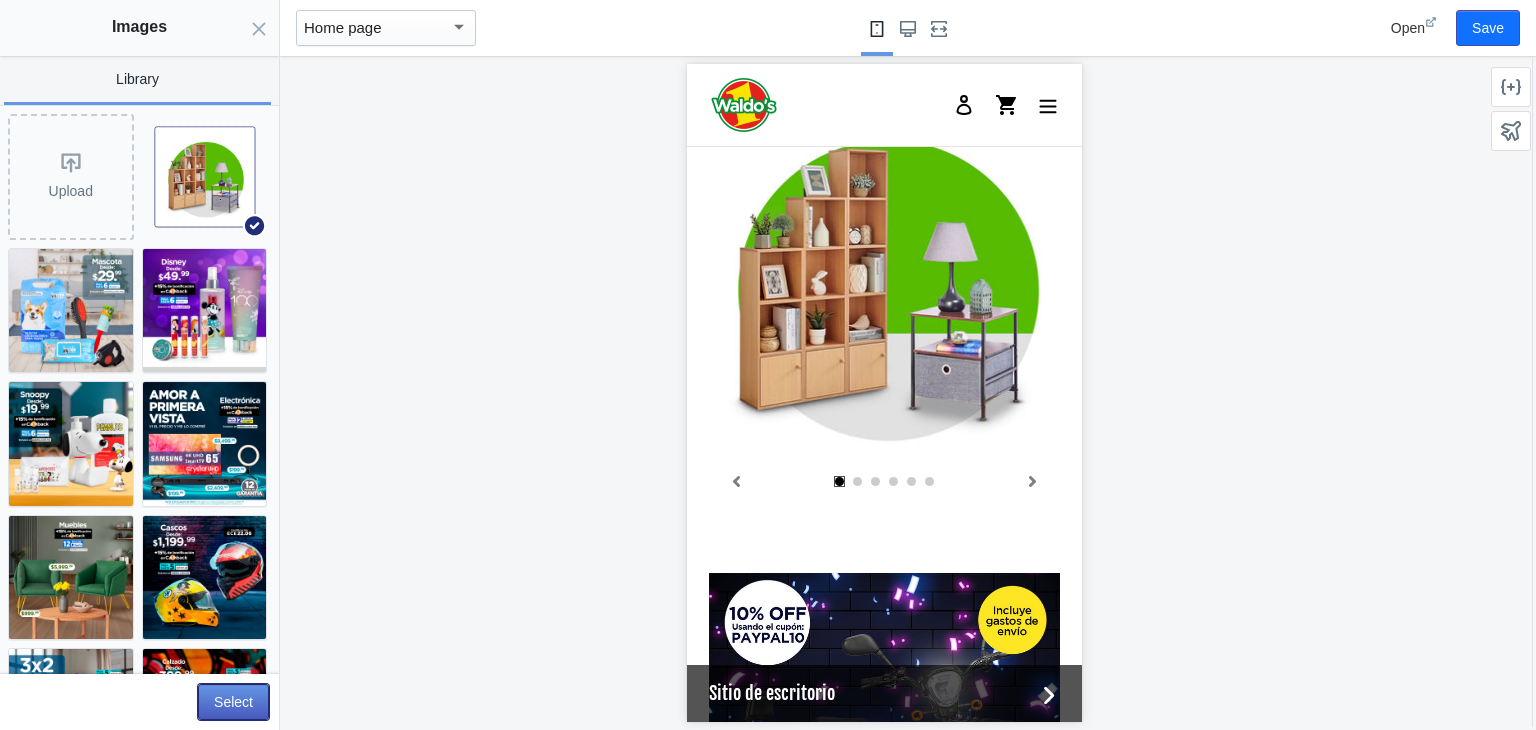 click on "Select" 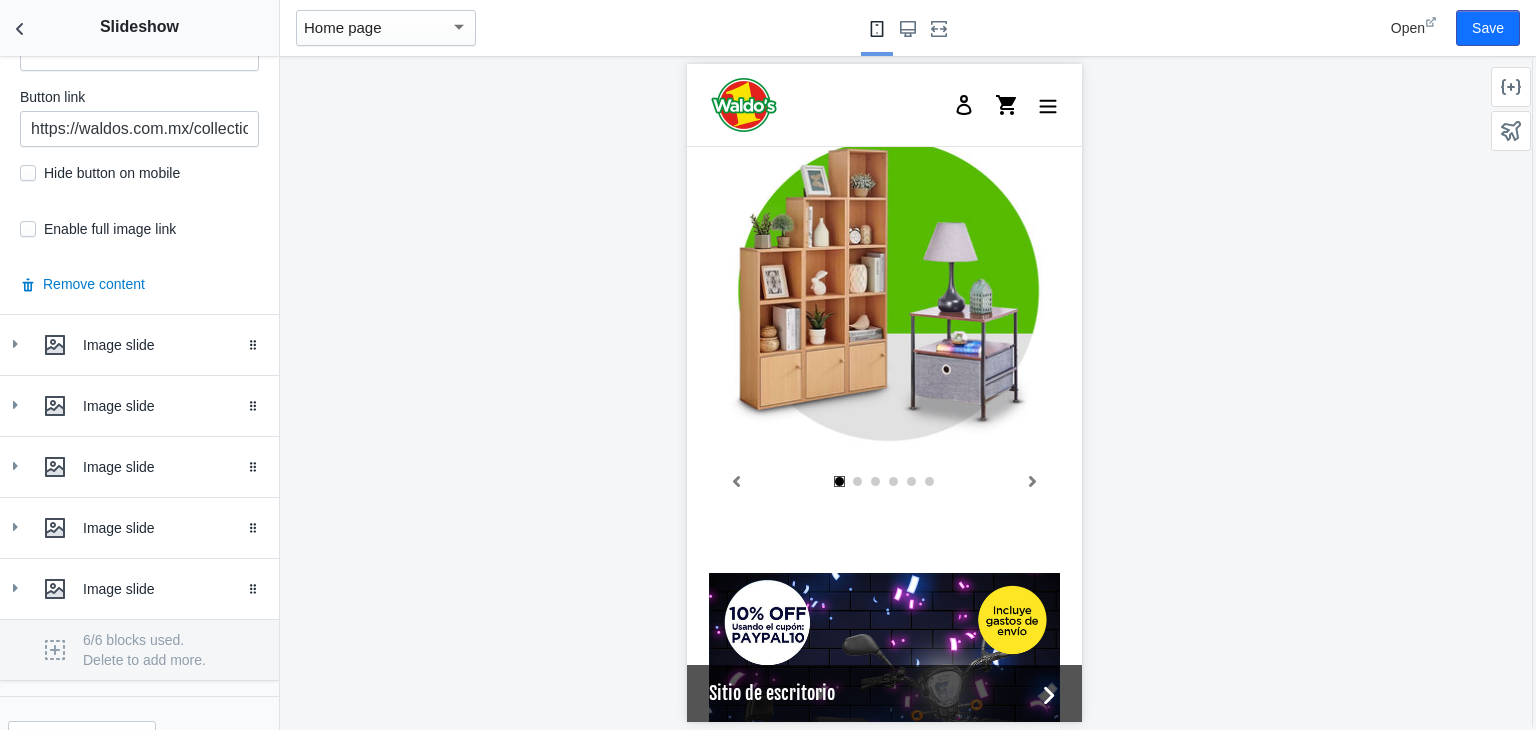 scroll, scrollTop: 1167, scrollLeft: 0, axis: vertical 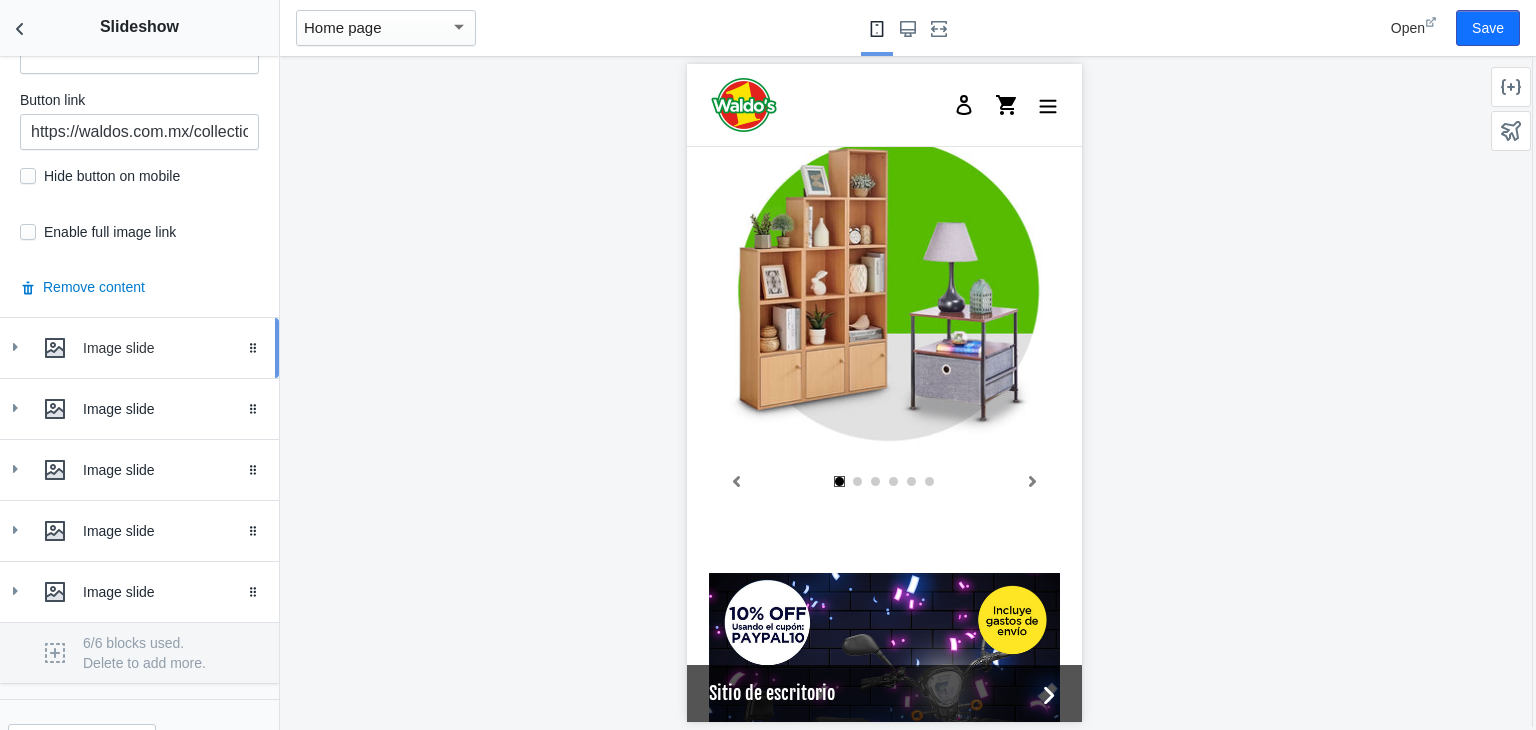 click at bounding box center [15, 347] 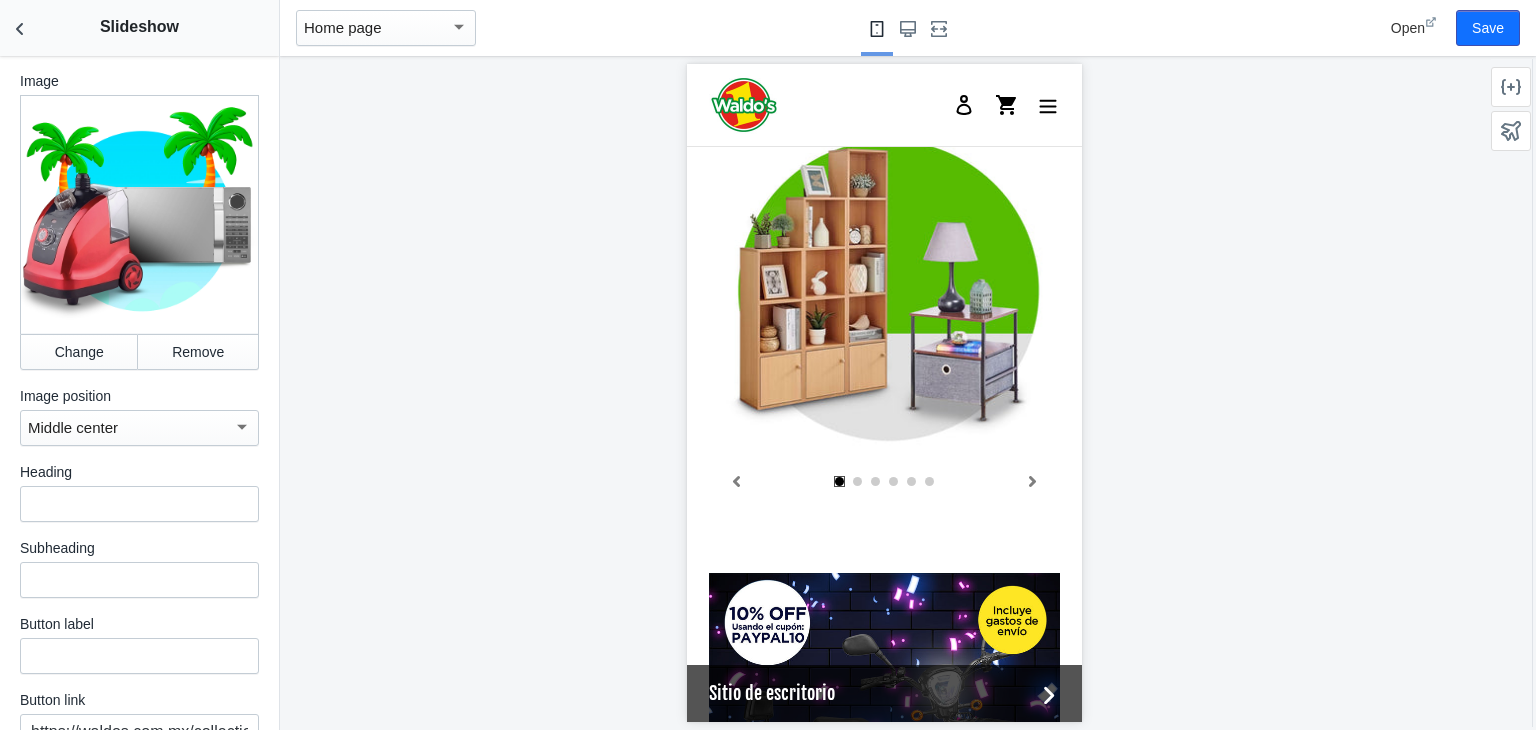 scroll, scrollTop: 1496, scrollLeft: 0, axis: vertical 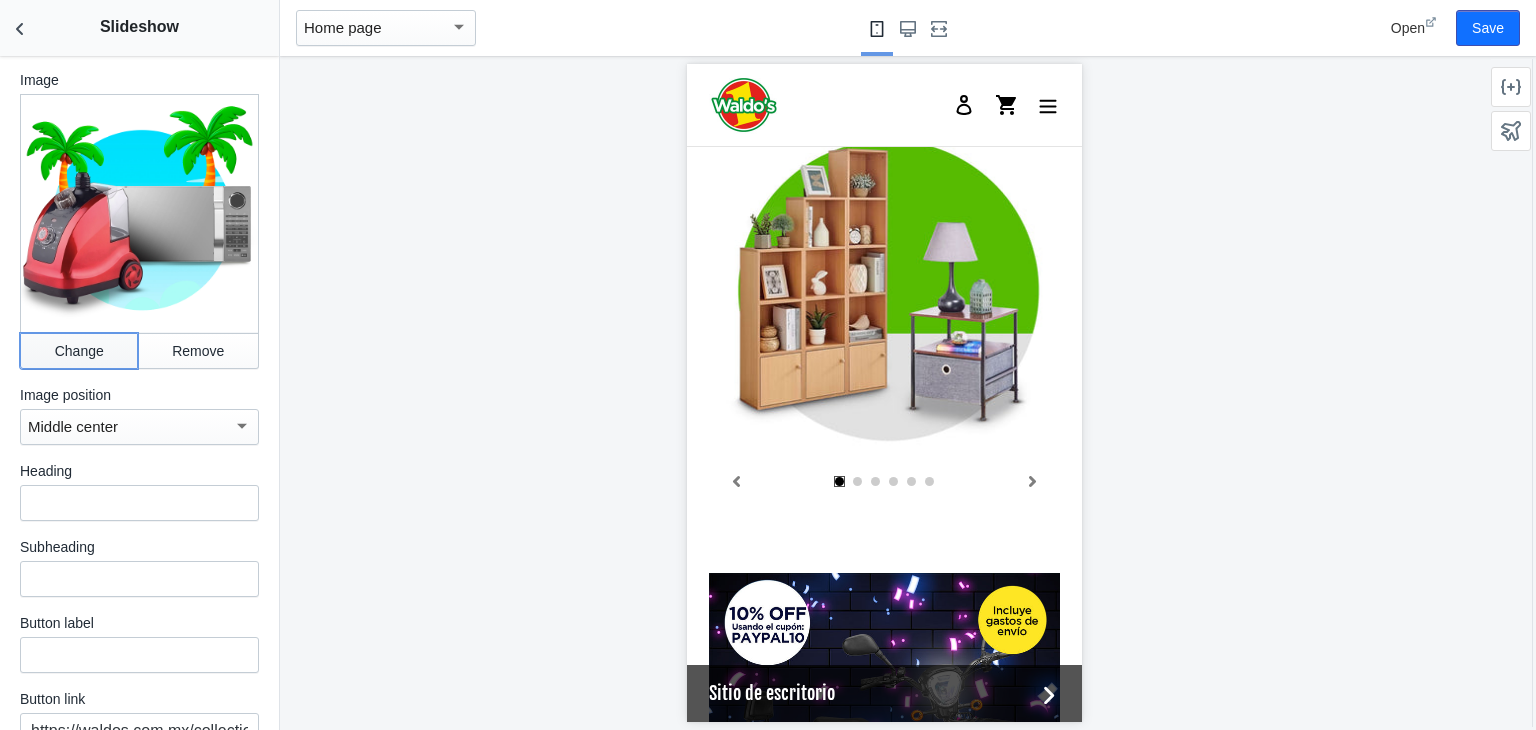 click on "Change" at bounding box center (79, 351) 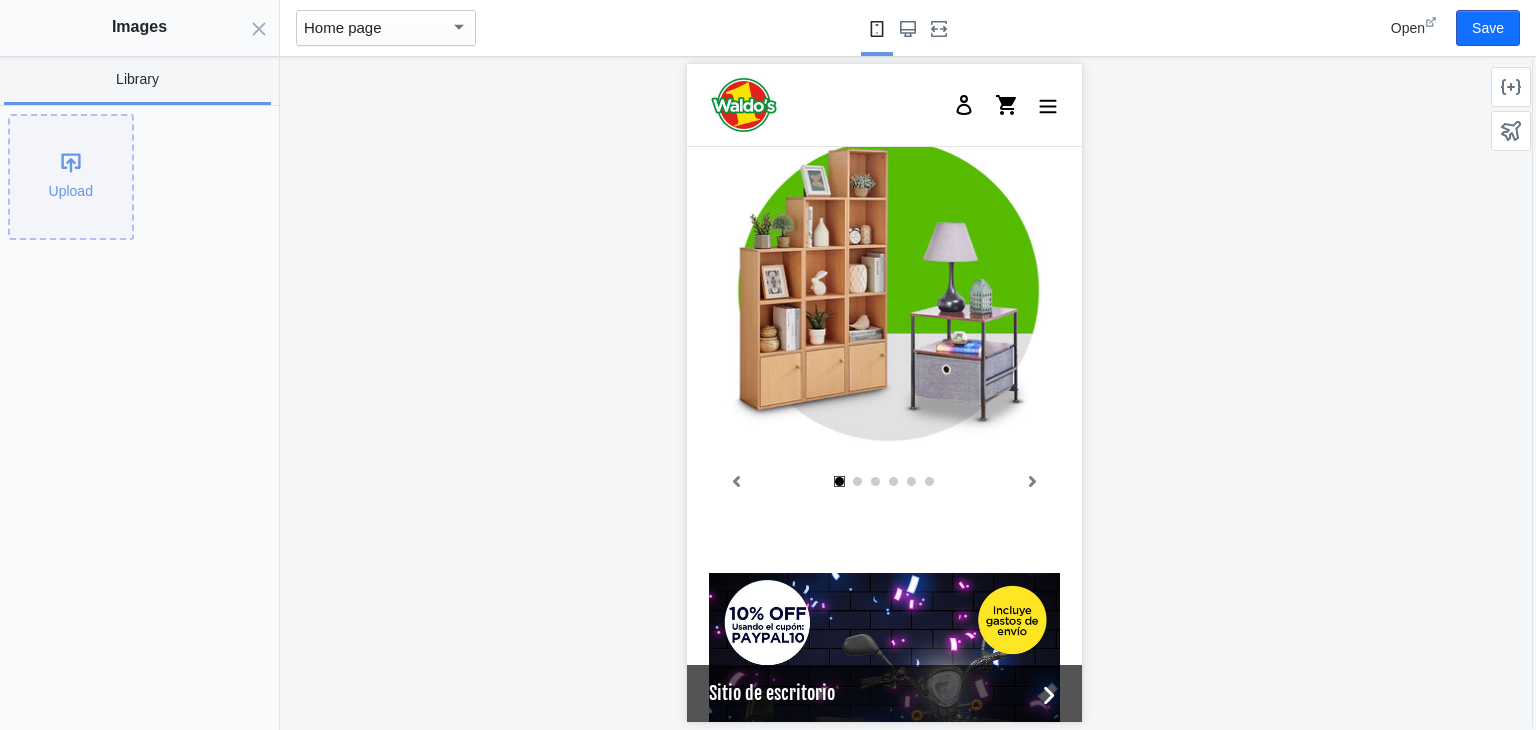click on "Upload" 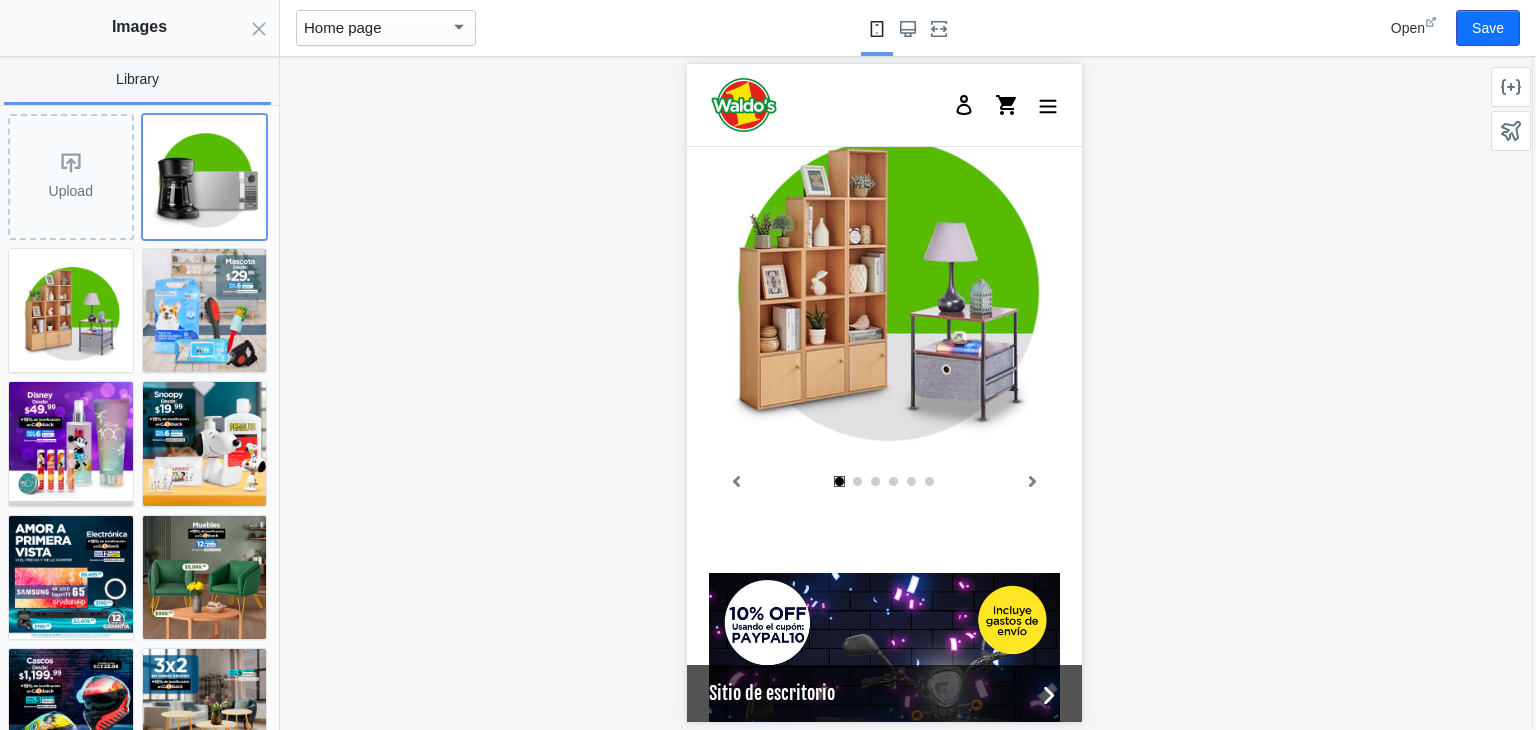 click 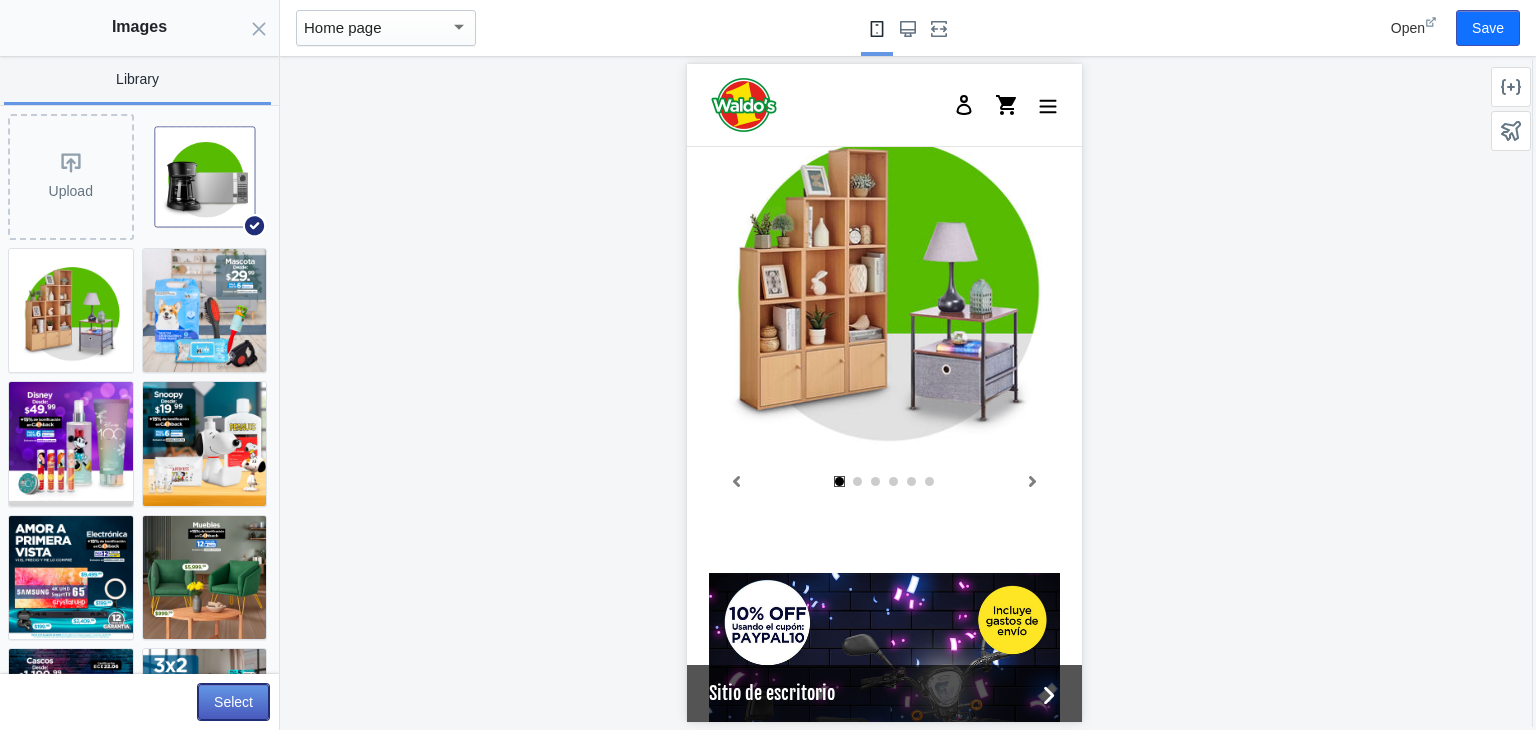 click on "Select" 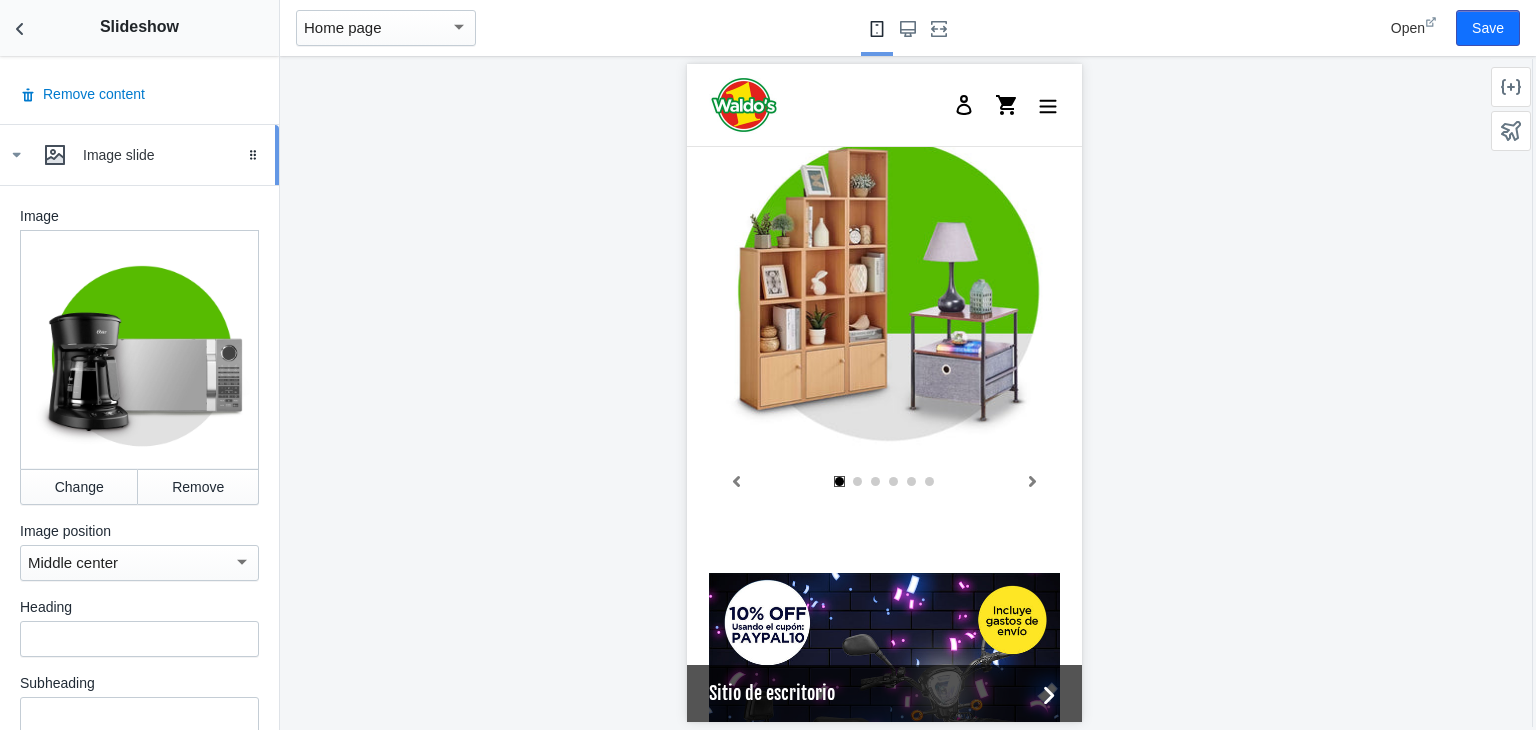 click 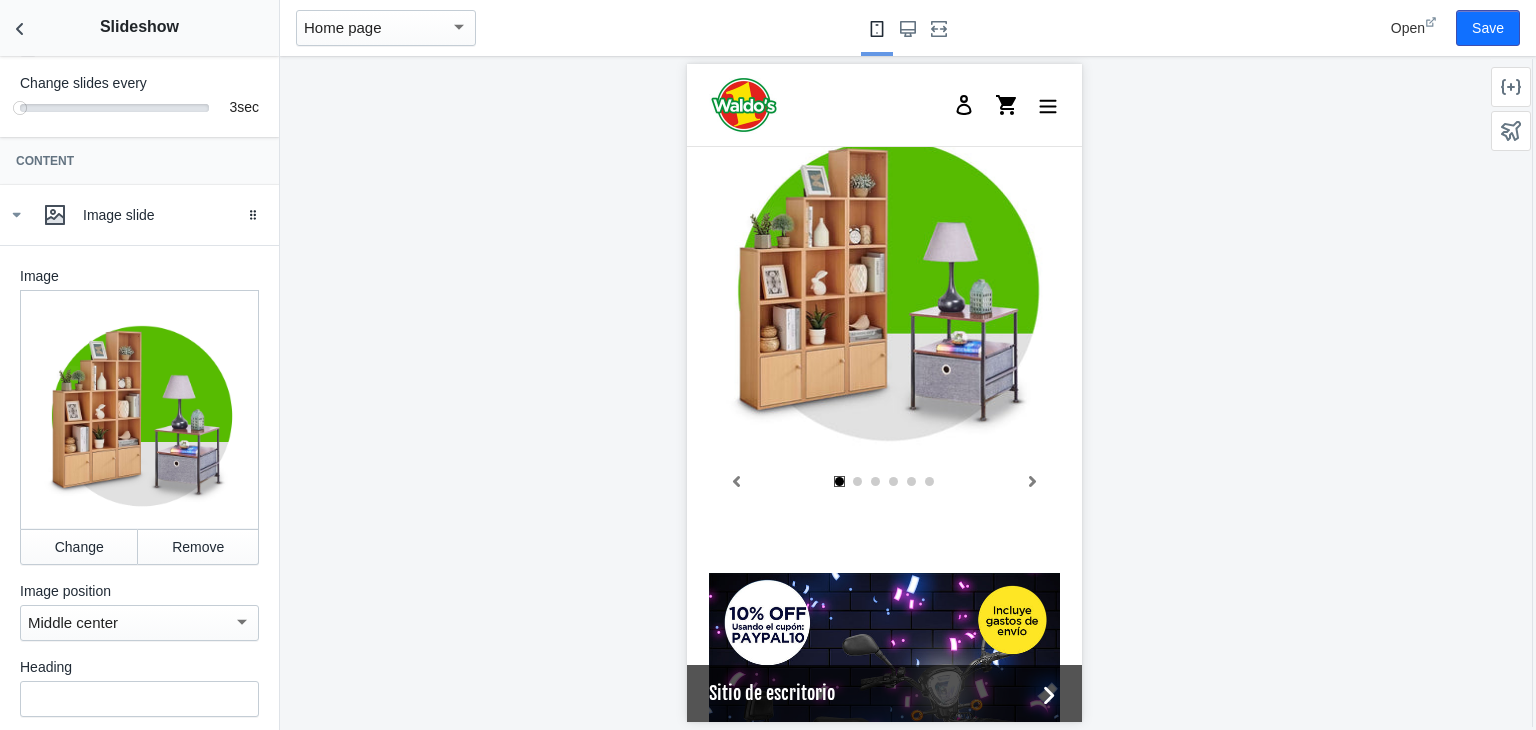 scroll, scrollTop: 334, scrollLeft: 0, axis: vertical 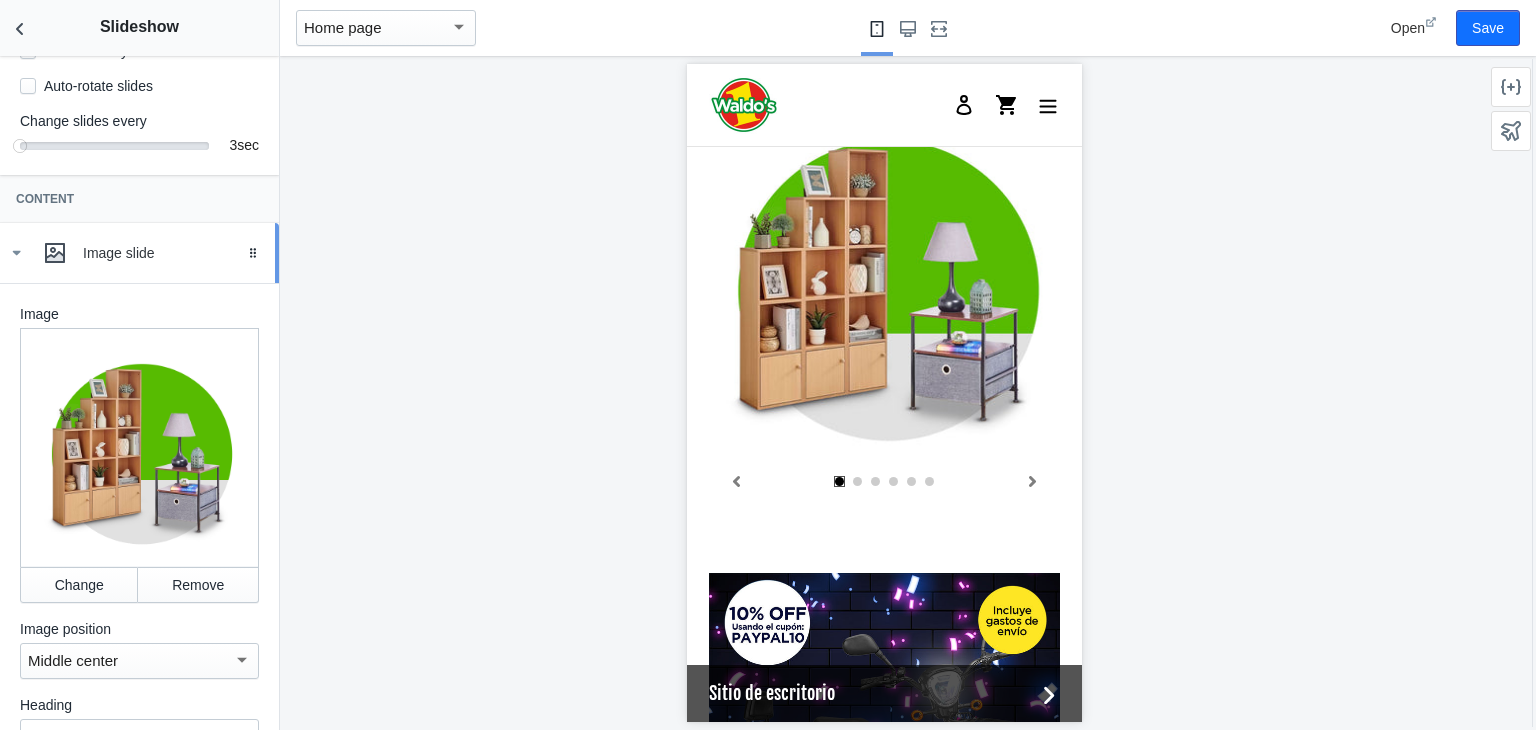 click 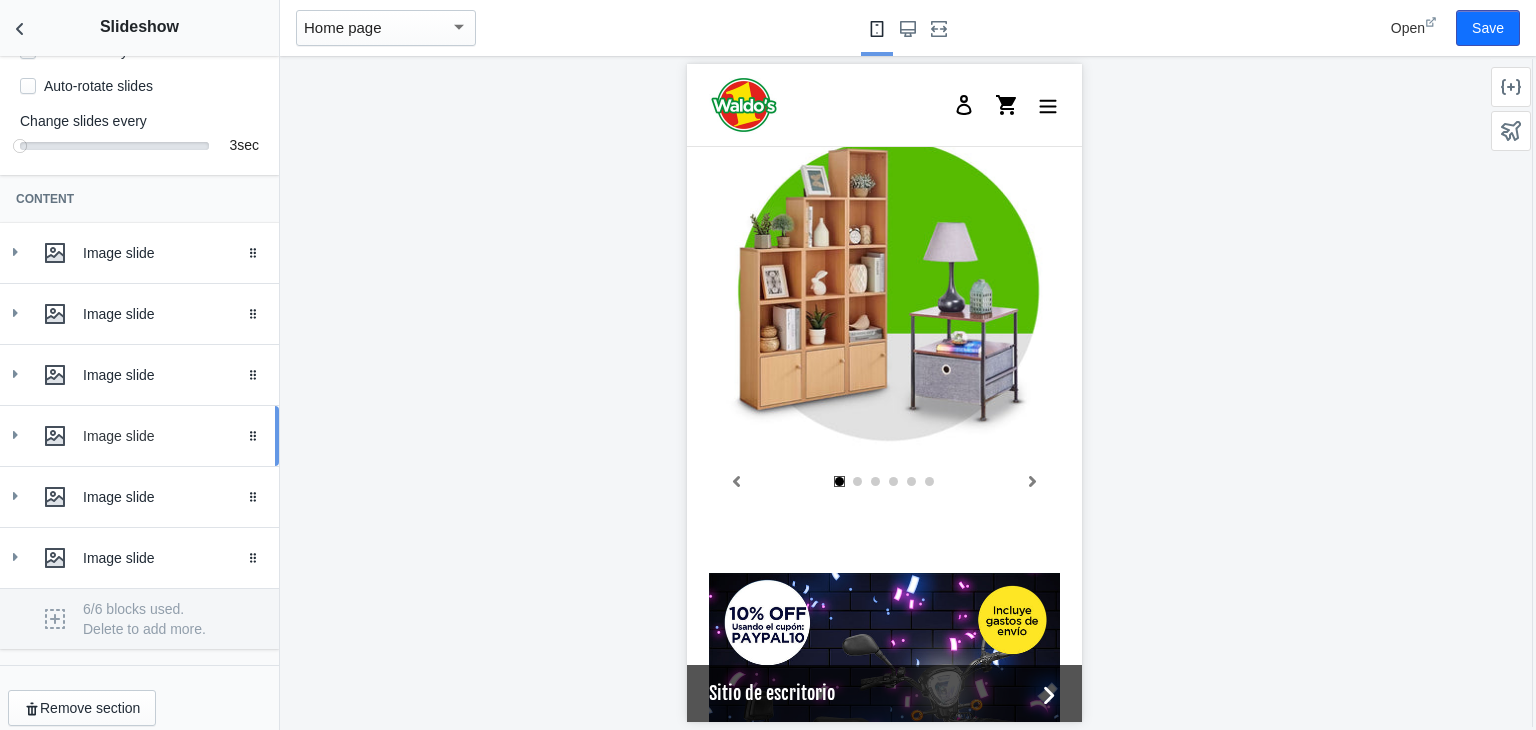 scroll, scrollTop: 368, scrollLeft: 0, axis: vertical 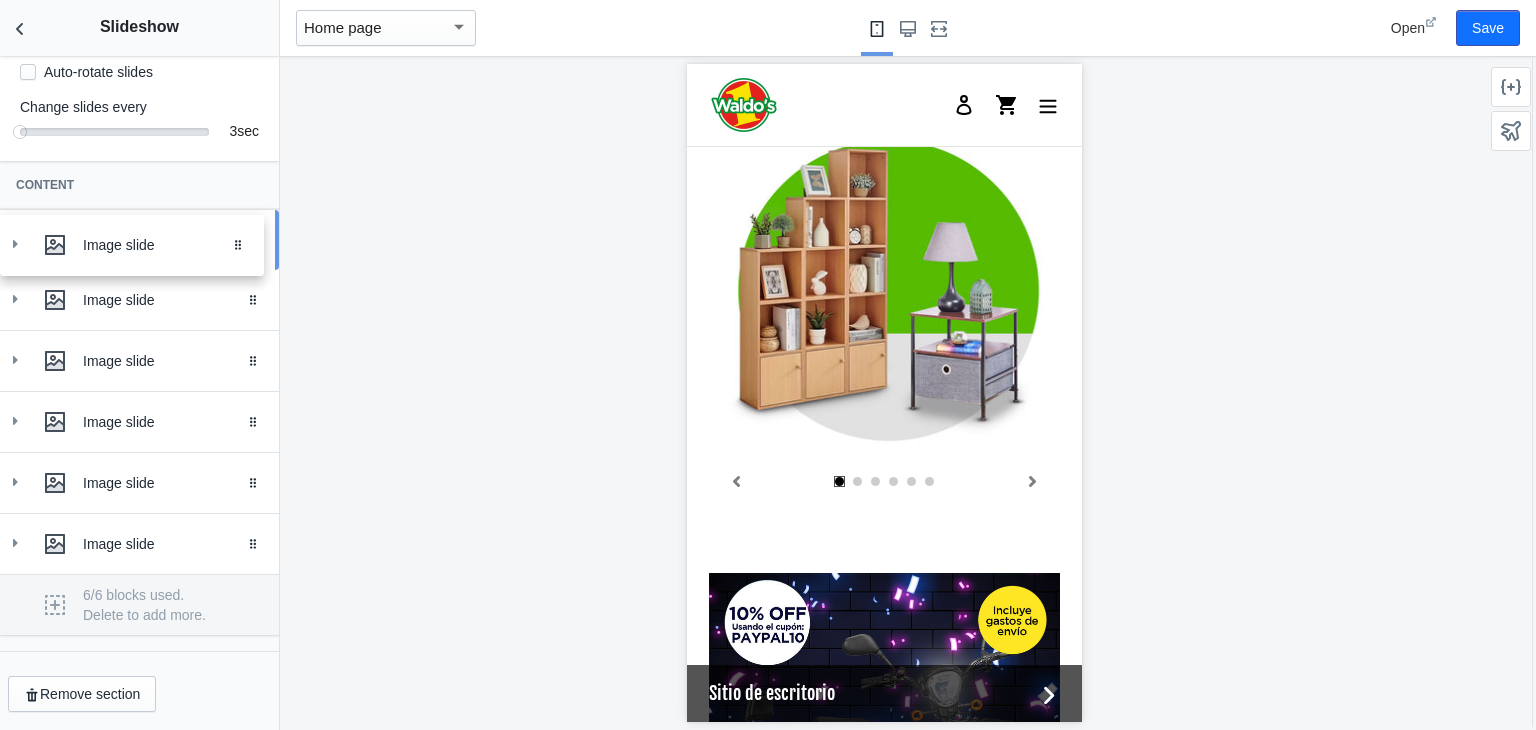 drag, startPoint x: 238, startPoint y: 300, endPoint x: 238, endPoint y: 238, distance: 62 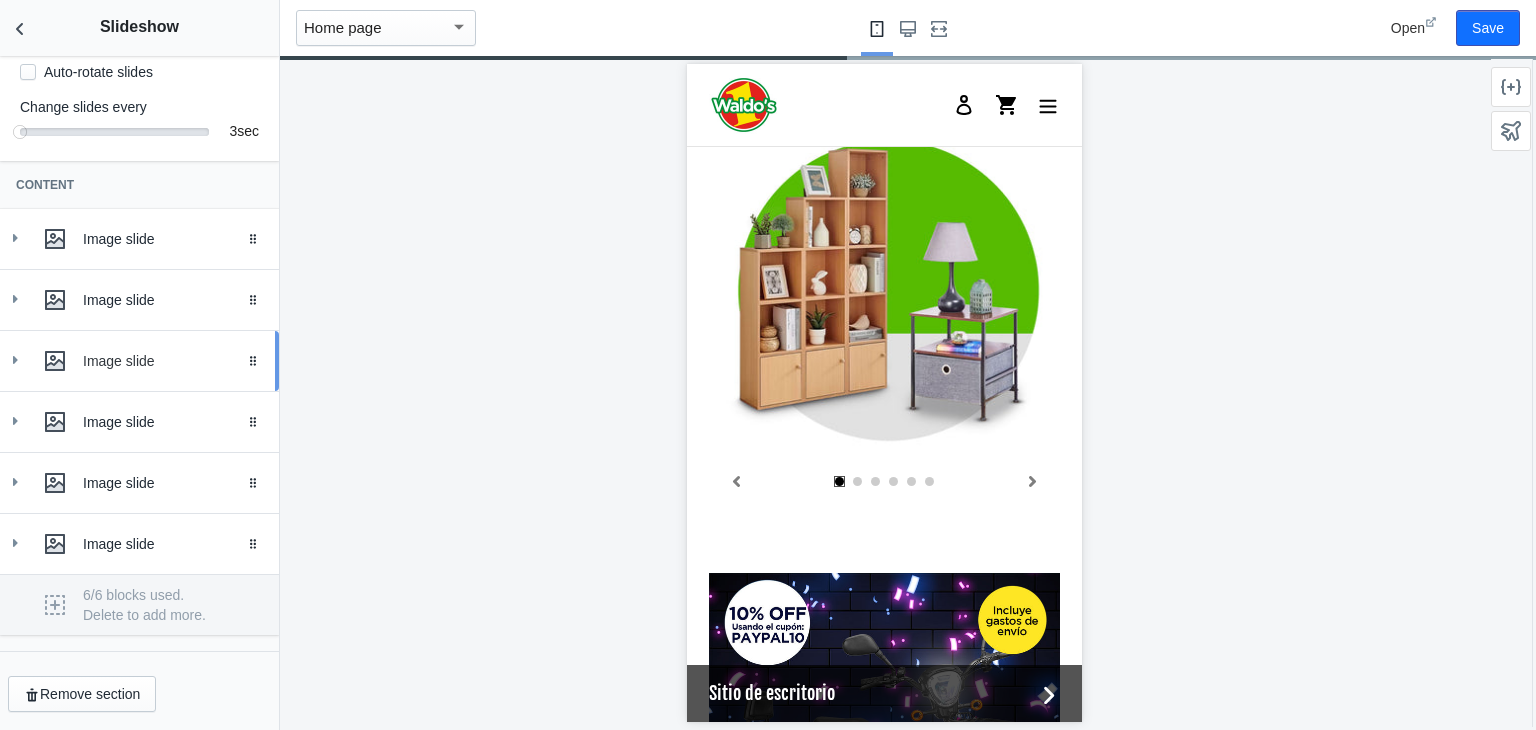 click 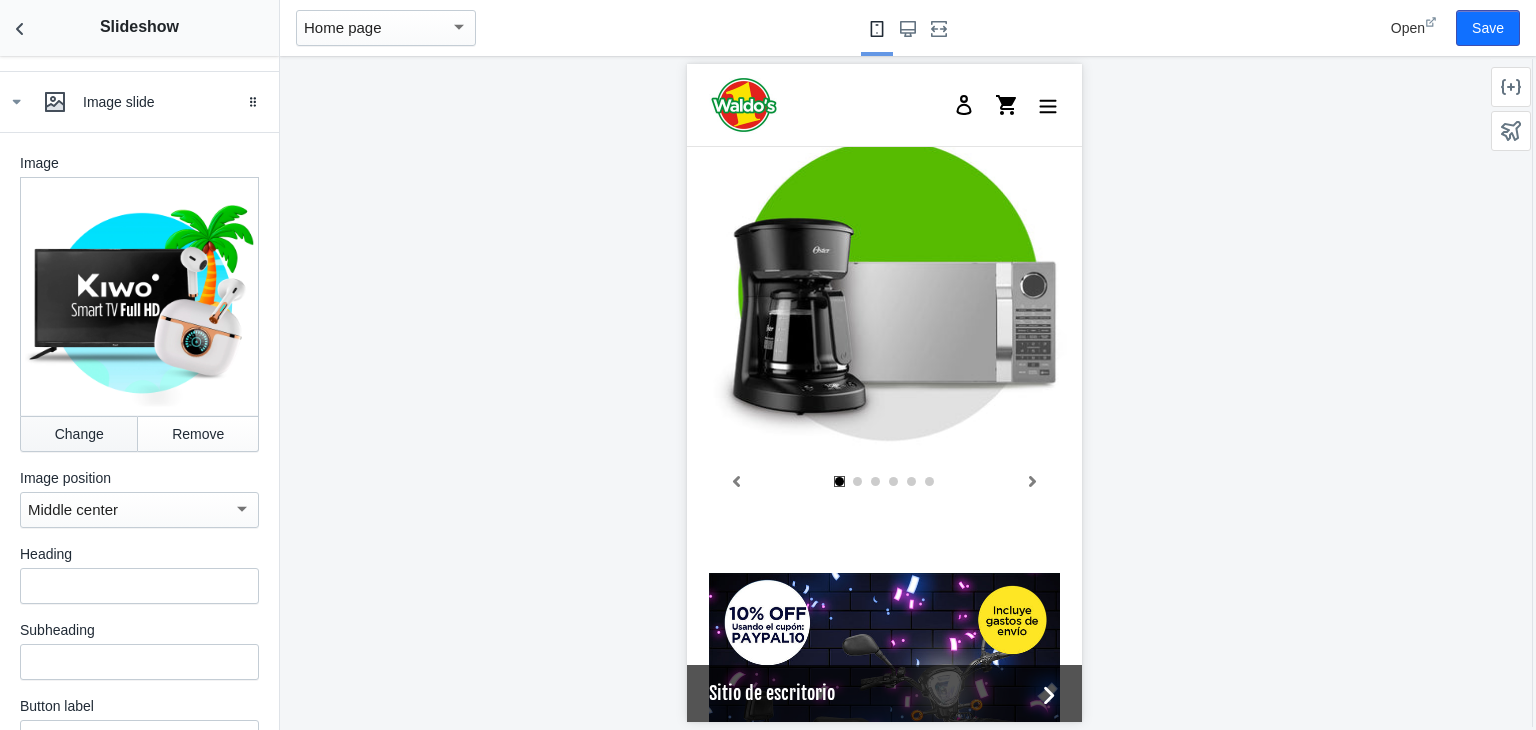 scroll, scrollTop: 608, scrollLeft: 0, axis: vertical 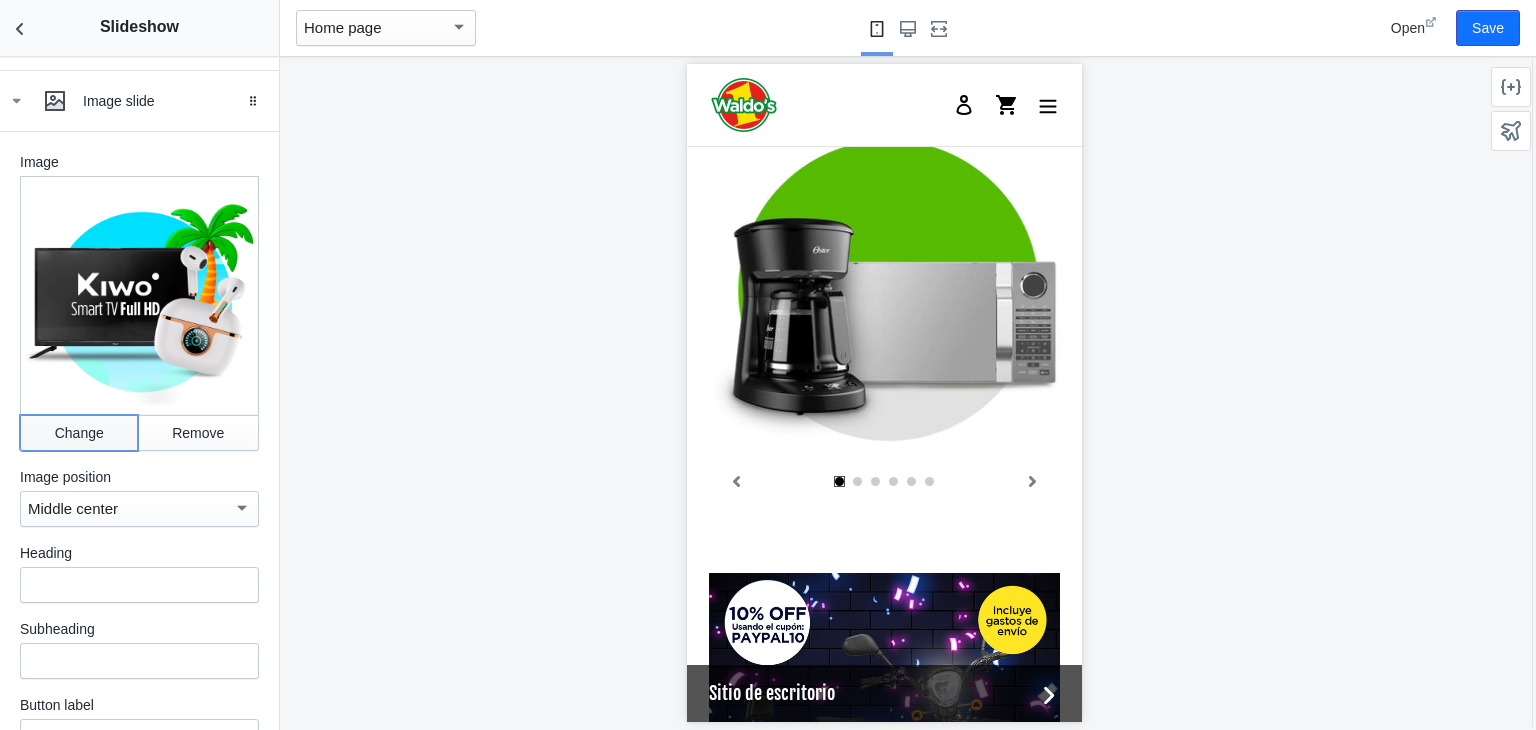 click on "Change" at bounding box center (79, 433) 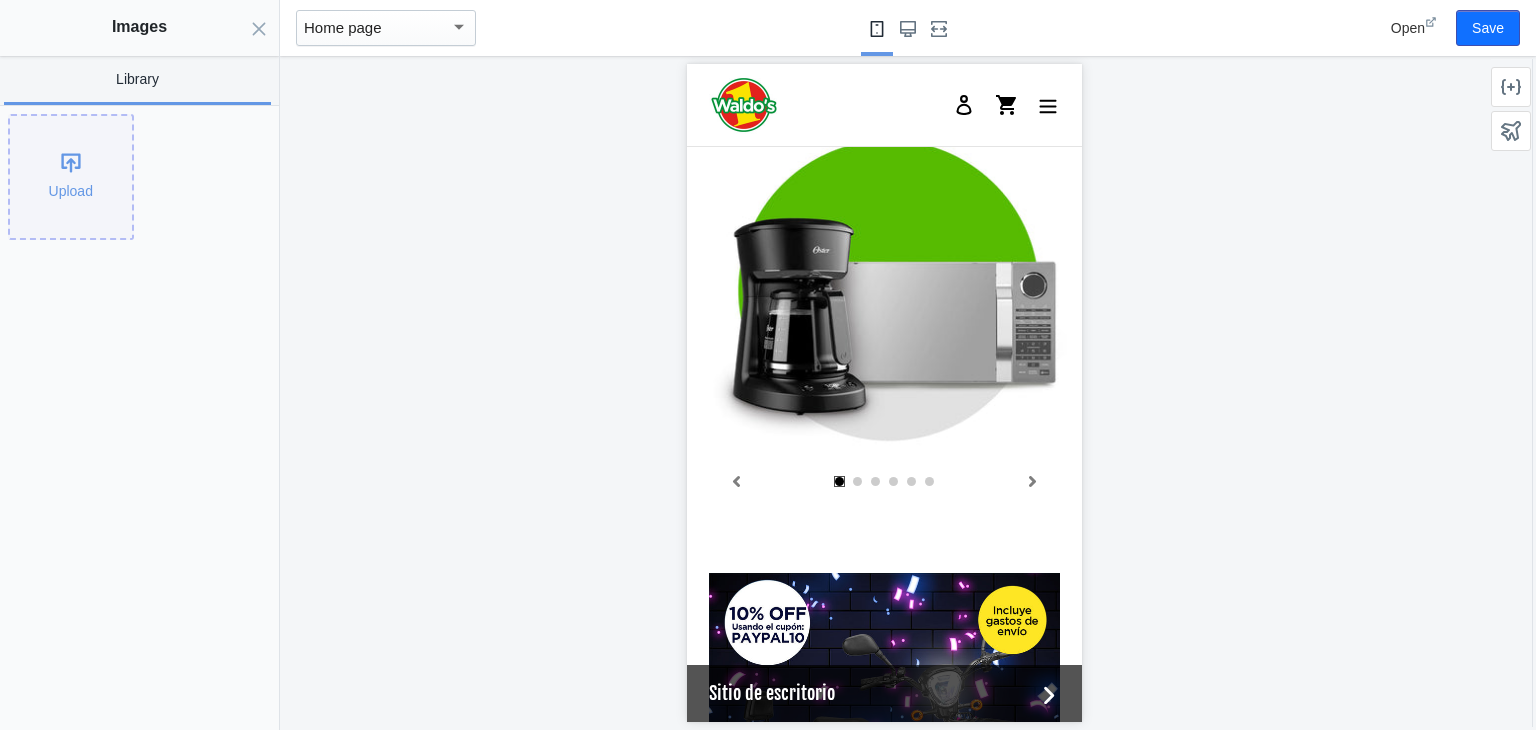 click on "Upload" 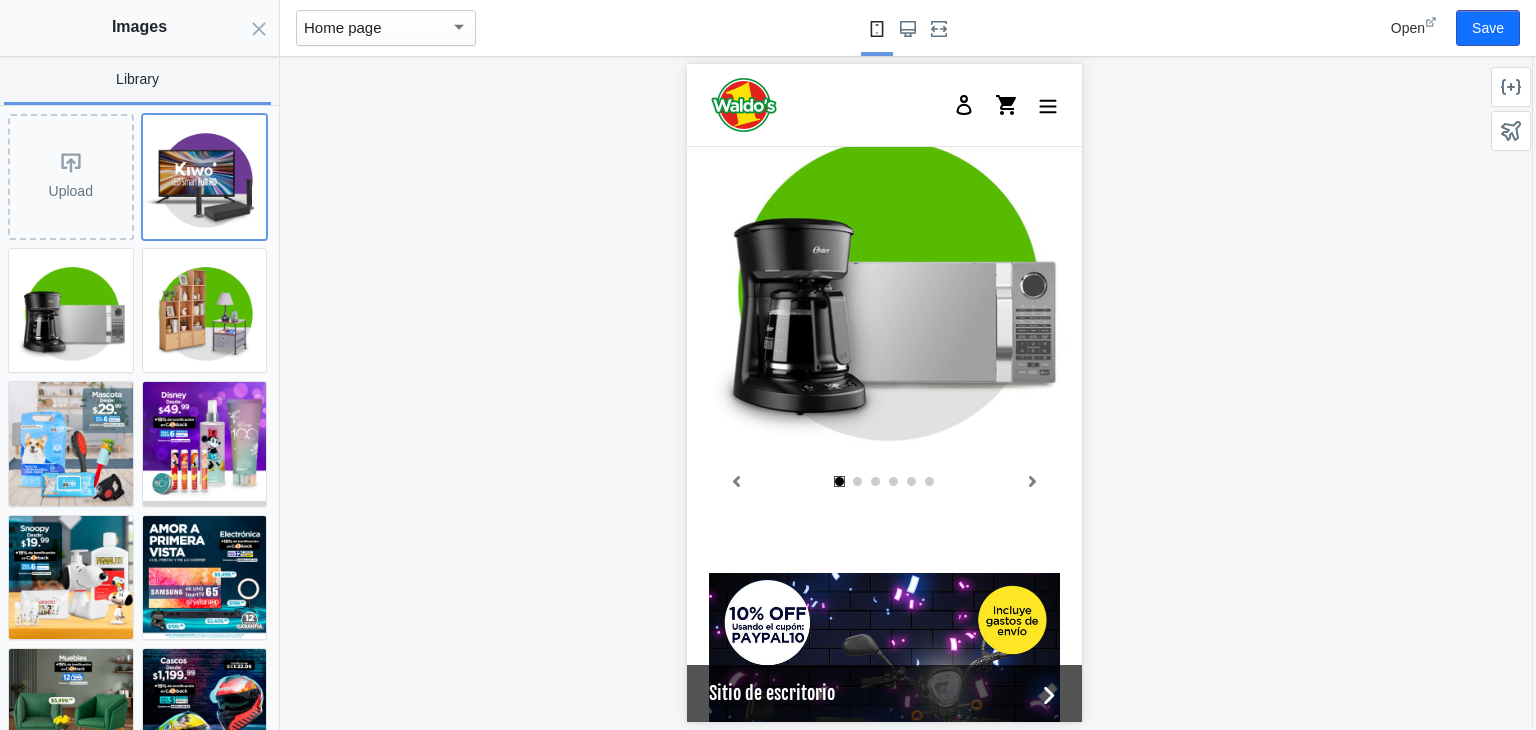 click 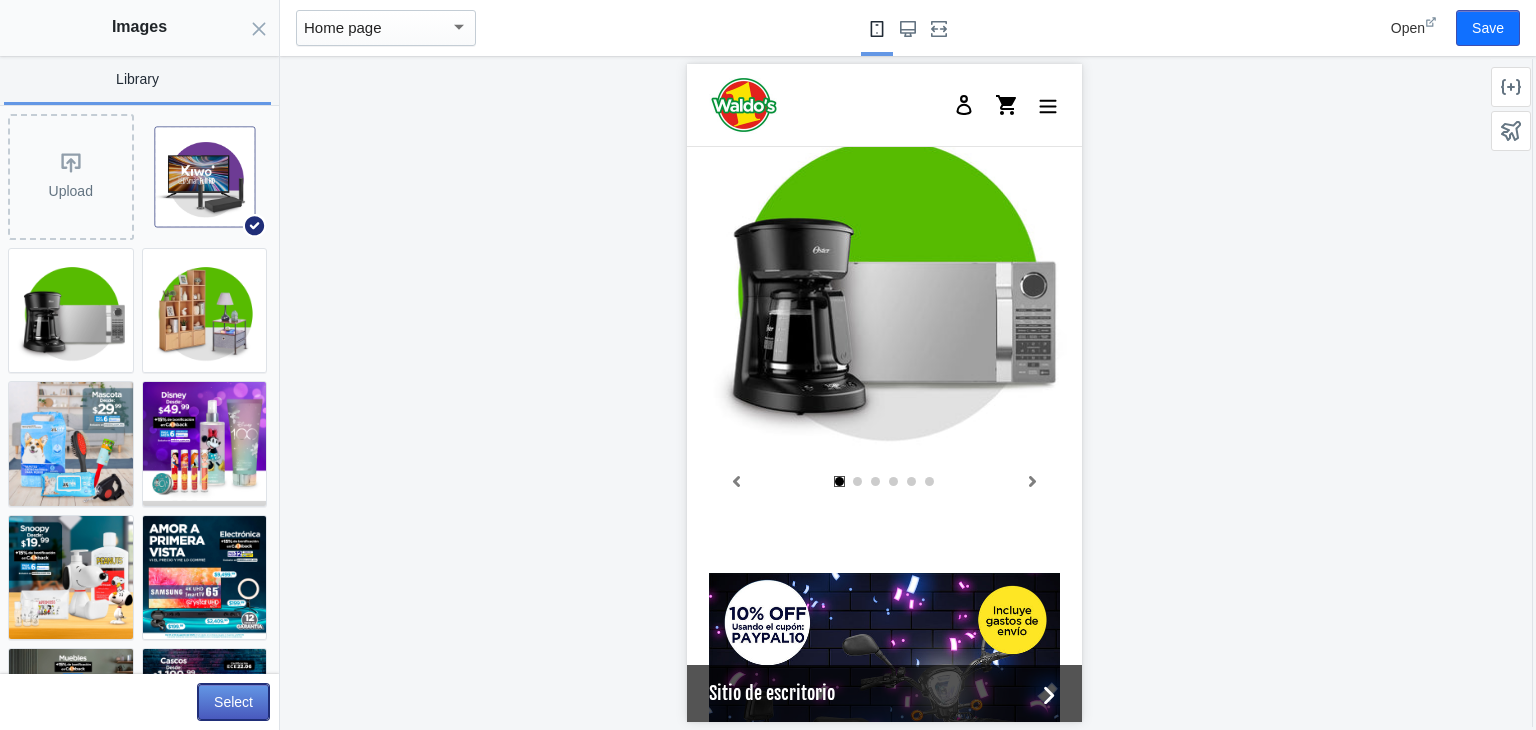click on "Select" 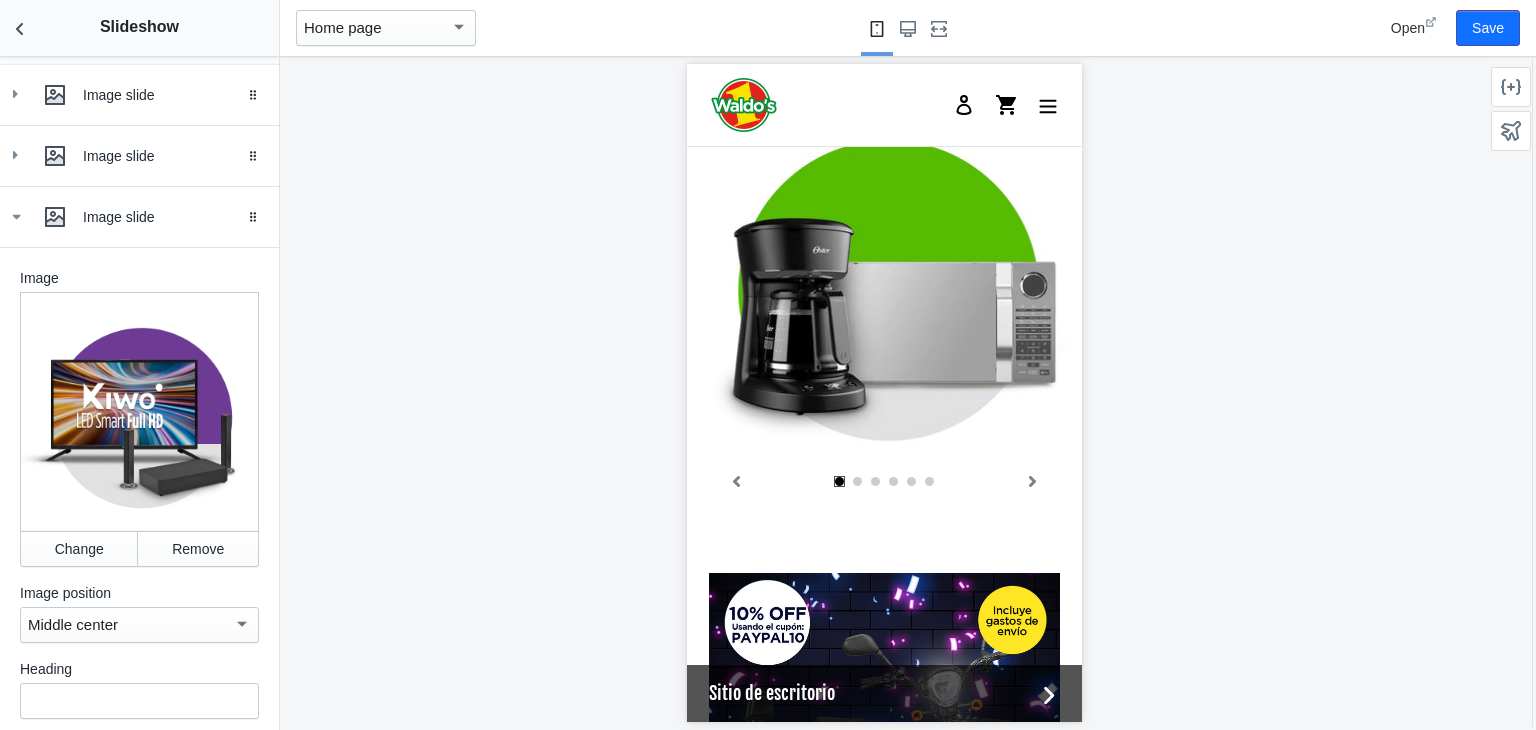 scroll, scrollTop: 487, scrollLeft: 0, axis: vertical 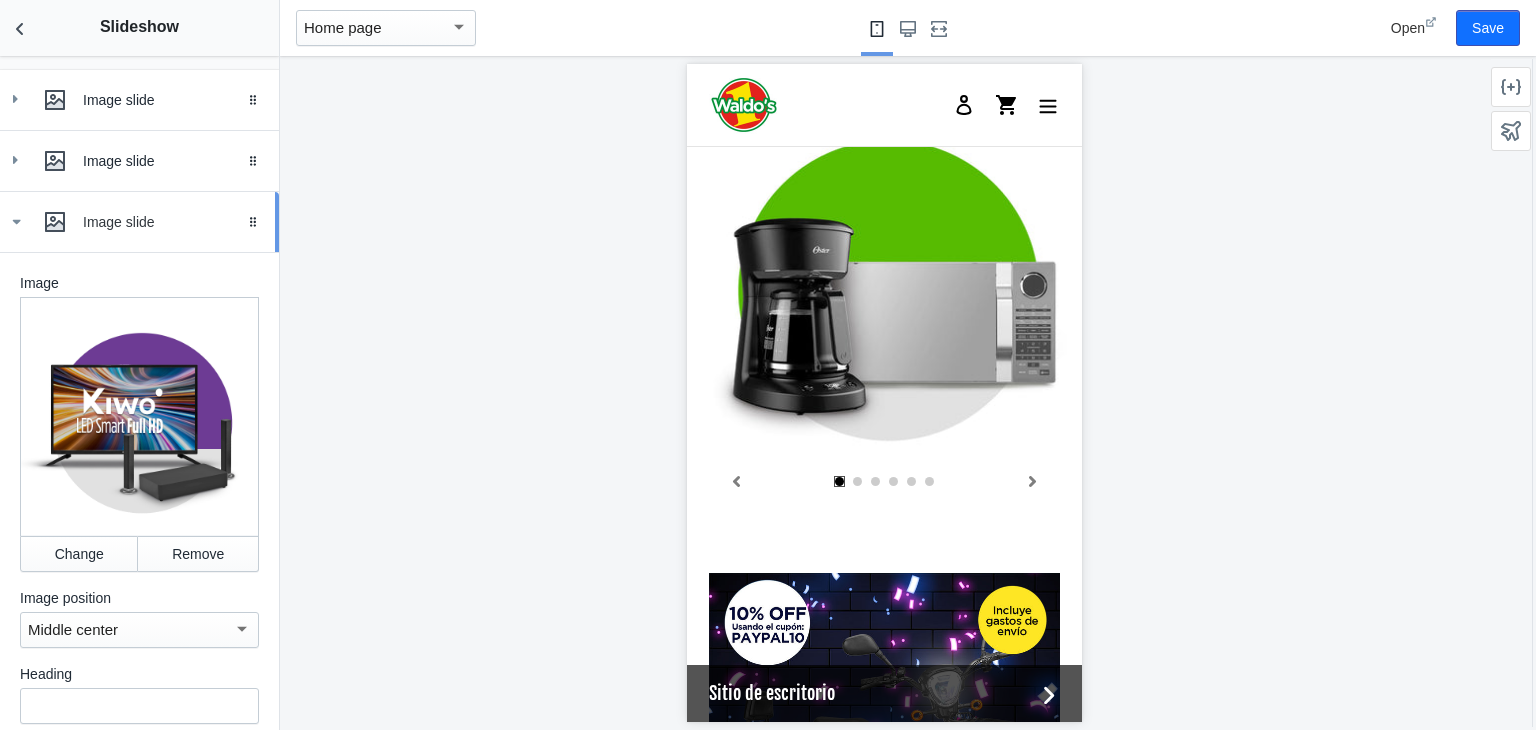 click 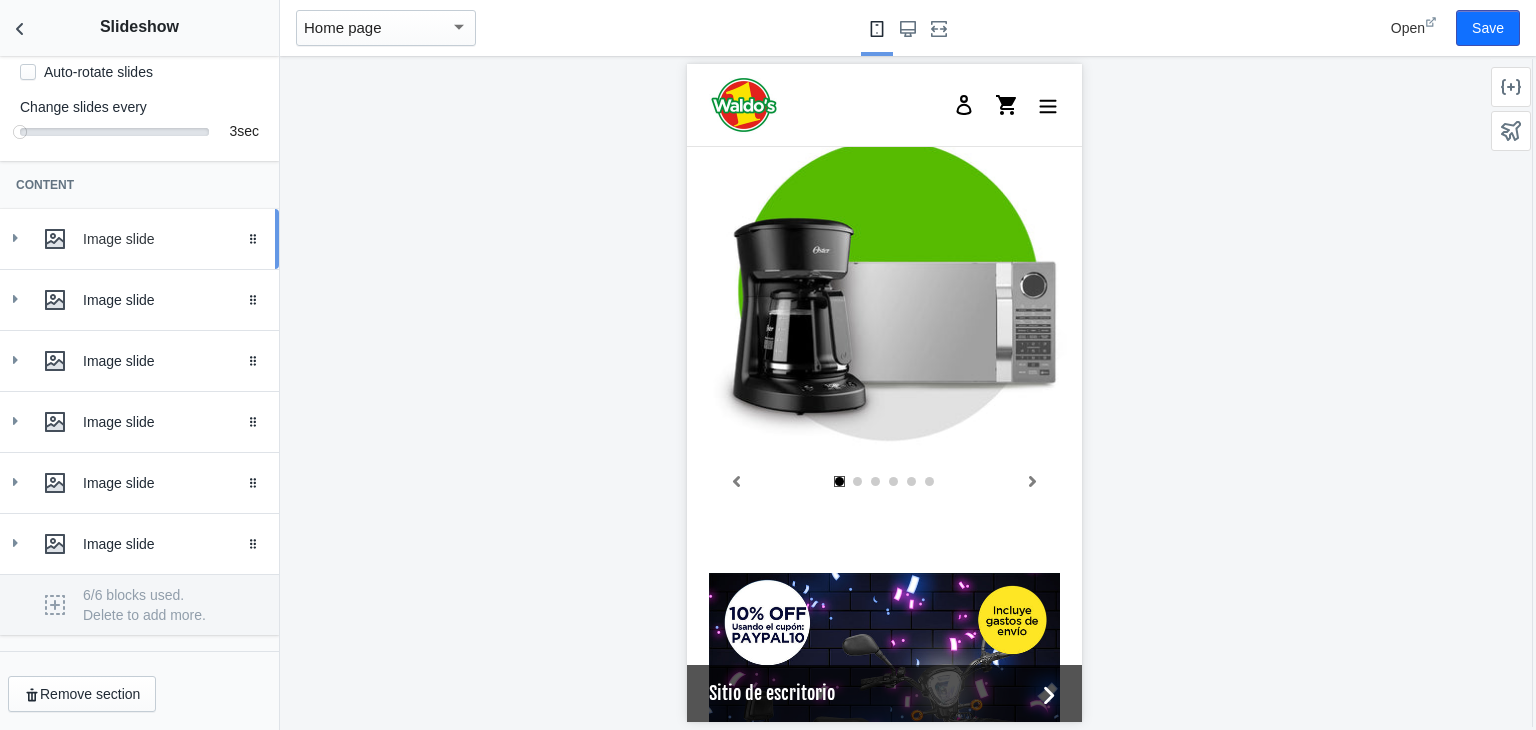 scroll, scrollTop: 368, scrollLeft: 0, axis: vertical 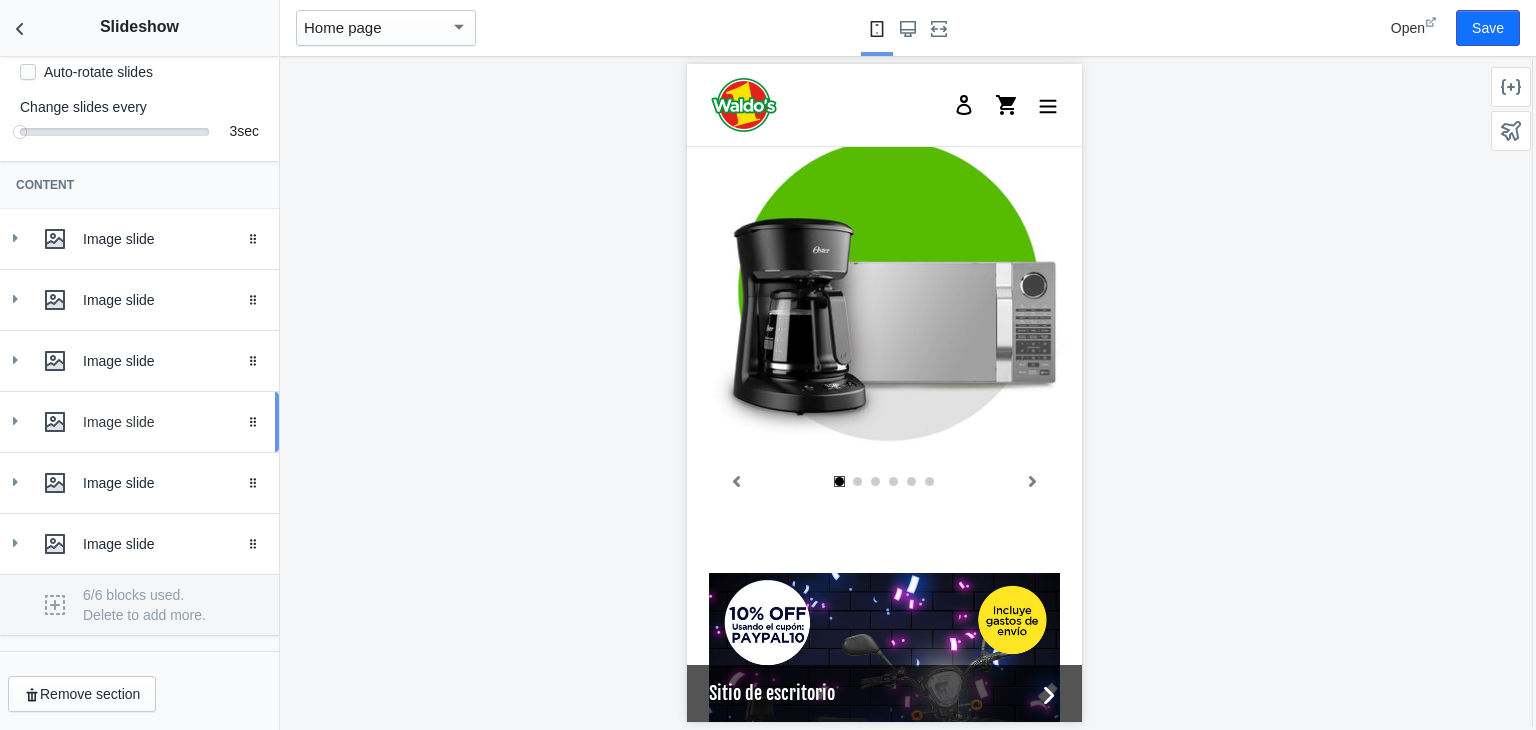 click at bounding box center [15, 421] 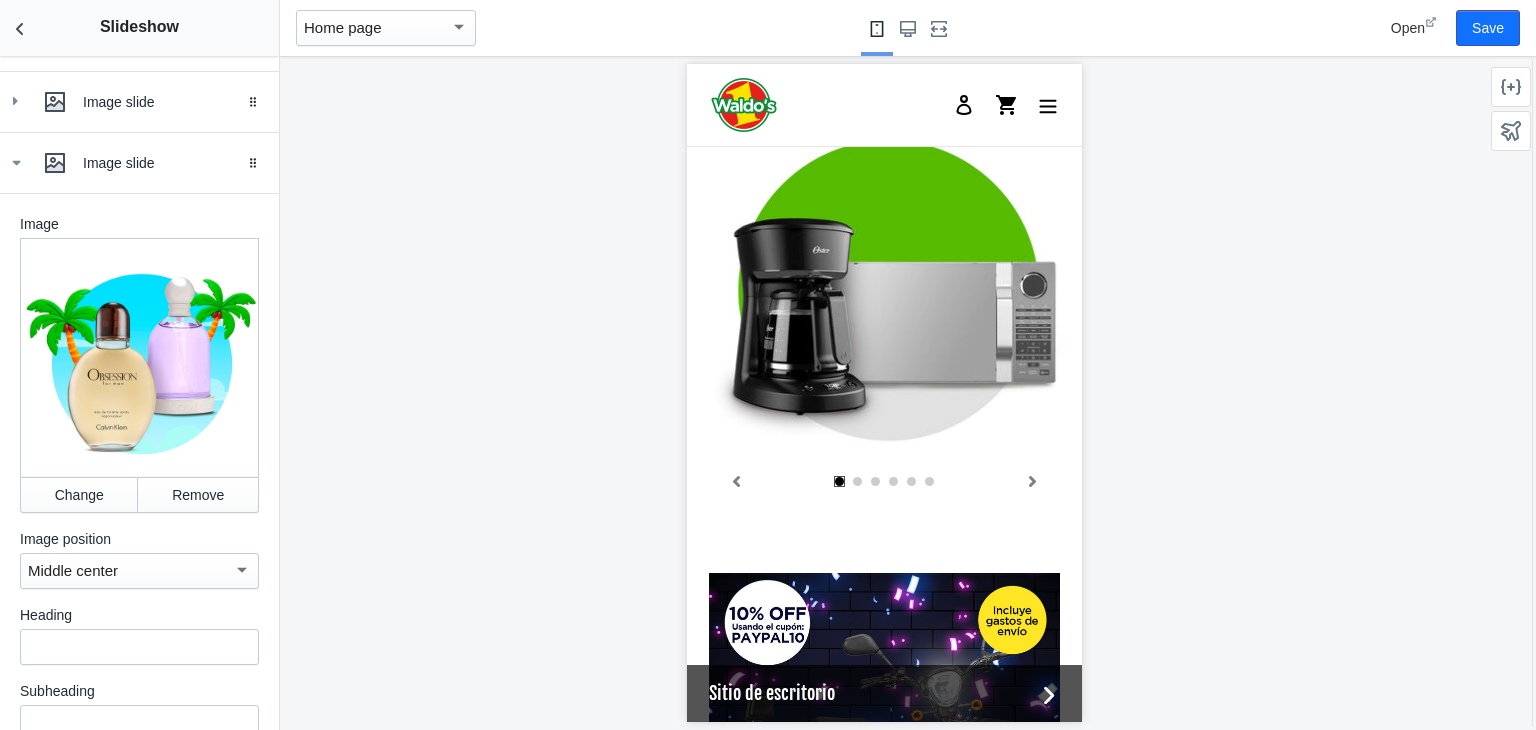 scroll, scrollTop: 608, scrollLeft: 0, axis: vertical 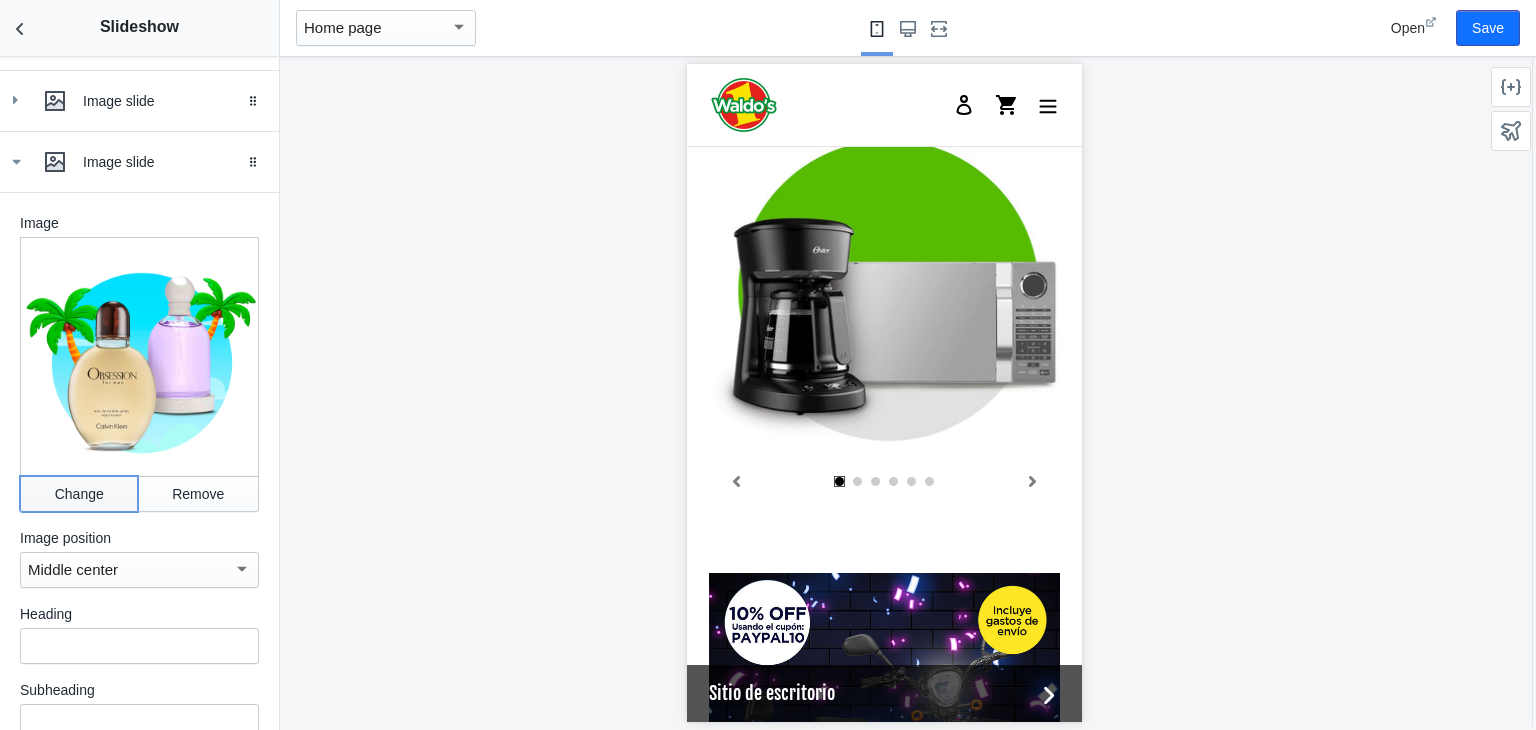 click on "Change" at bounding box center [79, 494] 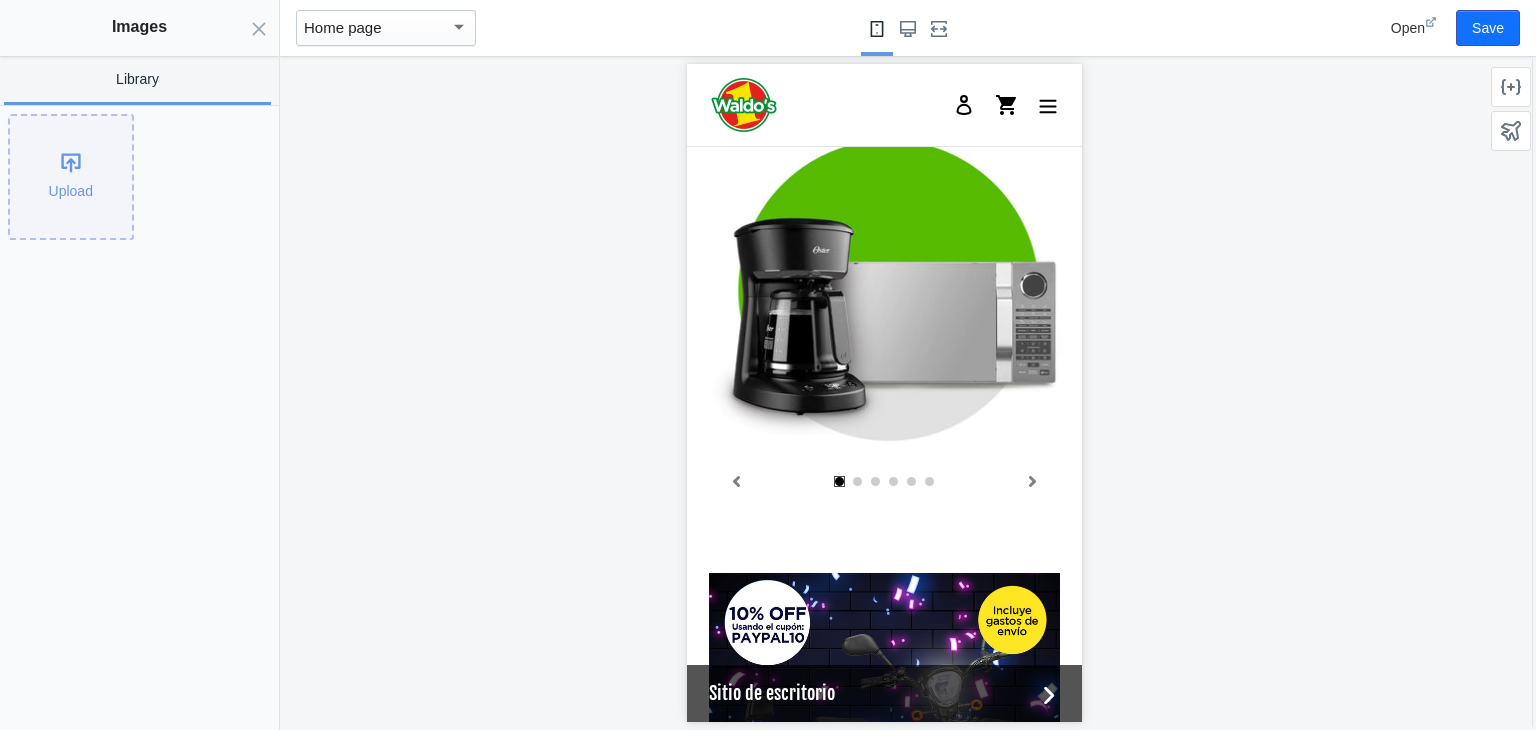 click on "Upload" 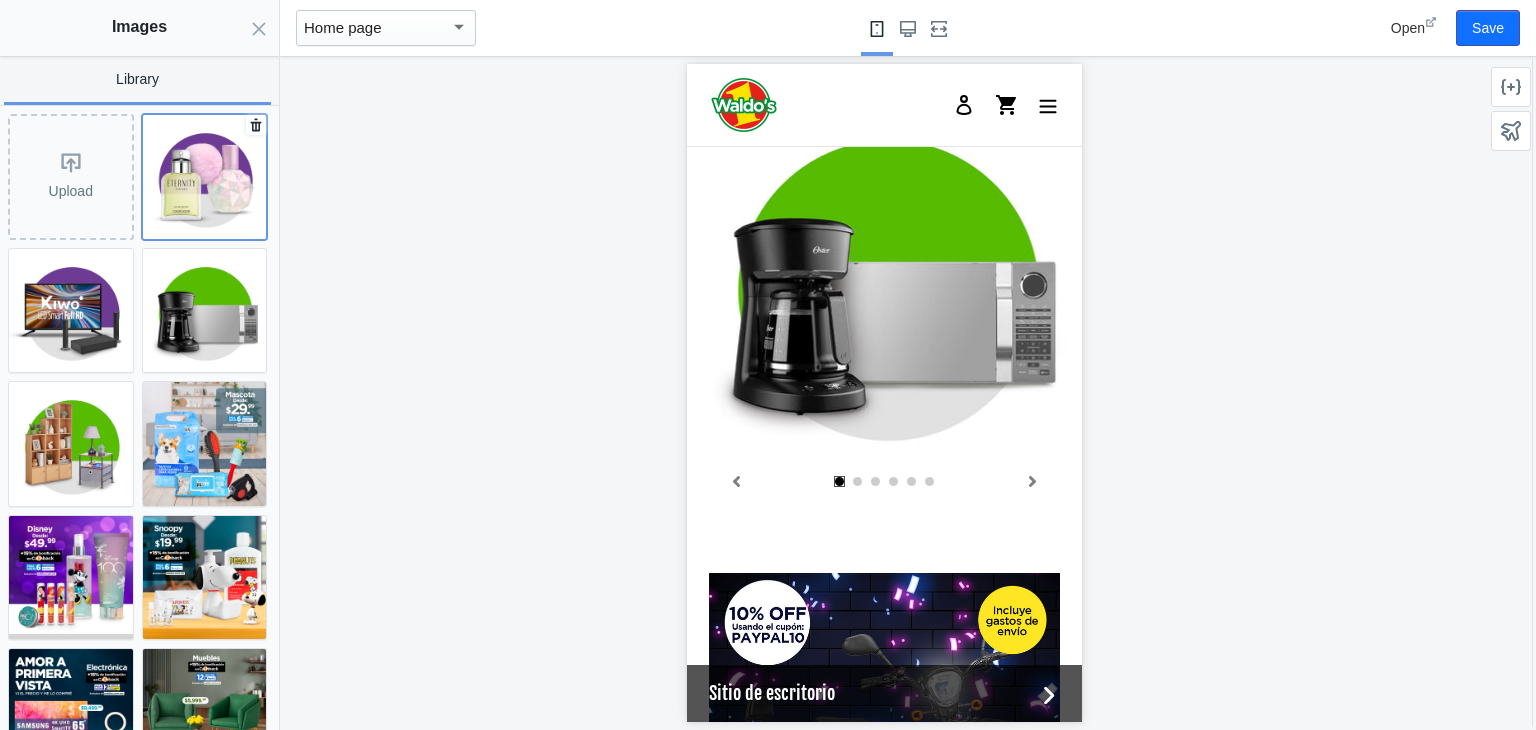 click 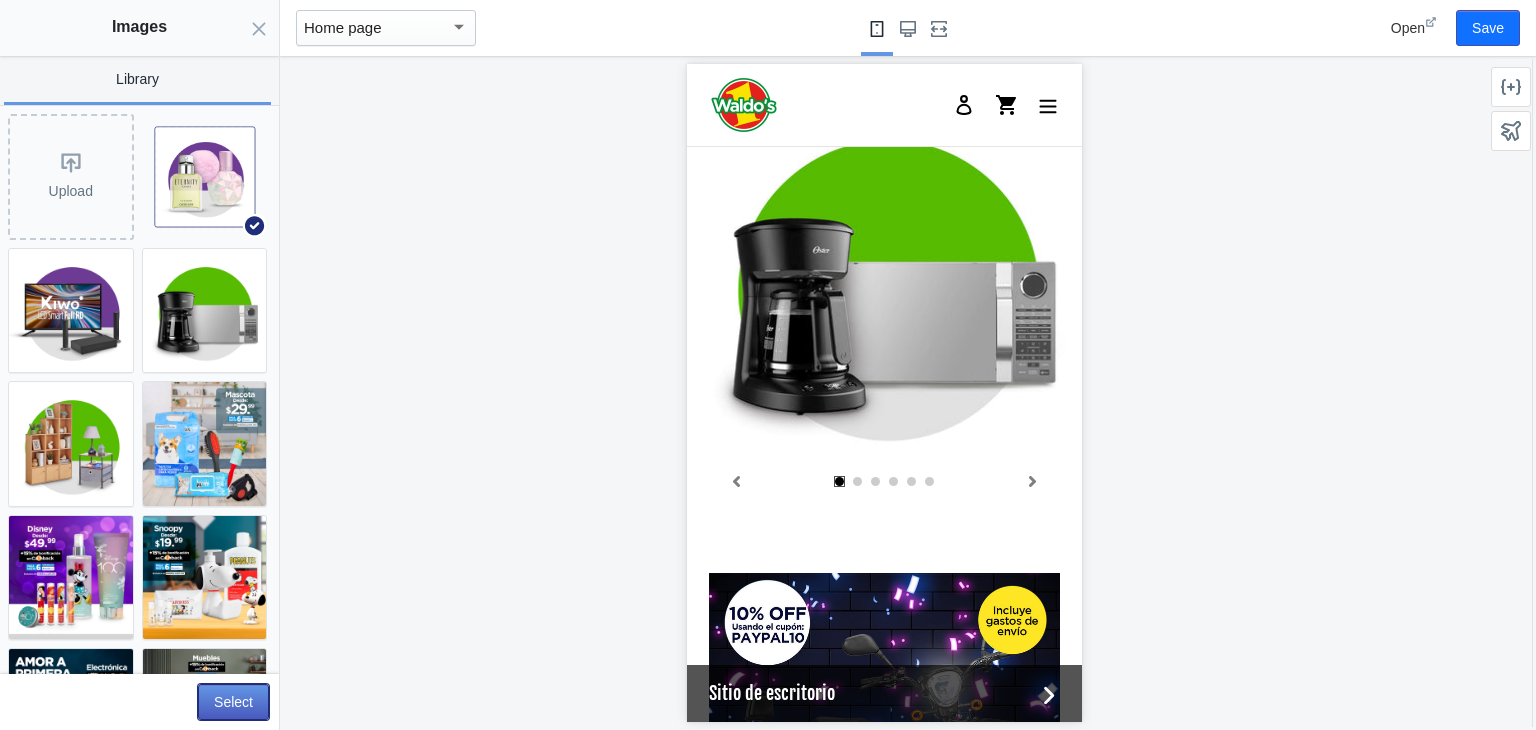 click on "Select" 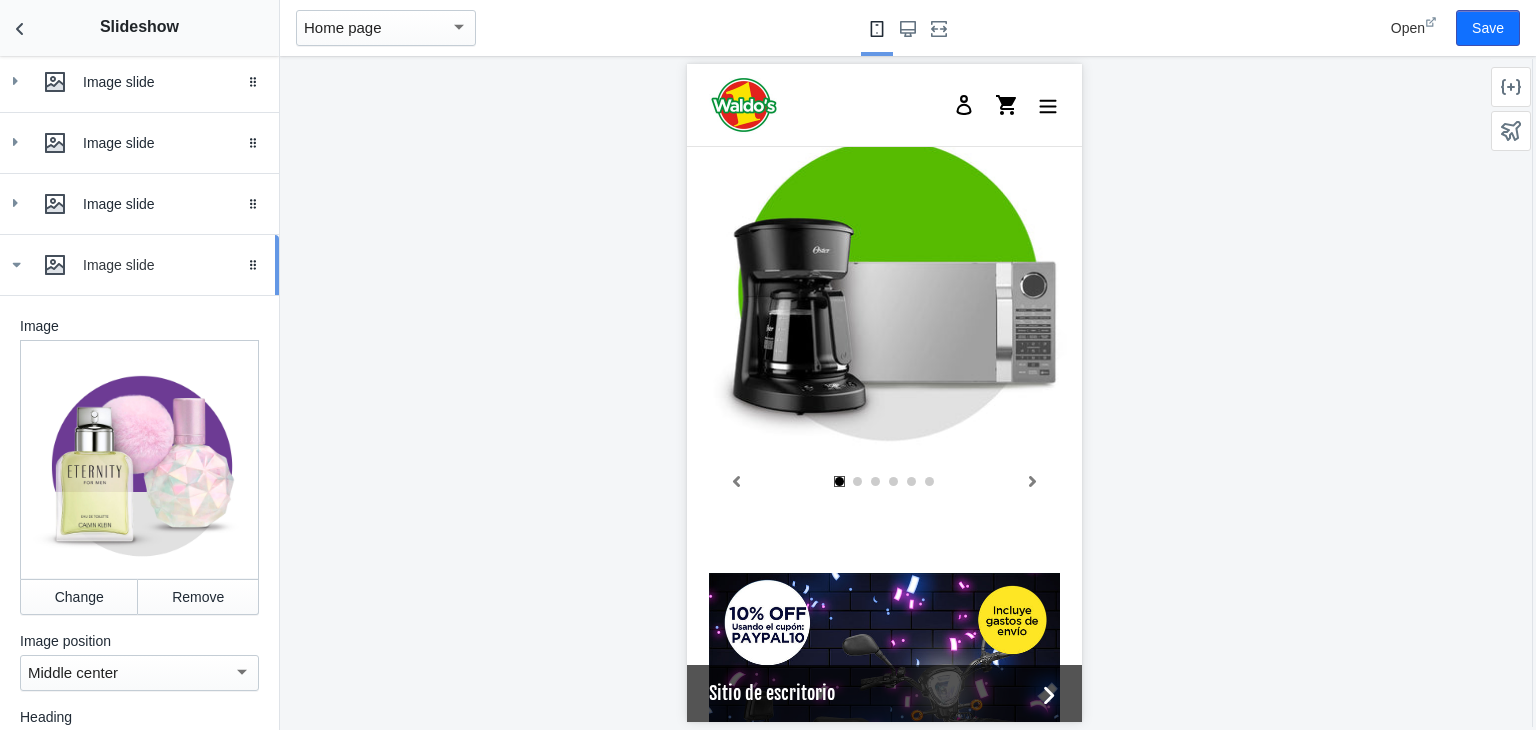 click 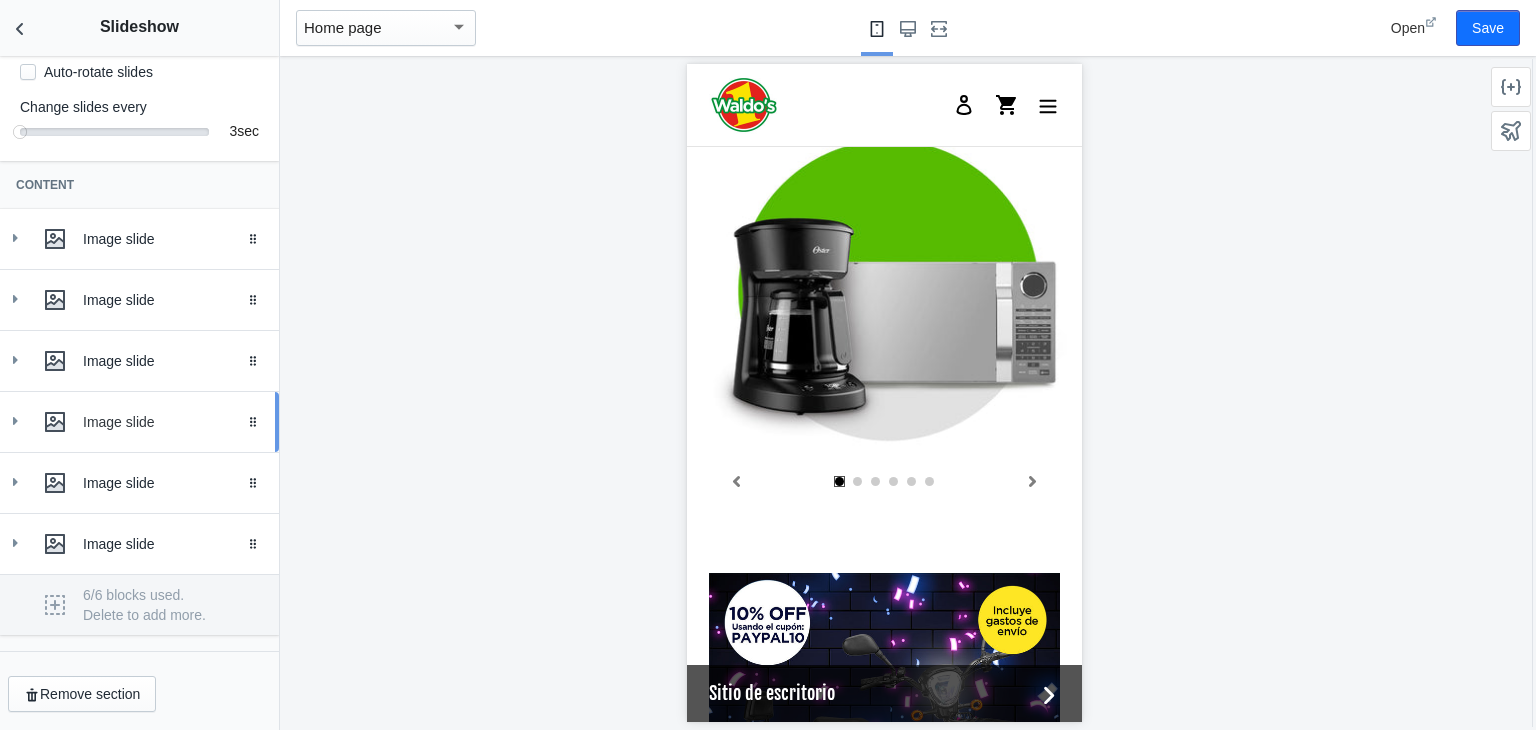 scroll, scrollTop: 368, scrollLeft: 0, axis: vertical 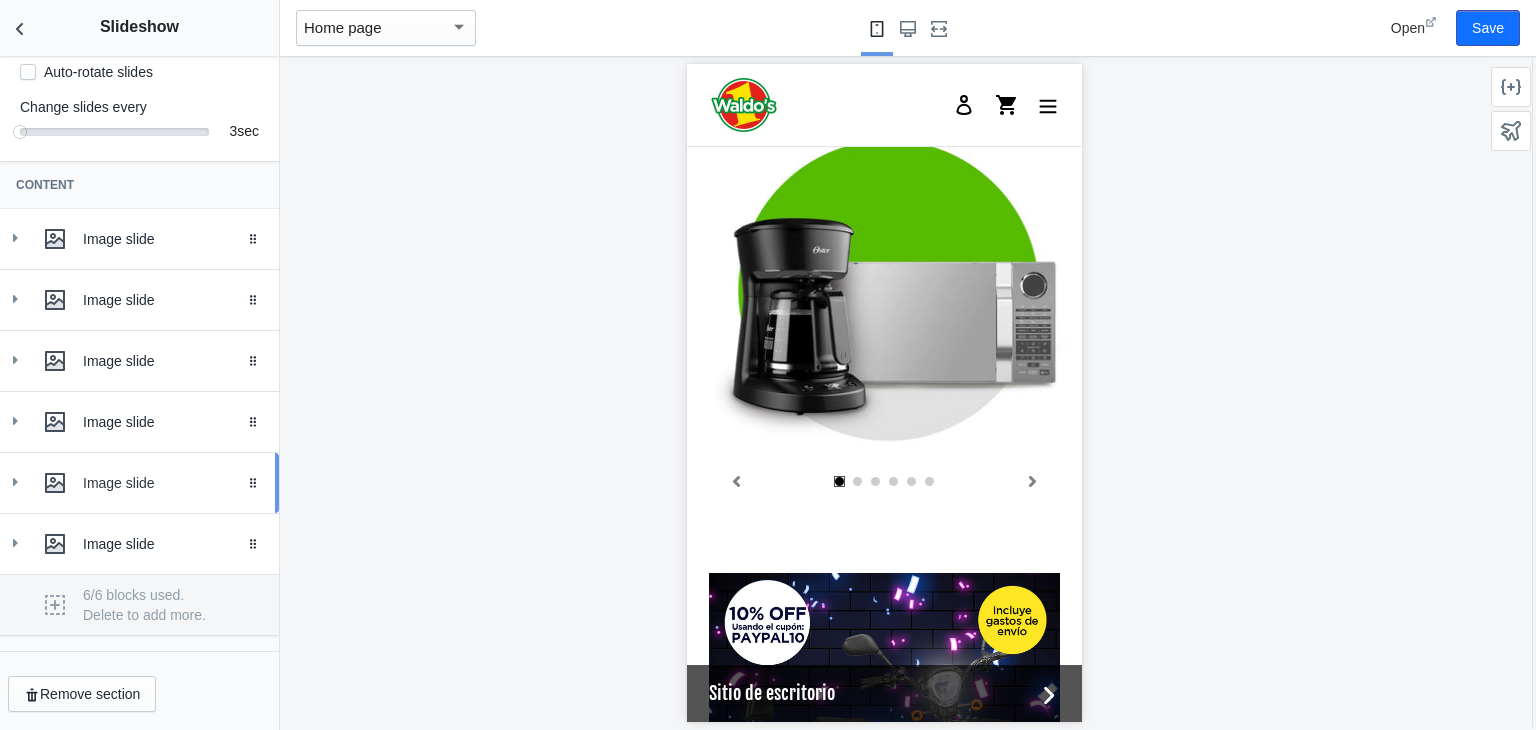 click 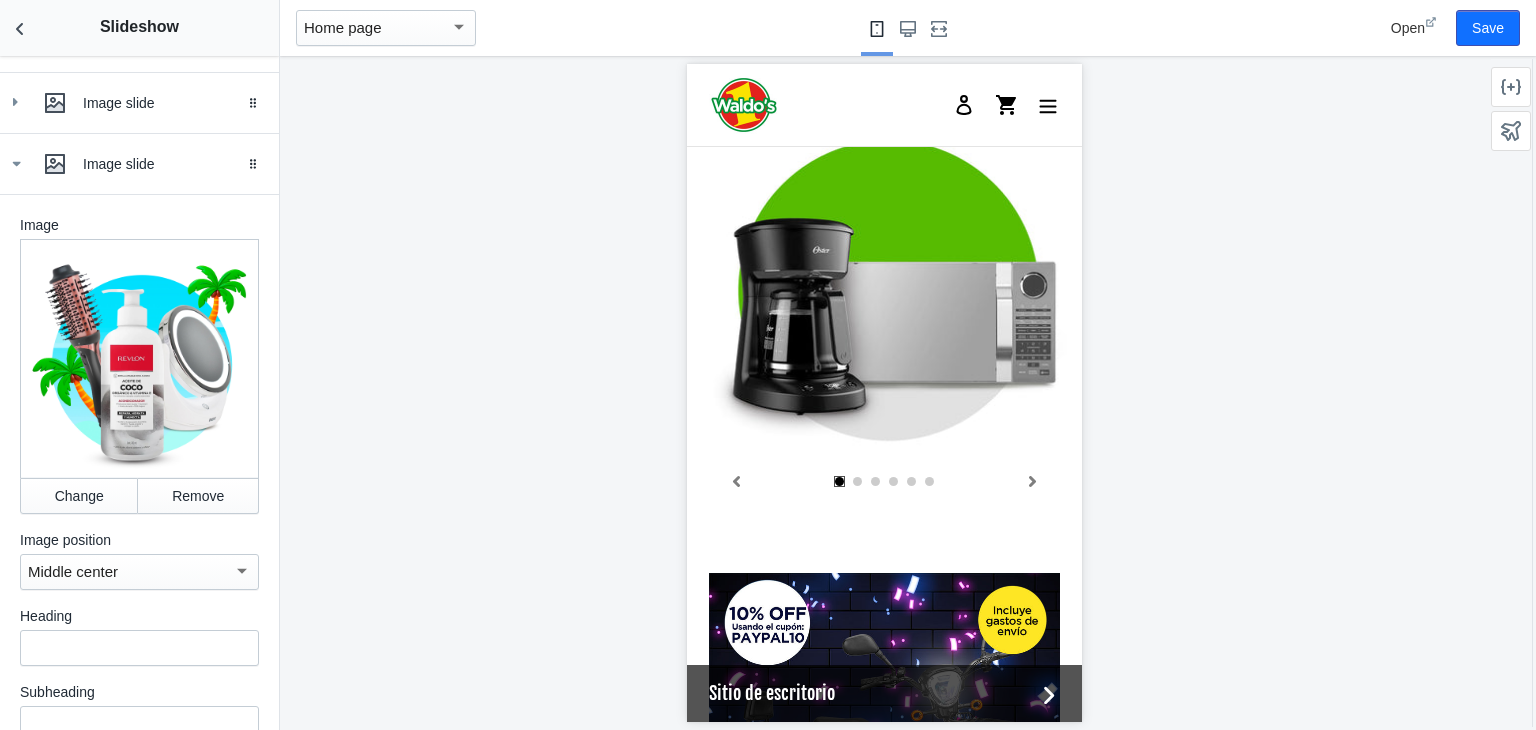 scroll, scrollTop: 687, scrollLeft: 0, axis: vertical 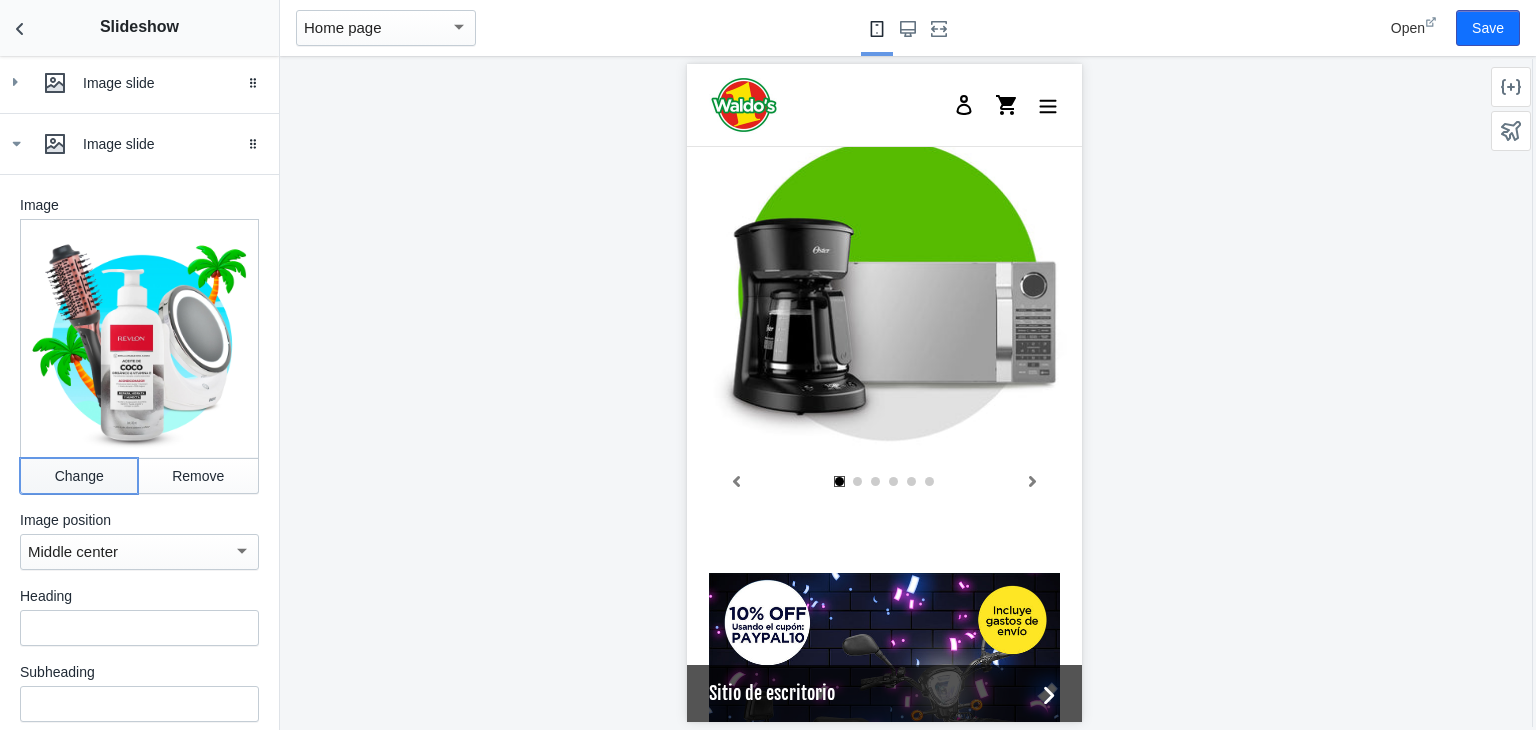click on "Change" at bounding box center (79, 476) 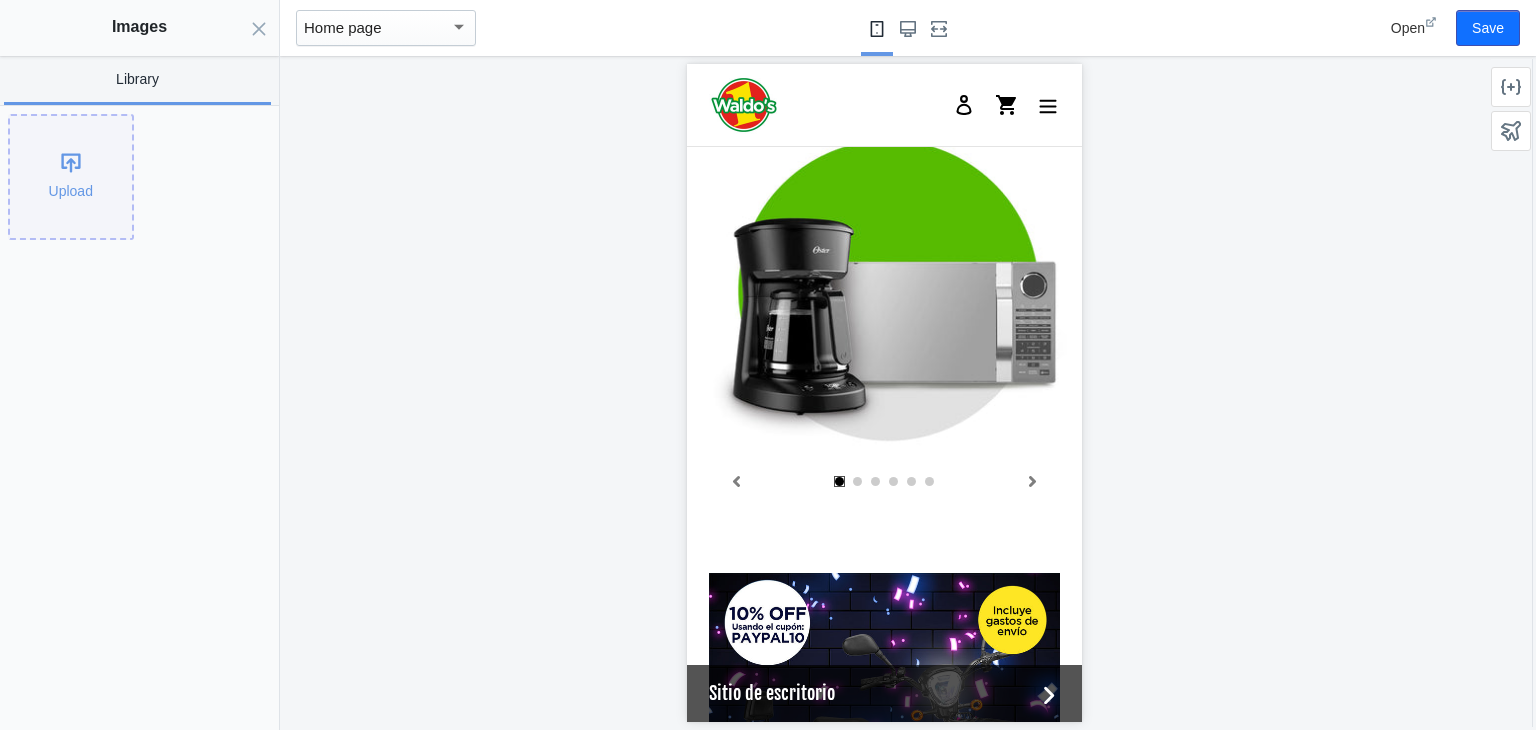click on "Upload" 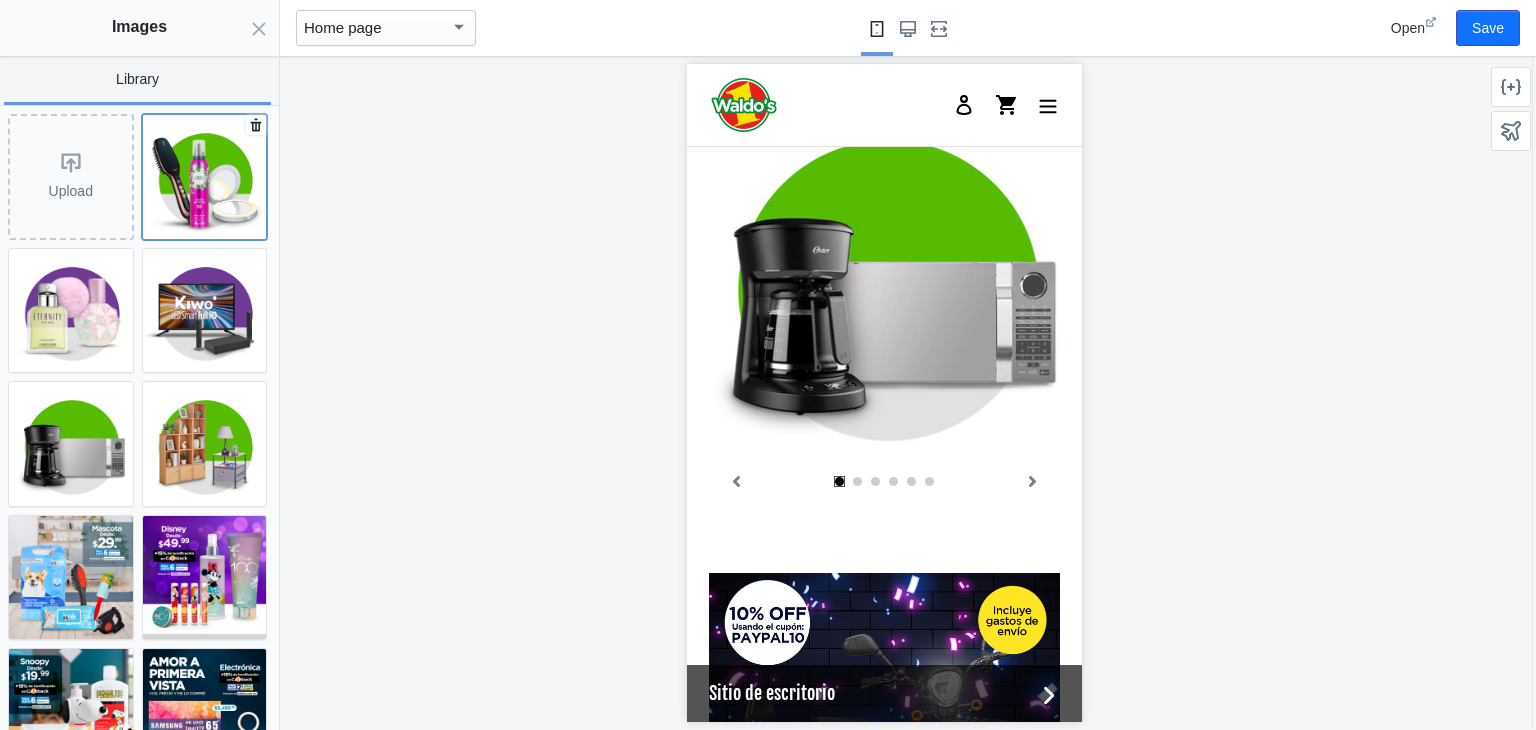 click 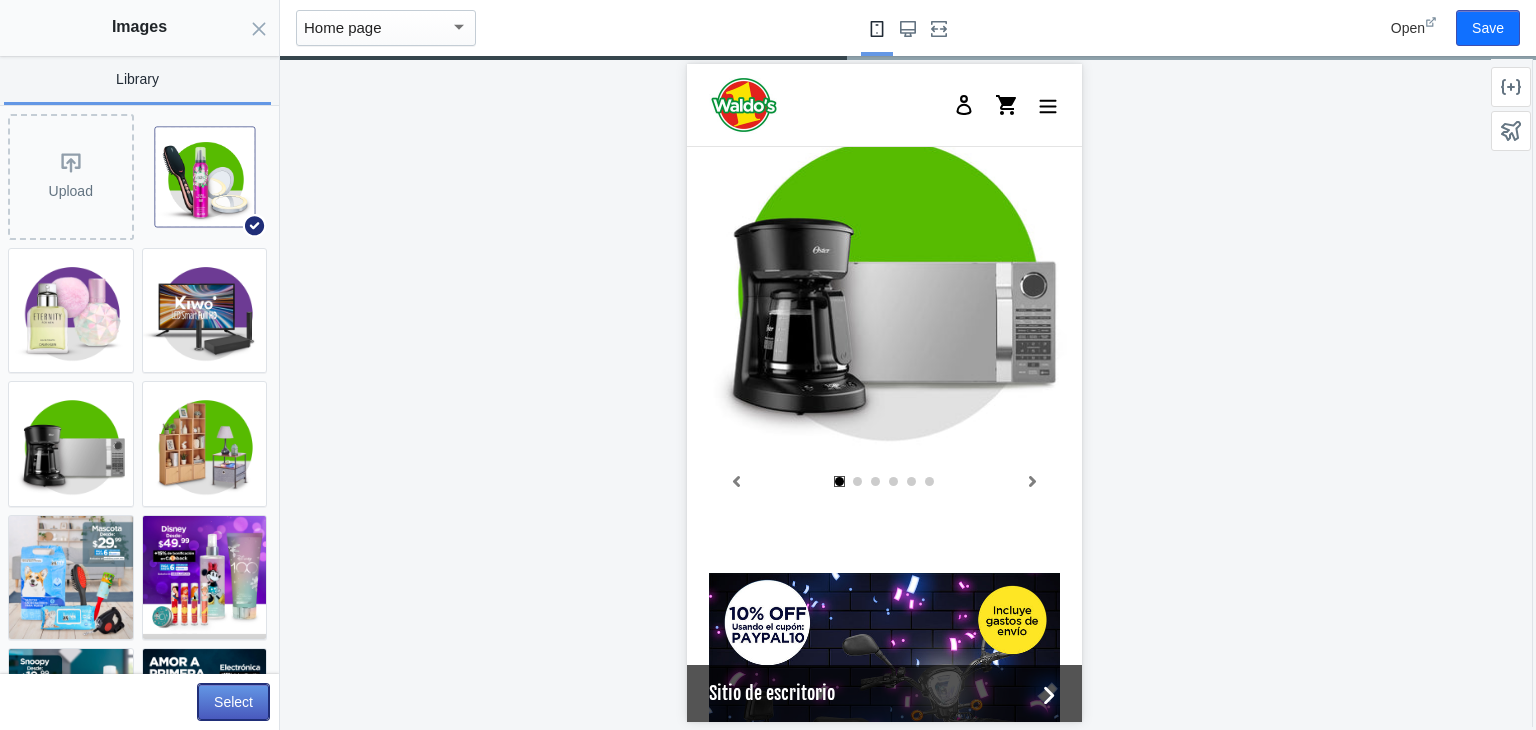 click on "Select" 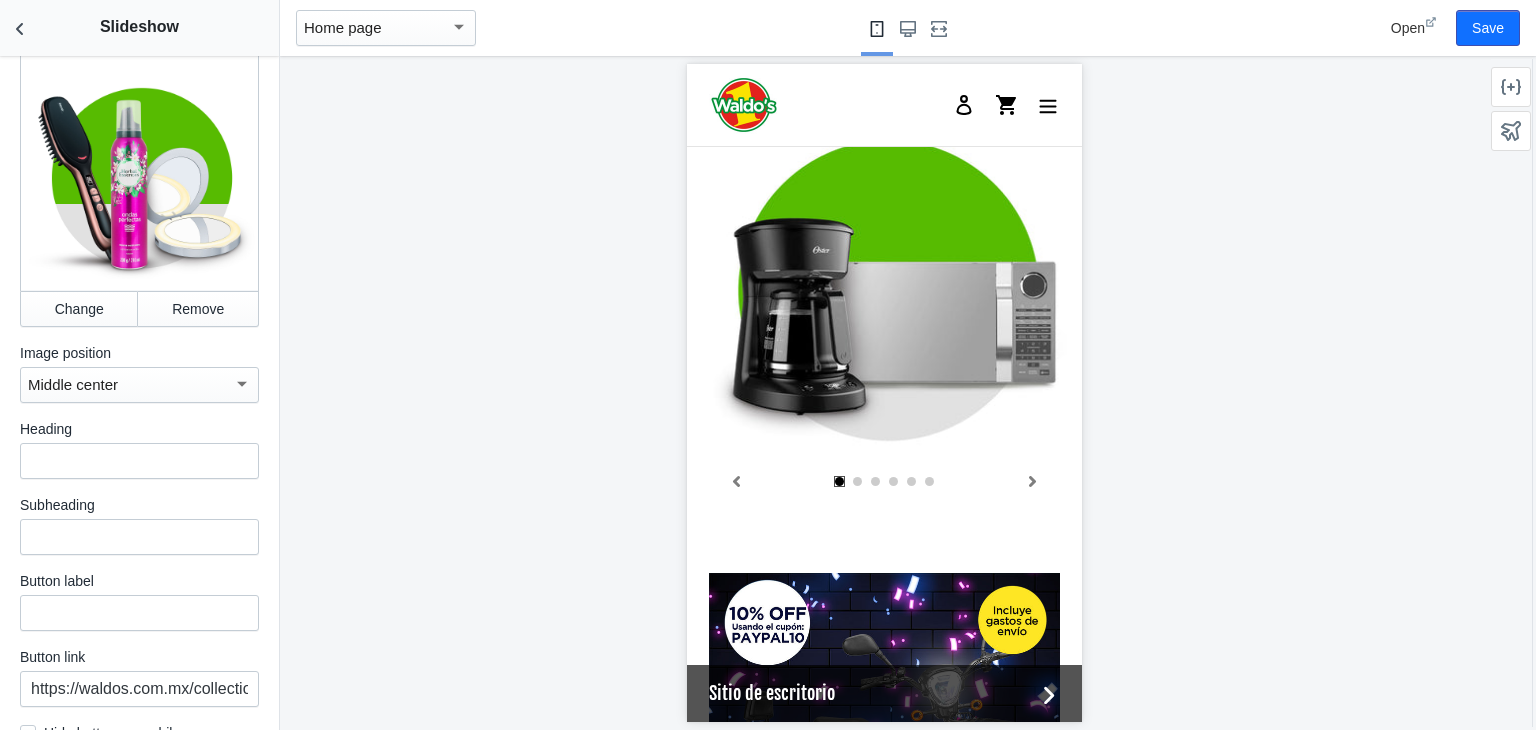 scroll, scrollTop: 502, scrollLeft: 0, axis: vertical 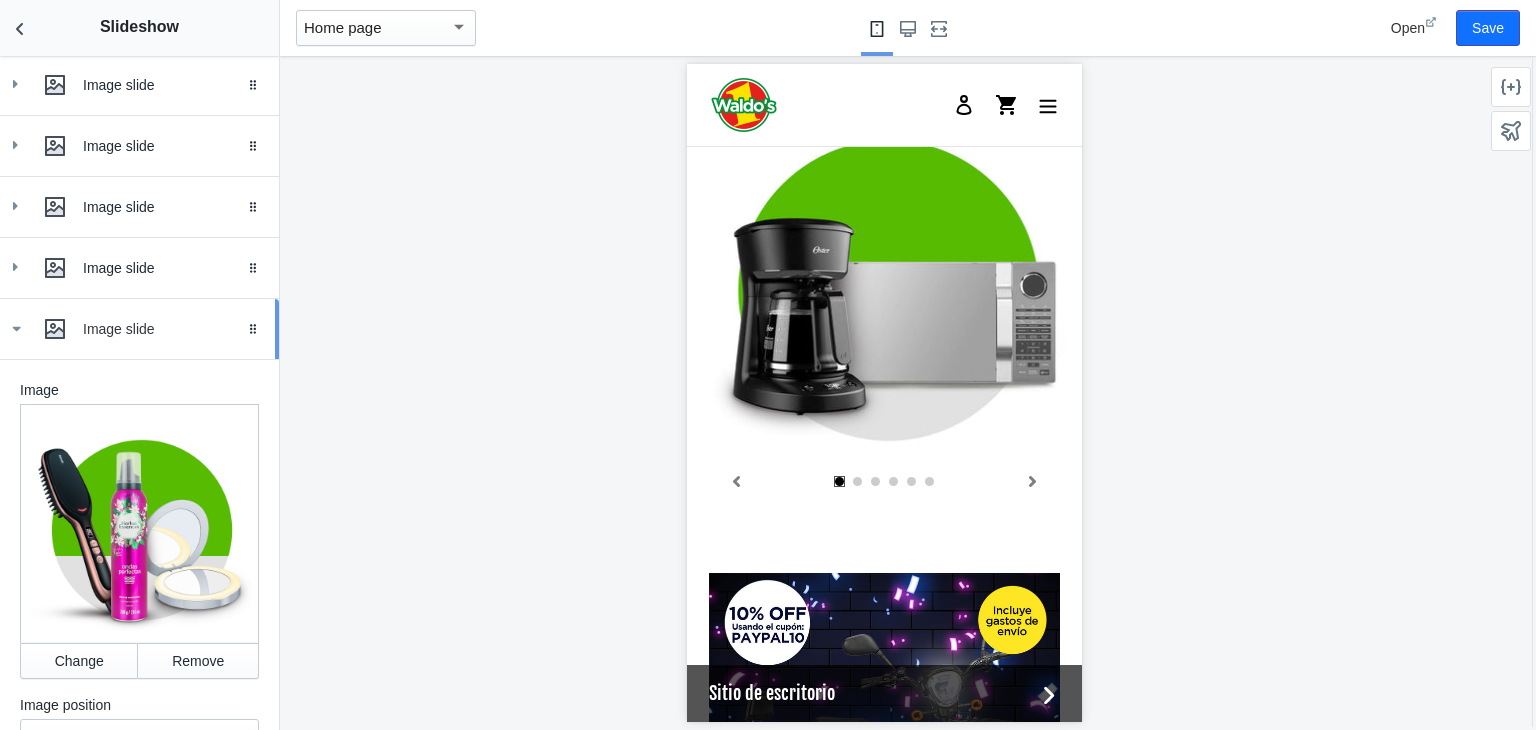 click on "Image slide Drag to reorder" at bounding box center (139, 329) 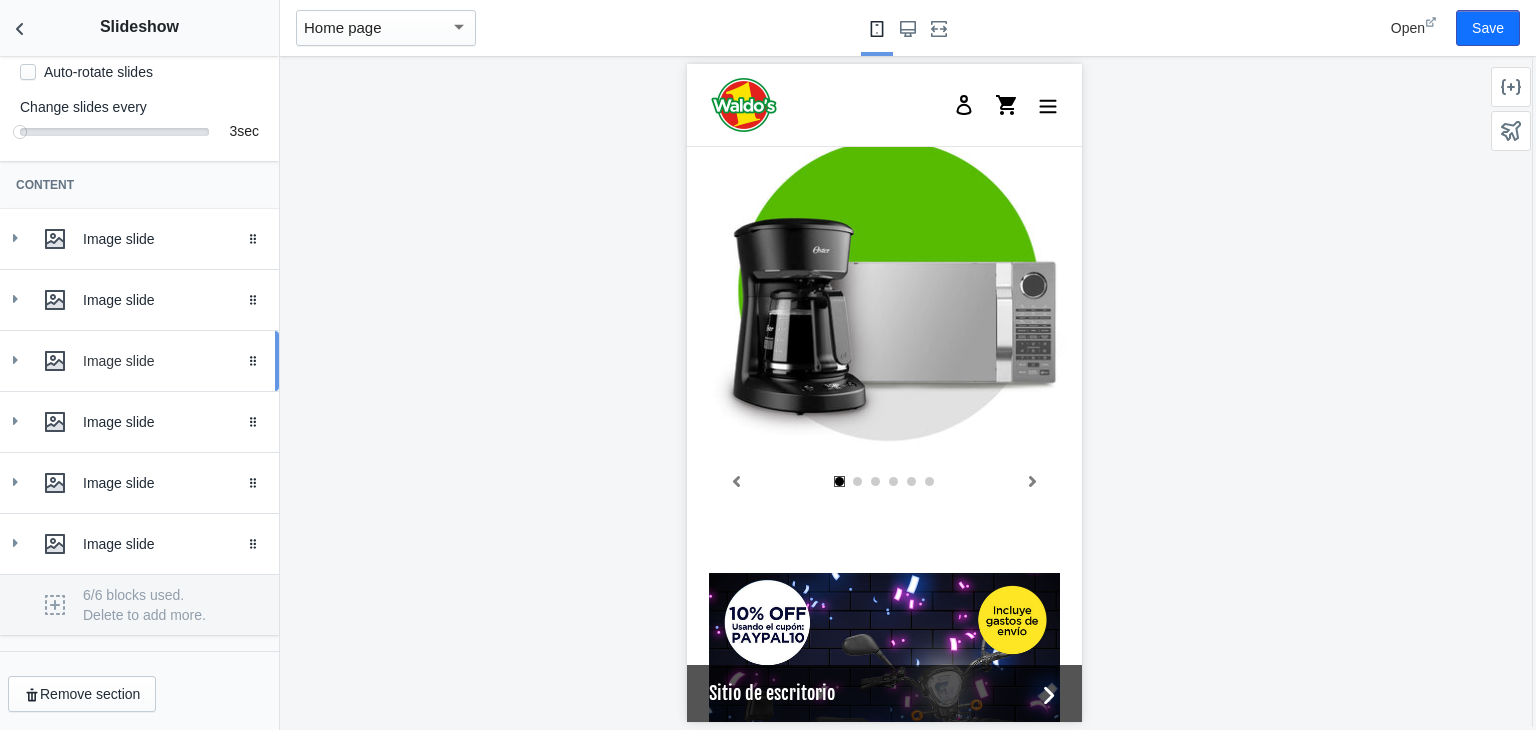 scroll, scrollTop: 368, scrollLeft: 0, axis: vertical 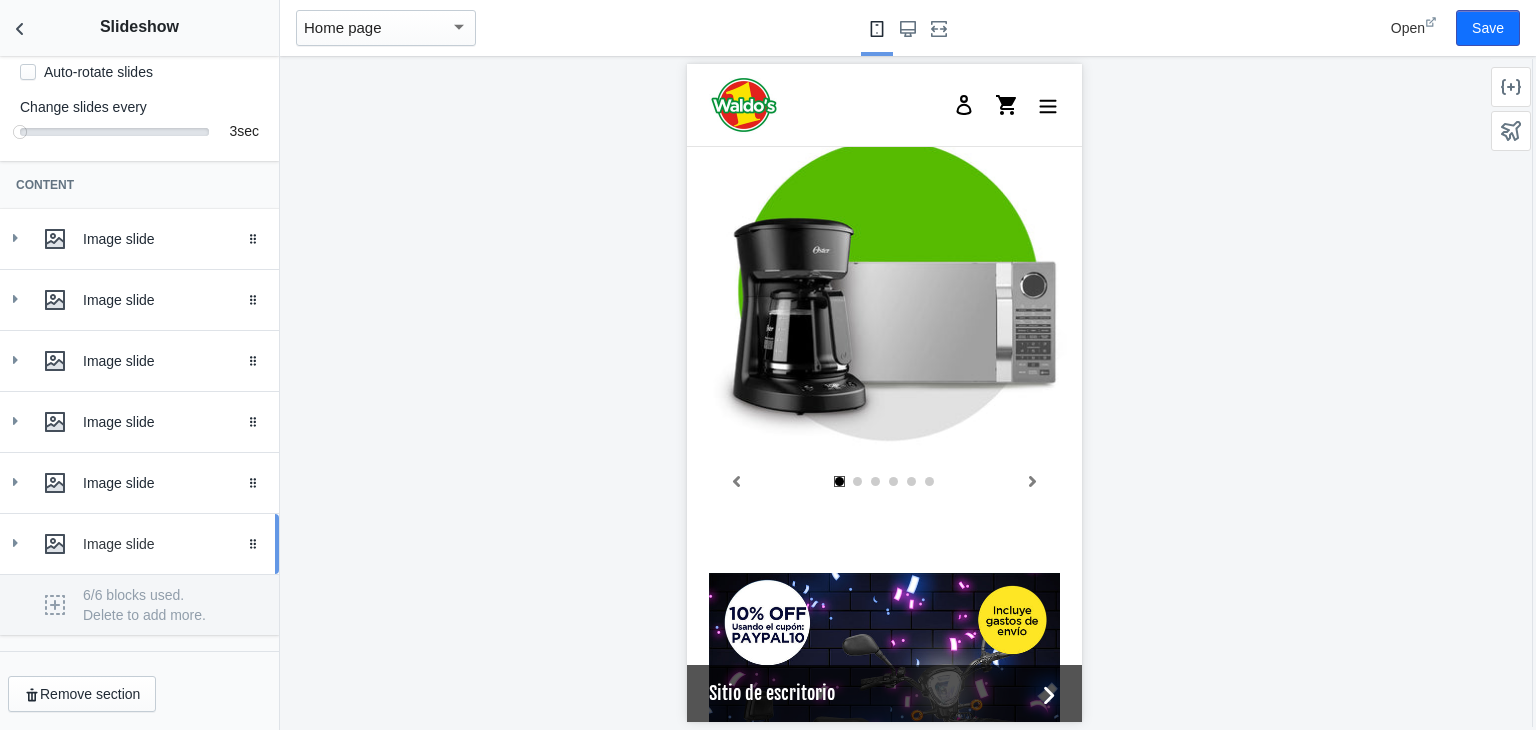 click on "Image slide" at bounding box center (139, 544) 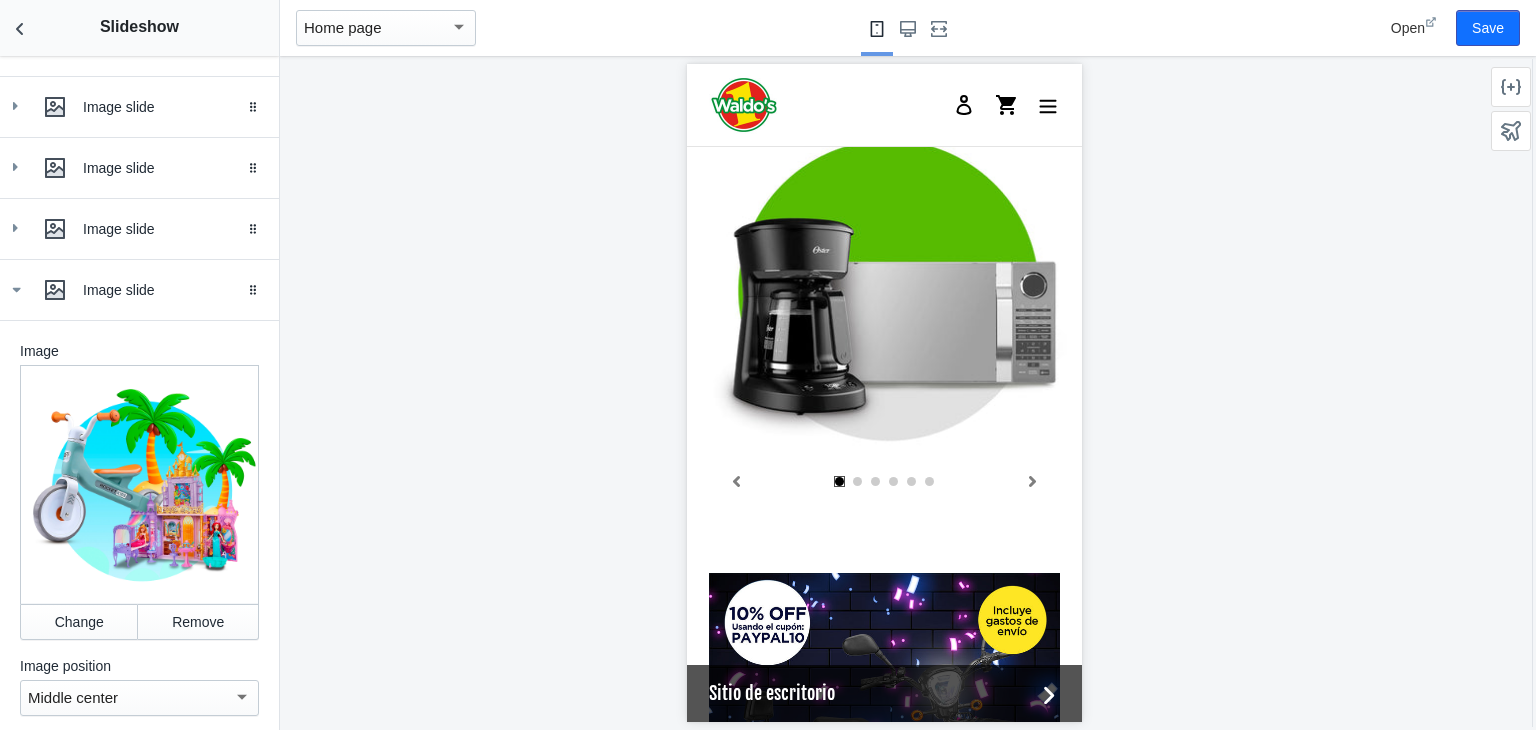 scroll, scrollTop: 698, scrollLeft: 0, axis: vertical 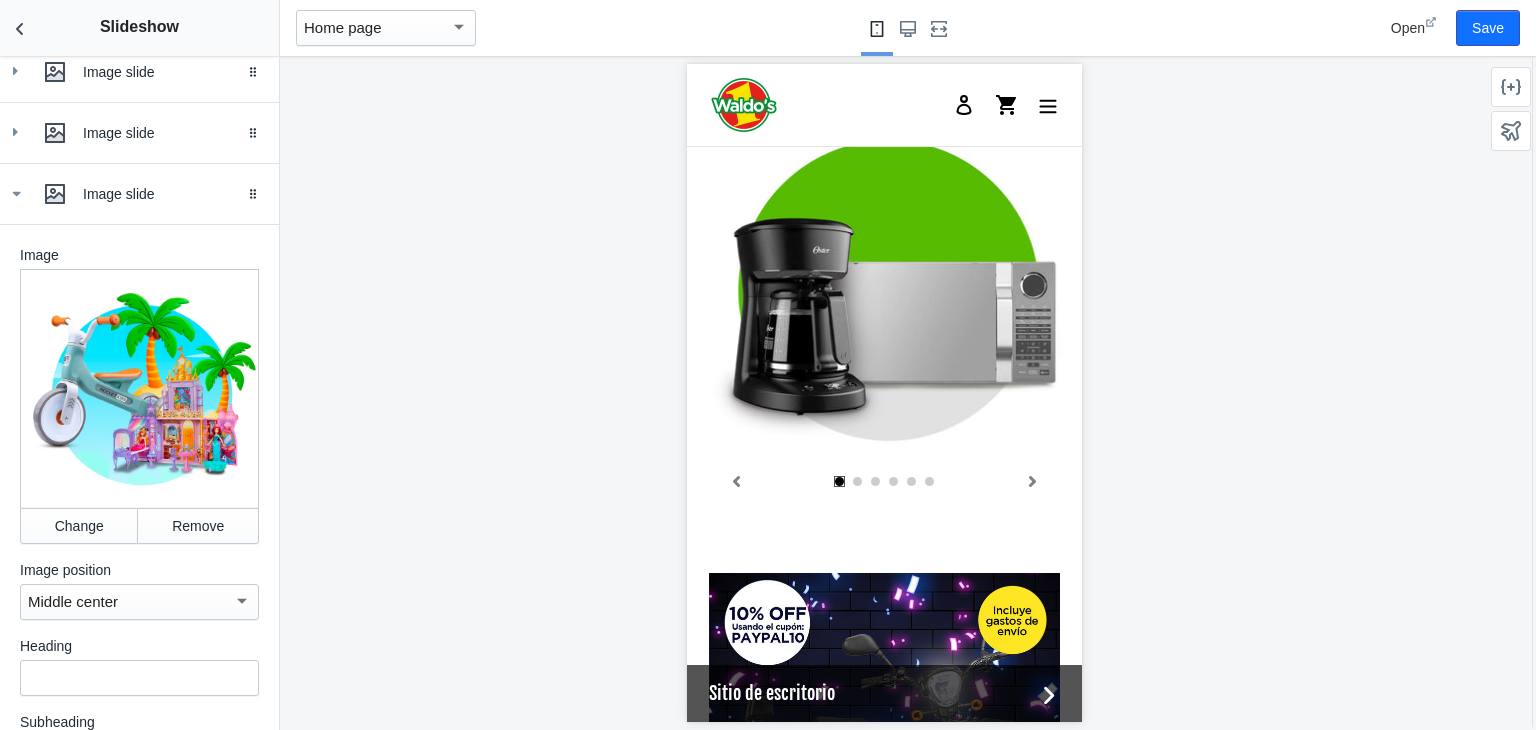 click on "Image  Change Remove  Image position   Middle center   Heading   Subheading   Button label   Button link  https://waldos.com.mx/collections/juguetes  Hide button on mobile   Enable full image link" at bounding box center [139, 640] 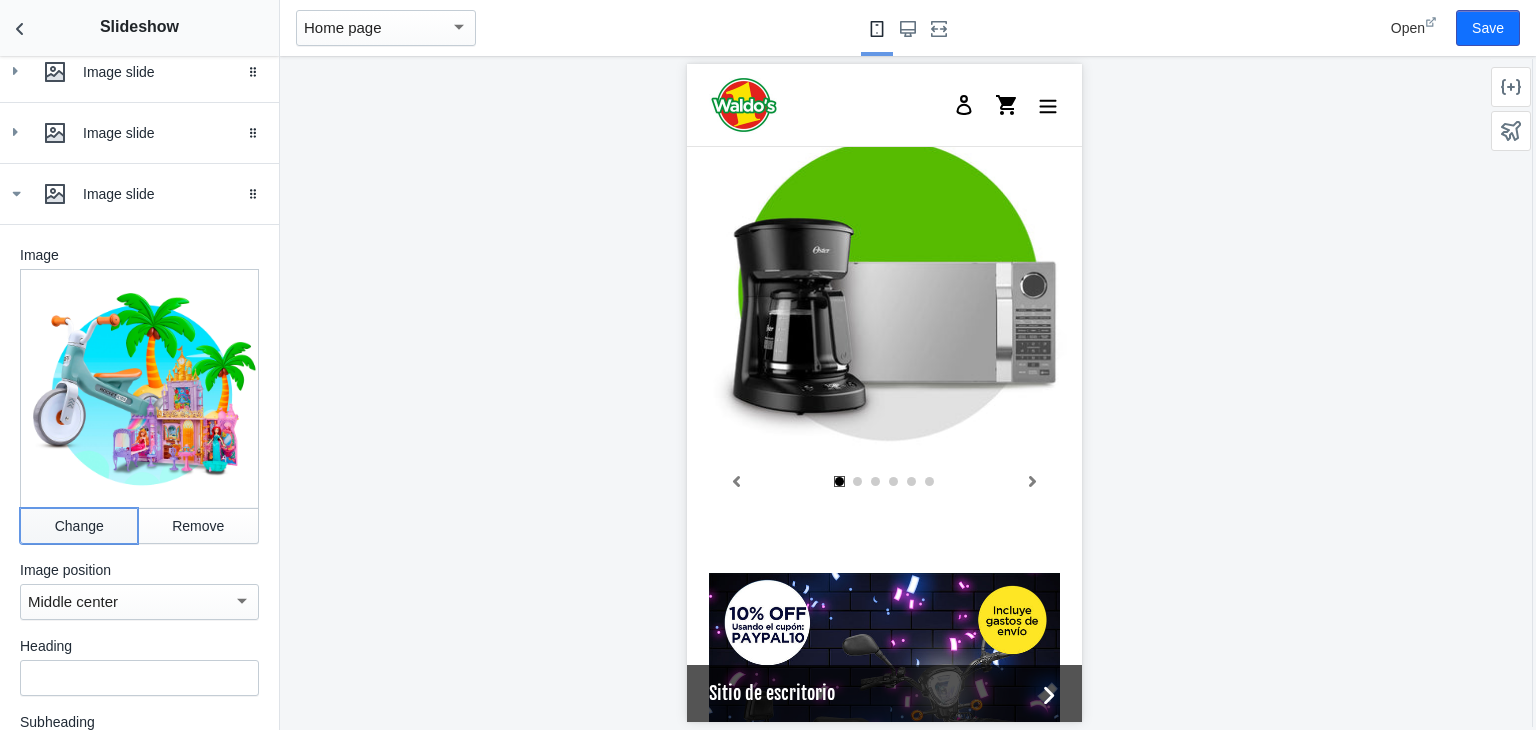 click on "Change" at bounding box center [79, 526] 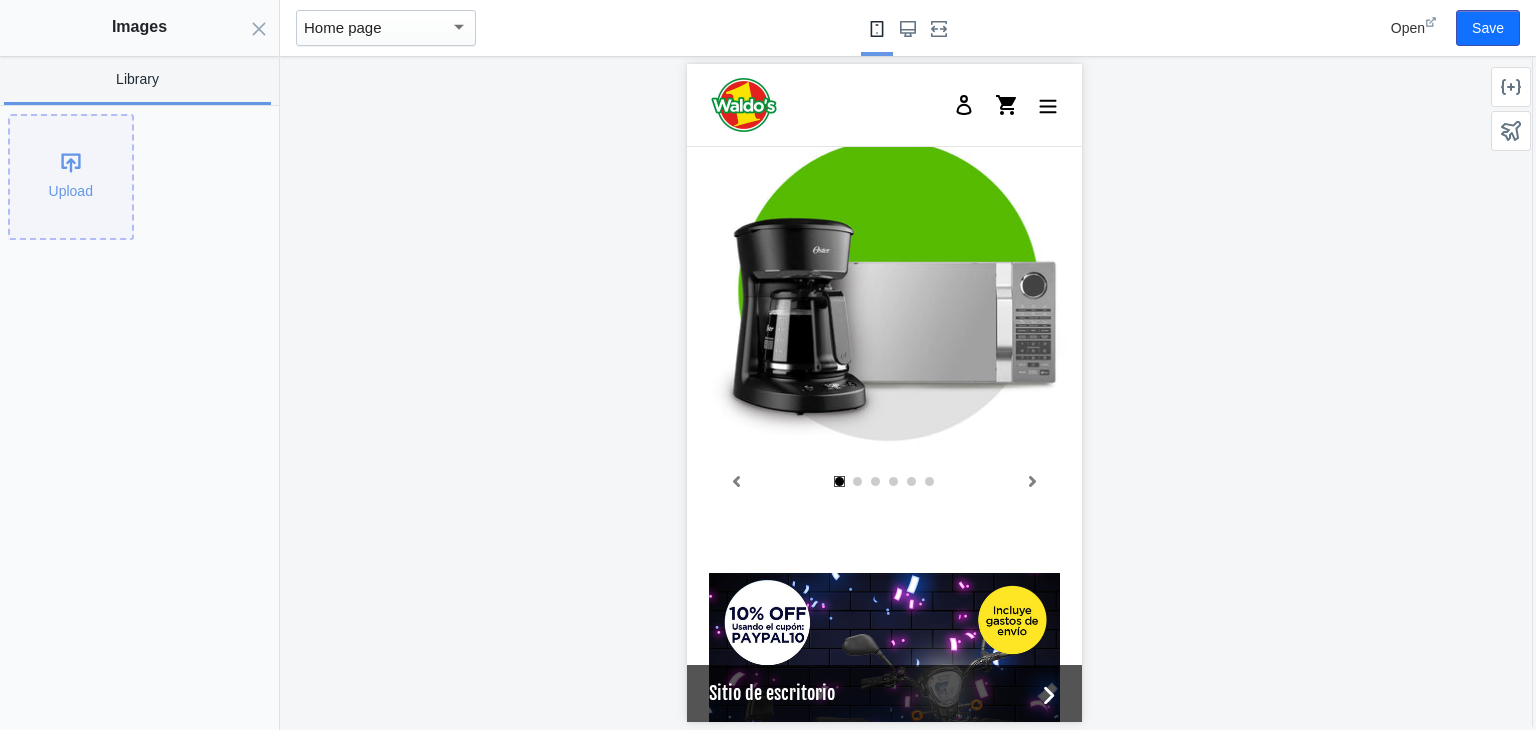 click on "Upload" 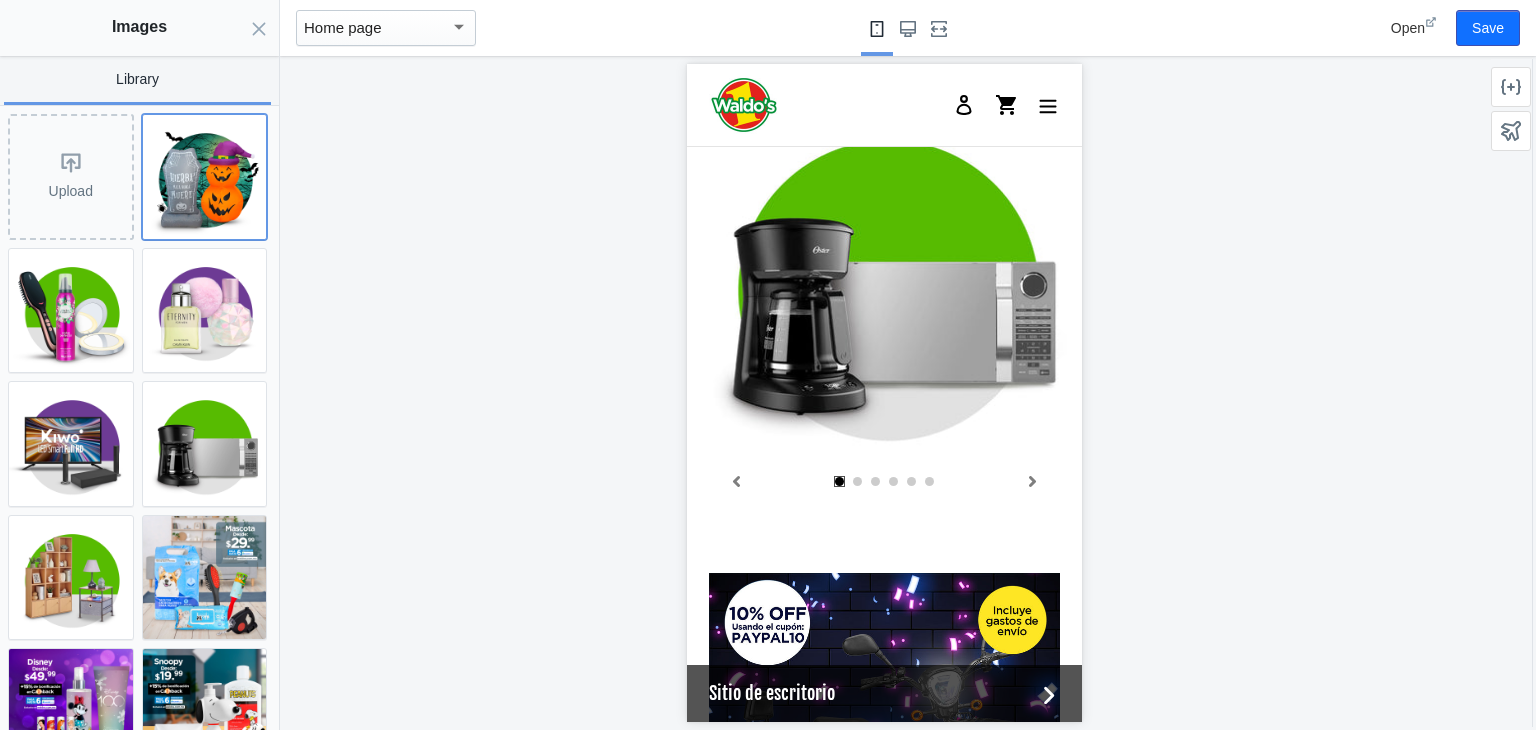 click 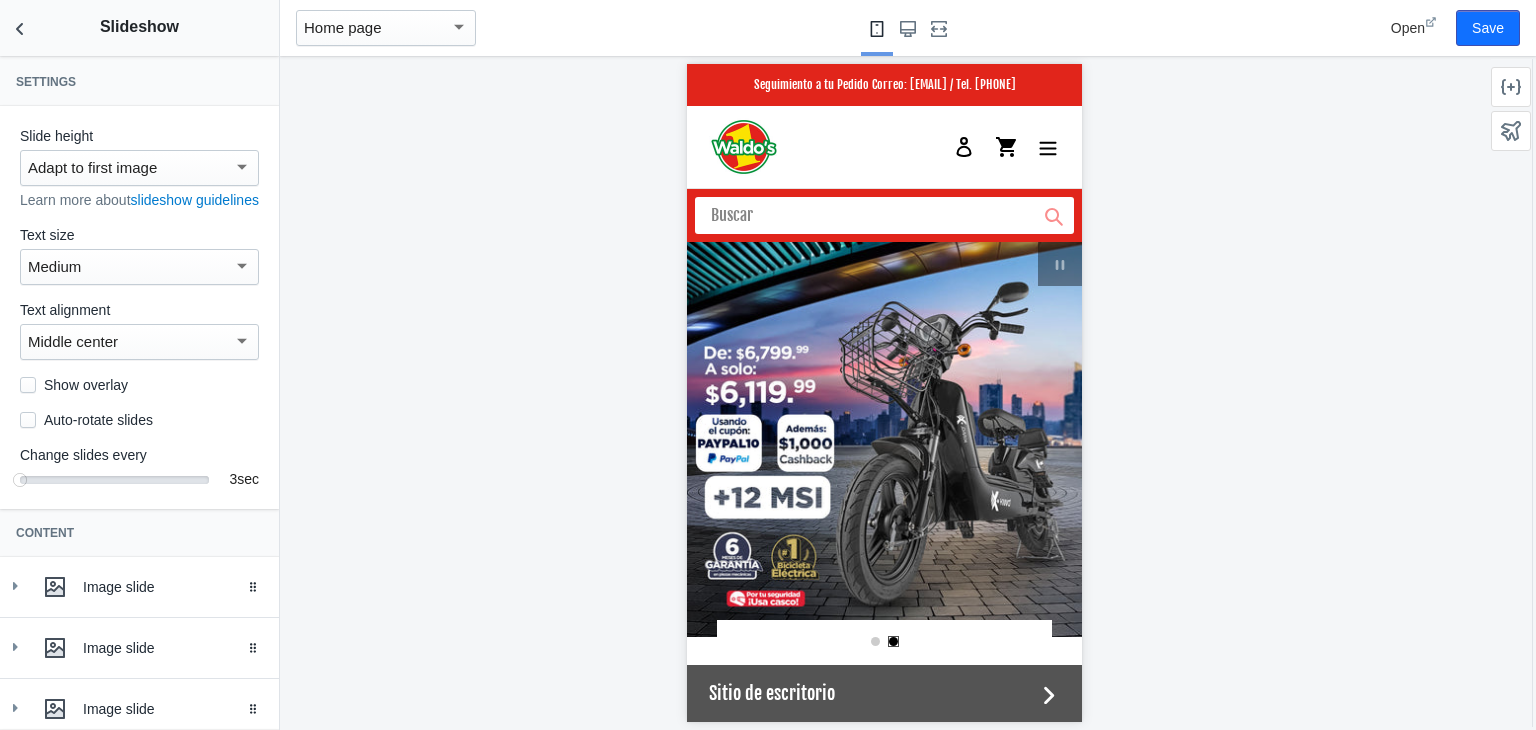scroll, scrollTop: 658, scrollLeft: 0, axis: vertical 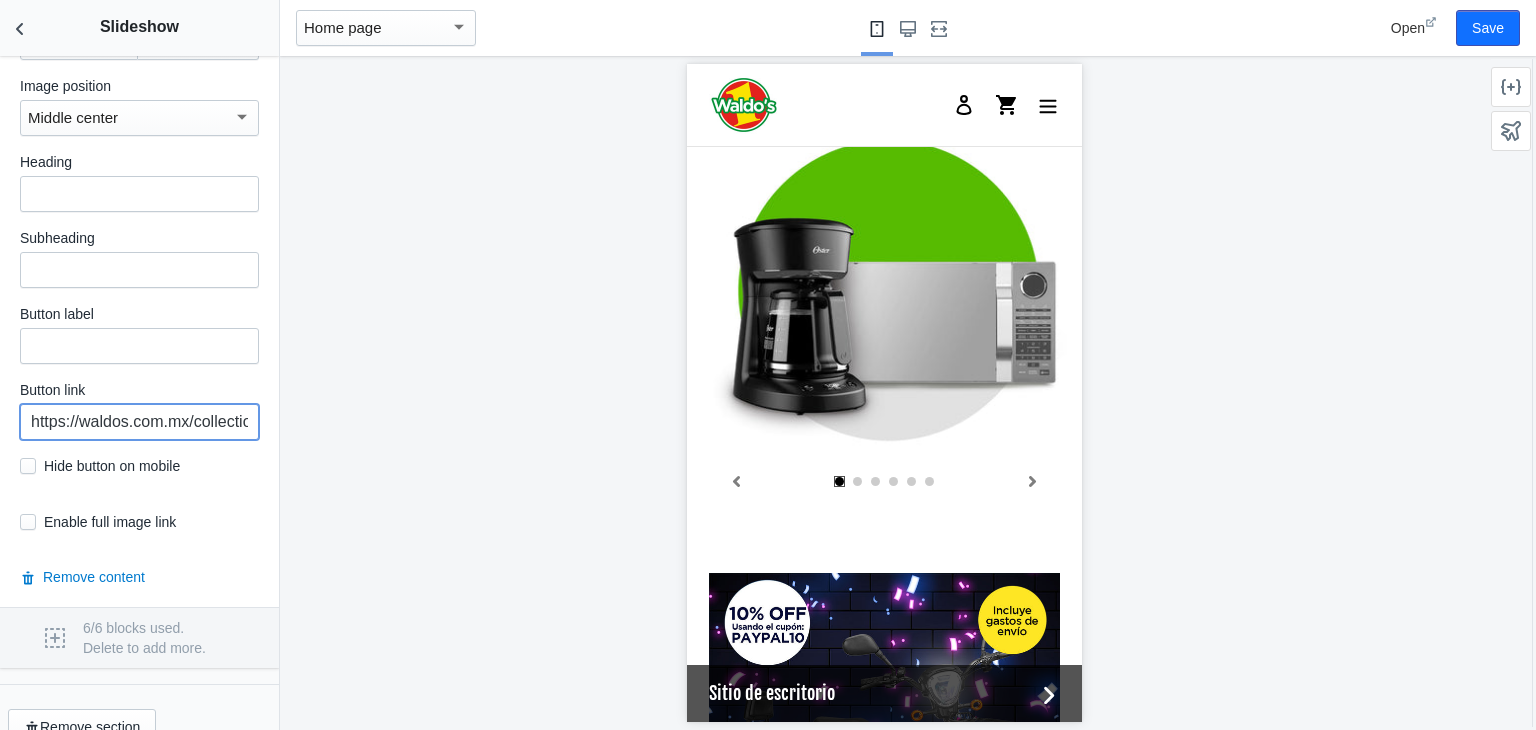click on "https://waldos.com.mx/collections/juguetes" at bounding box center (139, 422) 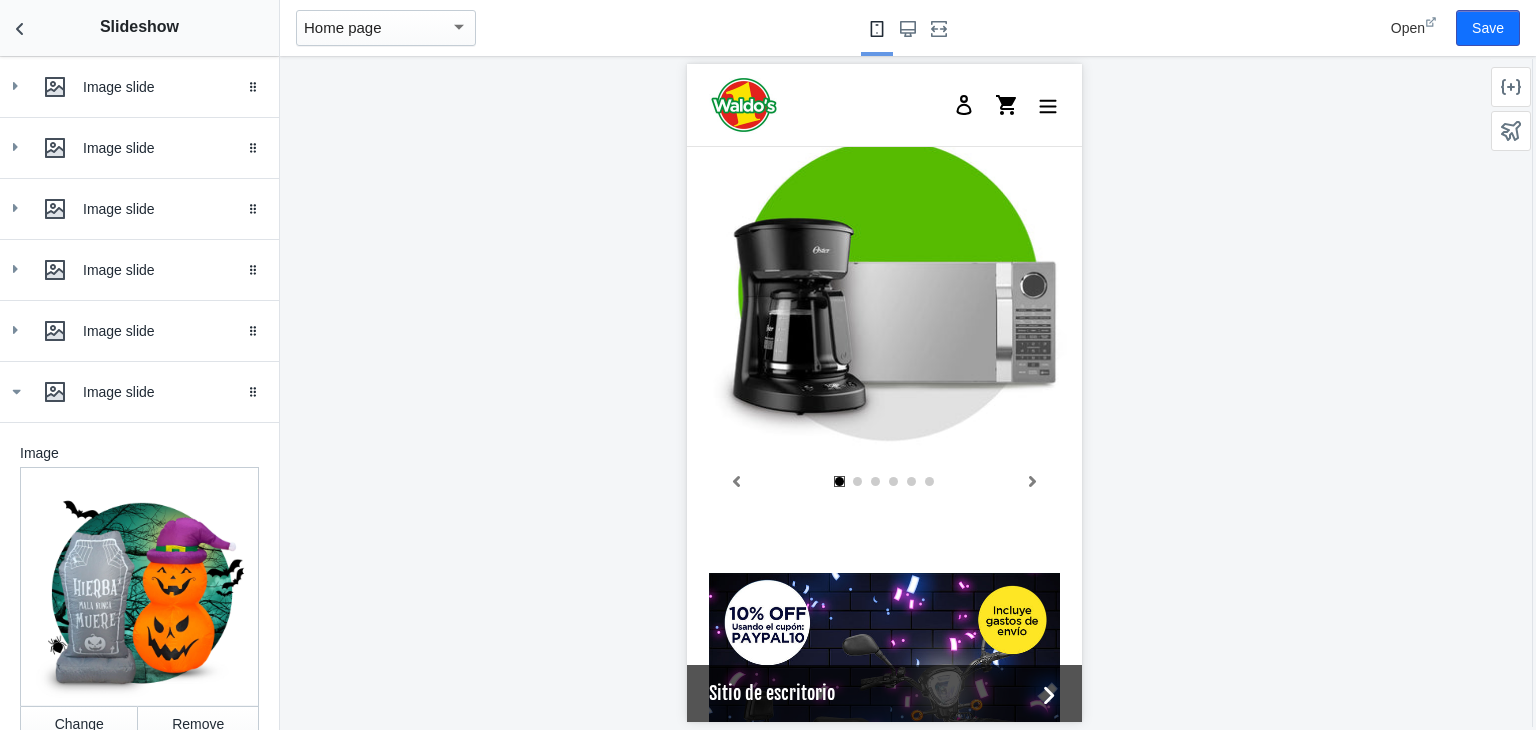 scroll, scrollTop: 410, scrollLeft: 0, axis: vertical 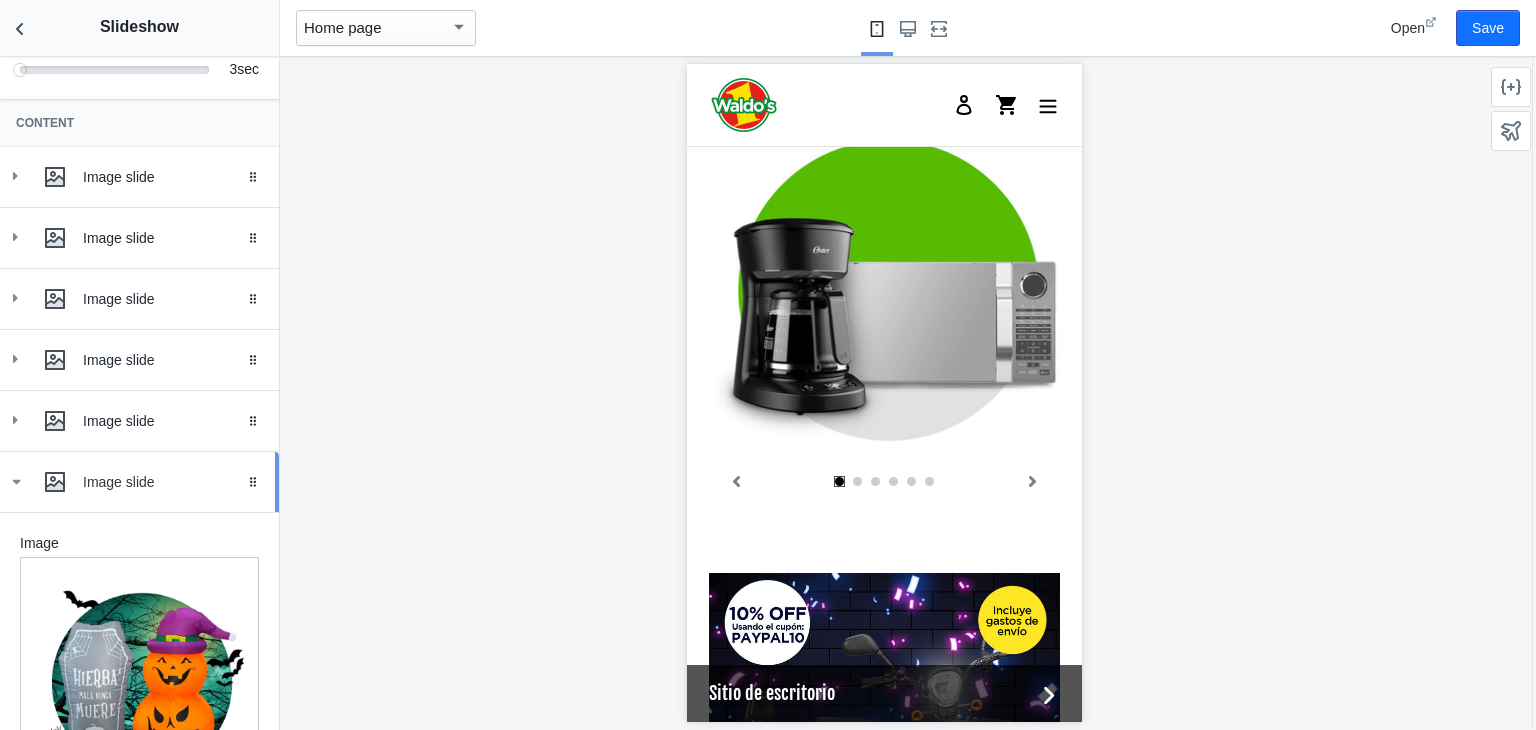 type on "https://waldos.com.mx/collections/halloween" 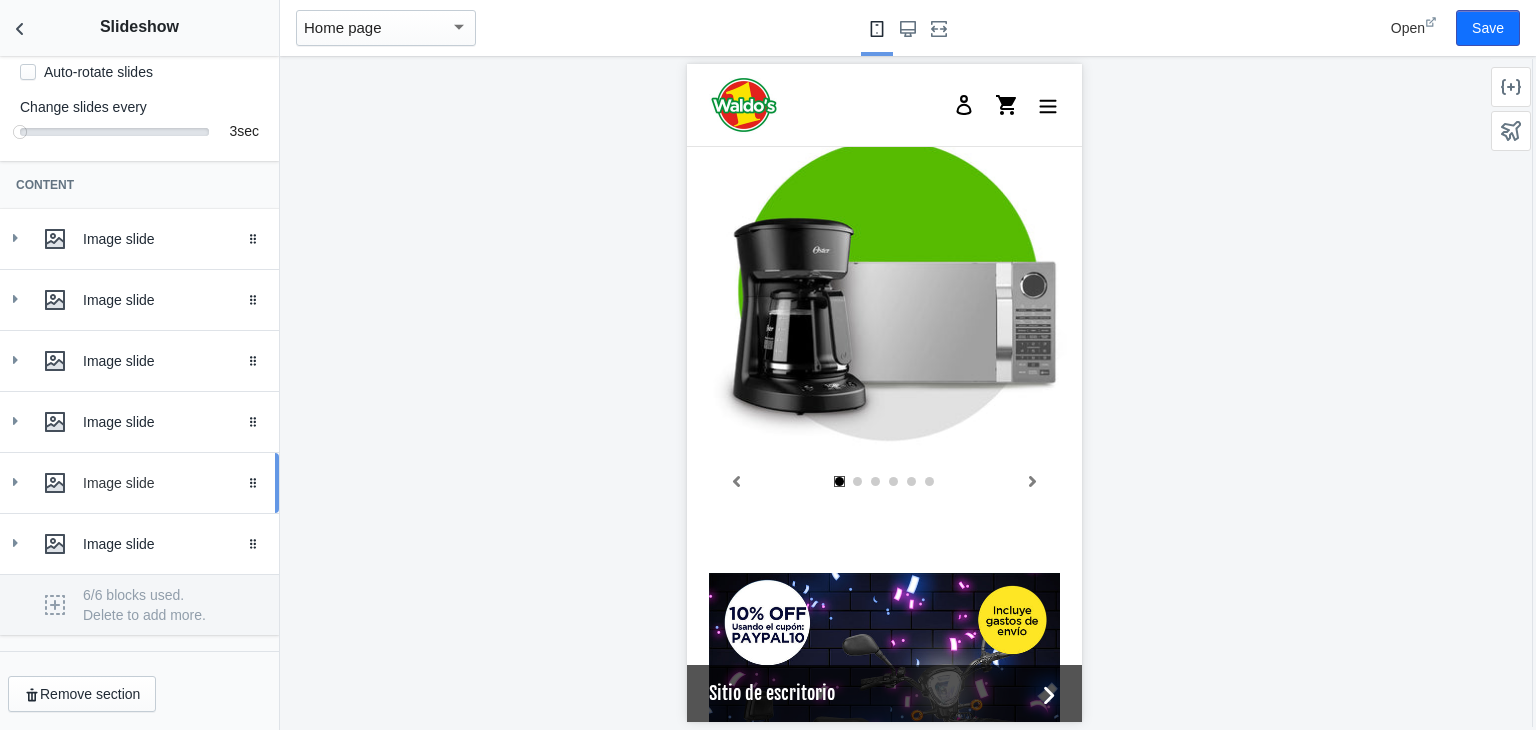 scroll, scrollTop: 368, scrollLeft: 0, axis: vertical 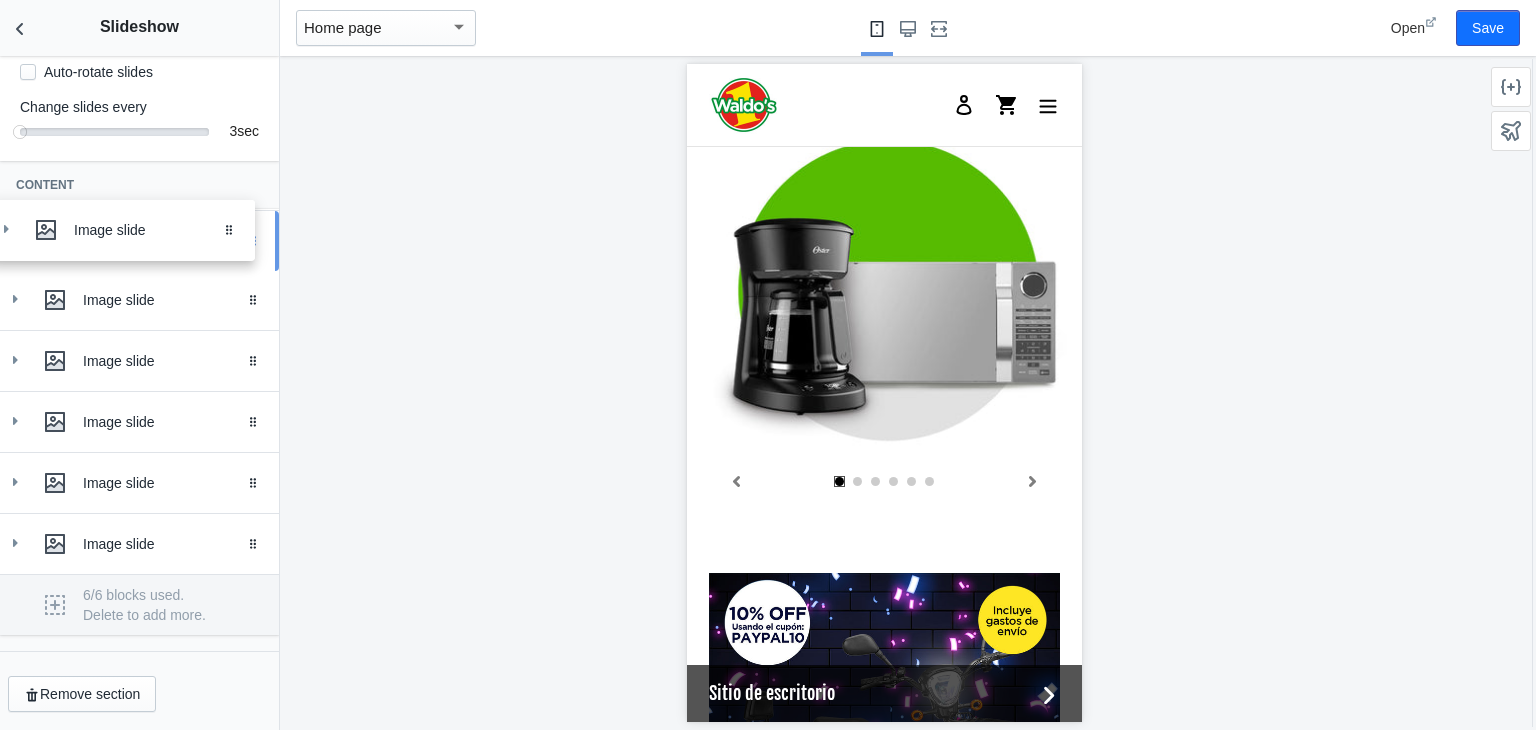 drag, startPoint x: 232, startPoint y: 546, endPoint x: 223, endPoint y: 233, distance: 313.12936 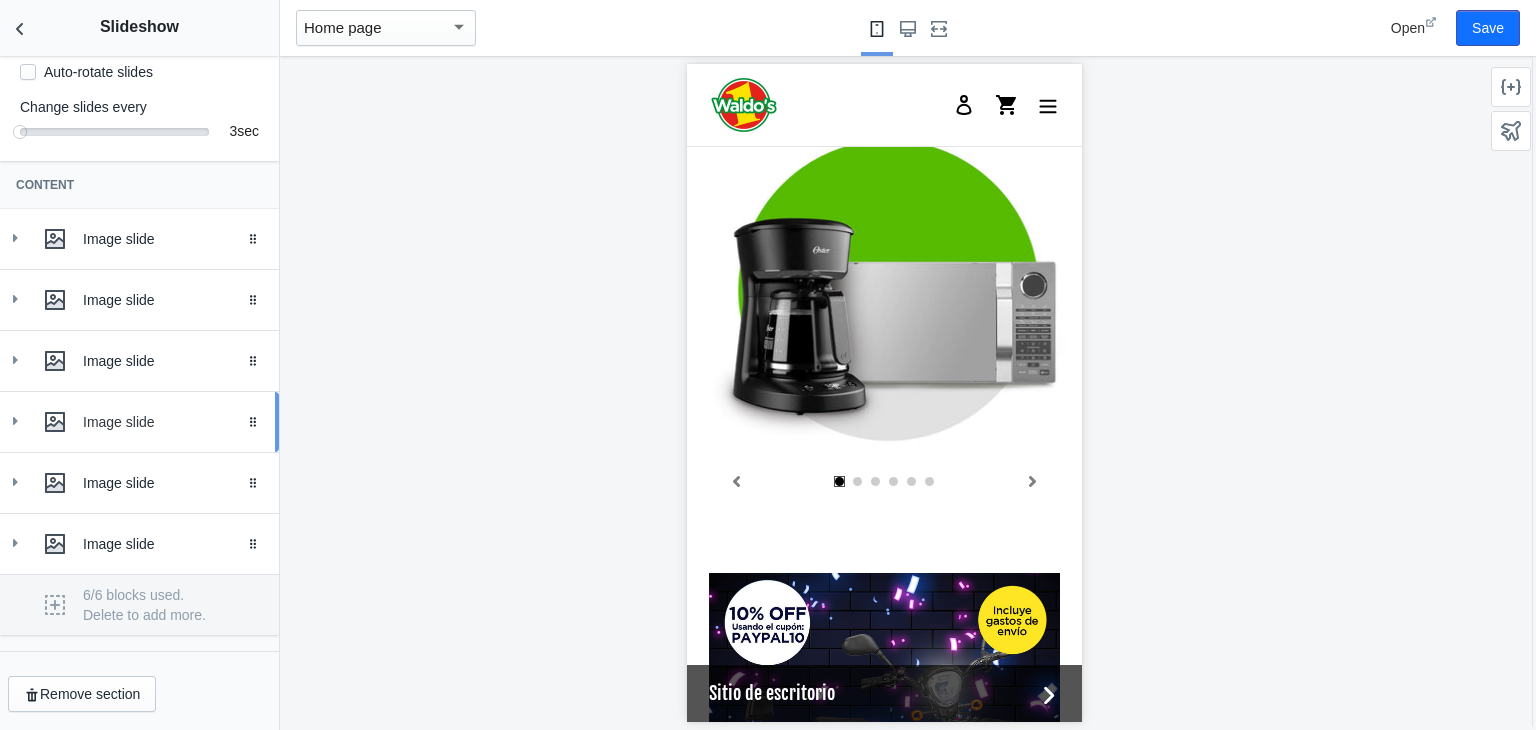 scroll, scrollTop: 0, scrollLeft: 0, axis: both 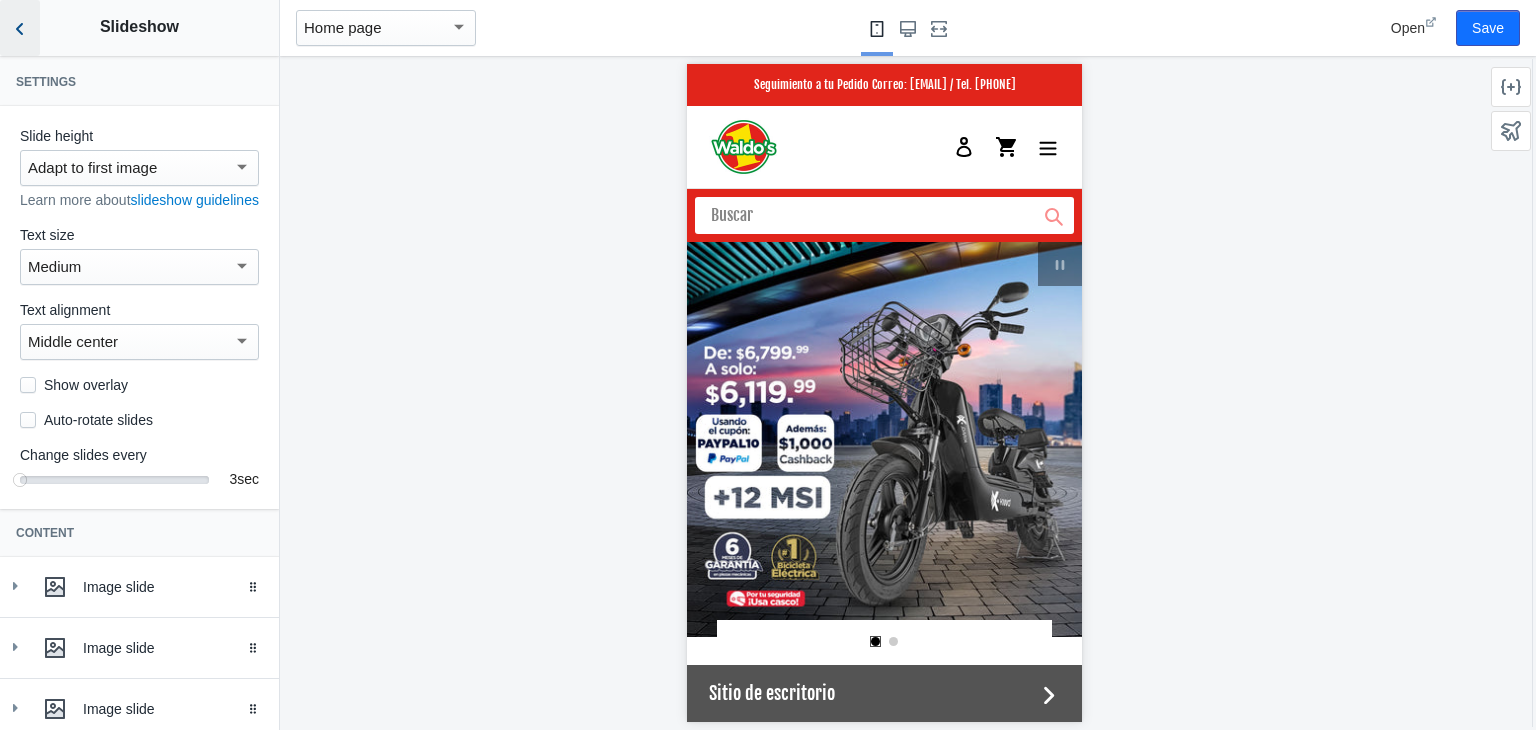 click at bounding box center (20, 28) 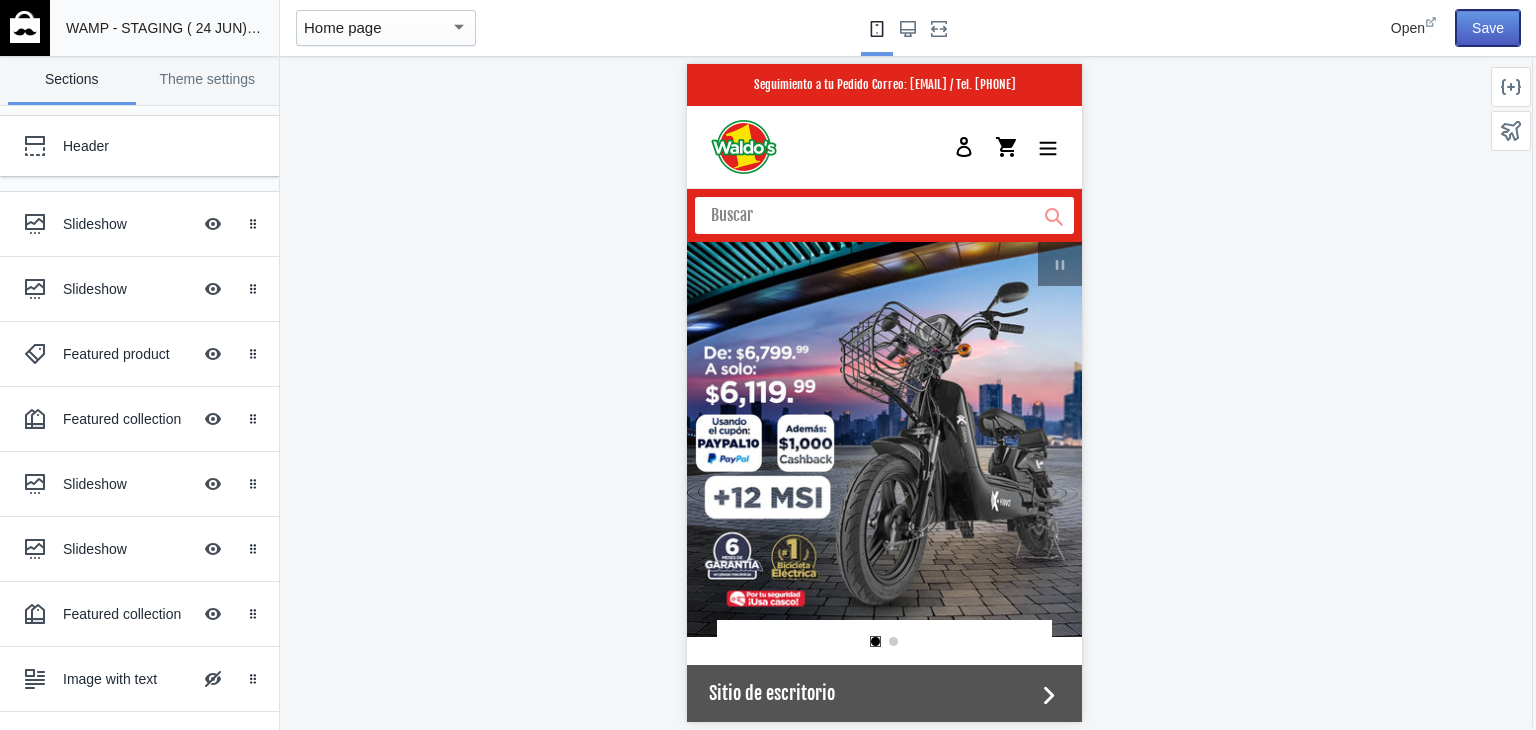 click on "Save" at bounding box center [1488, 28] 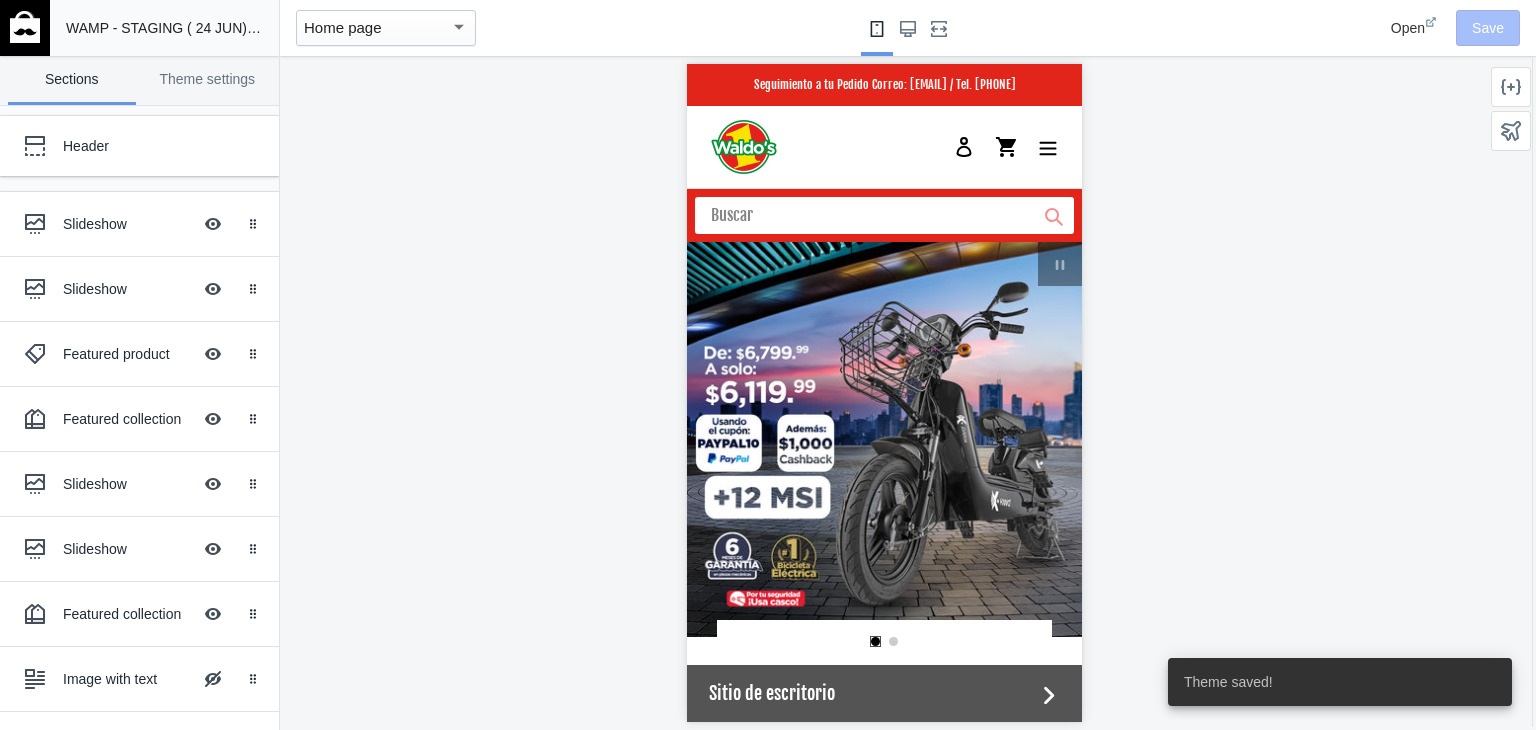 click at bounding box center [25, 28] 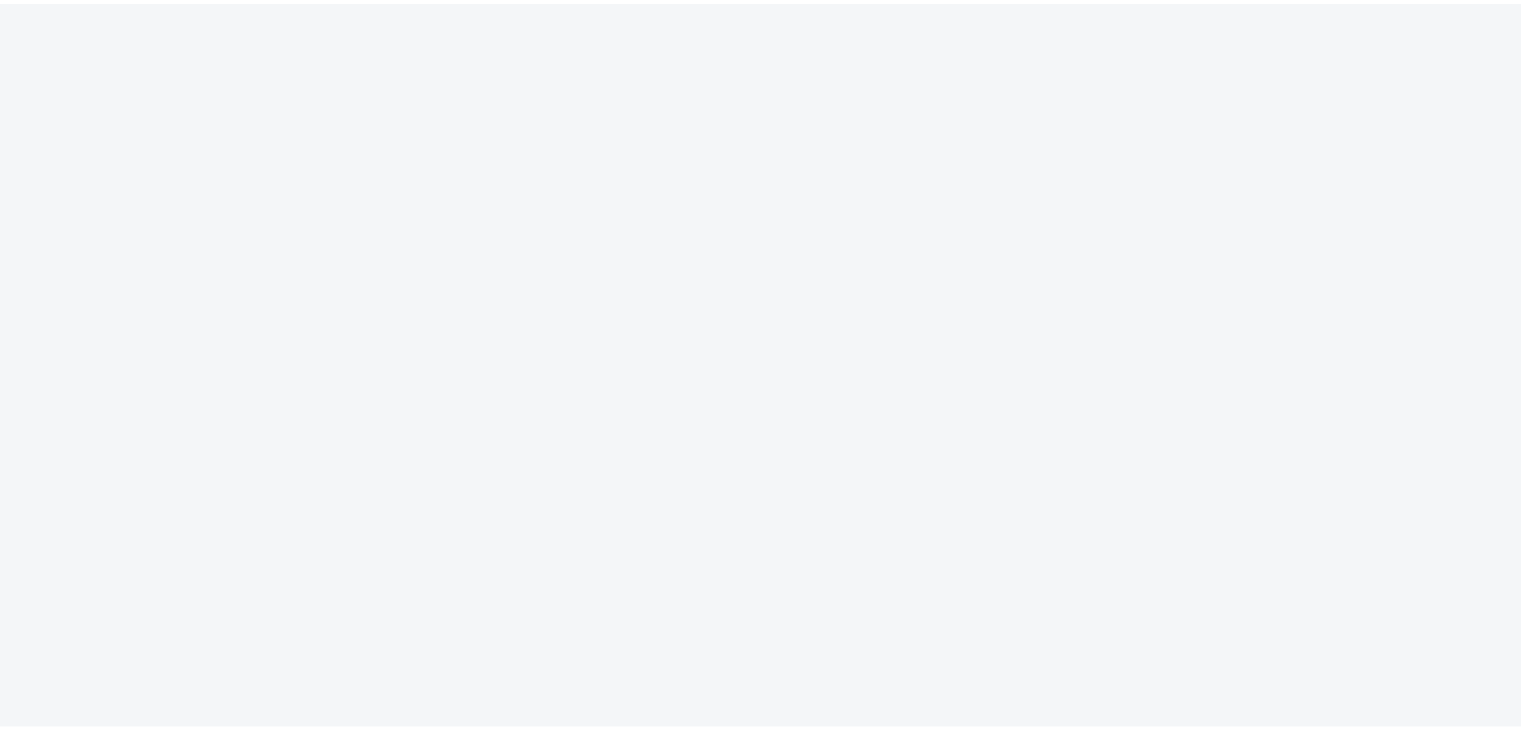 scroll, scrollTop: 0, scrollLeft: 0, axis: both 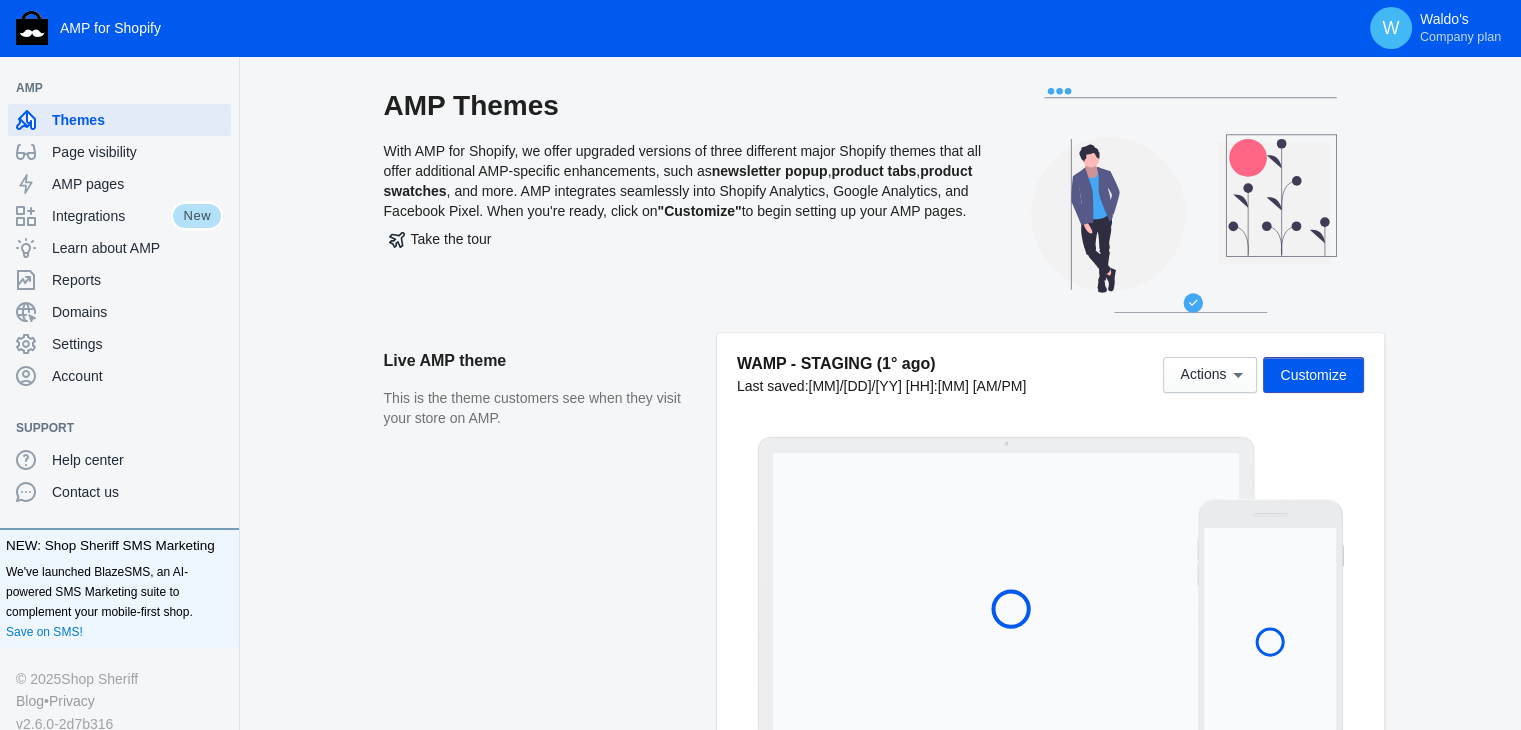 click on "Live AMP theme This is the theme customers see when they visit your store on AMP." at bounding box center (550, 554) 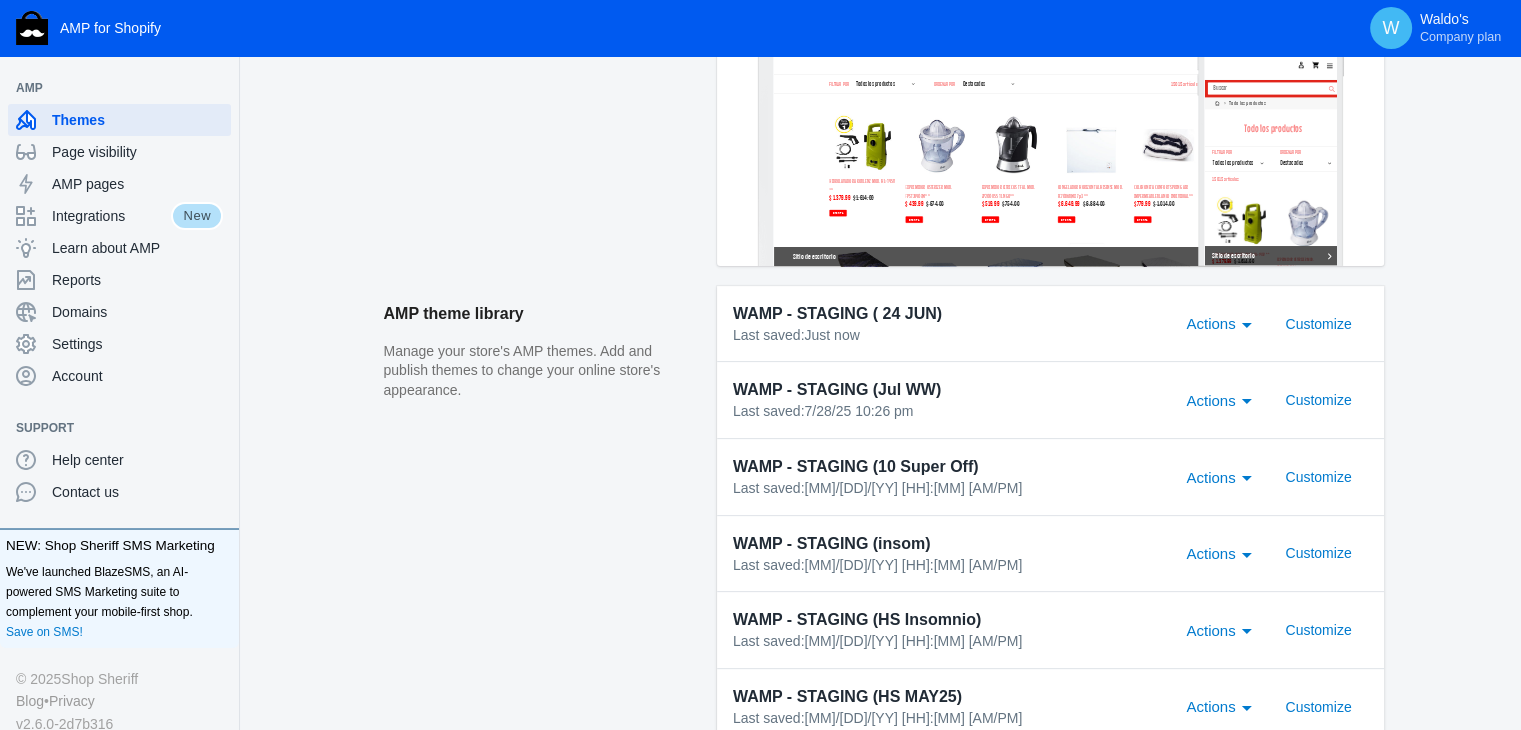 scroll, scrollTop: 500, scrollLeft: 0, axis: vertical 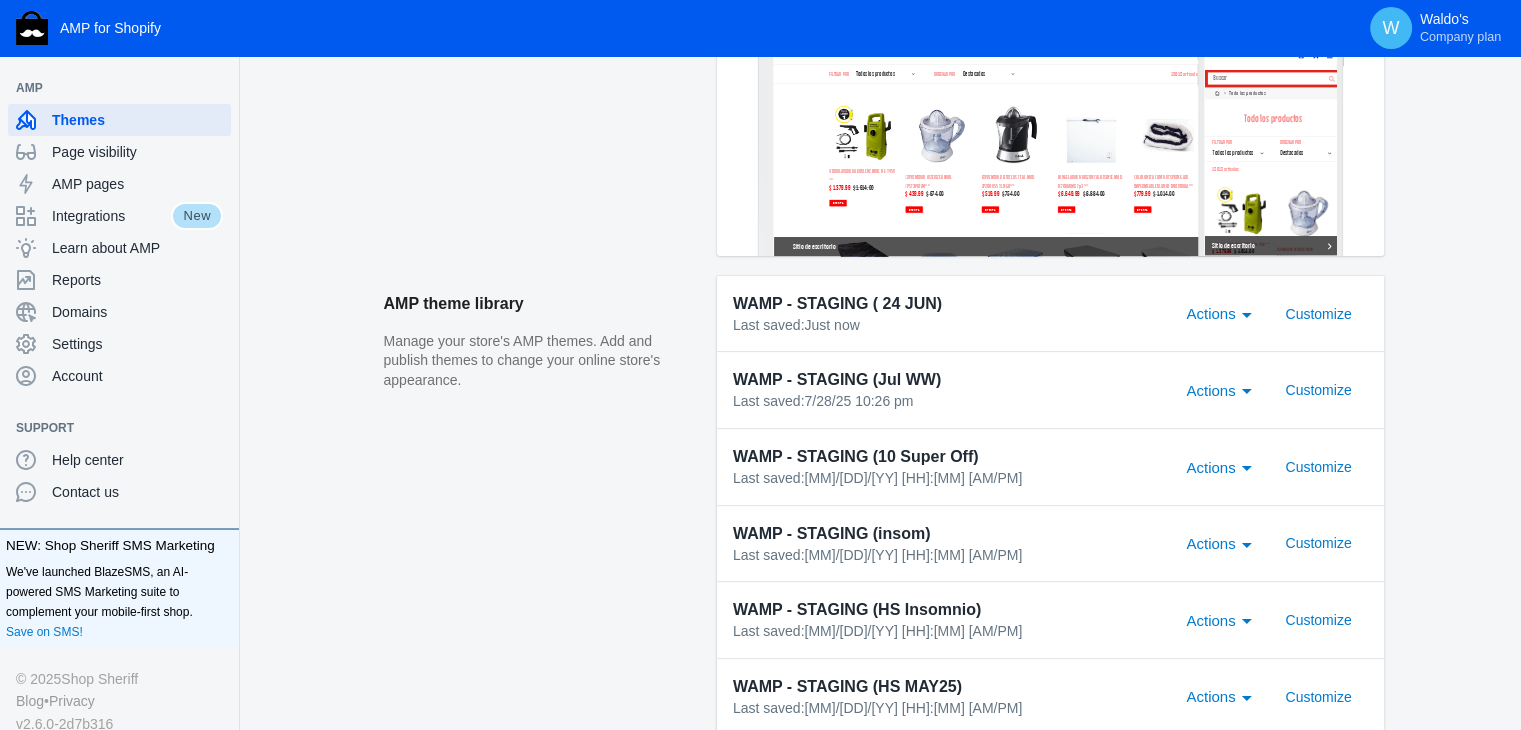 click at bounding box center (1247, 313) 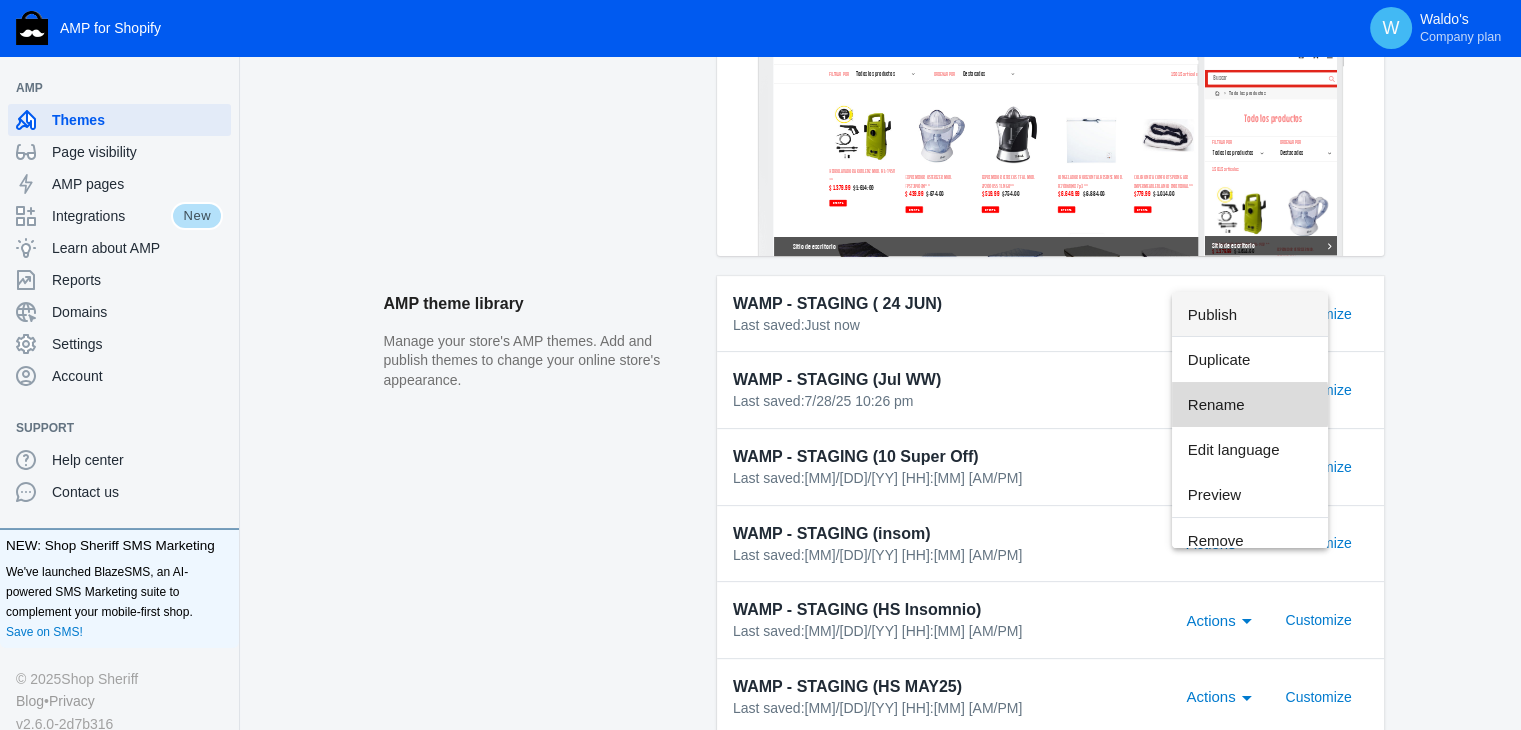 click on "Rename" at bounding box center (1250, 404) 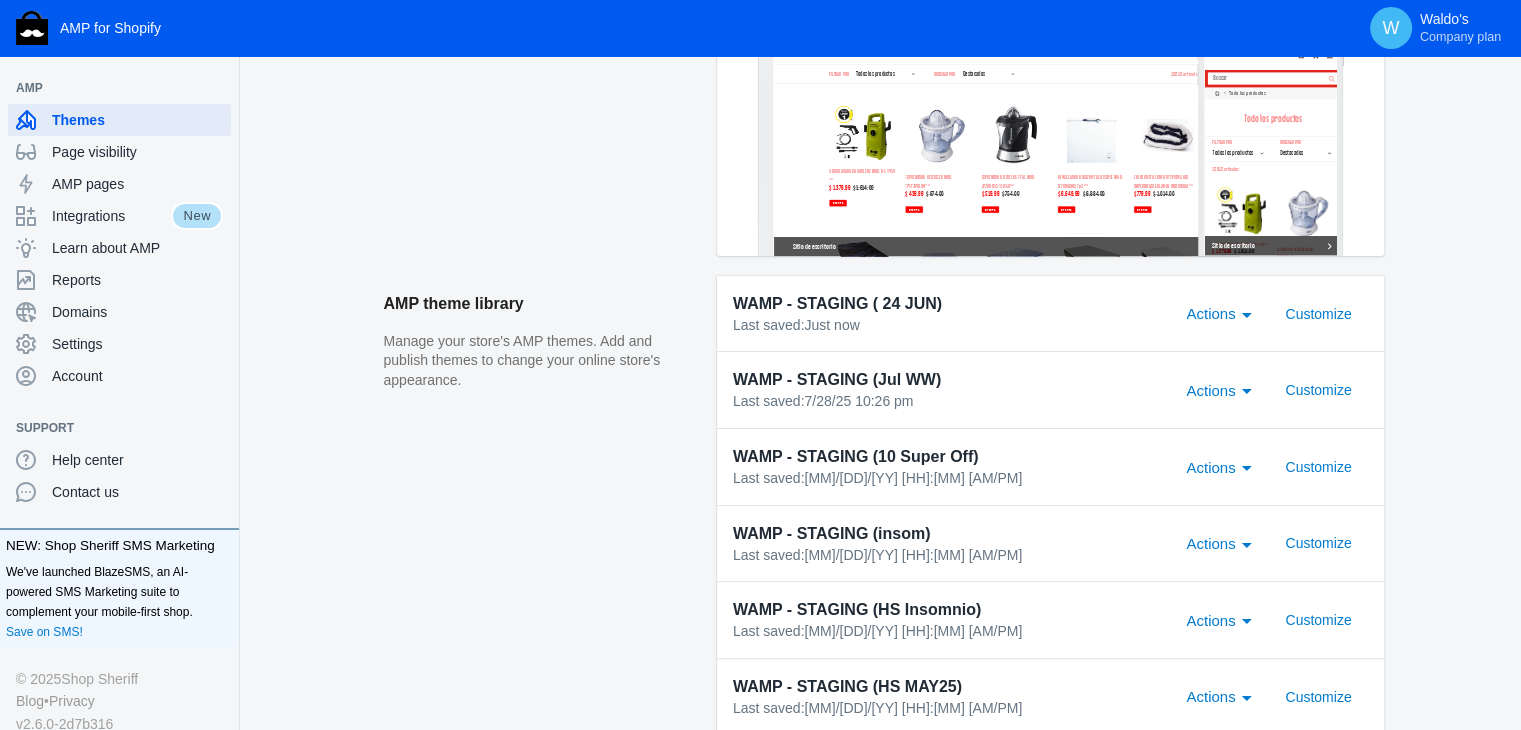 scroll, scrollTop: 0, scrollLeft: 0, axis: both 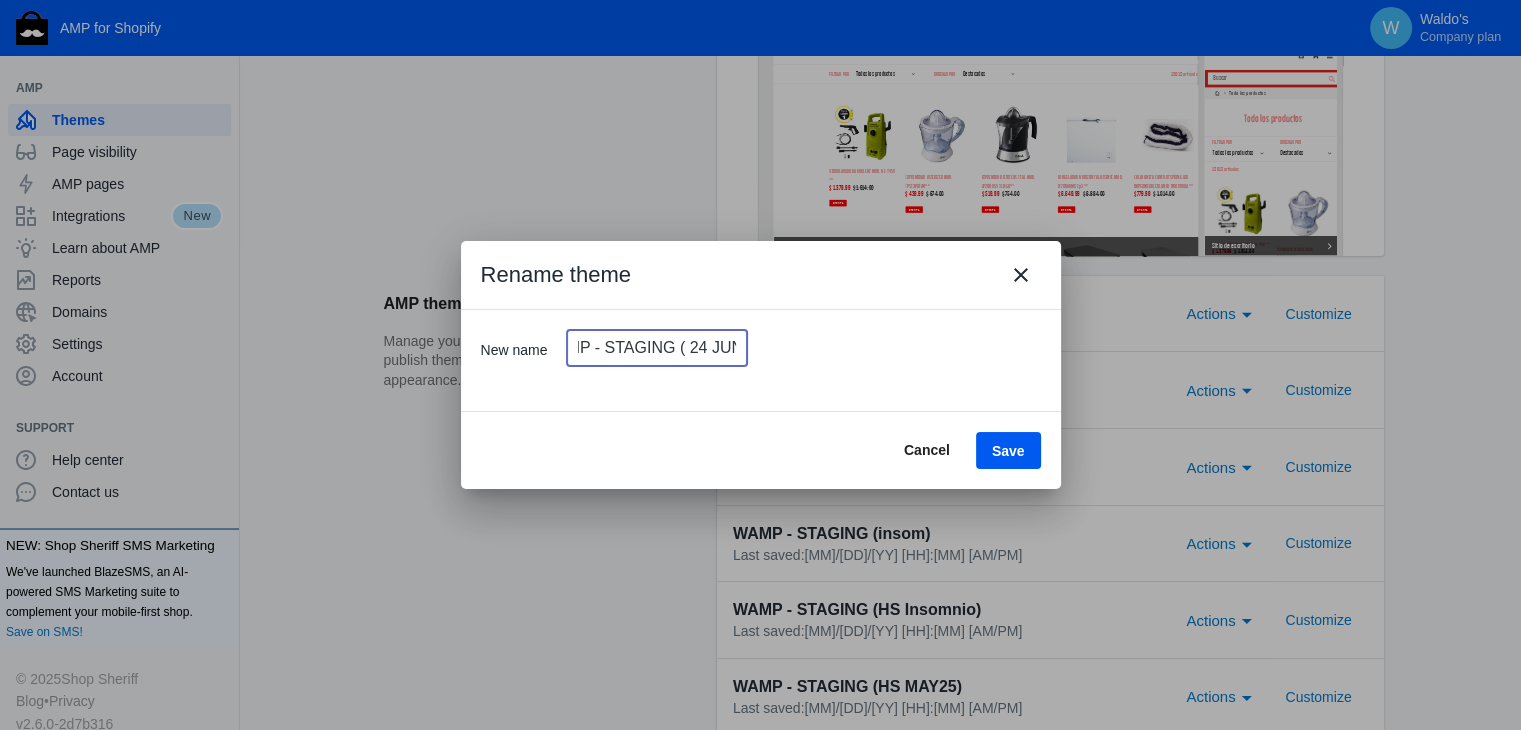 click on "WAMP - STAGING ( 24 JUN)" at bounding box center [657, 348] 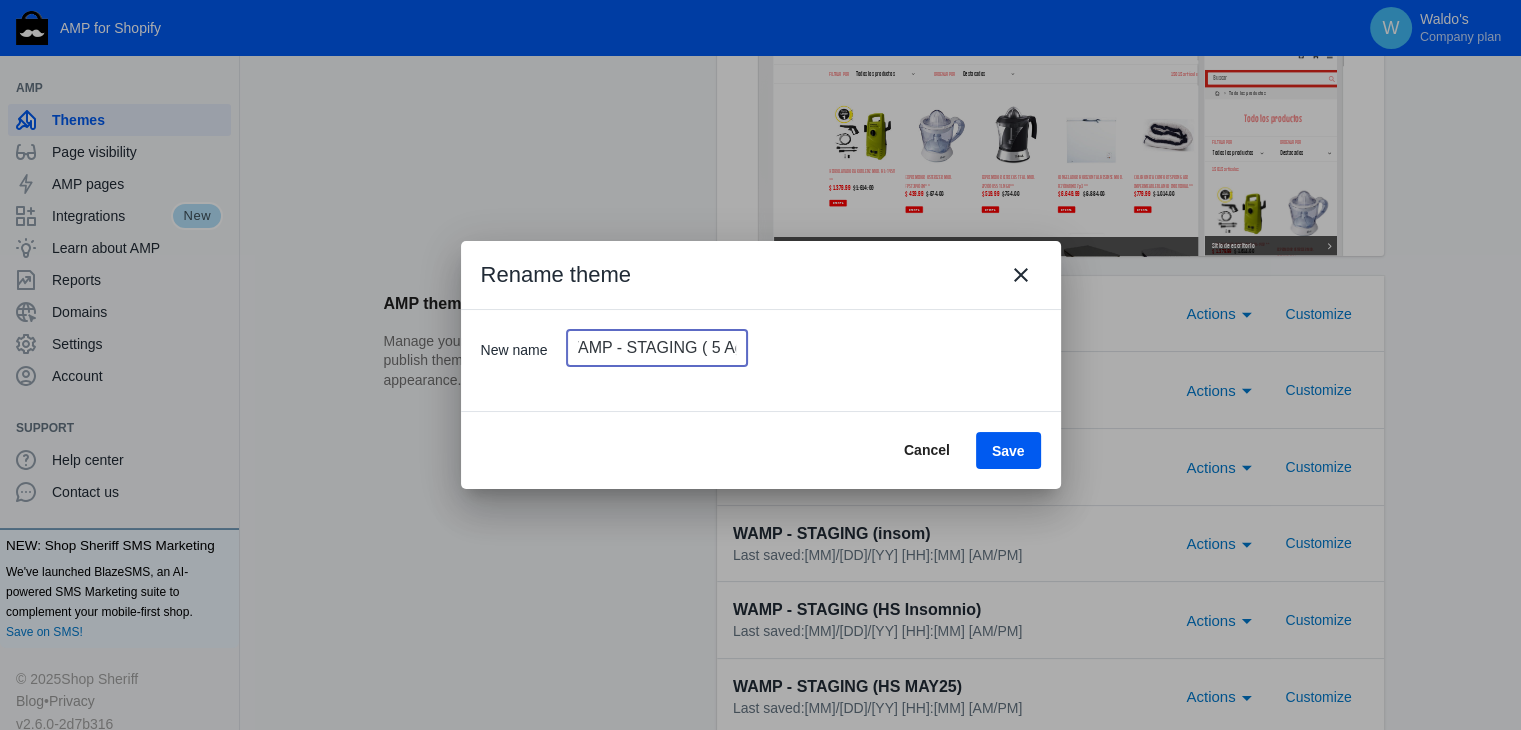 scroll, scrollTop: 0, scrollLeft: 24, axis: horizontal 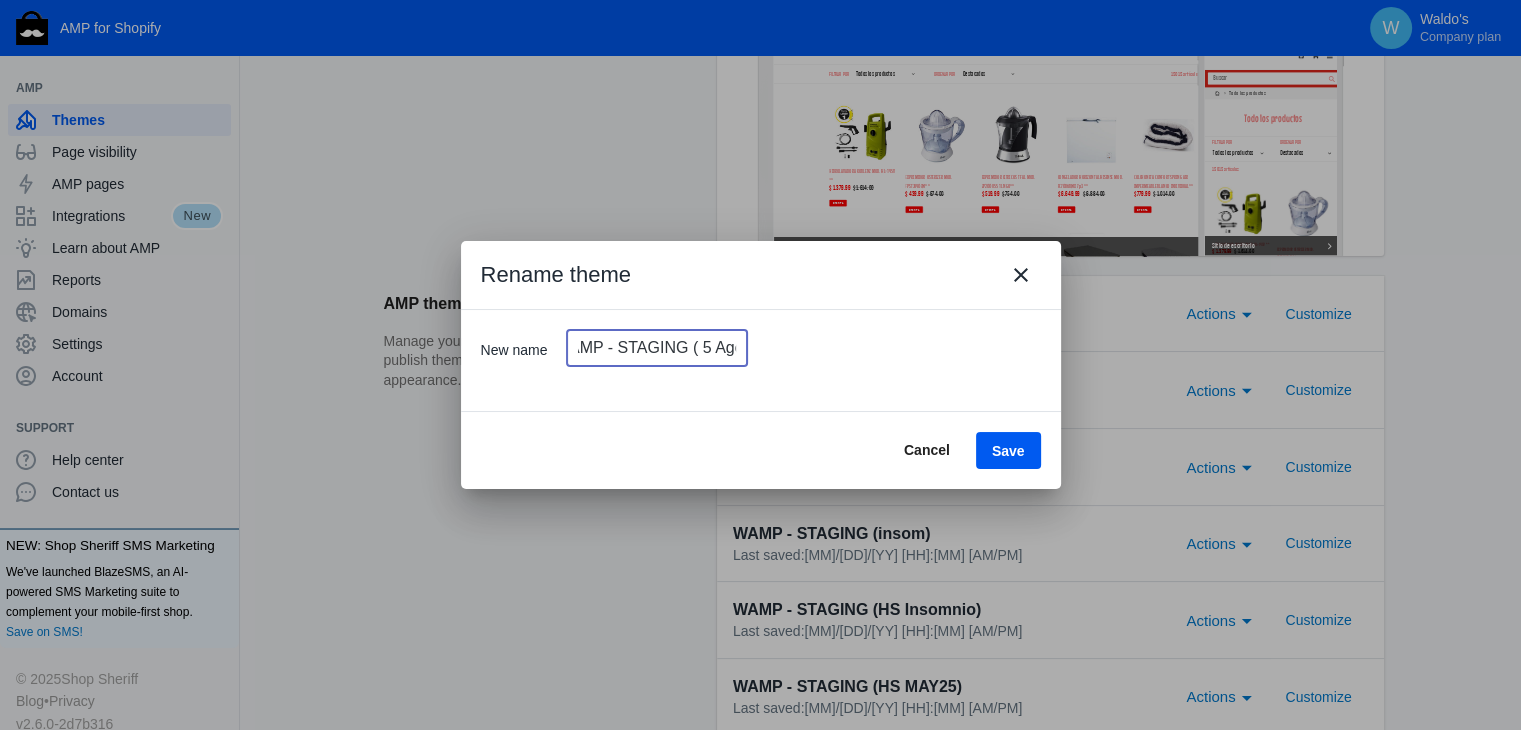 type on "WAMP - STAGING ( 5 Ago)" 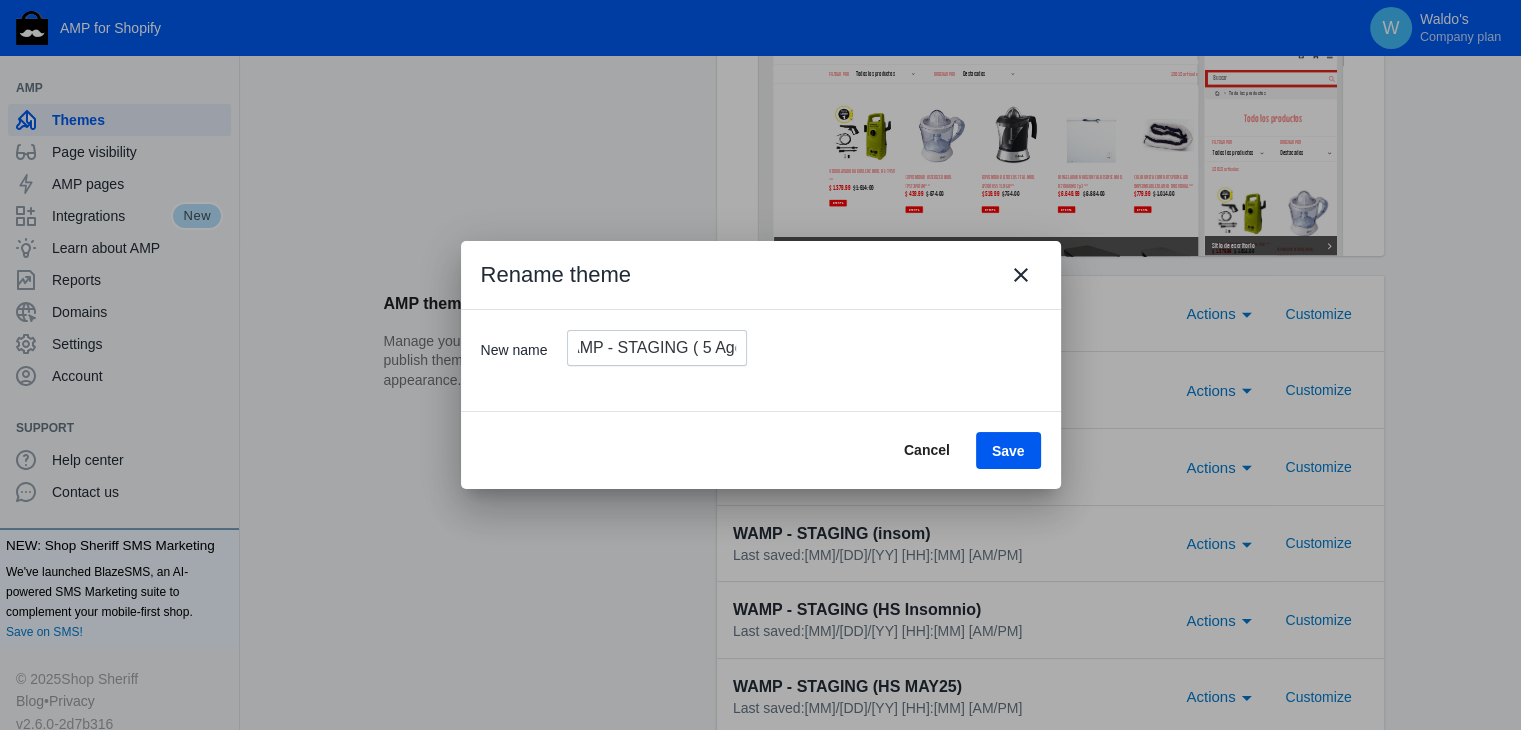 click on "Save" at bounding box center (1008, 451) 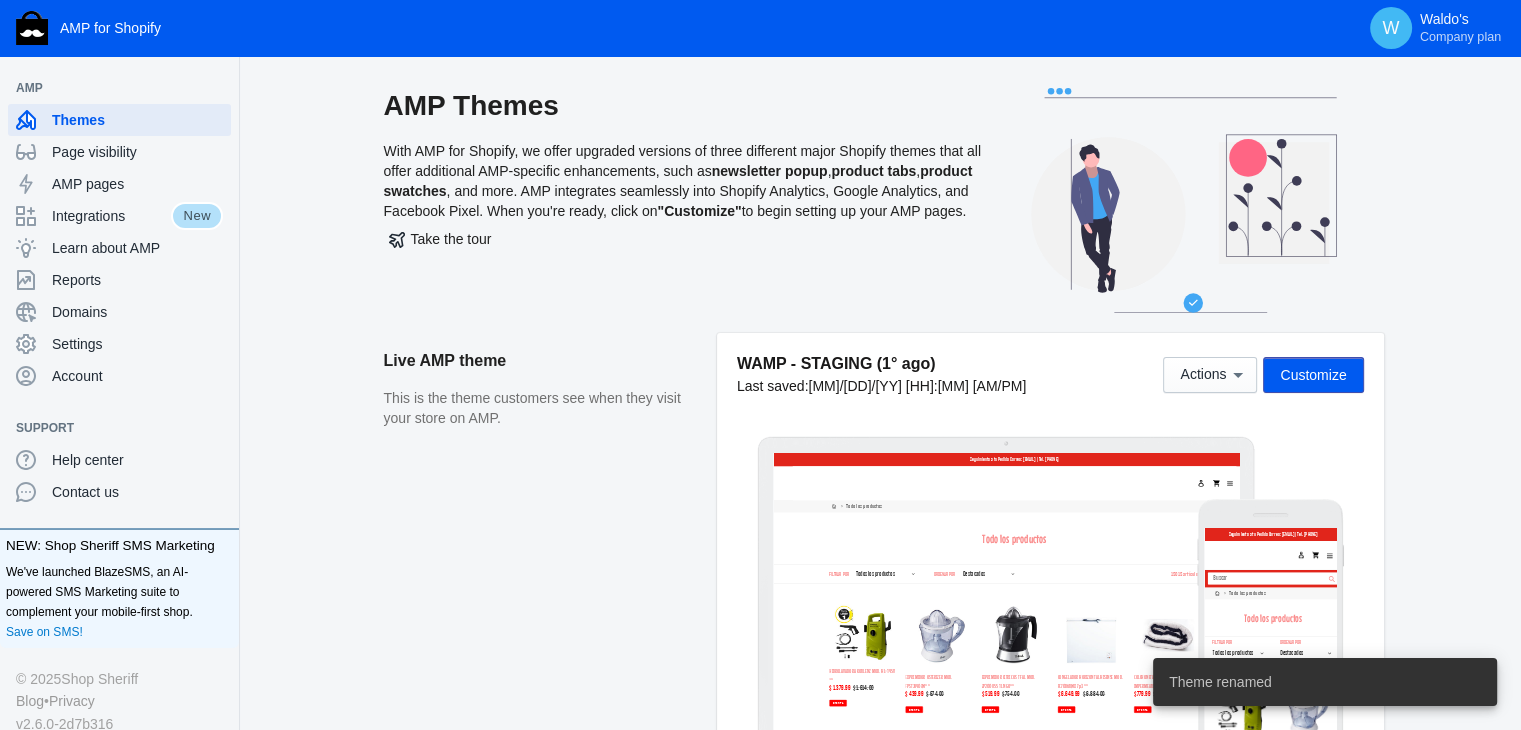scroll, scrollTop: 500, scrollLeft: 0, axis: vertical 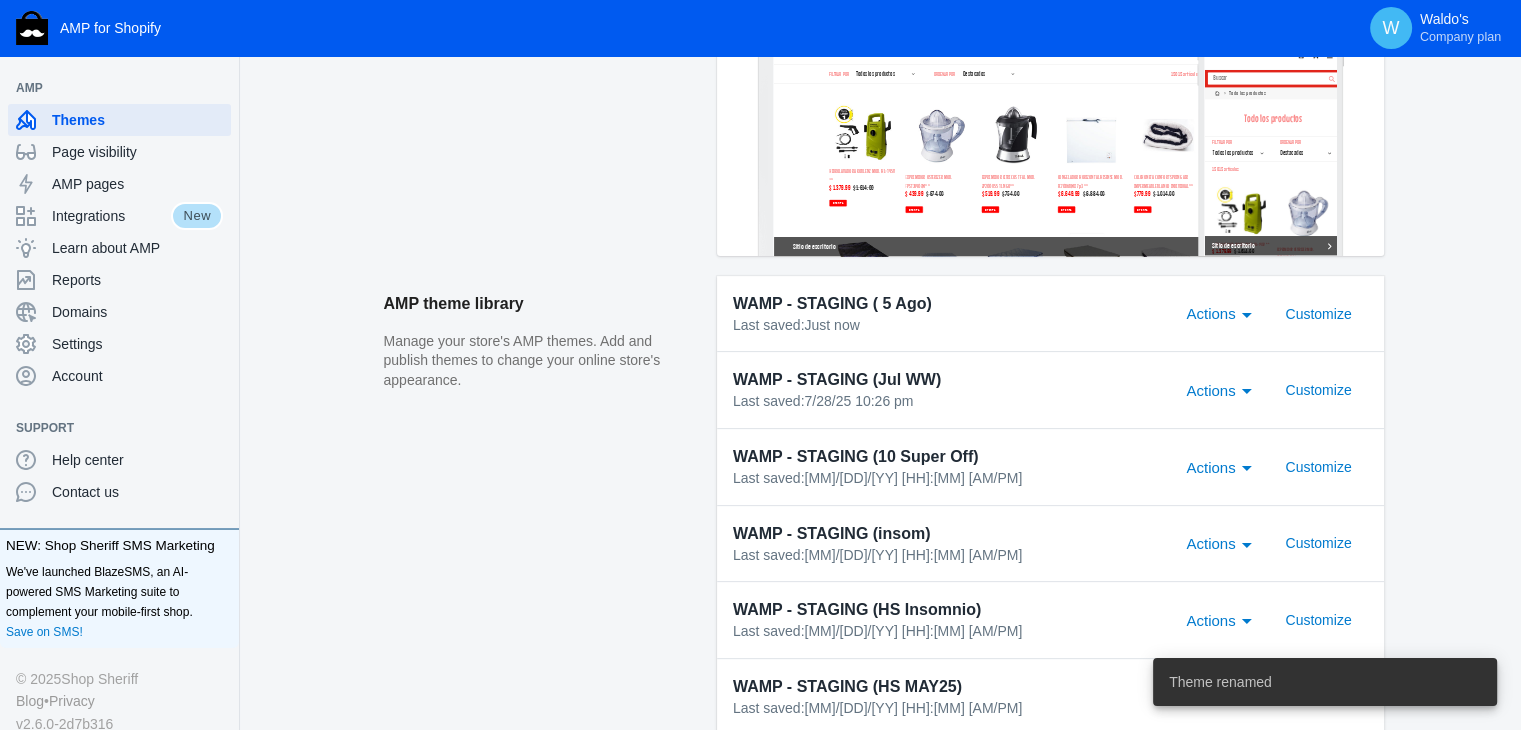 click on "AMP Themes   With AMP for Shopify, we offer upgraded versions of three different major Shopify themes that all offer additional AMP-specific enhancements, such as  newsletter popup ,  product tabs ,  product swatches , and more. AMP integrates seamlessly into Shopify Analytics, Google Analytics, and Facebook Pixel. When you're ready, click on  "Customize"  to begin setting up your AMP pages.   Take the tour  Live AMP theme This is the theme customers see when they visit your store on AMP. WAMP - STAGING (1° ago)  Last saved:  8/1/25 0:39 am  Actions   Customize  AMP theme library Manage your store's AMP themes. Add and publish themes to change your online store's appearance. WAMP - STAGING ( 5 Ago)  Last saved:  Just now Actions  Customize  WAMP - STAGING (Jul WW)  Last saved:  7/28/25 10:26 pm Actions  Customize  WAMP - STAGING (10 Super Off)  Last saved:  7/11/25 11:51 am Actions  Customize  WAMP - STAGING (insom)  Last saved:  6/26/25 9:31 pm Actions  Customize  WAMP - STAGING (HS Insomnio)  Last saved:" 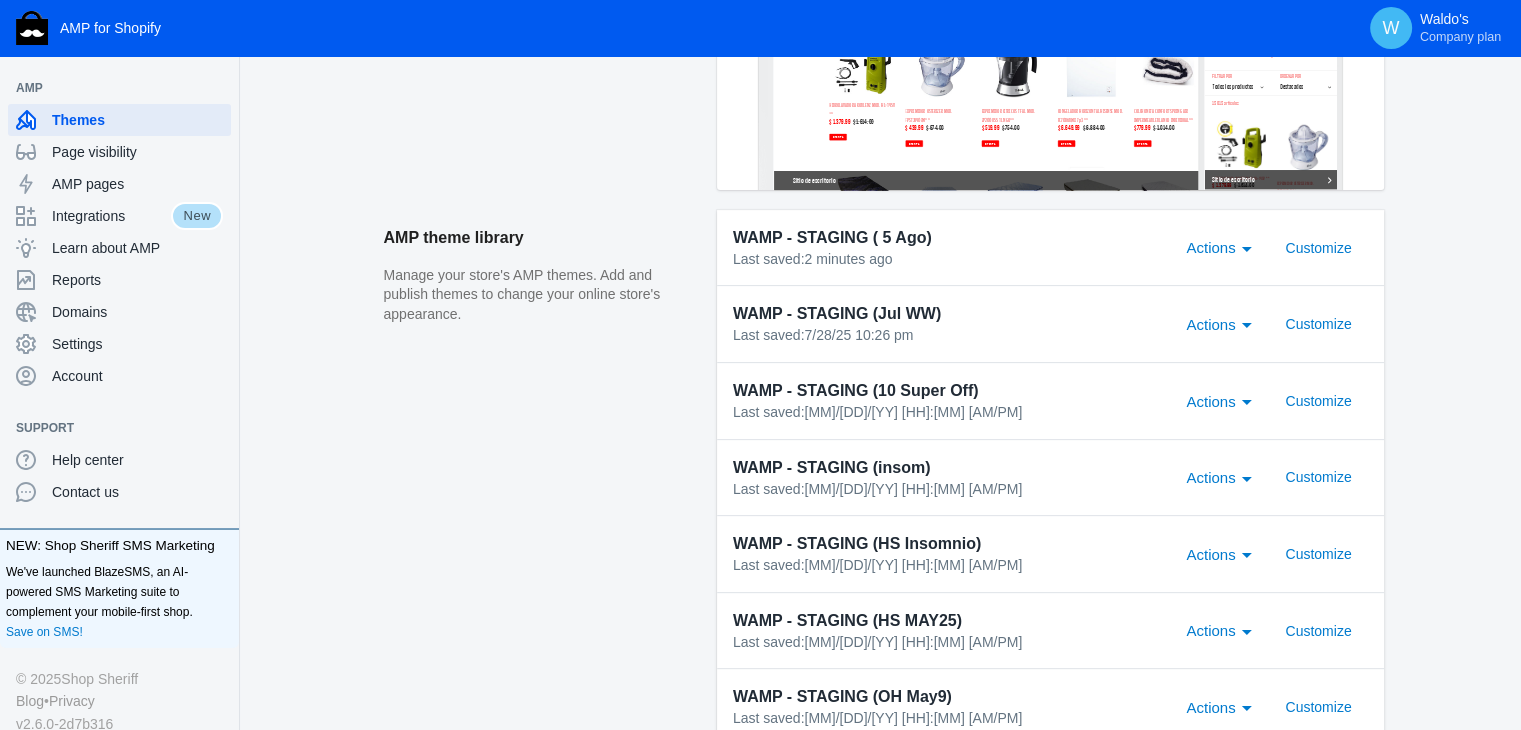 scroll, scrollTop: 558, scrollLeft: 0, axis: vertical 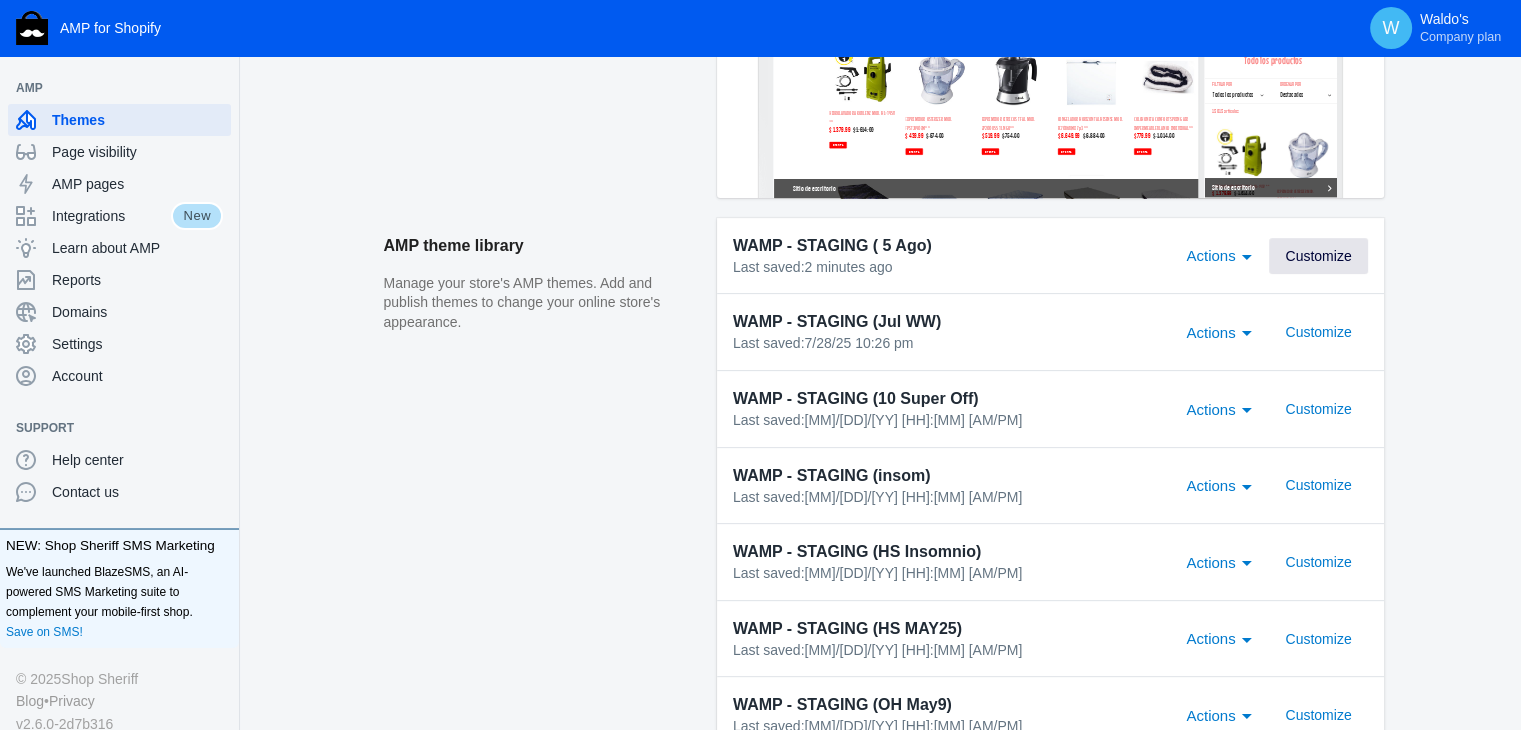 click on "Customize" at bounding box center [1318, 256] 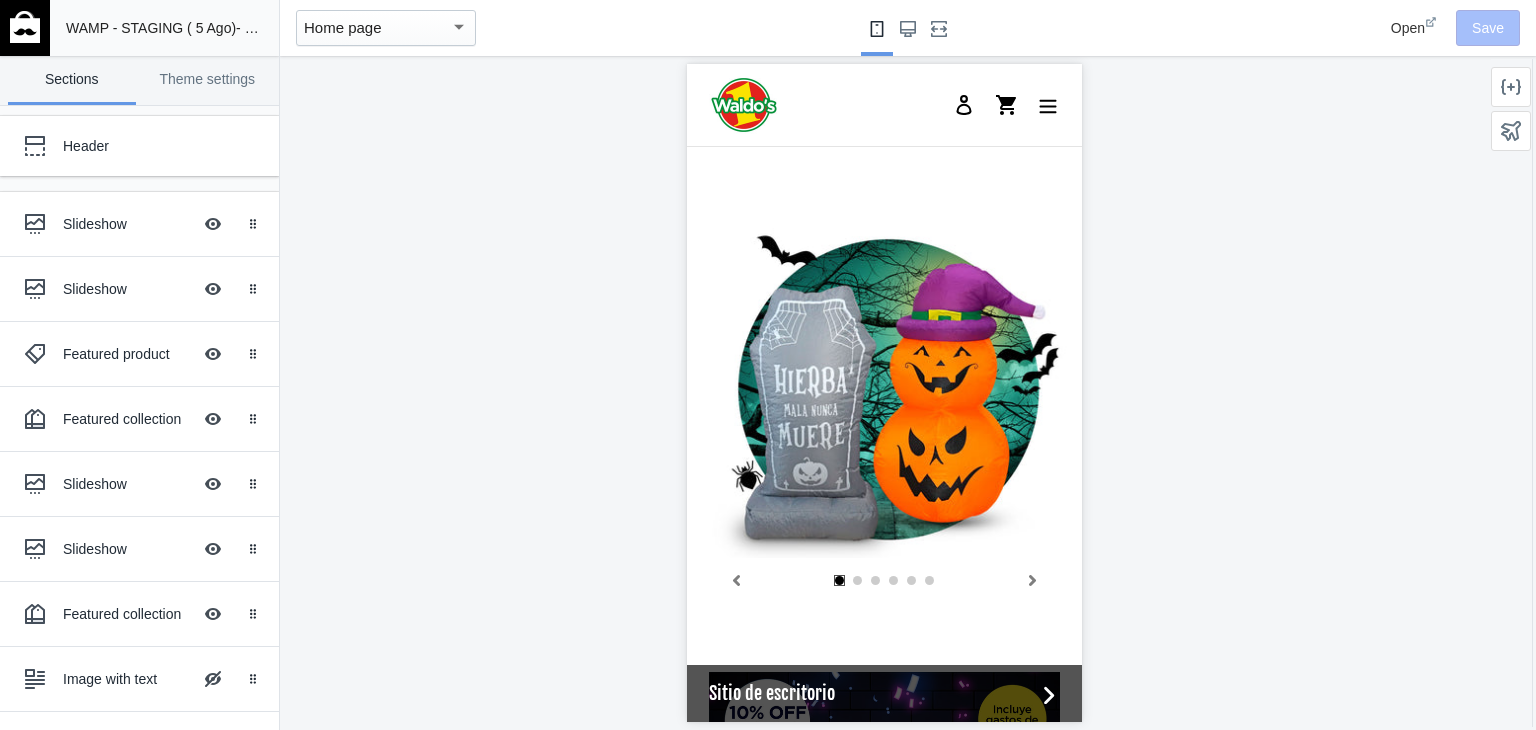 scroll, scrollTop: 0, scrollLeft: 0, axis: both 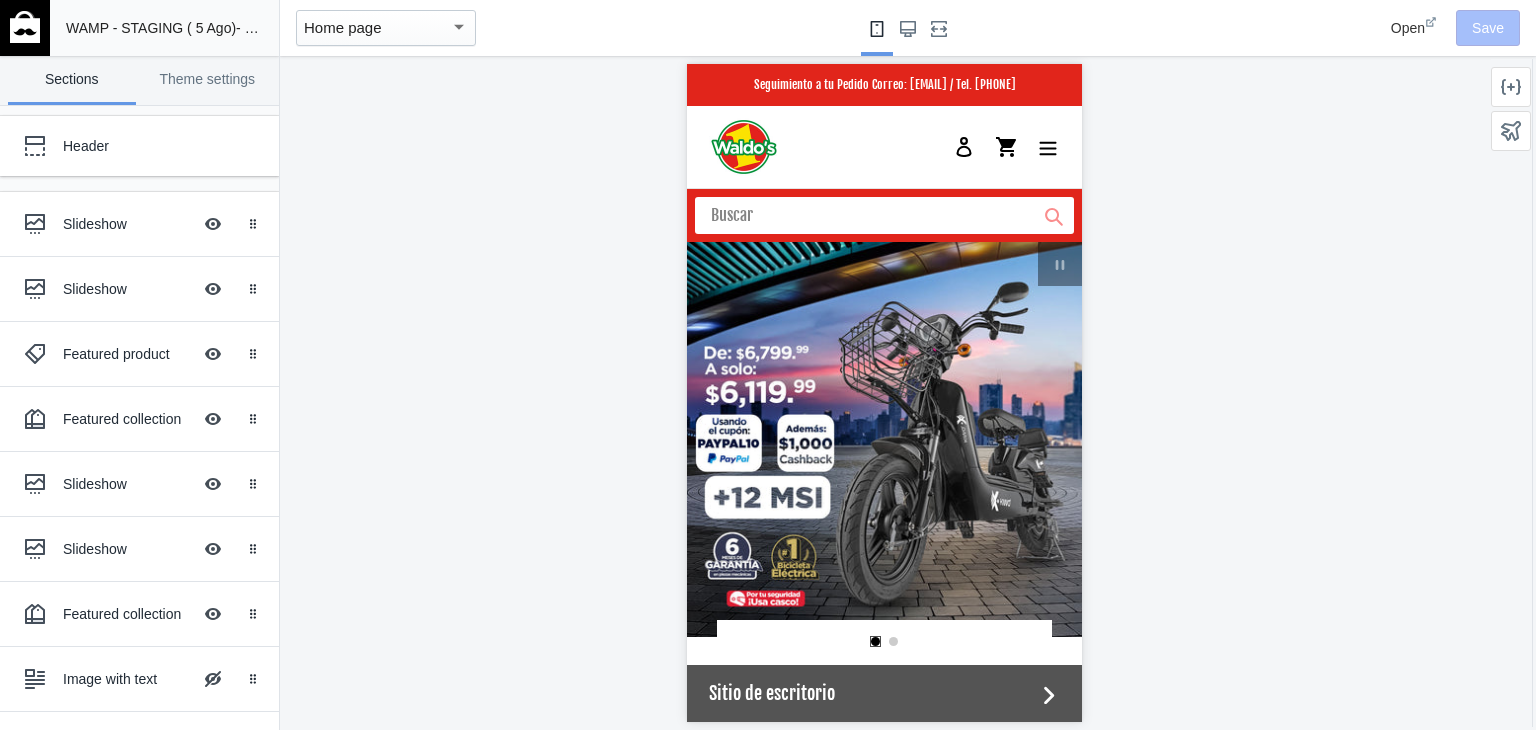click at bounding box center [25, 27] 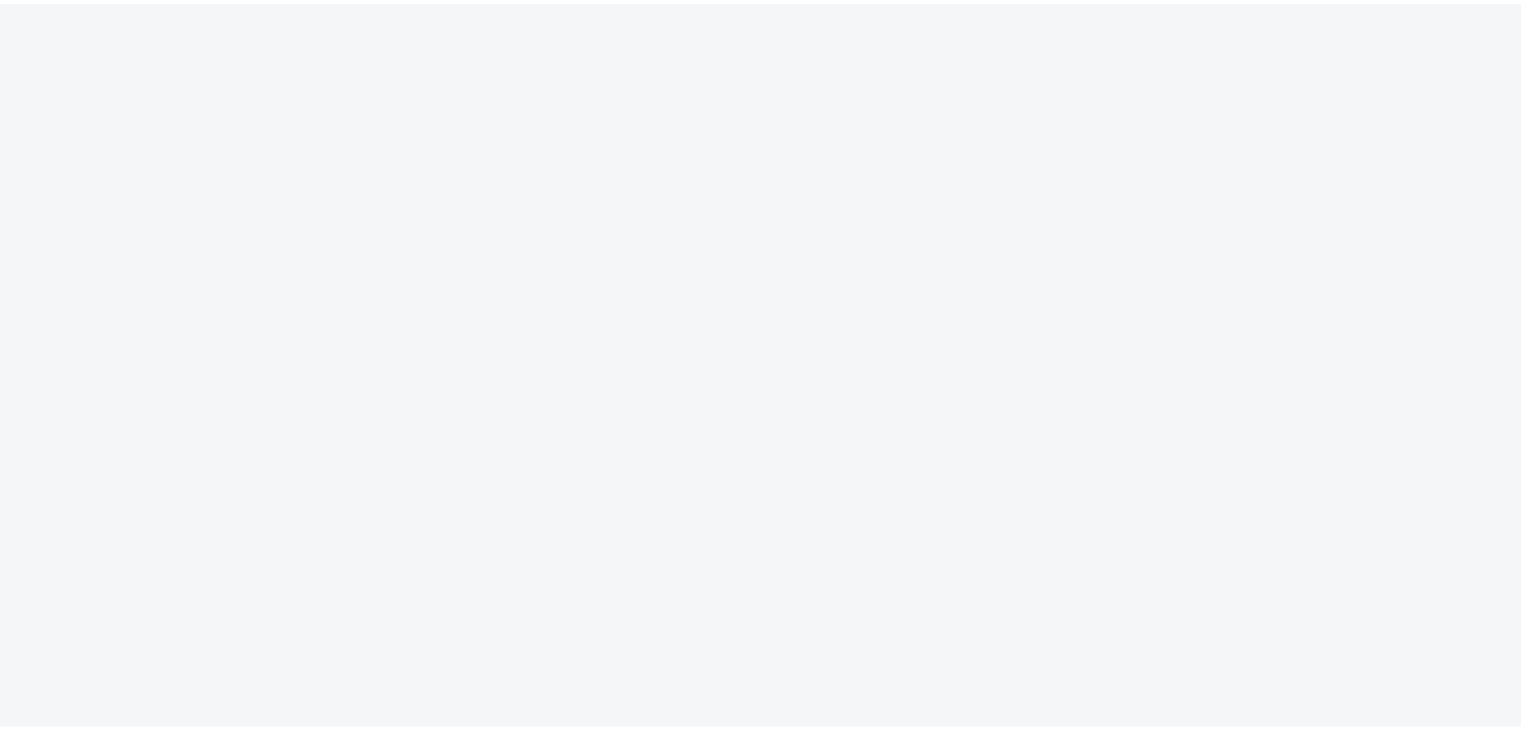 scroll, scrollTop: 0, scrollLeft: 0, axis: both 